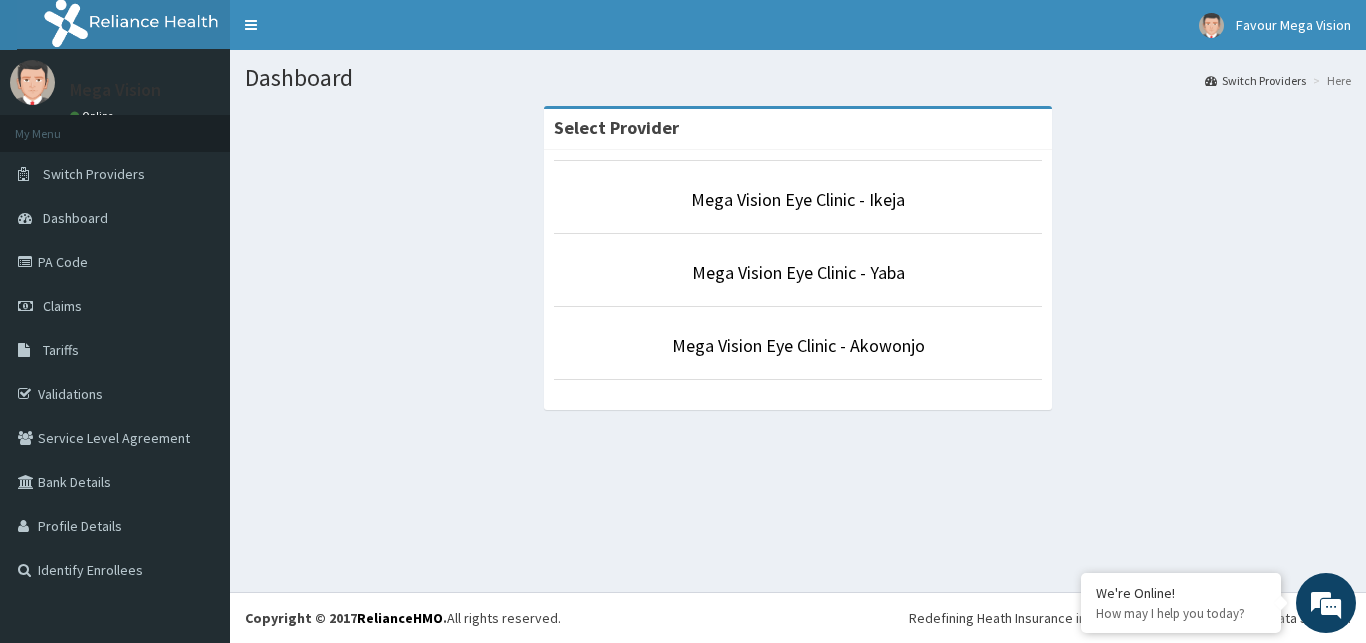 scroll, scrollTop: 0, scrollLeft: 0, axis: both 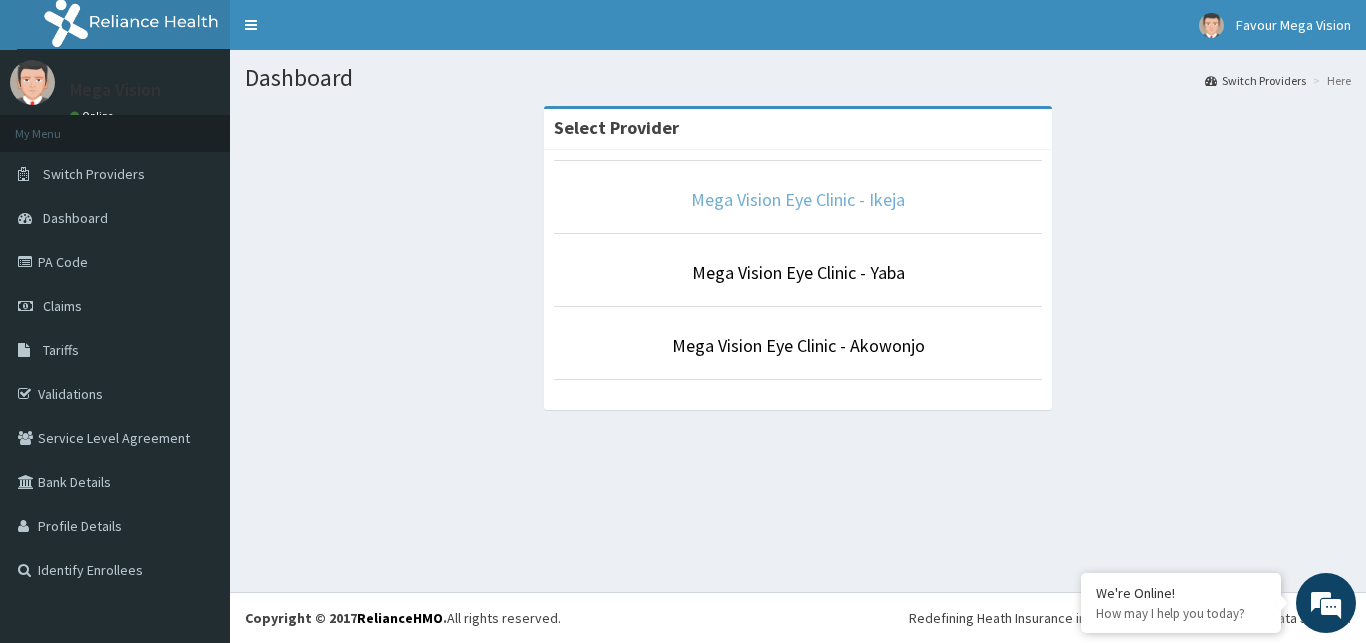 click on "Mega Vision Eye Clinic - Ikeja" at bounding box center (798, 199) 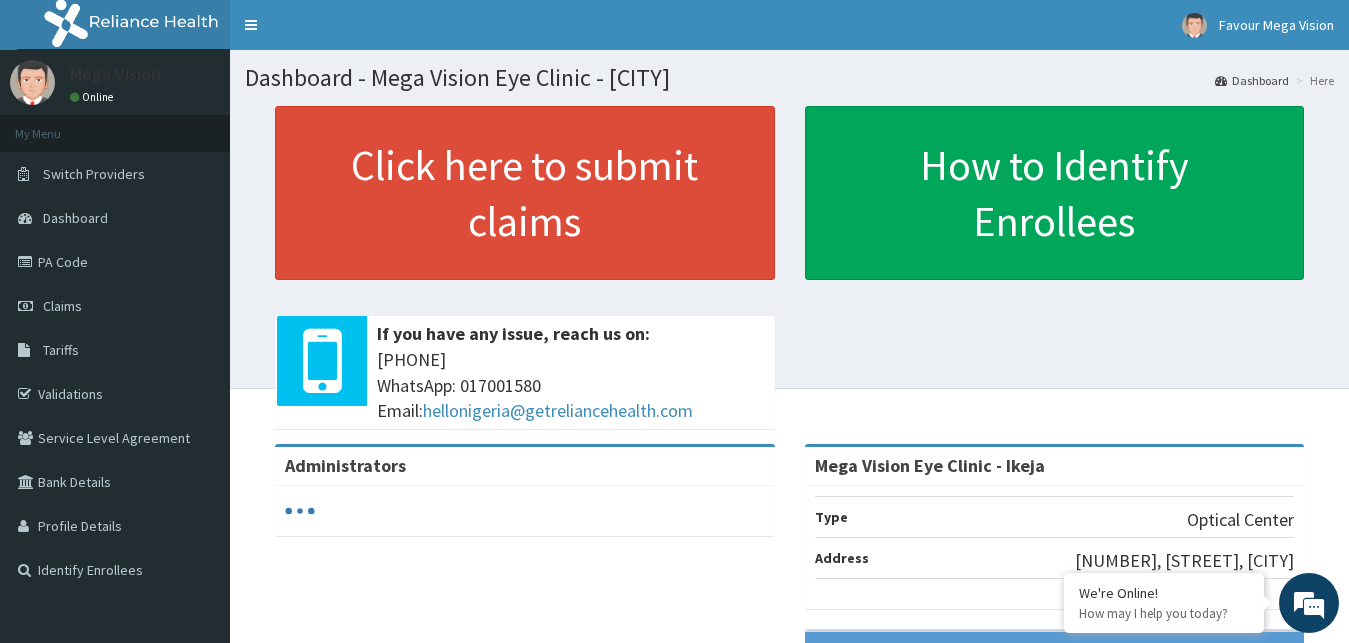 scroll, scrollTop: 0, scrollLeft: 0, axis: both 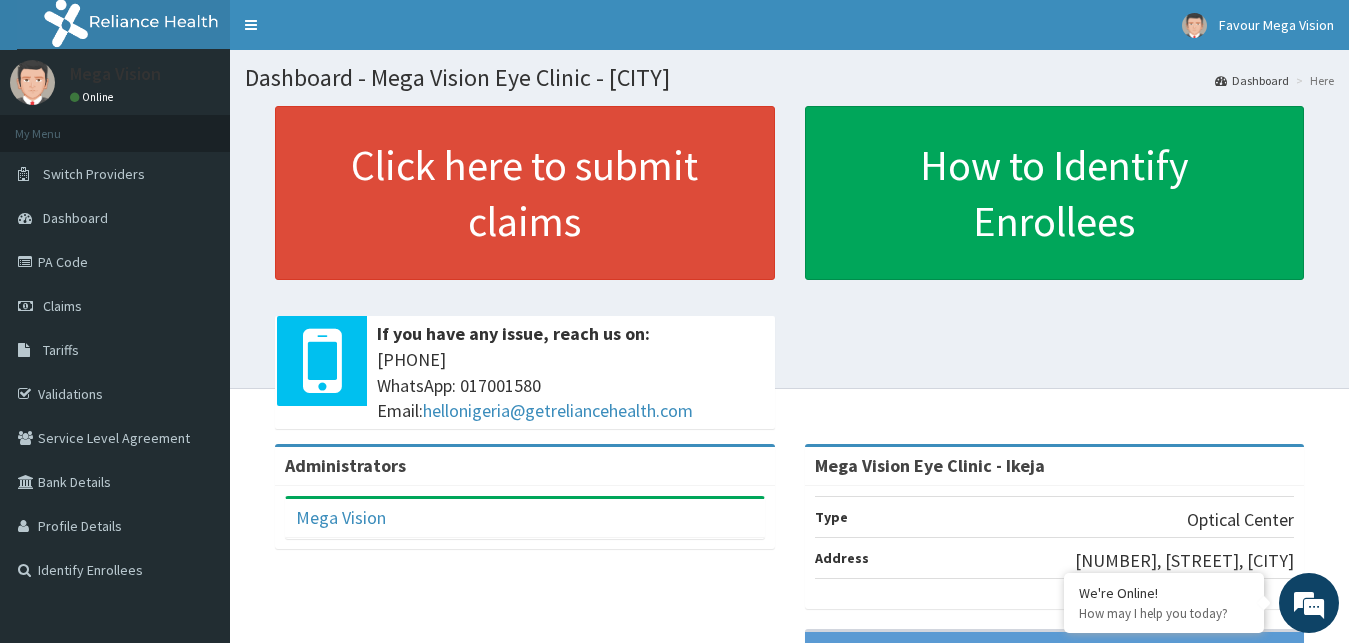 click on "Claims" at bounding box center [62, 306] 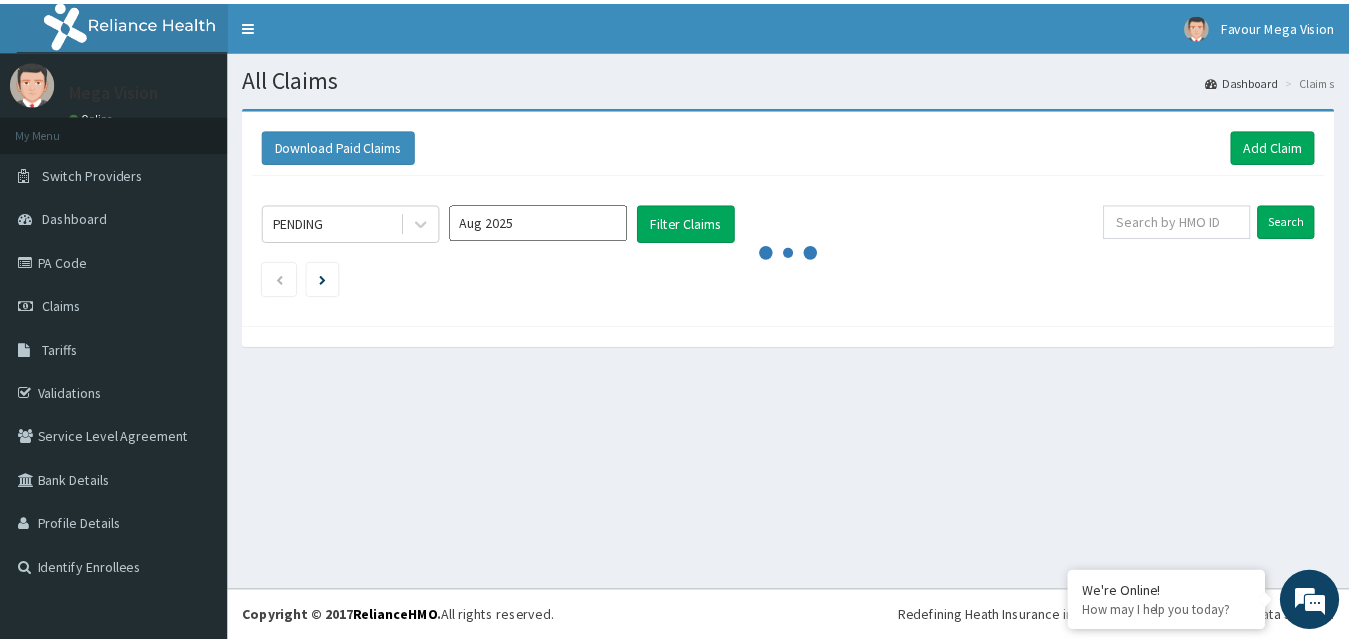 scroll, scrollTop: 0, scrollLeft: 0, axis: both 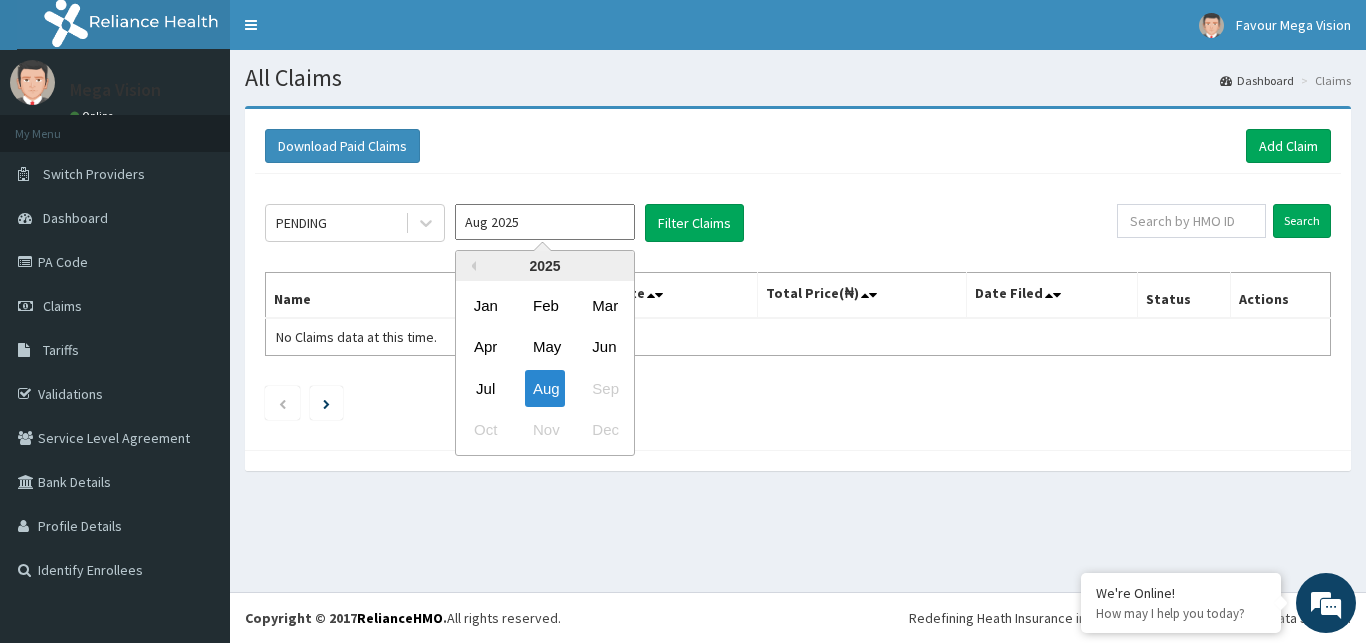 click on "Aug 2025" at bounding box center [545, 222] 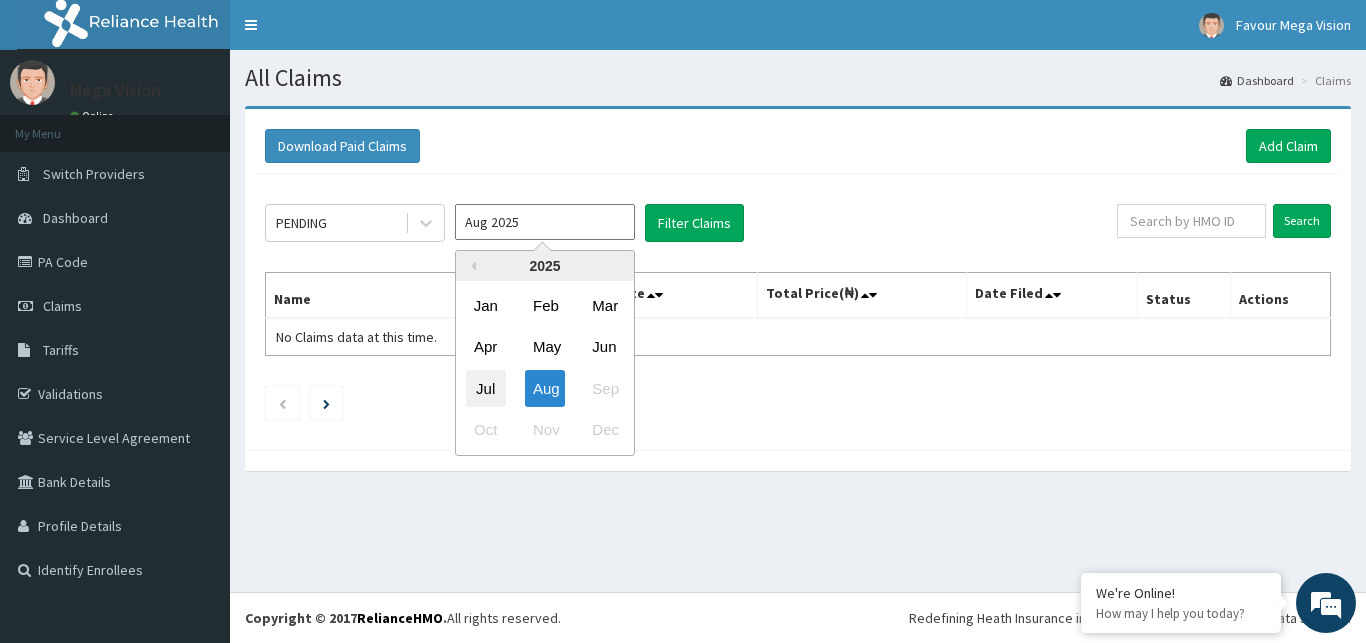 click on "Jul" at bounding box center (486, 388) 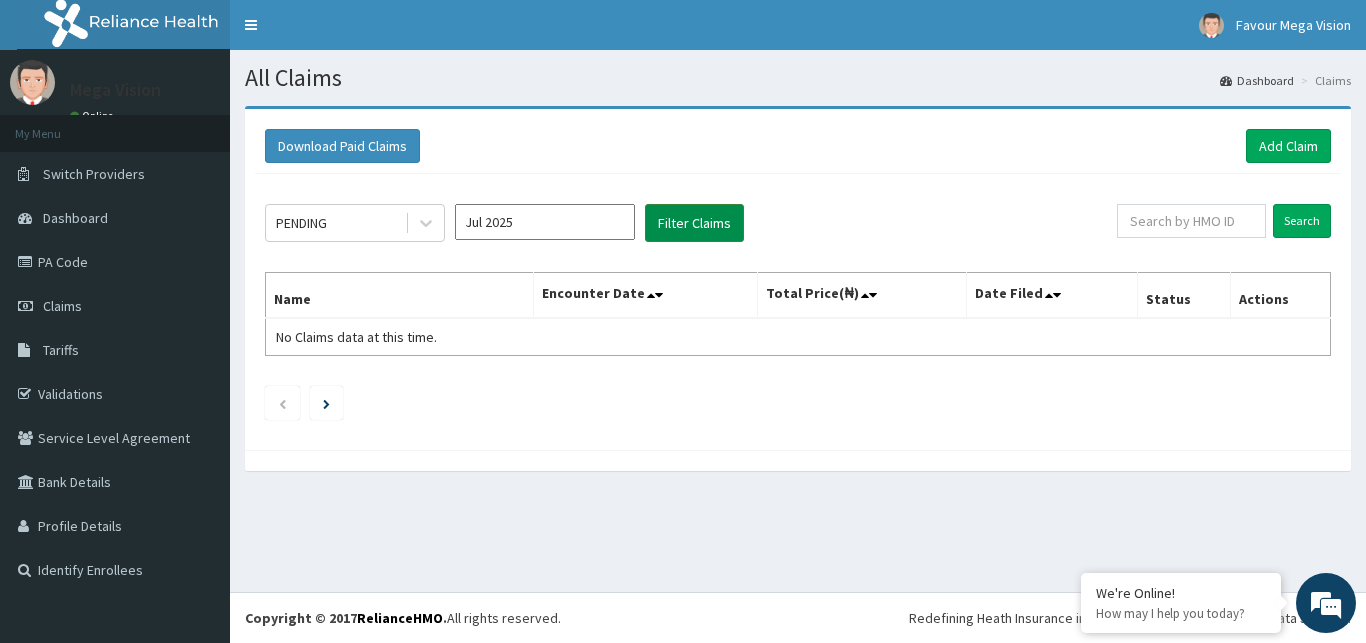 click on "Filter Claims" at bounding box center [694, 223] 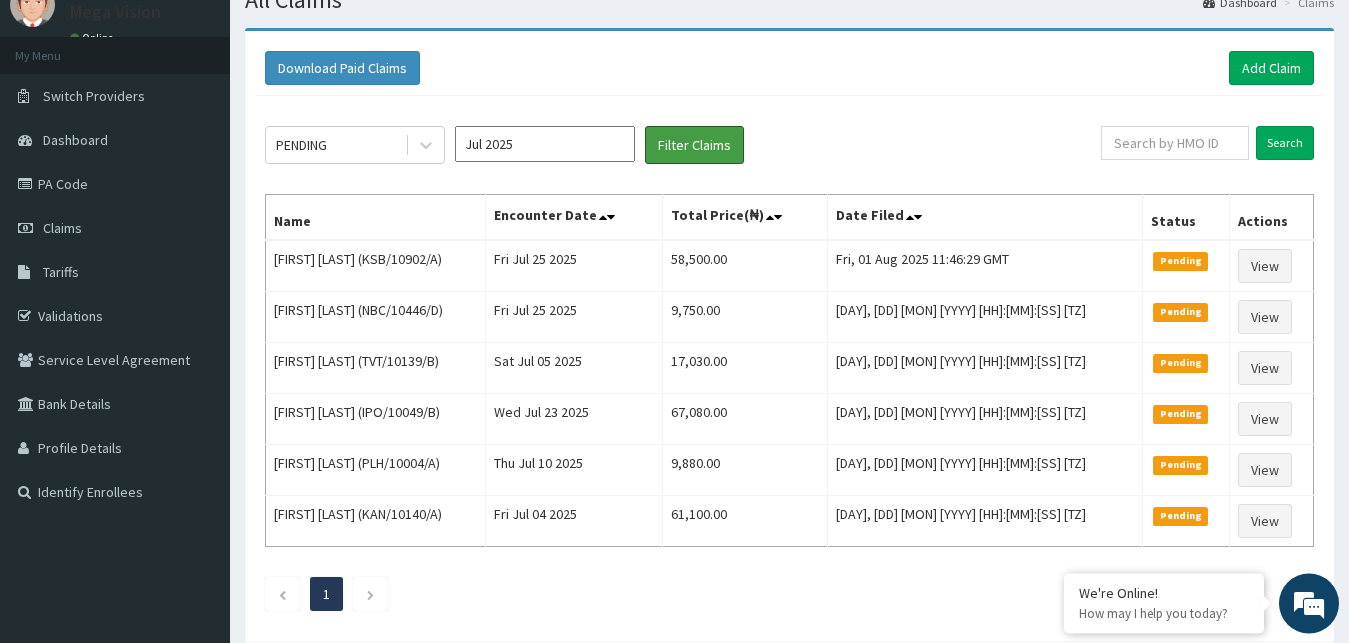 scroll, scrollTop: 85, scrollLeft: 0, axis: vertical 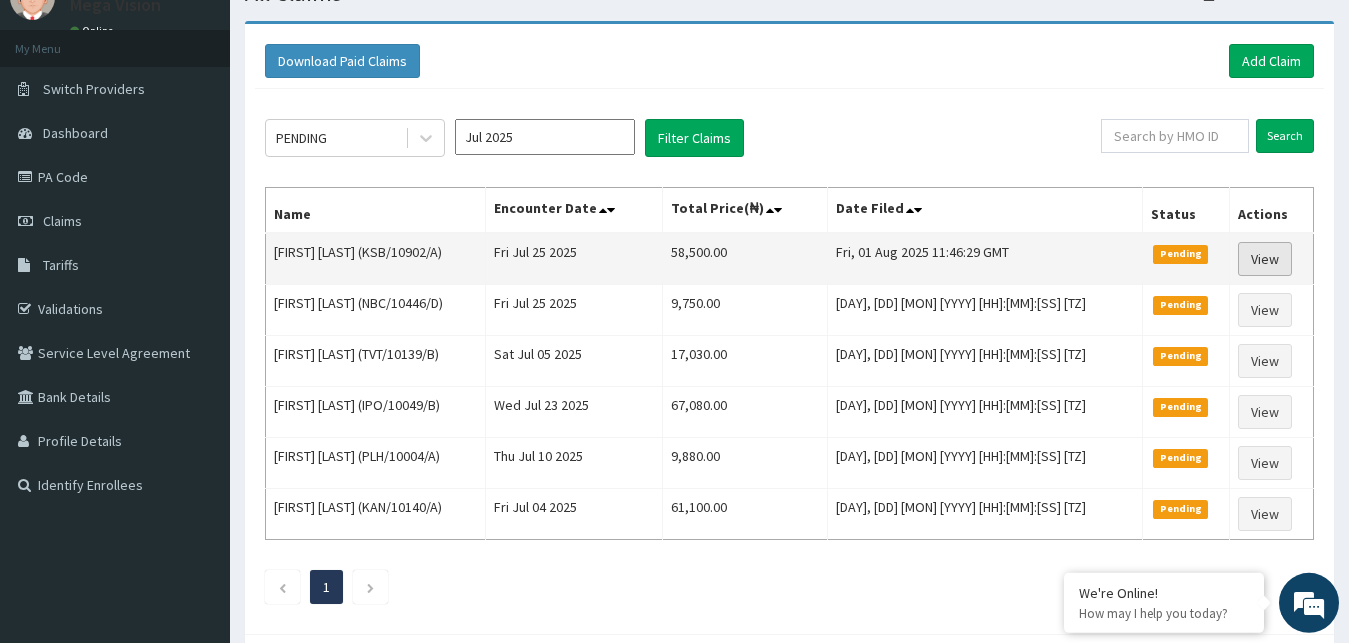 click on "View" at bounding box center (1265, 259) 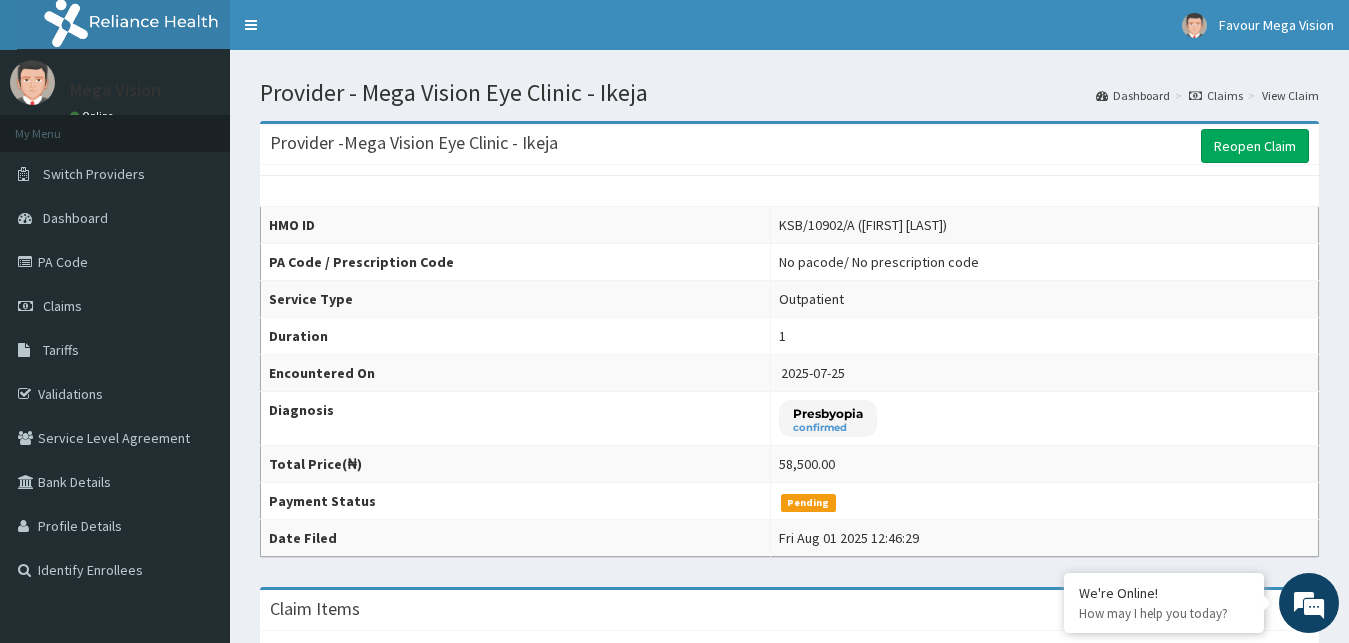 scroll, scrollTop: 0, scrollLeft: 0, axis: both 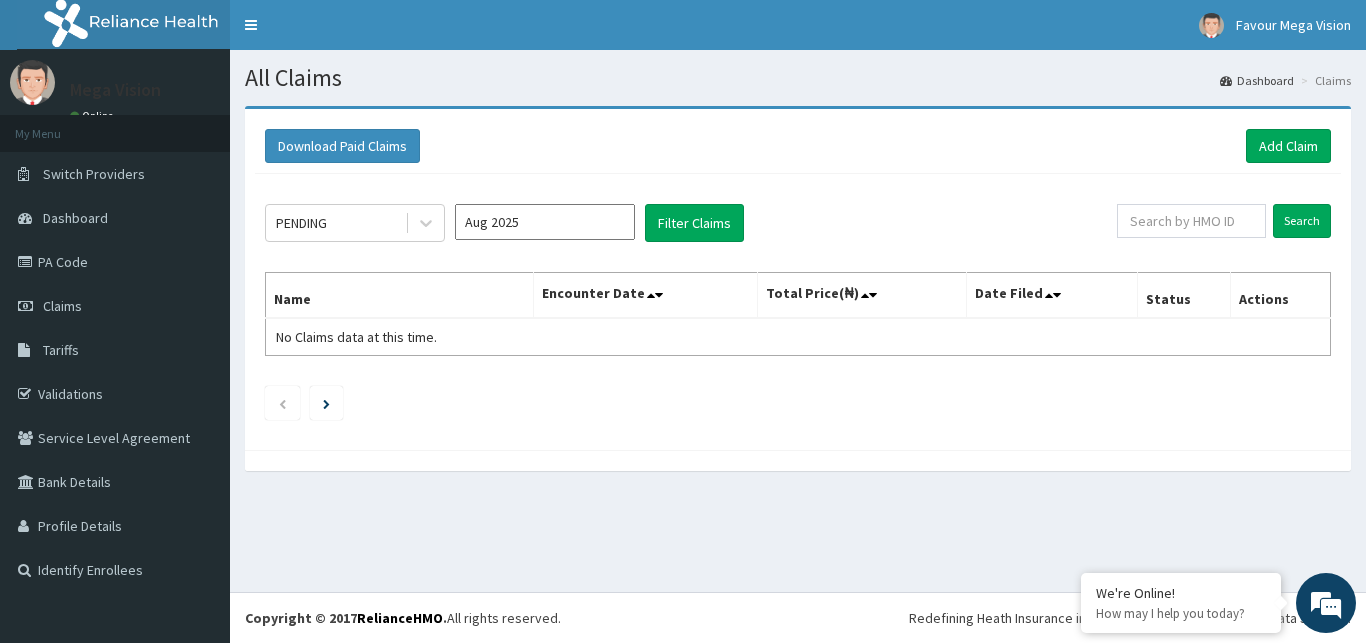 click on "Aug 2025" at bounding box center [545, 222] 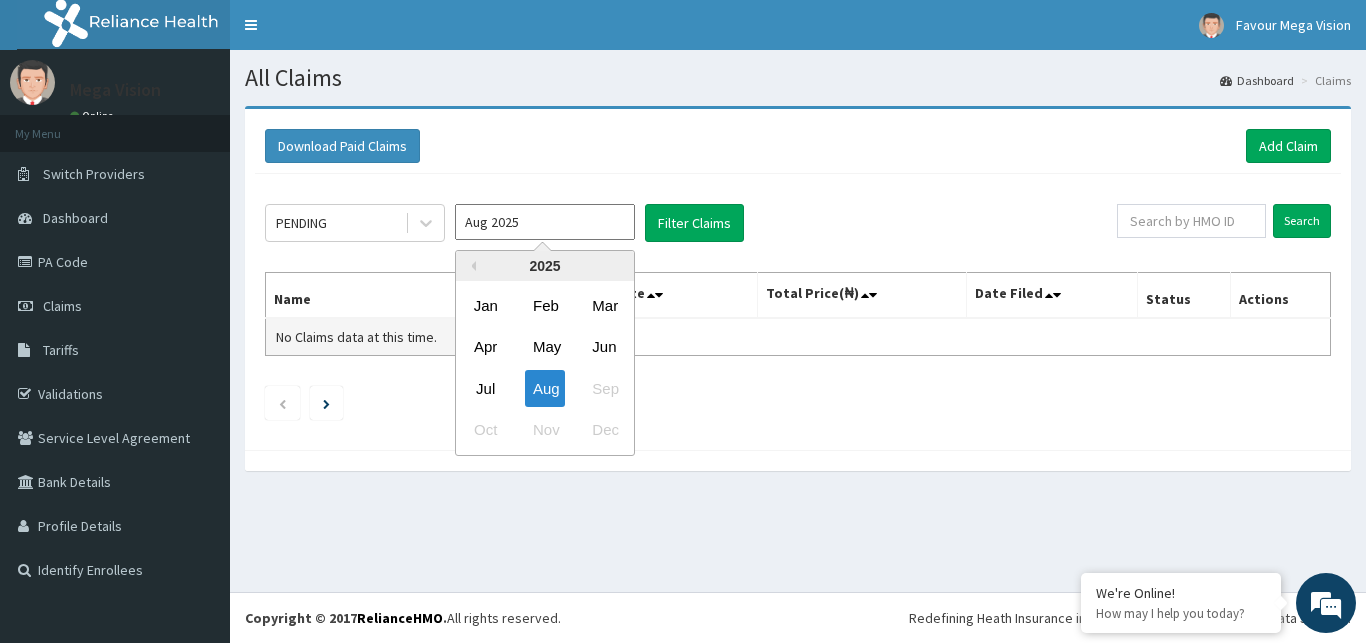 drag, startPoint x: 489, startPoint y: 384, endPoint x: 540, endPoint y: 333, distance: 72.12489 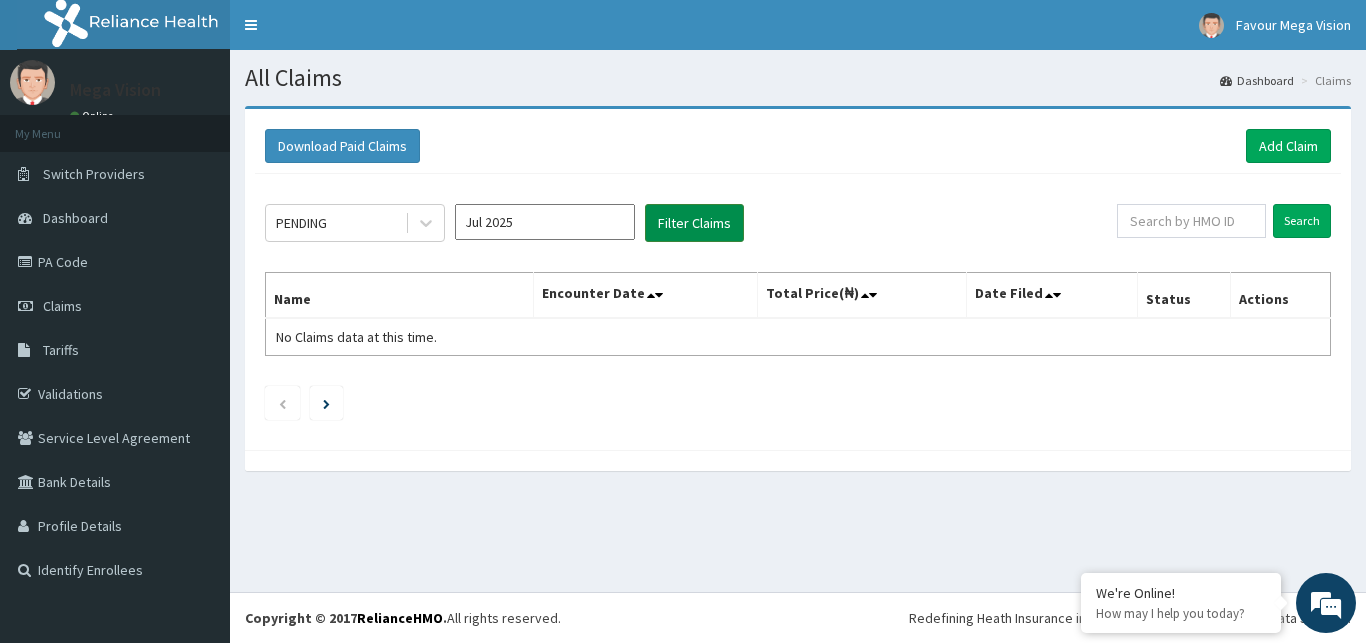 click on "Filter Claims" at bounding box center [694, 223] 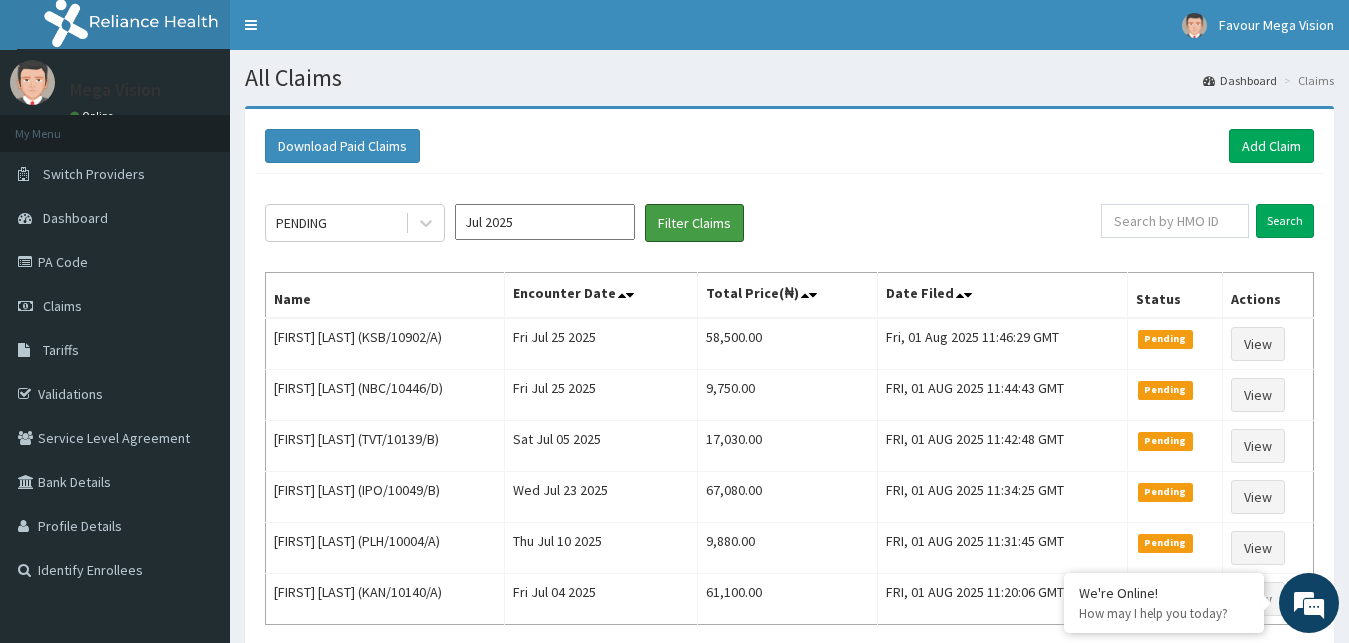 scroll, scrollTop: 0, scrollLeft: 0, axis: both 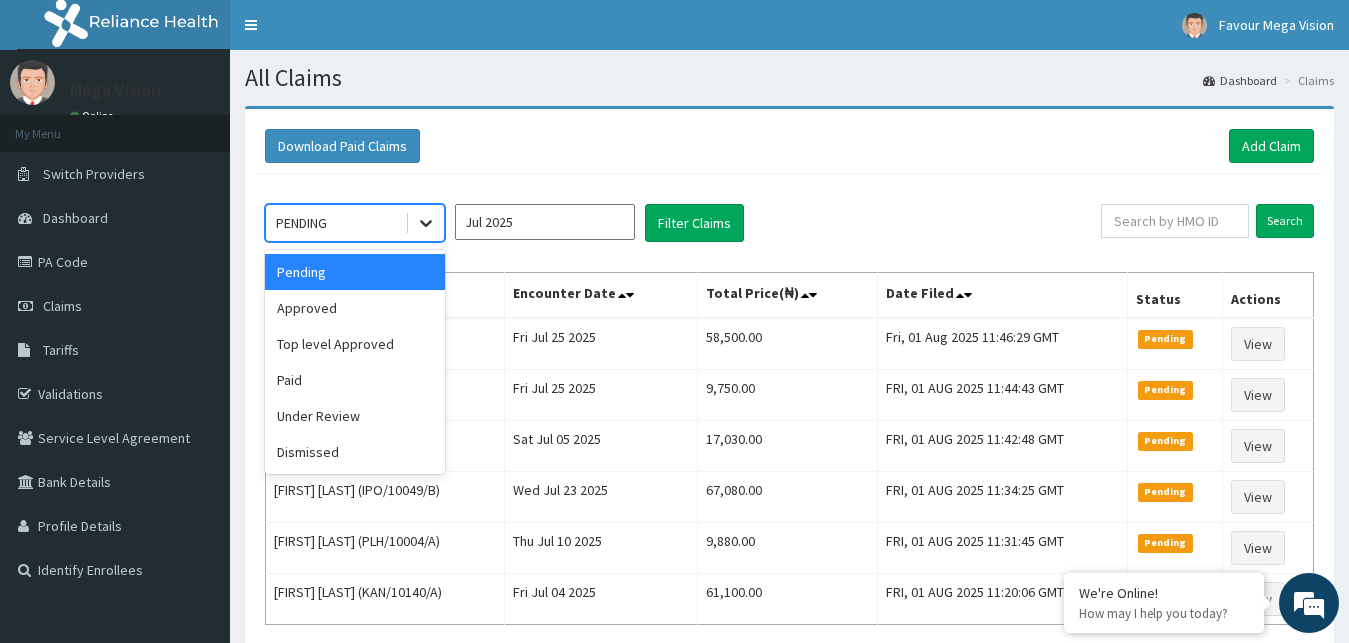 click 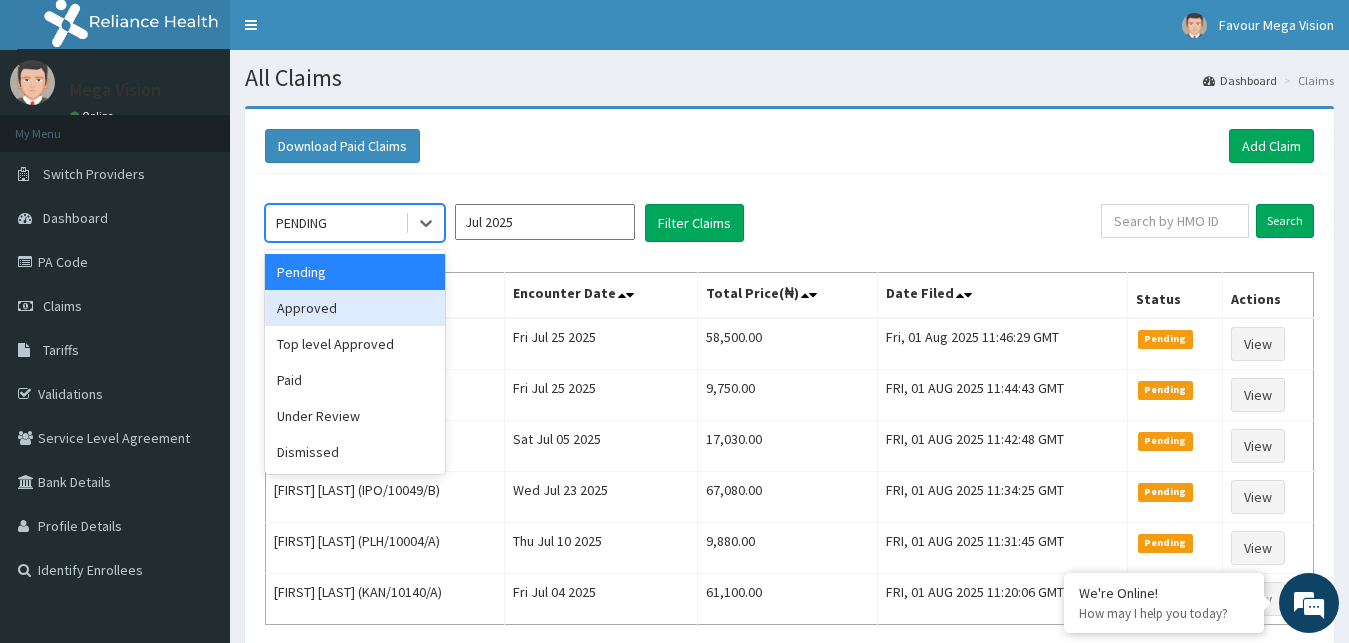 click on "Approved" at bounding box center (355, 308) 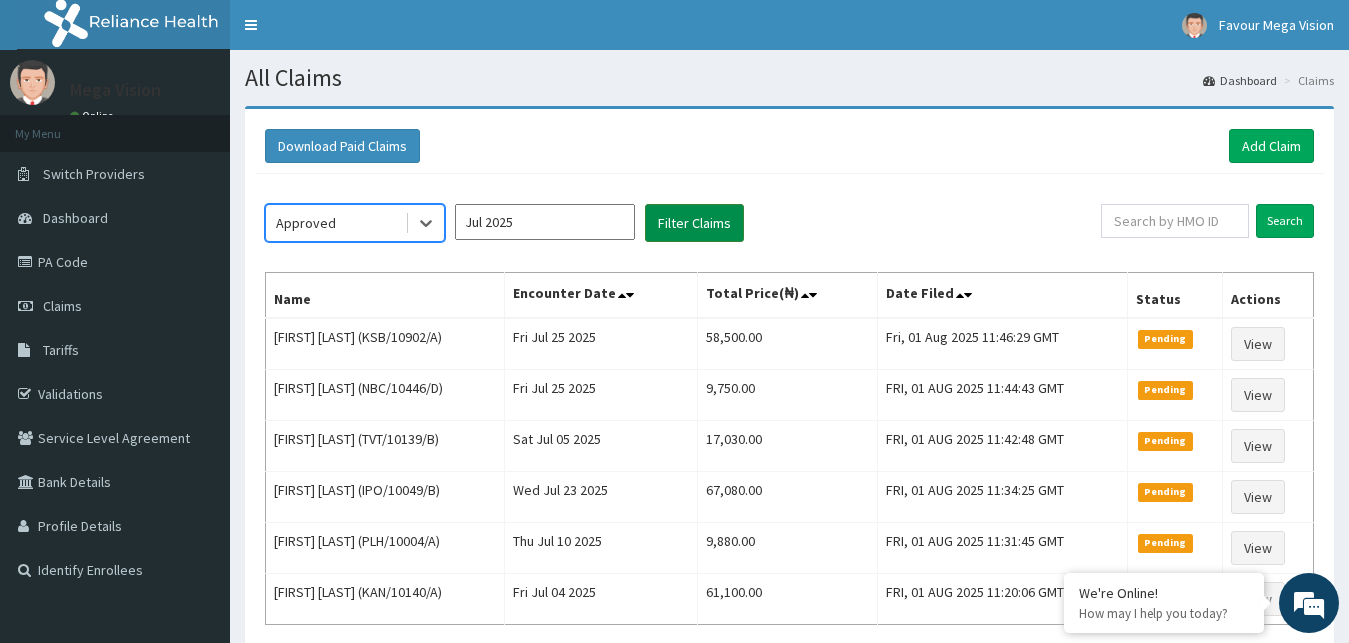 click on "Filter Claims" at bounding box center [694, 223] 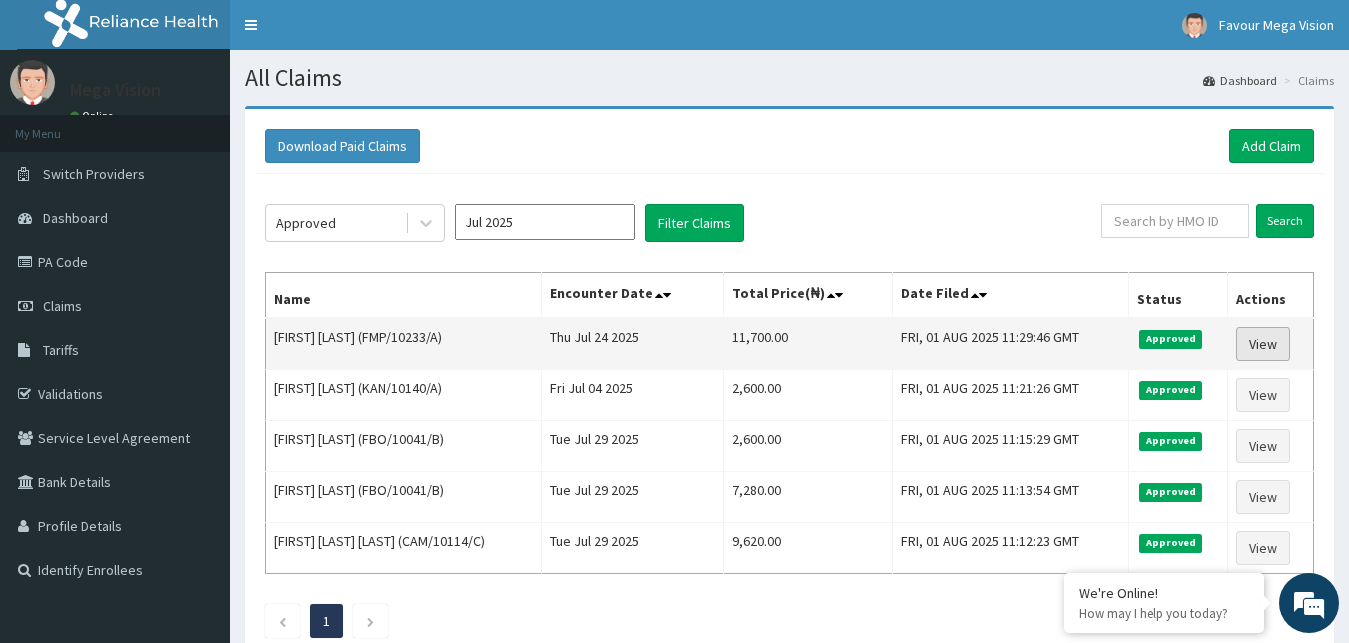click on "View" at bounding box center (1263, 344) 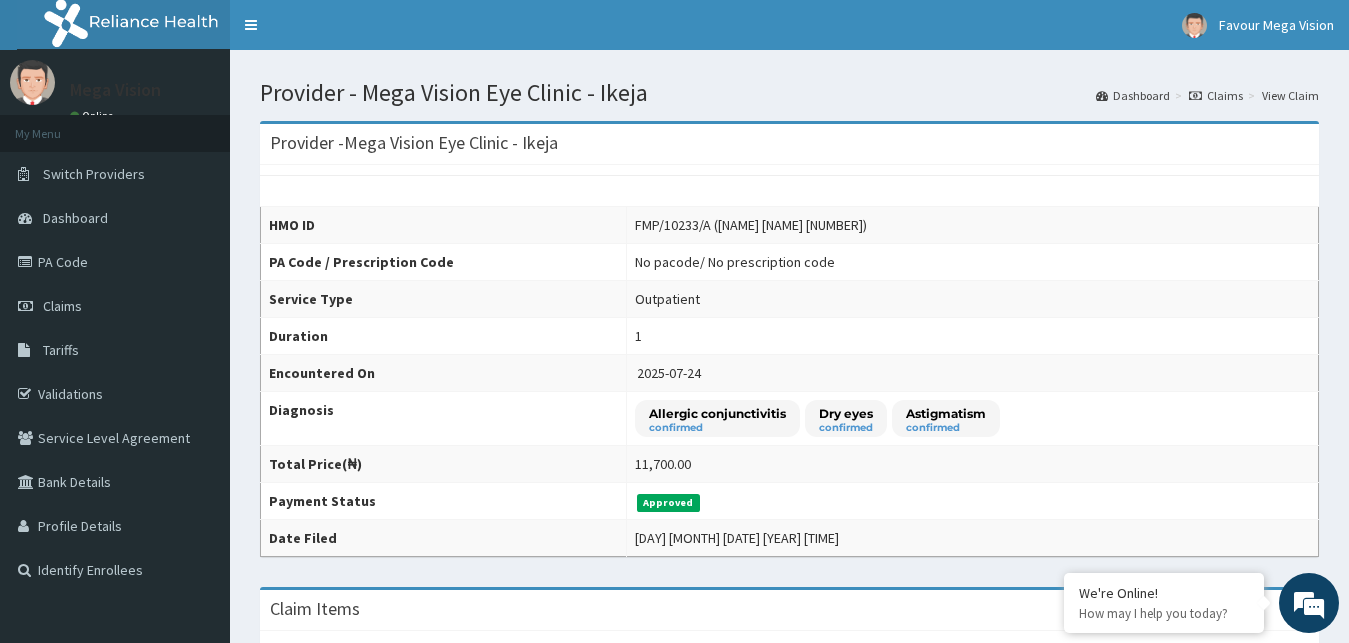 scroll, scrollTop: 0, scrollLeft: 0, axis: both 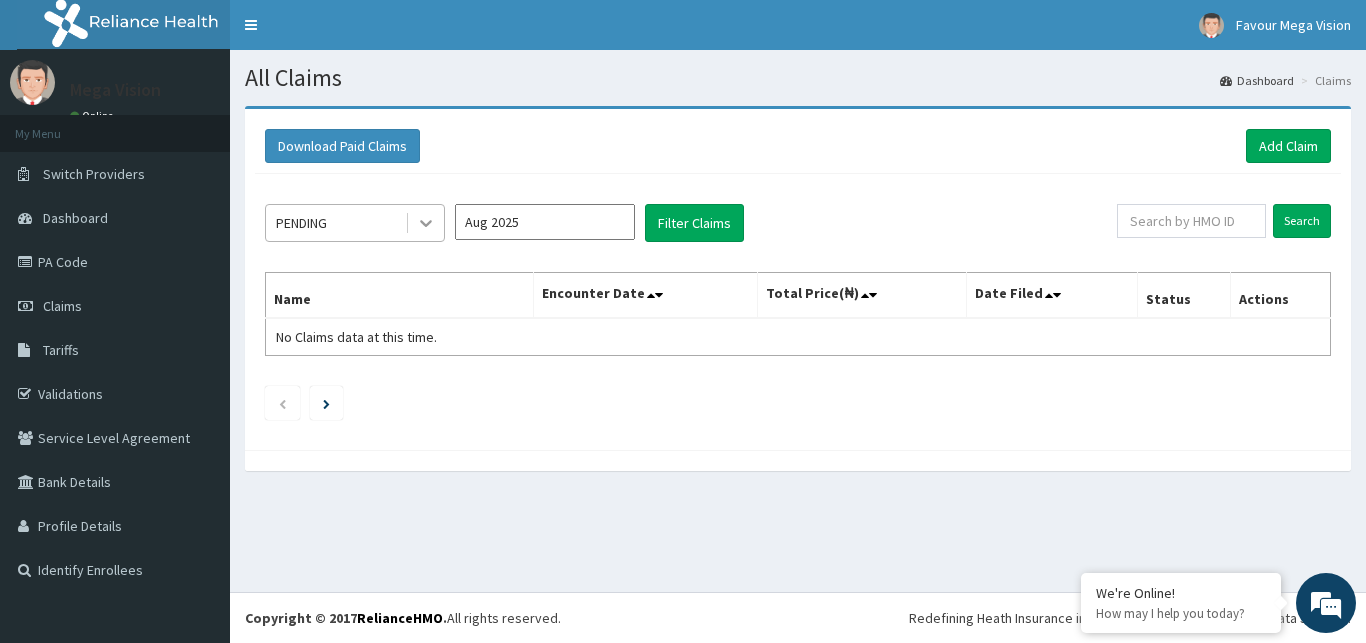 click 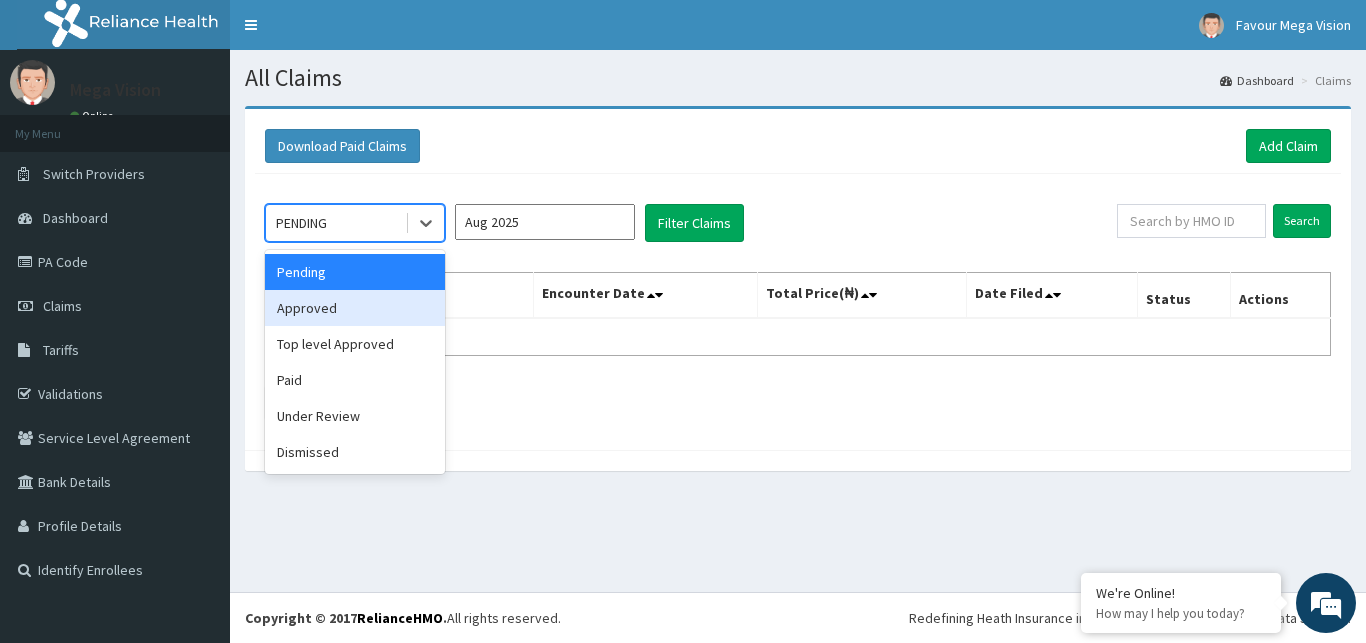 click on "Approved" at bounding box center (355, 308) 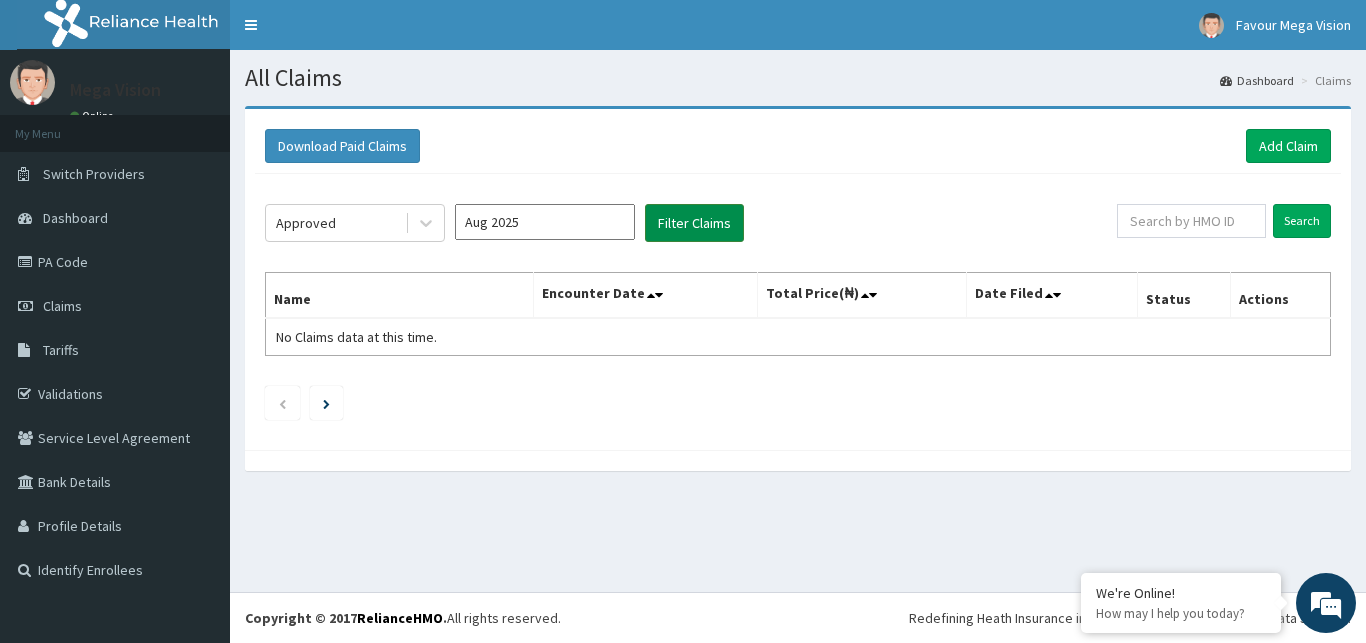 click on "Filter Claims" at bounding box center [694, 223] 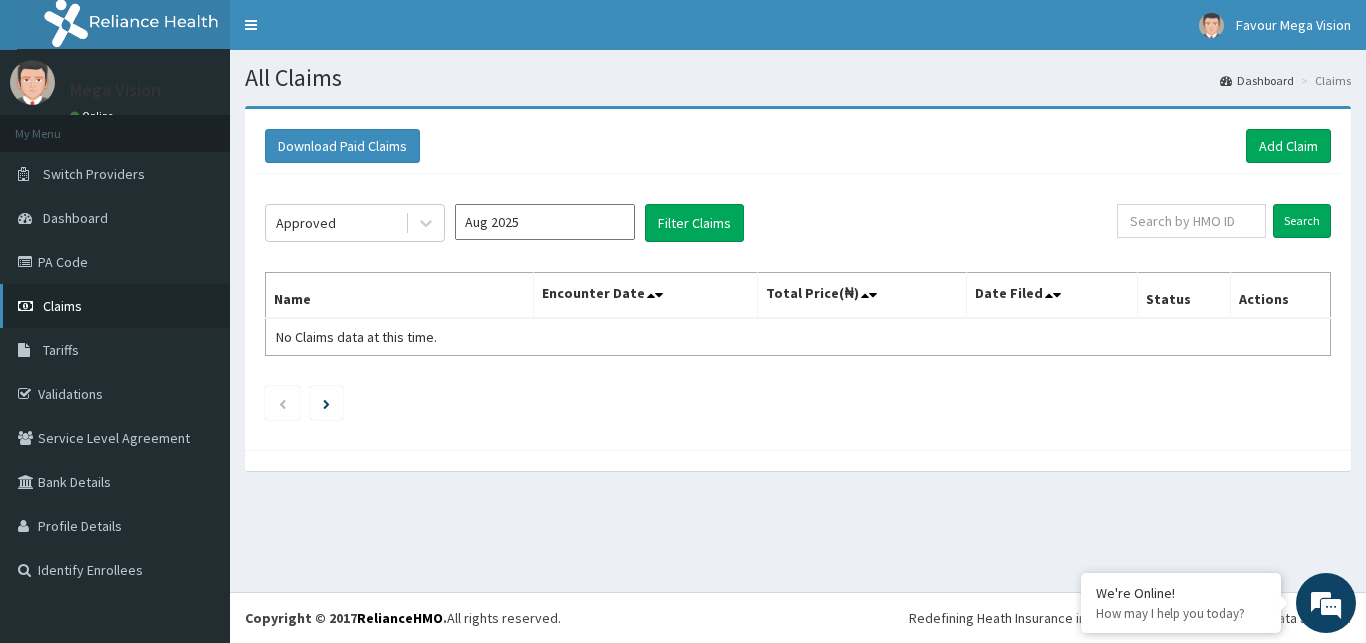 click on "Claims" at bounding box center (62, 306) 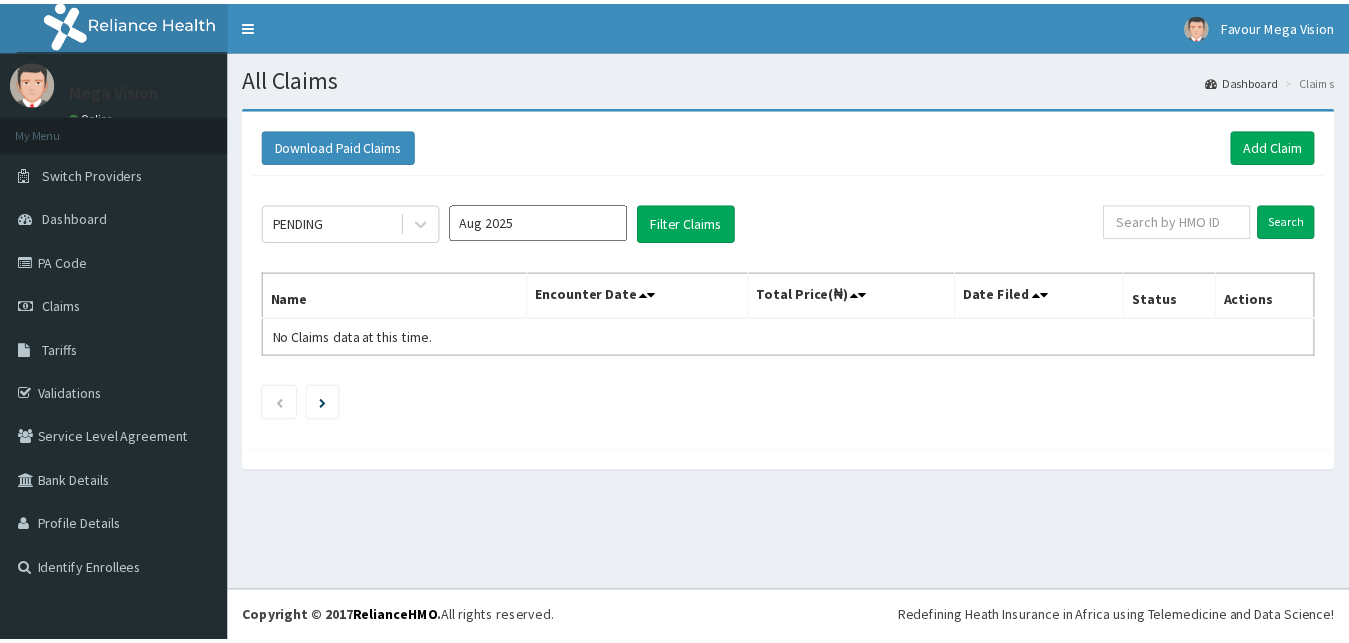 scroll, scrollTop: 0, scrollLeft: 0, axis: both 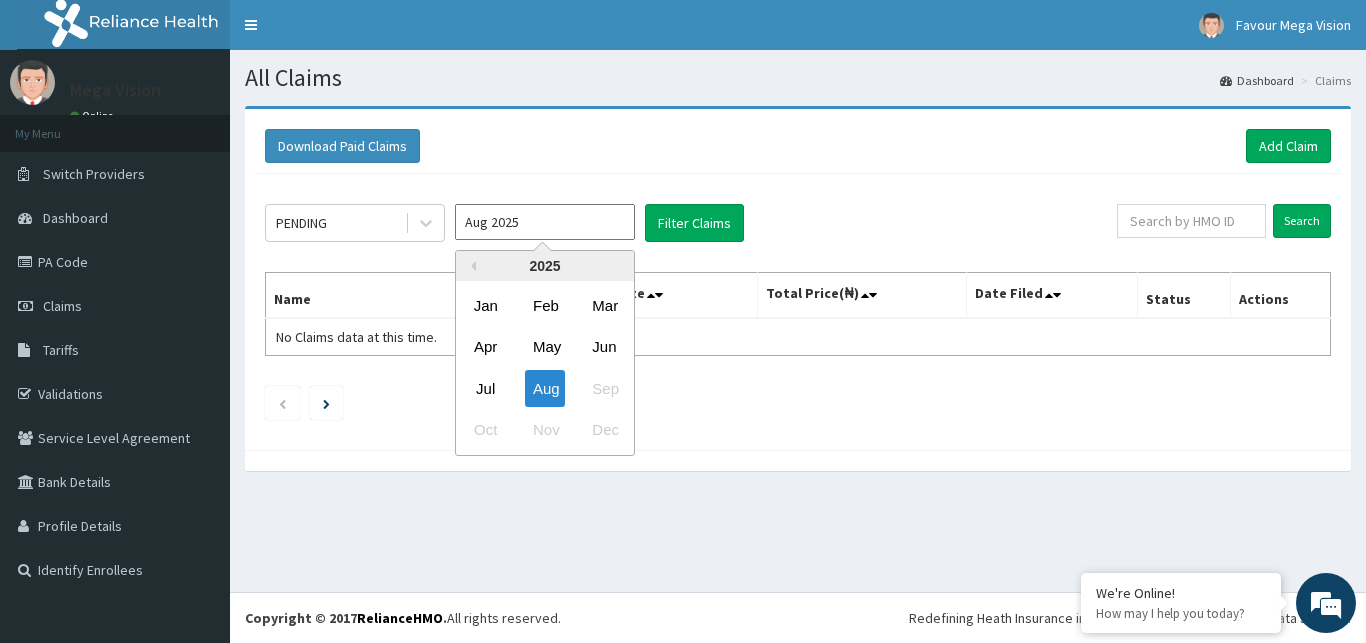 click on "Aug 2025" at bounding box center (545, 222) 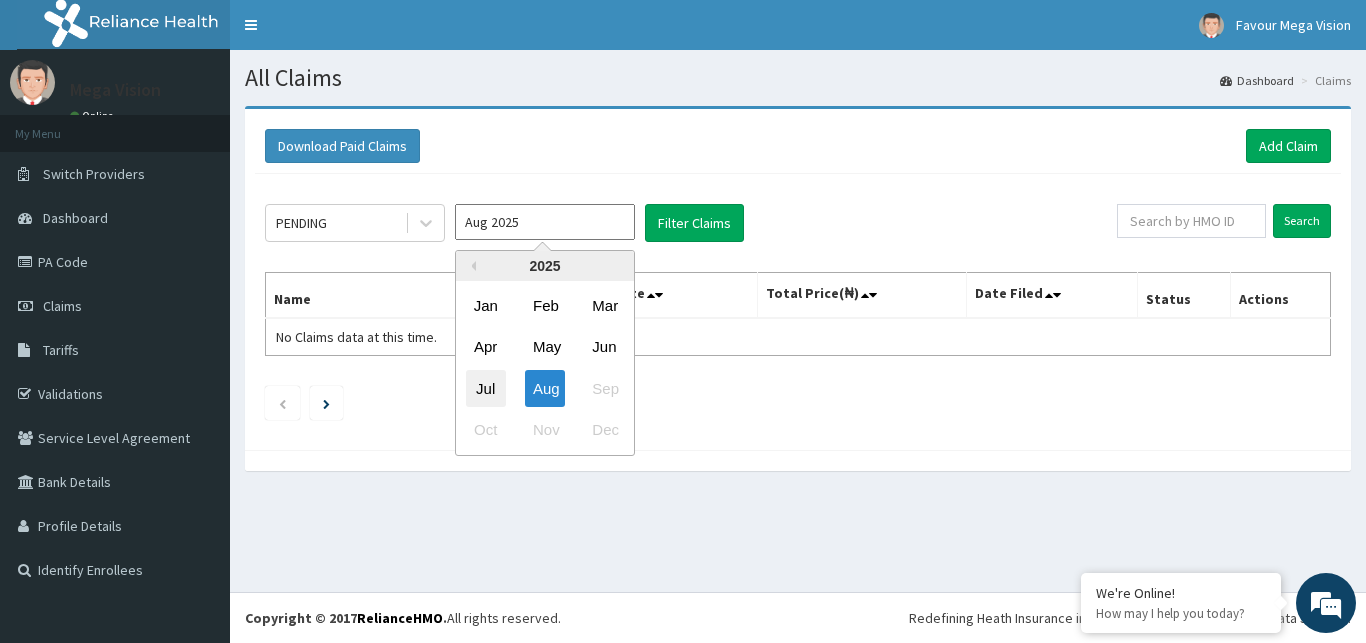 click on "Jul" at bounding box center [486, 388] 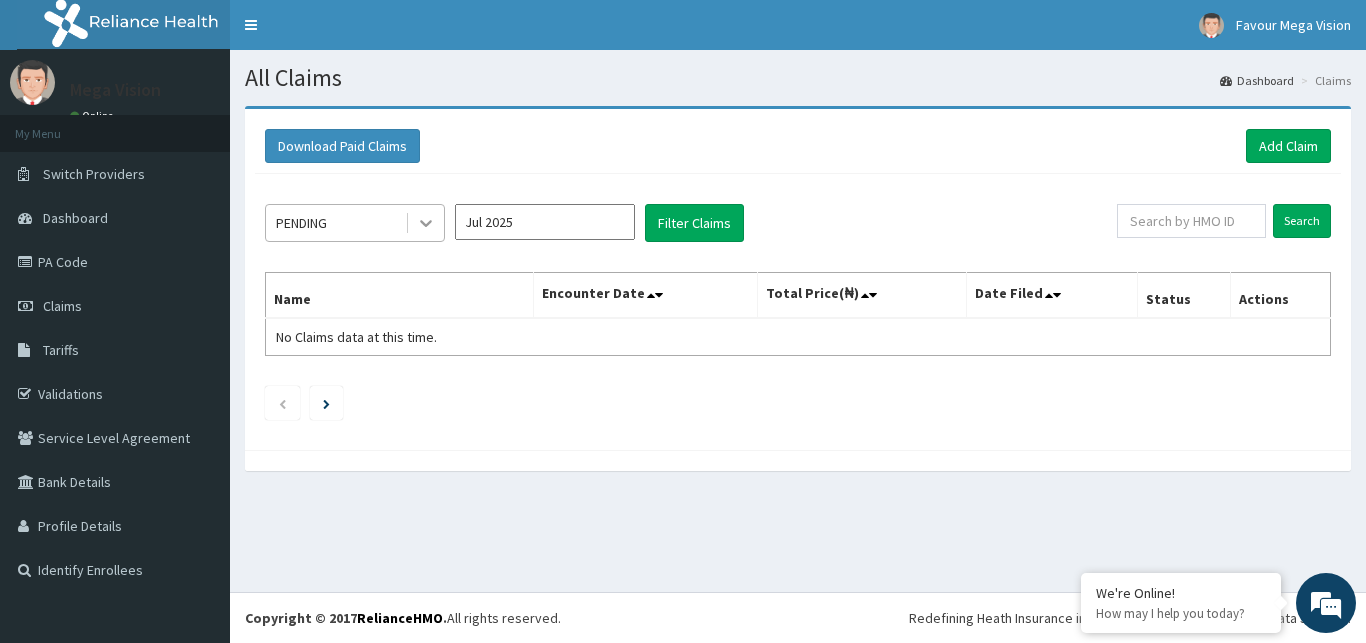 click 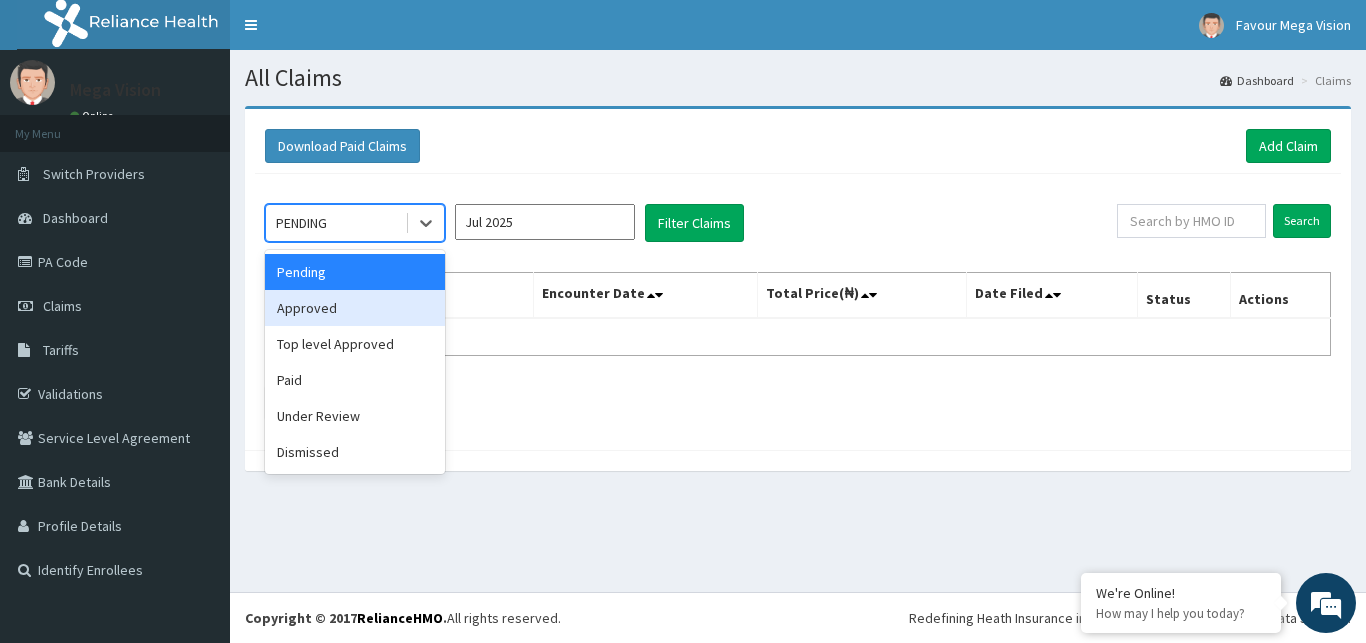 click on "Approved" at bounding box center (355, 308) 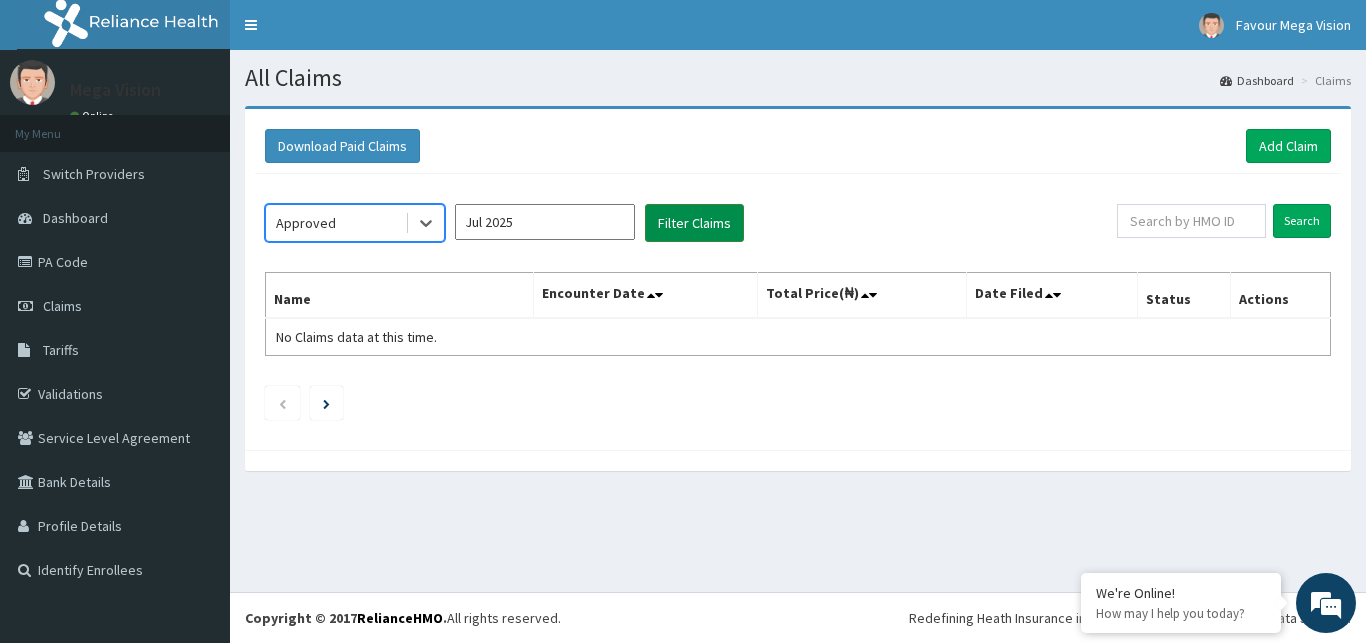 click on "Filter Claims" at bounding box center [694, 223] 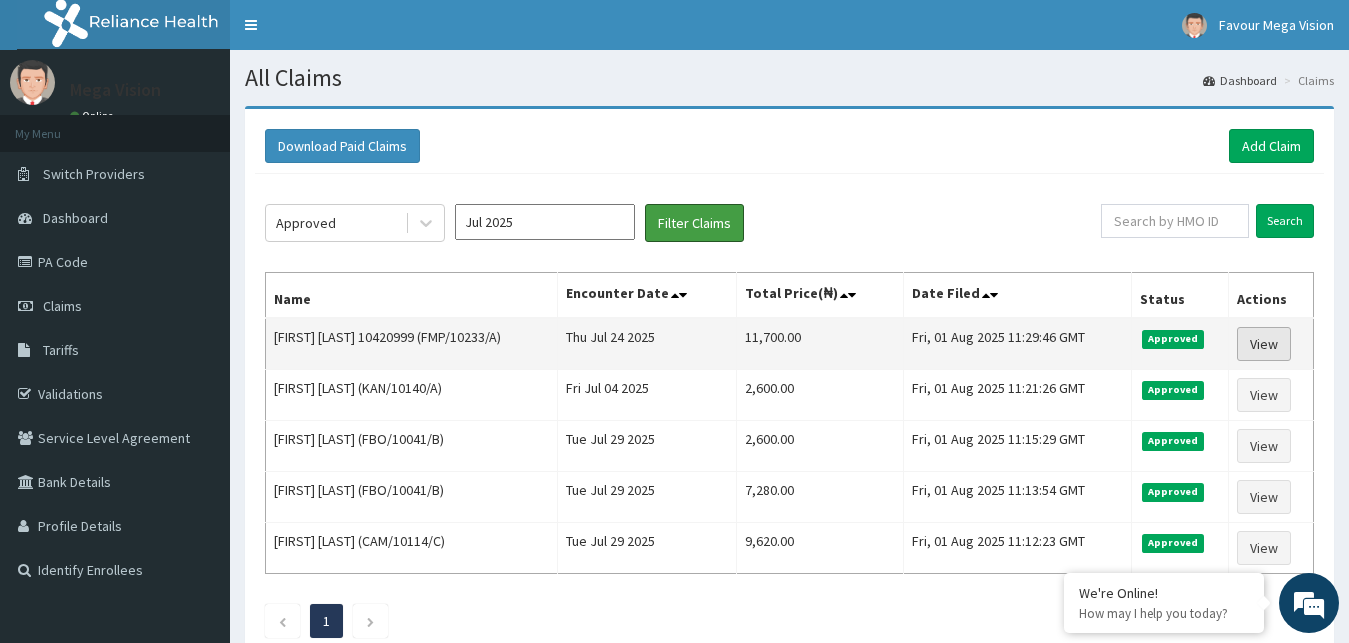 scroll, scrollTop: 0, scrollLeft: 0, axis: both 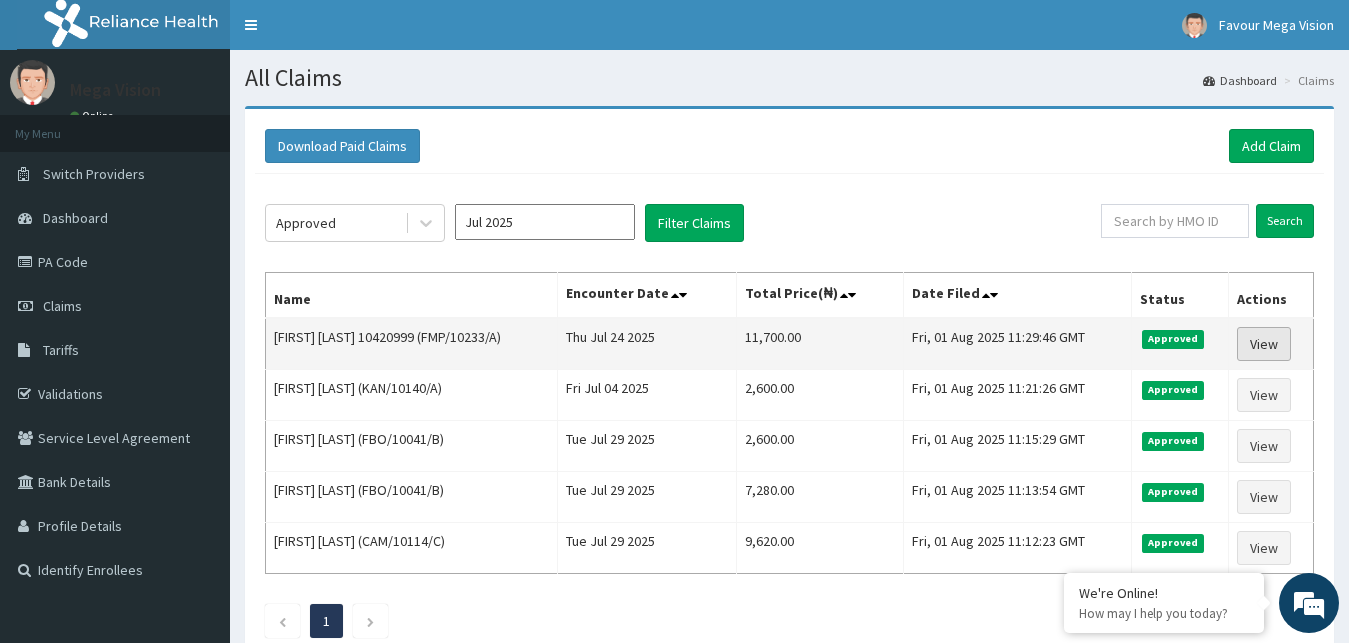 click on "View" at bounding box center [1264, 344] 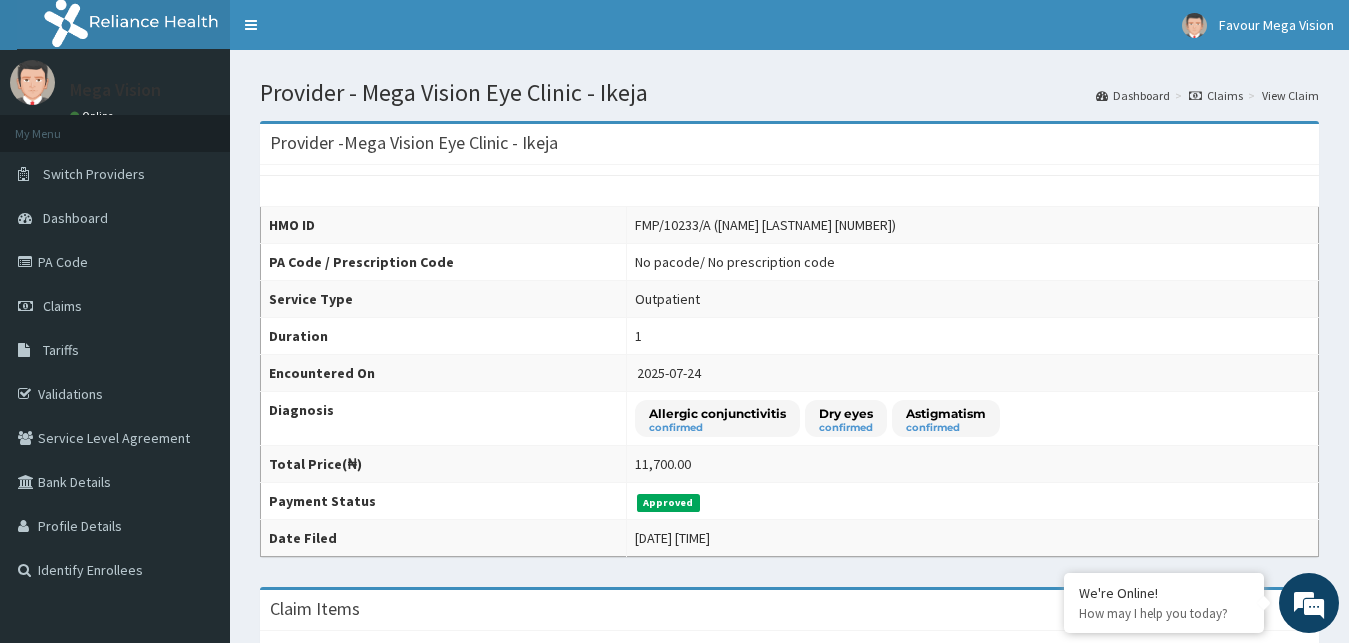 scroll, scrollTop: 0, scrollLeft: 0, axis: both 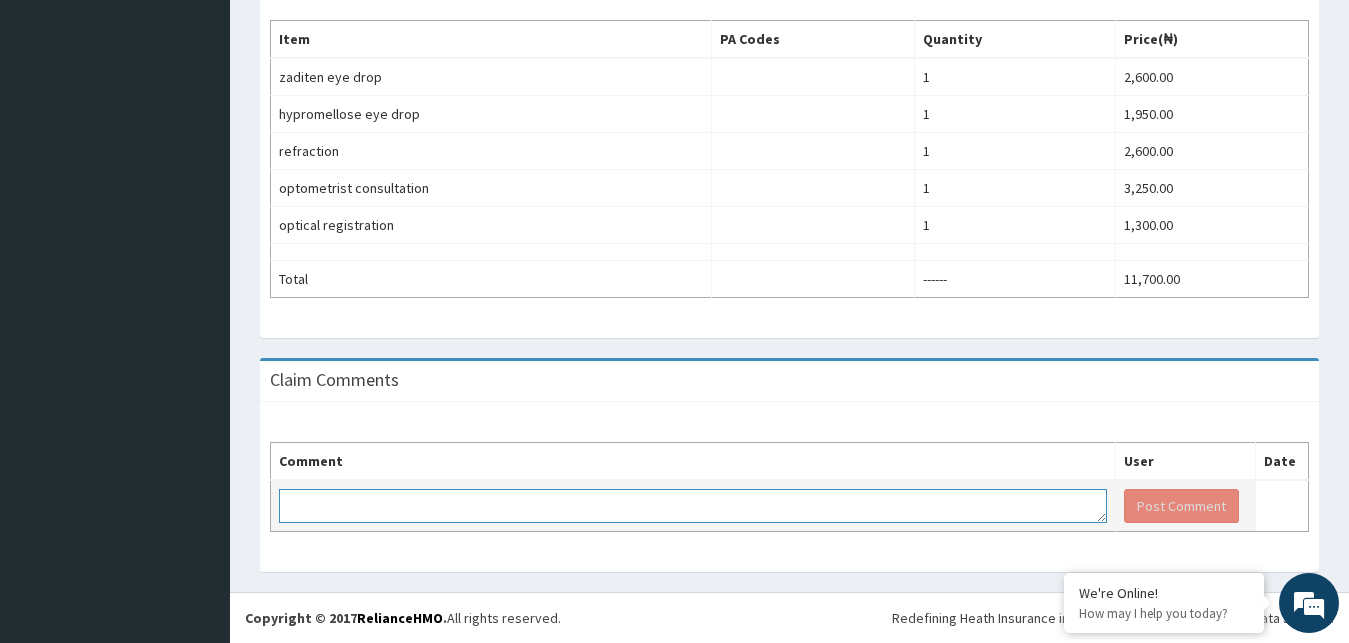 click at bounding box center (693, 506) 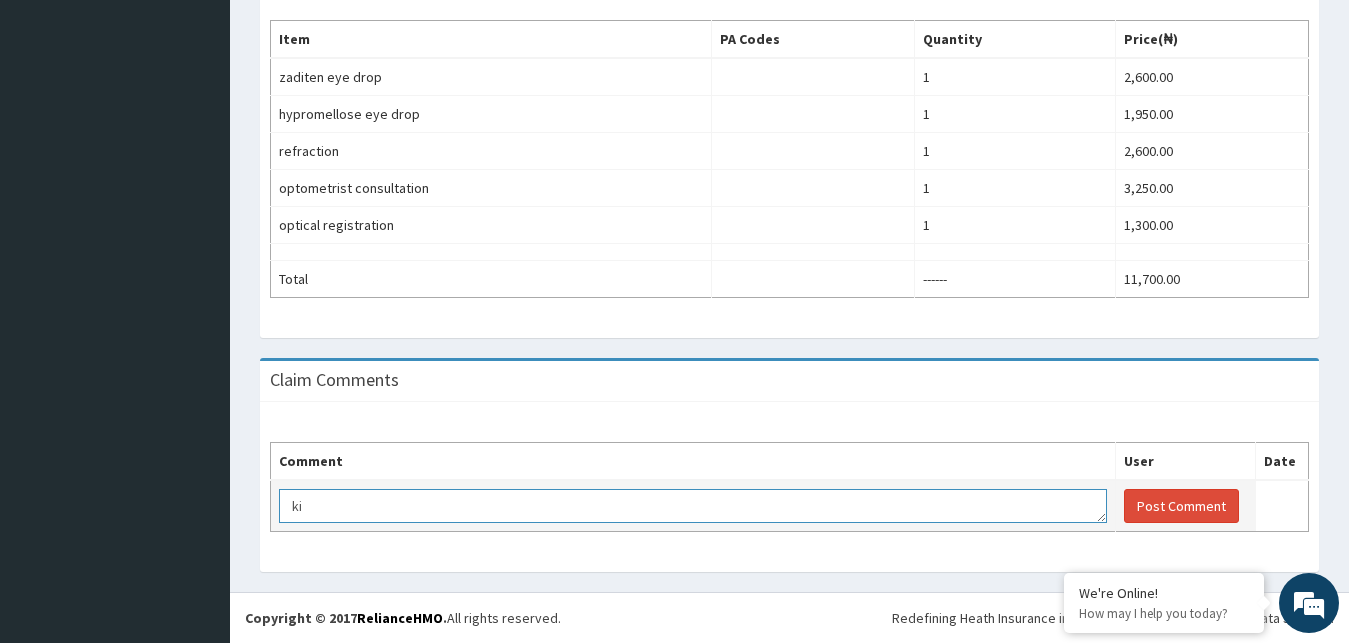 type on "k" 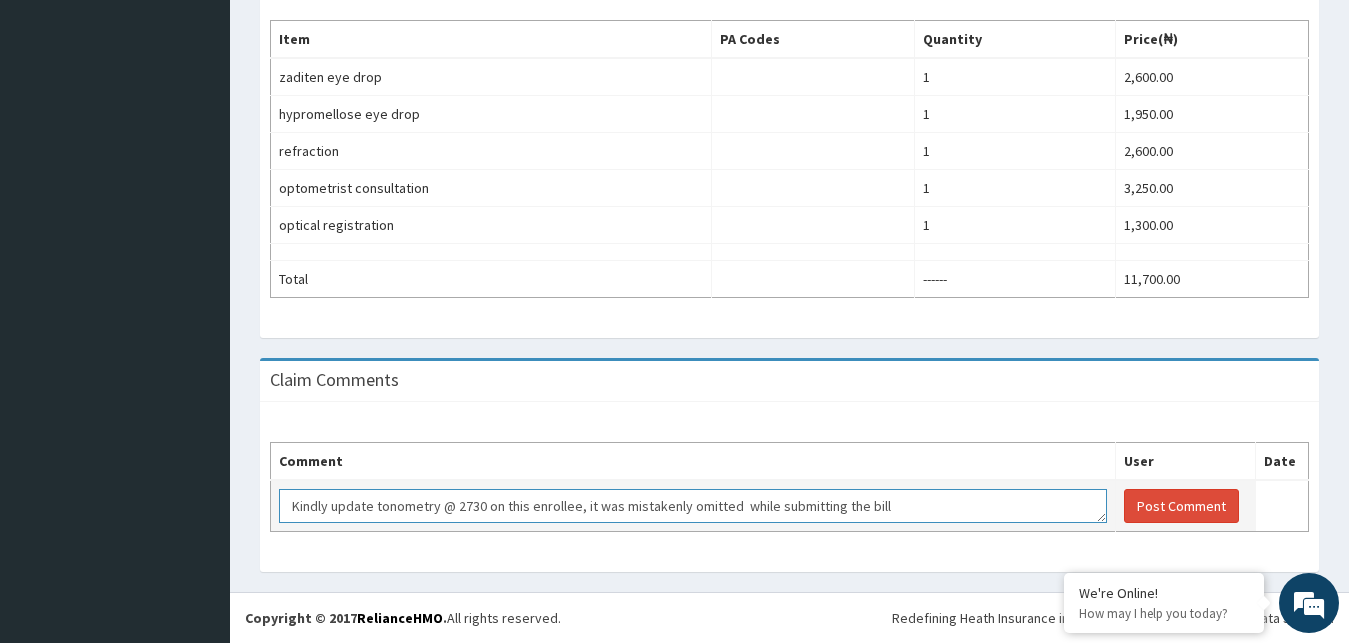 click on "Kindly update tonometry @ 2730 on this enrollee, it was mistakenly omitted  while submitting the bill" at bounding box center [693, 506] 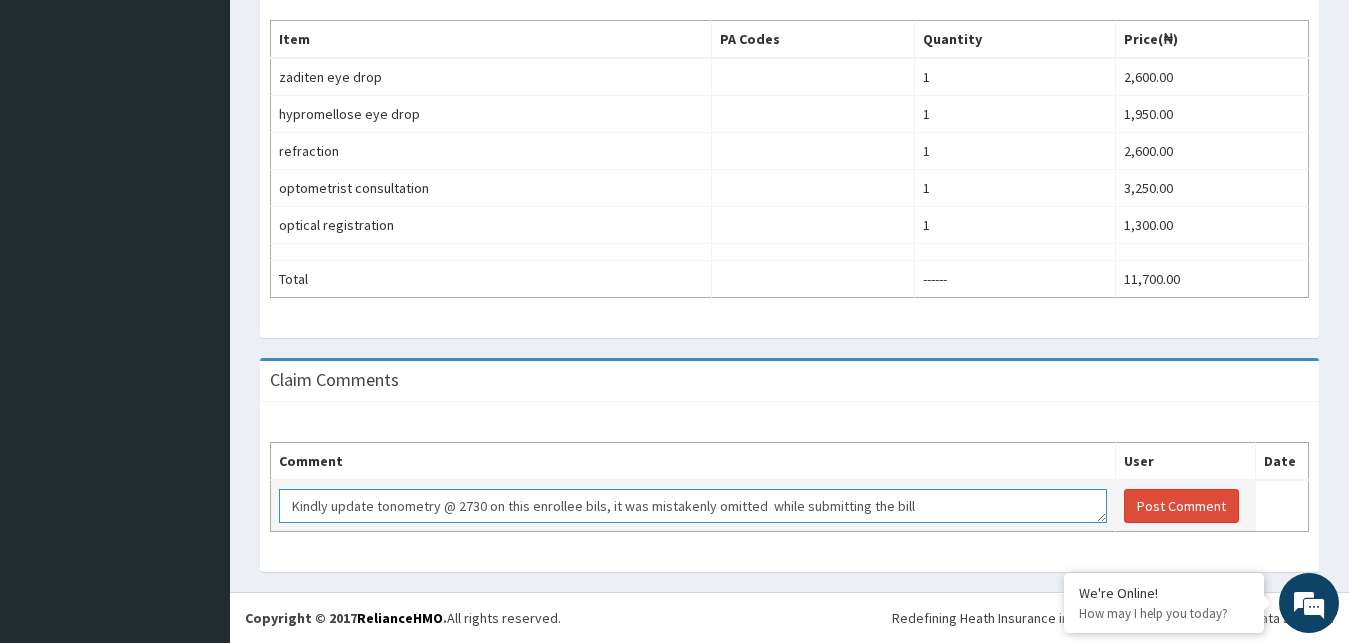 click on "Kindly update tonometry @ 2730 on this enrollee bils, it was mistakenly omitted  while submitting the bill" at bounding box center [693, 506] 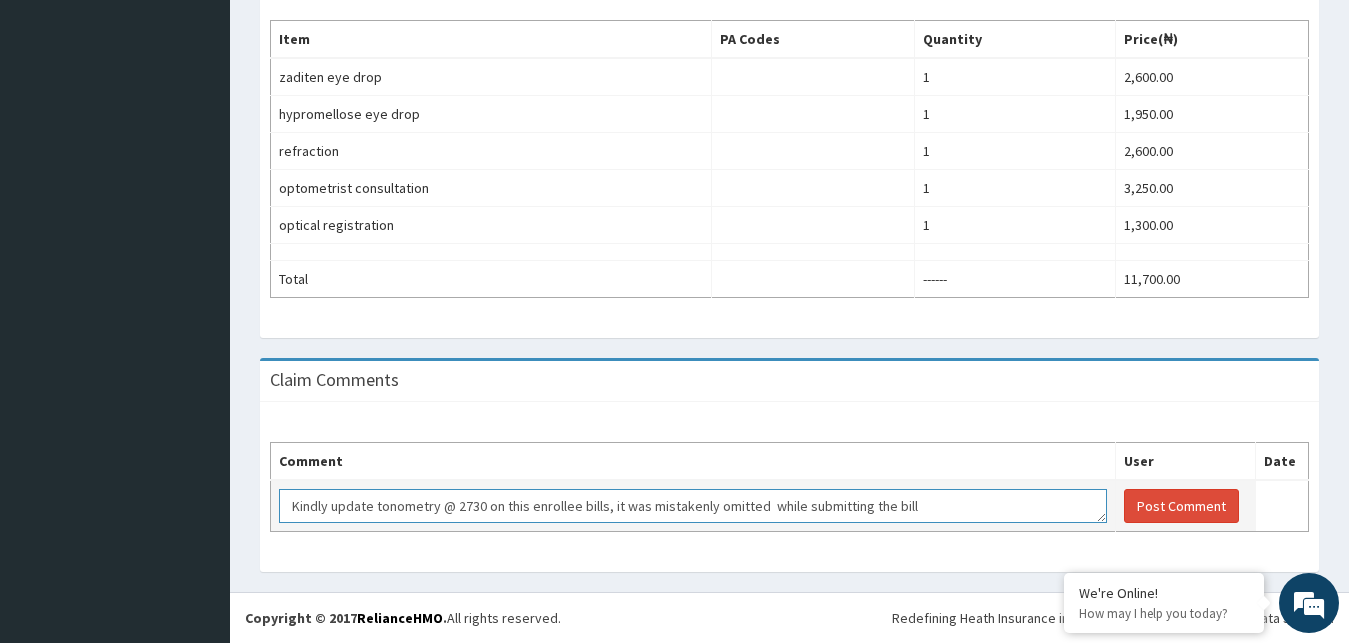 click on "Kindly update tonometry @ 2730 on this enrollee bills, it was mistakenly omitted  while submitting the bill" at bounding box center (693, 506) 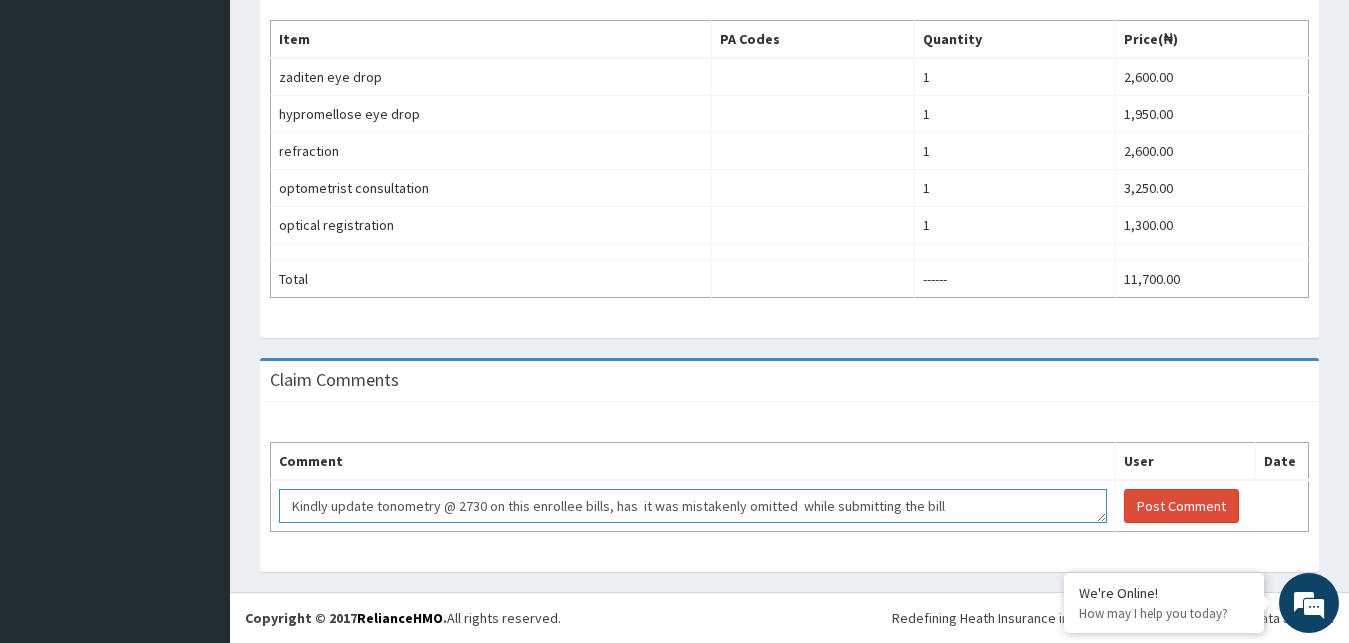 drag, startPoint x: 947, startPoint y: 506, endPoint x: 268, endPoint y: 395, distance: 688.01306 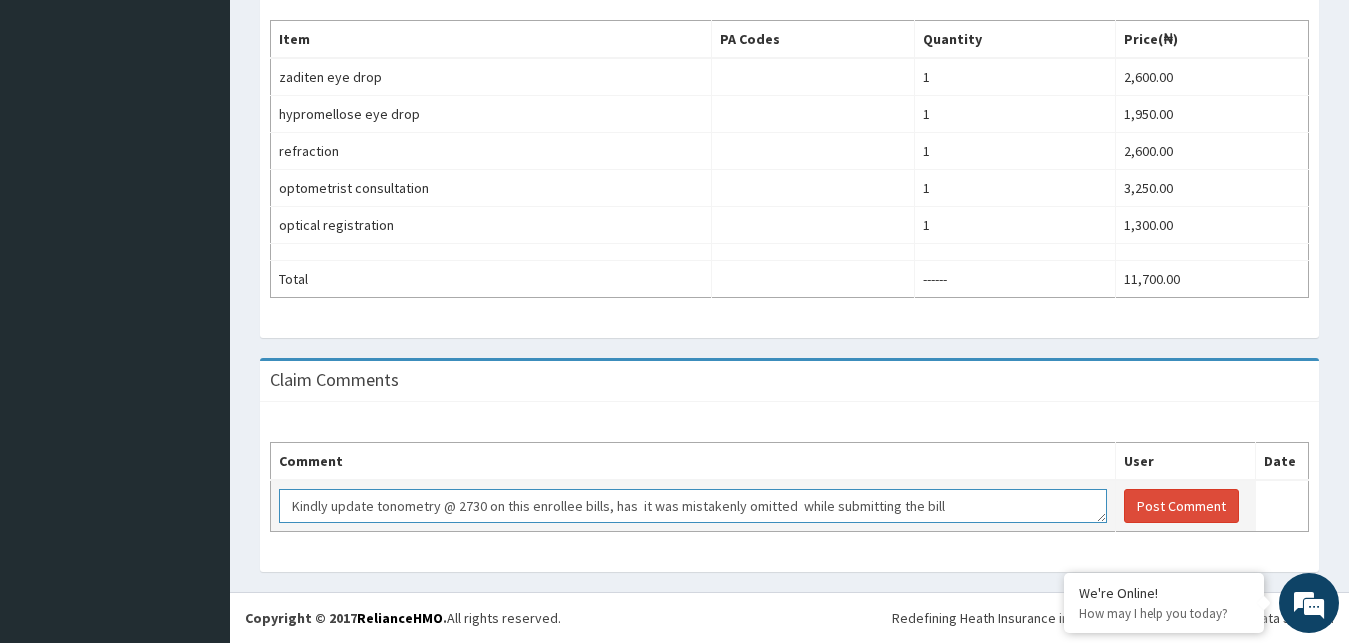 click on "Kindly update tonometry @ 2730 on this enrollee bills, has  it was mistakenly omitted  while submitting the bill" at bounding box center (693, 506) 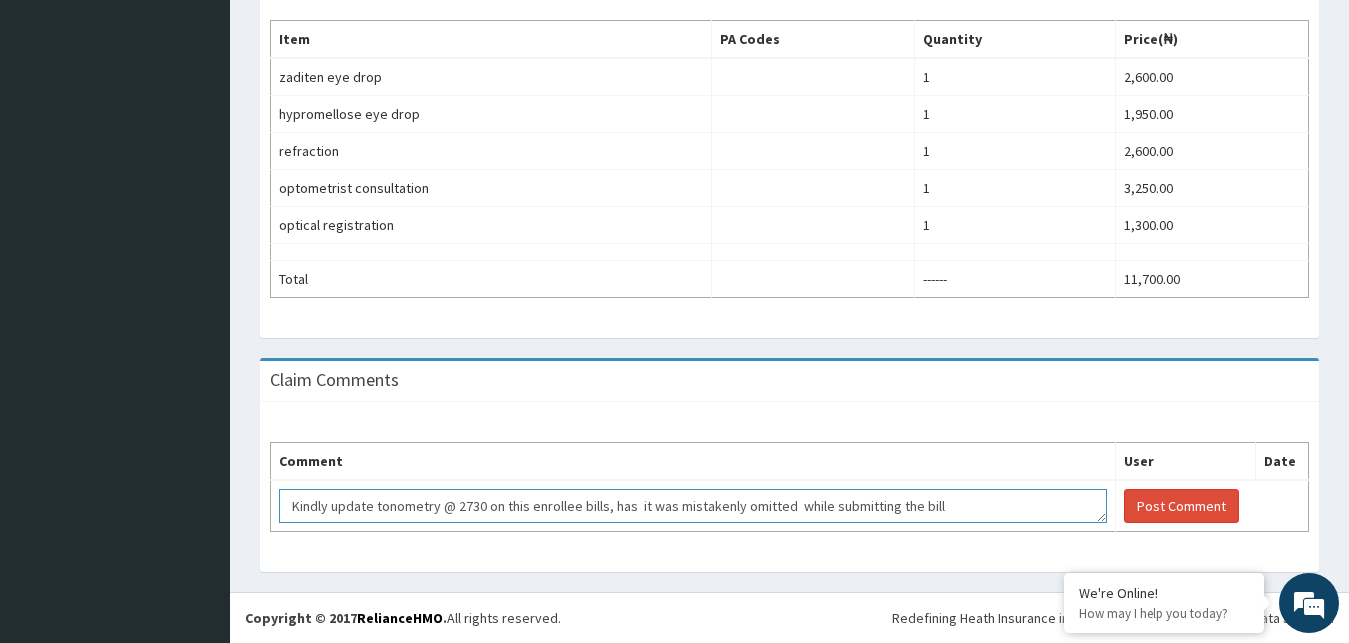 drag, startPoint x: 282, startPoint y: 530, endPoint x: 267, endPoint y: 527, distance: 15.297058 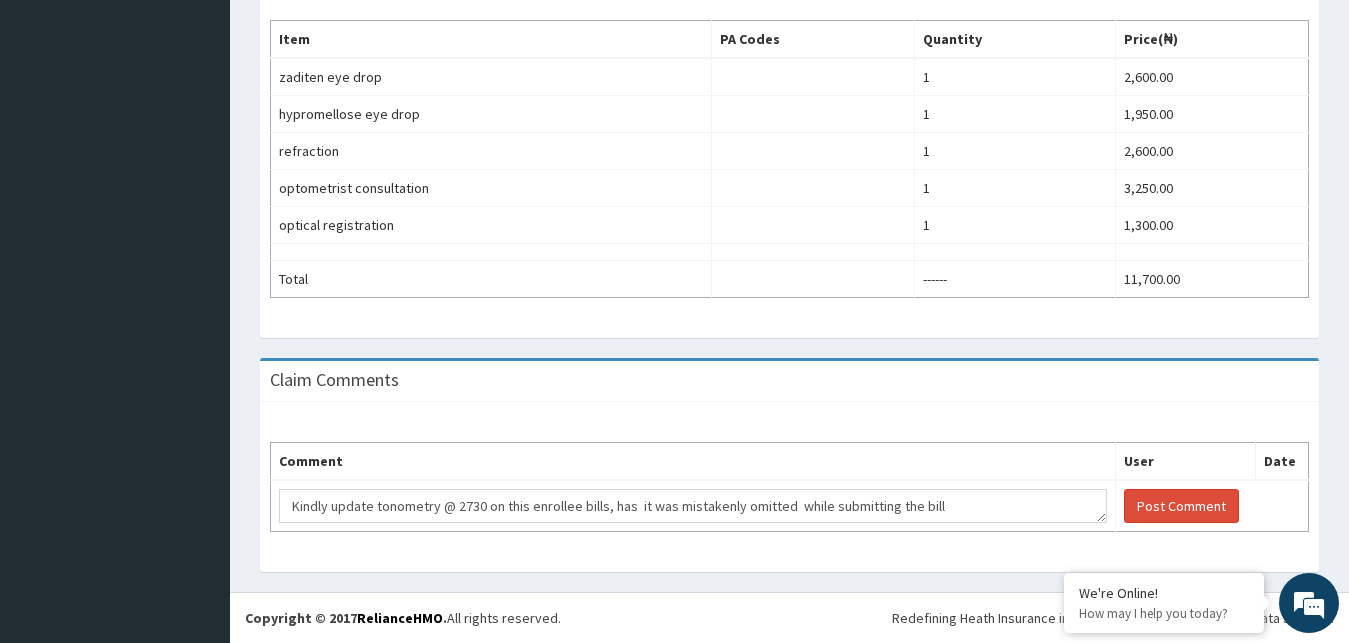 click on "Comment User Date Kindly update tonometry @ 2730 on this enrollee bills, has  it was mistakenly omitted  while submitting the bill  Post Comment" at bounding box center [789, 487] 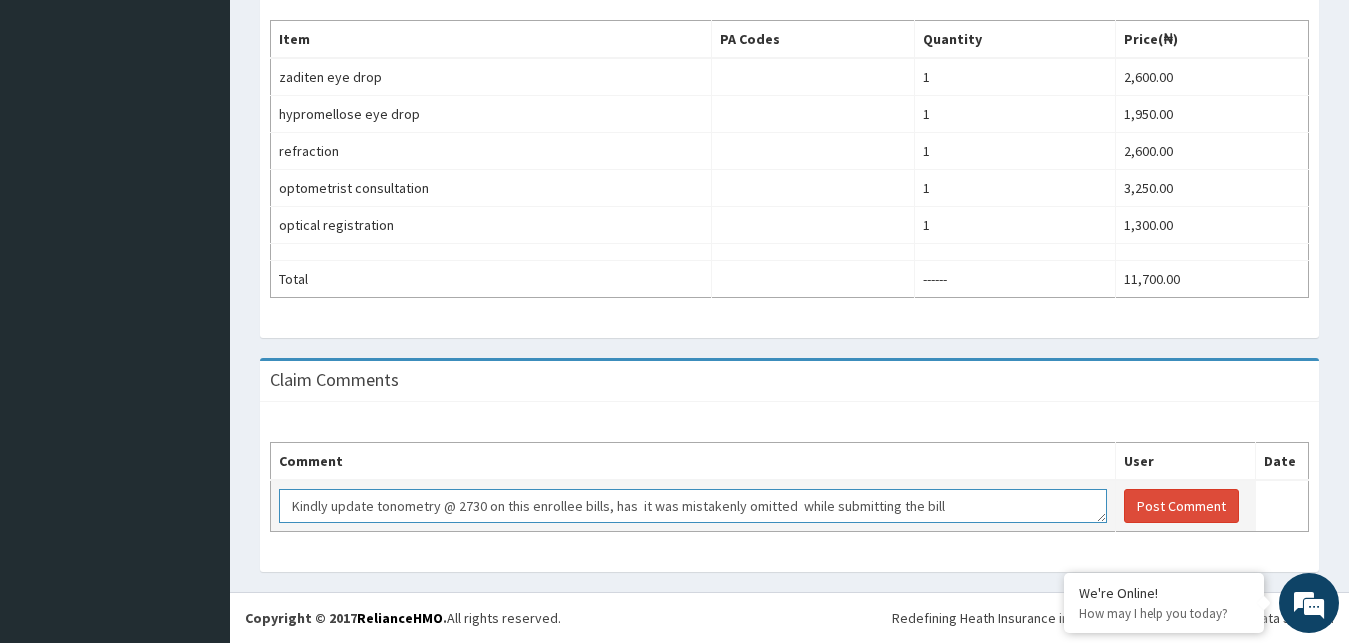 click on "Kindly update tonometry @ 2730 on this enrollee bills, has  it was mistakenly omitted  while submitting the bill" at bounding box center (693, 506) 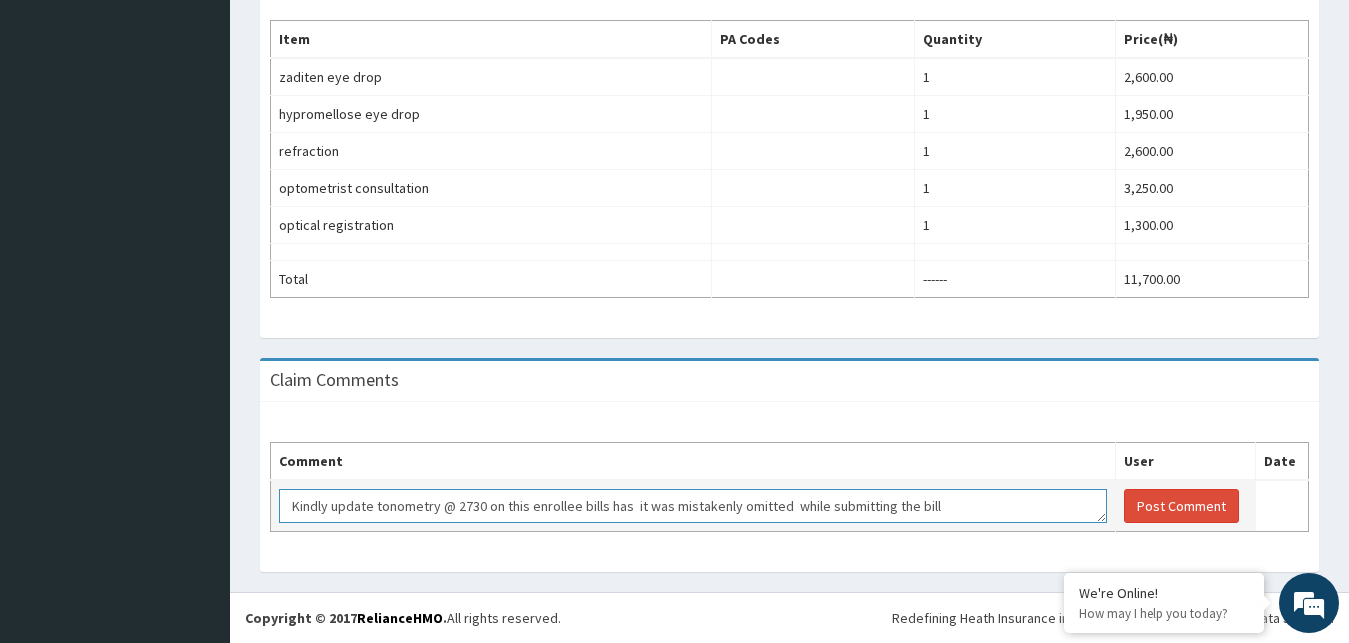 click on "Kindly update tonometry @ 2730 on this enrollee bills has  it was mistakenly omitted  while submitting the bill" at bounding box center [693, 506] 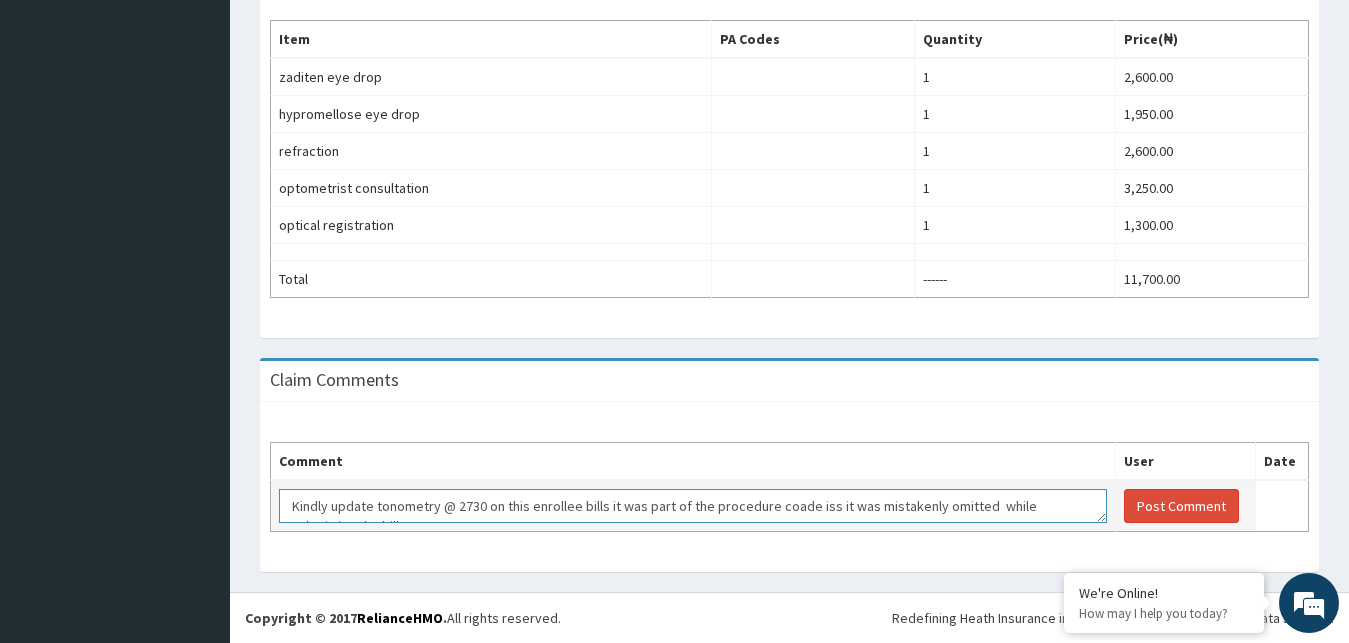 click on "Kindly update tonometry @ 2730 on this enrollee bills it was part of the procedure coade iss it was mistakenly omitted  while submitting the bill" at bounding box center [693, 506] 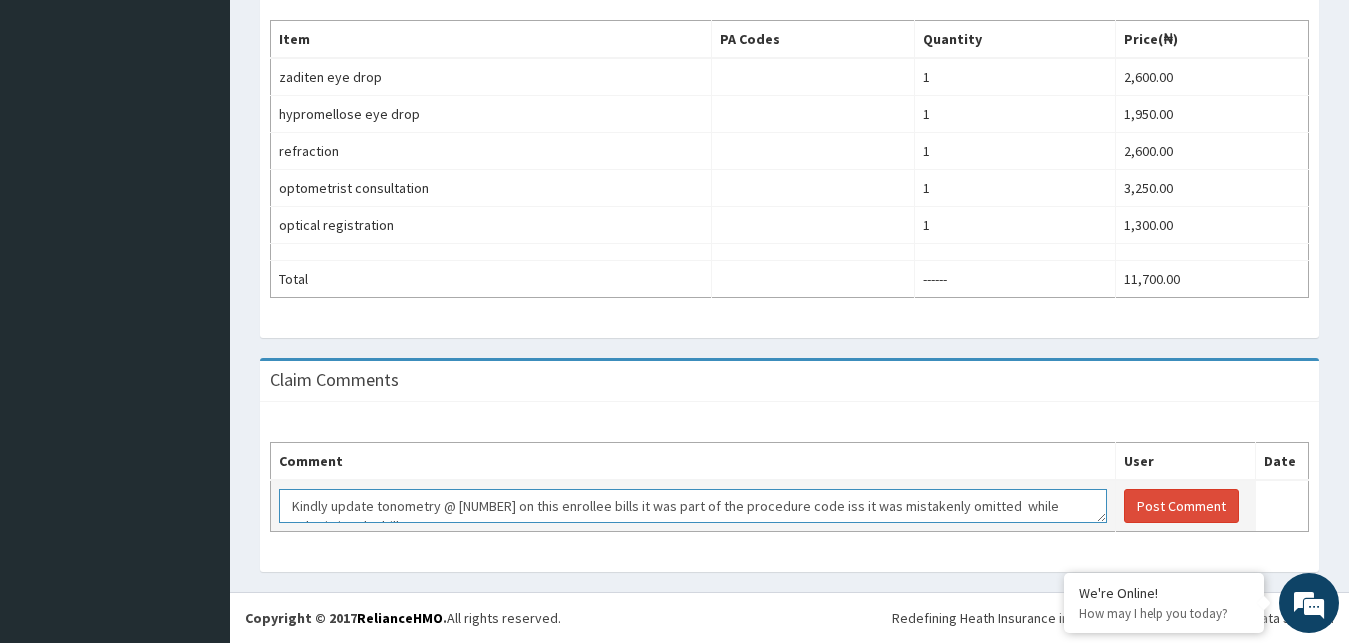 click on "Kindly update tonometry @ 2730 on this enrollee bills it was part of the procedure code iss it was mistakenly omitted  while submitting the bill" at bounding box center [693, 506] 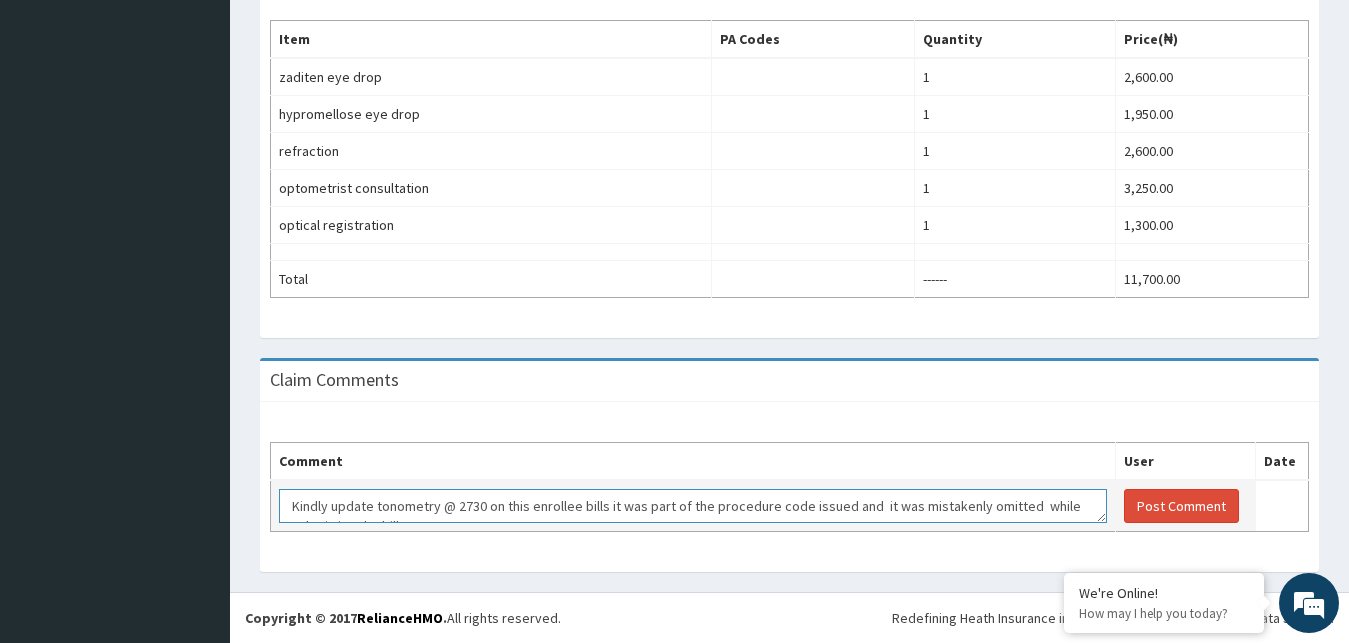 click on "Kindly update tonometry @ 2730 on this enrollee bills it was part of the procedure code issued and  it was mistakenly omitted  while submitting the bill" at bounding box center (693, 506) 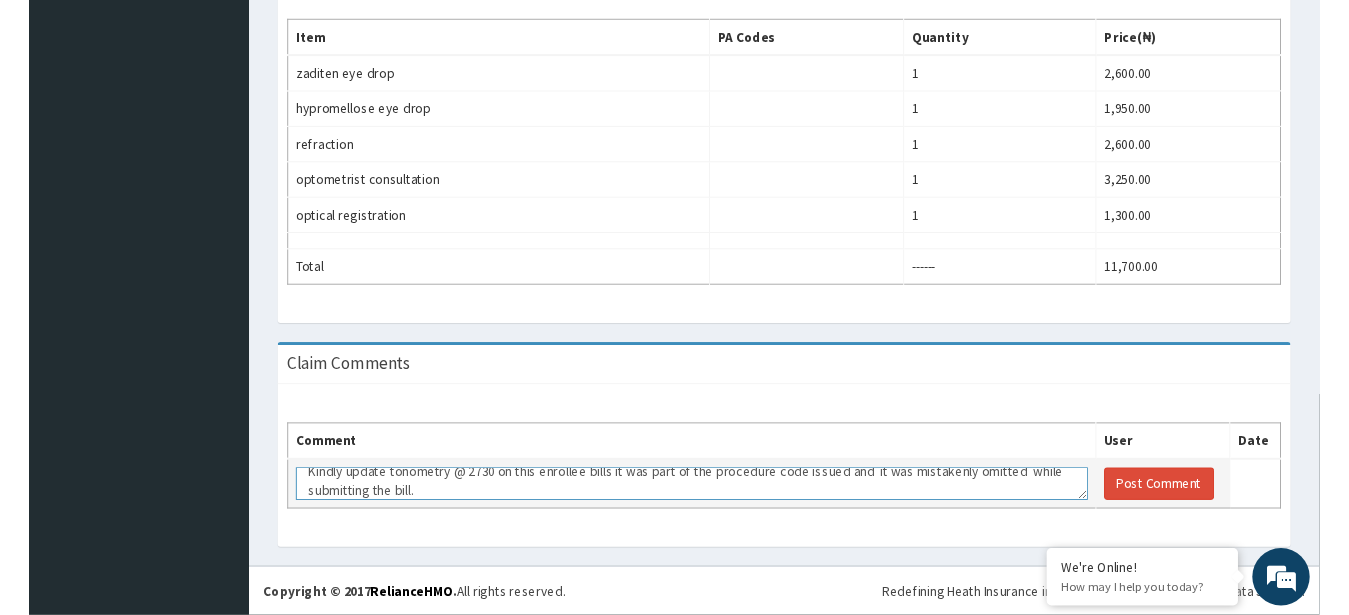 scroll, scrollTop: 0, scrollLeft: 0, axis: both 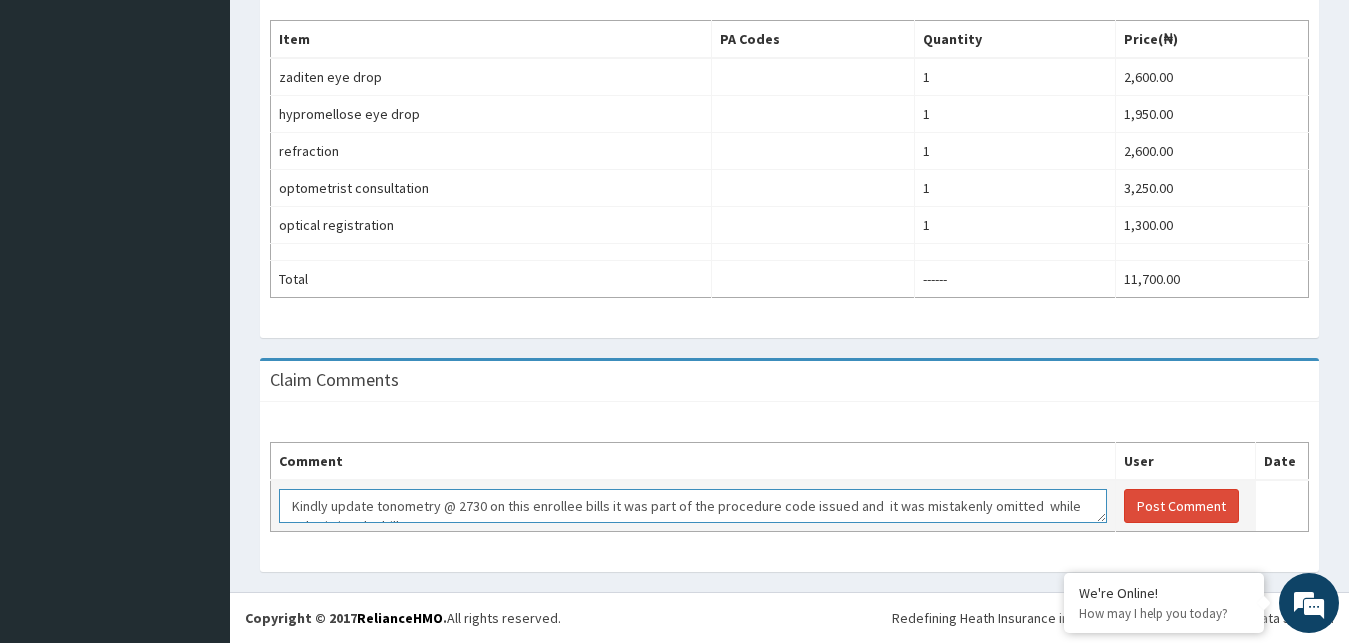 drag, startPoint x: 402, startPoint y: 513, endPoint x: 279, endPoint y: 495, distance: 124.3101 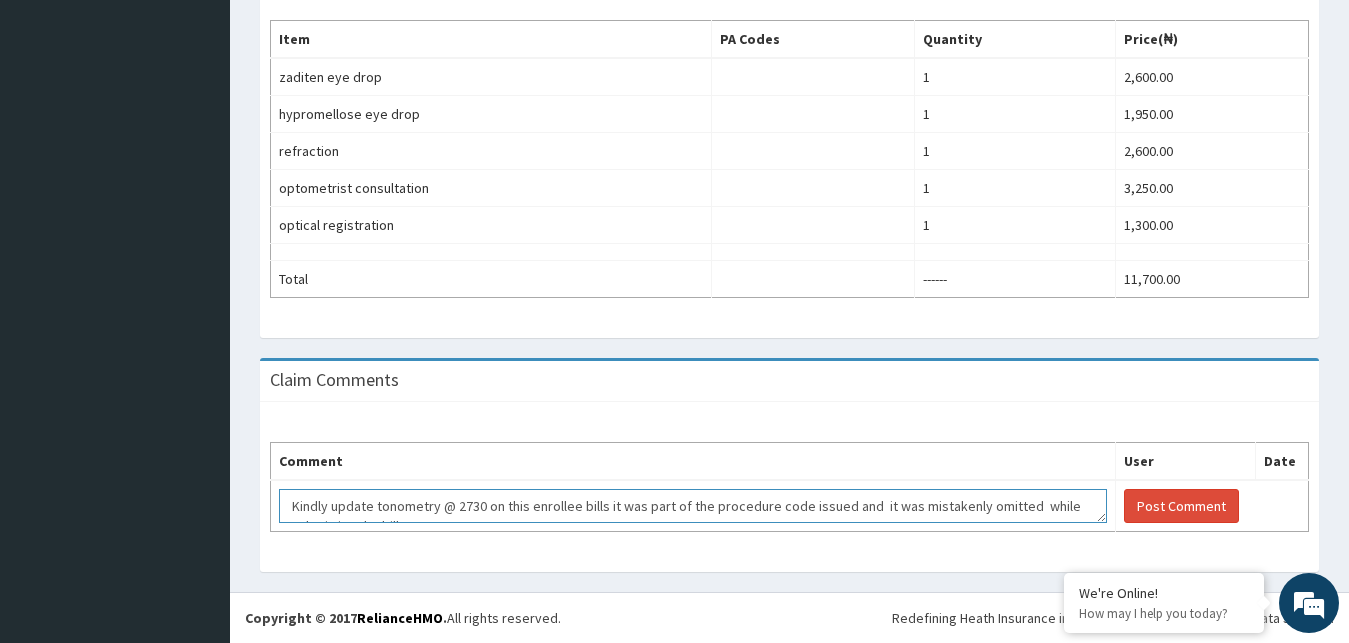 type on "Kindly update tonometry @ 2730 on this enrollee bills it was part of the procedure code issued and  it was mistakenly omitted  while submitting the bill." 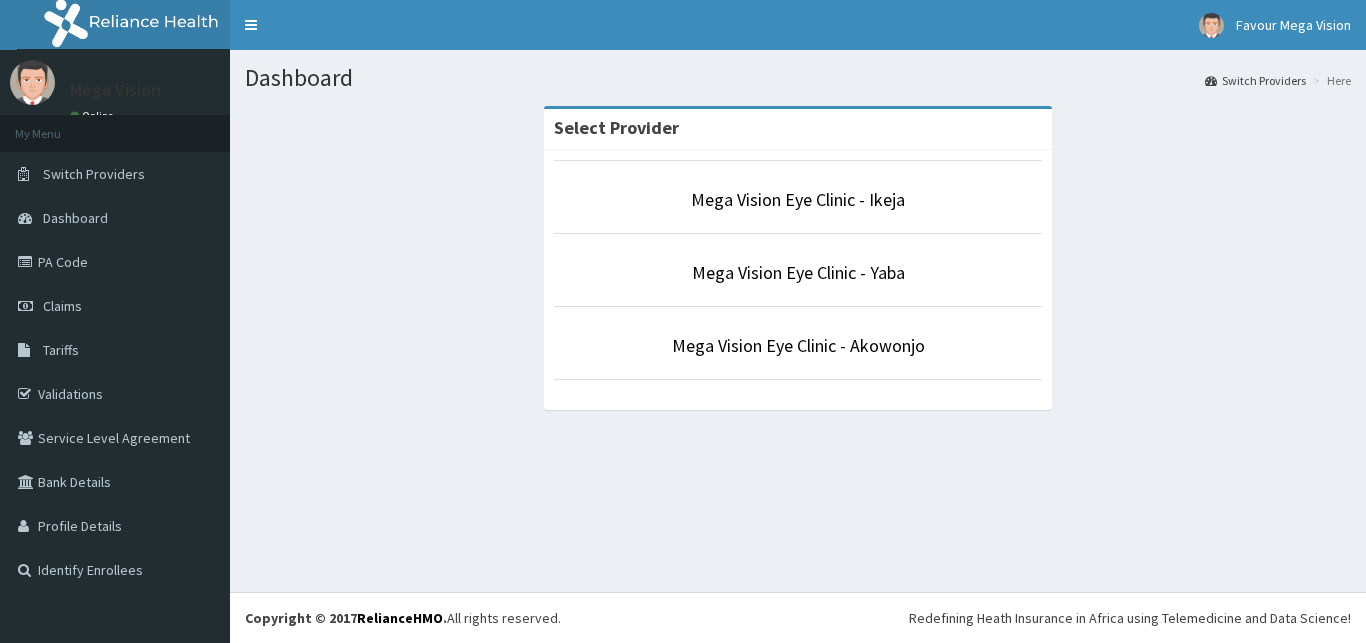 scroll, scrollTop: 0, scrollLeft: 0, axis: both 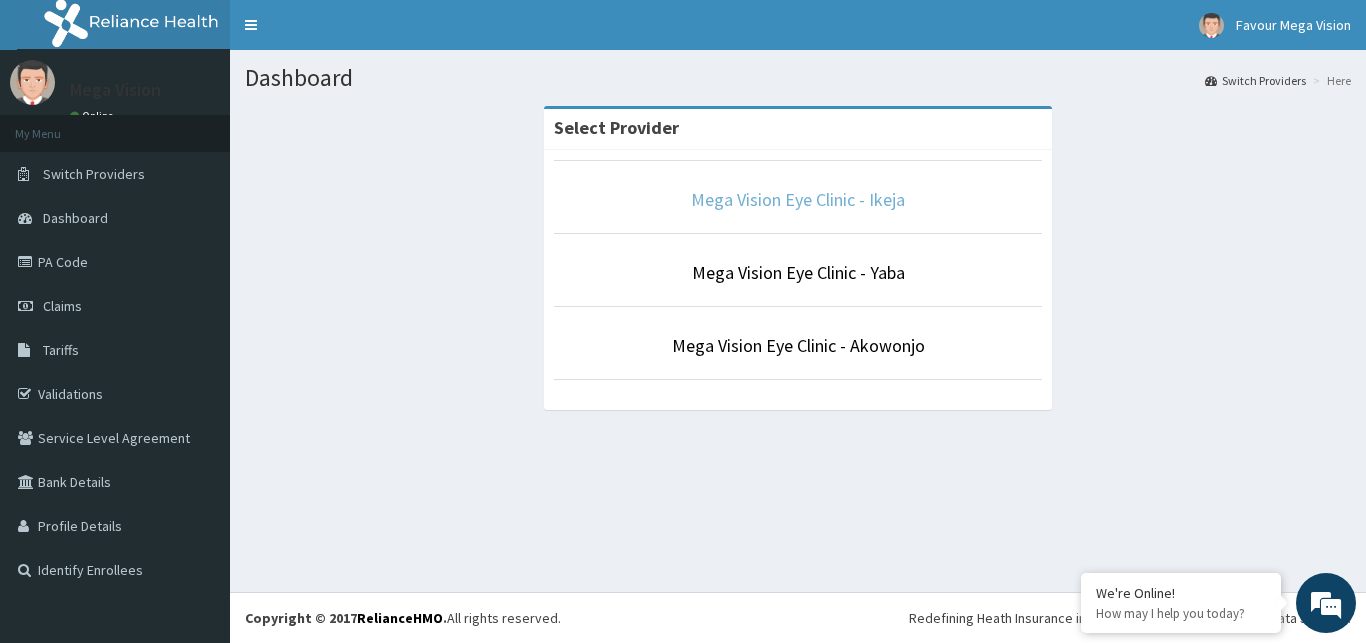 click on "Mega Vision Eye Clinic - Ikeja" at bounding box center [798, 199] 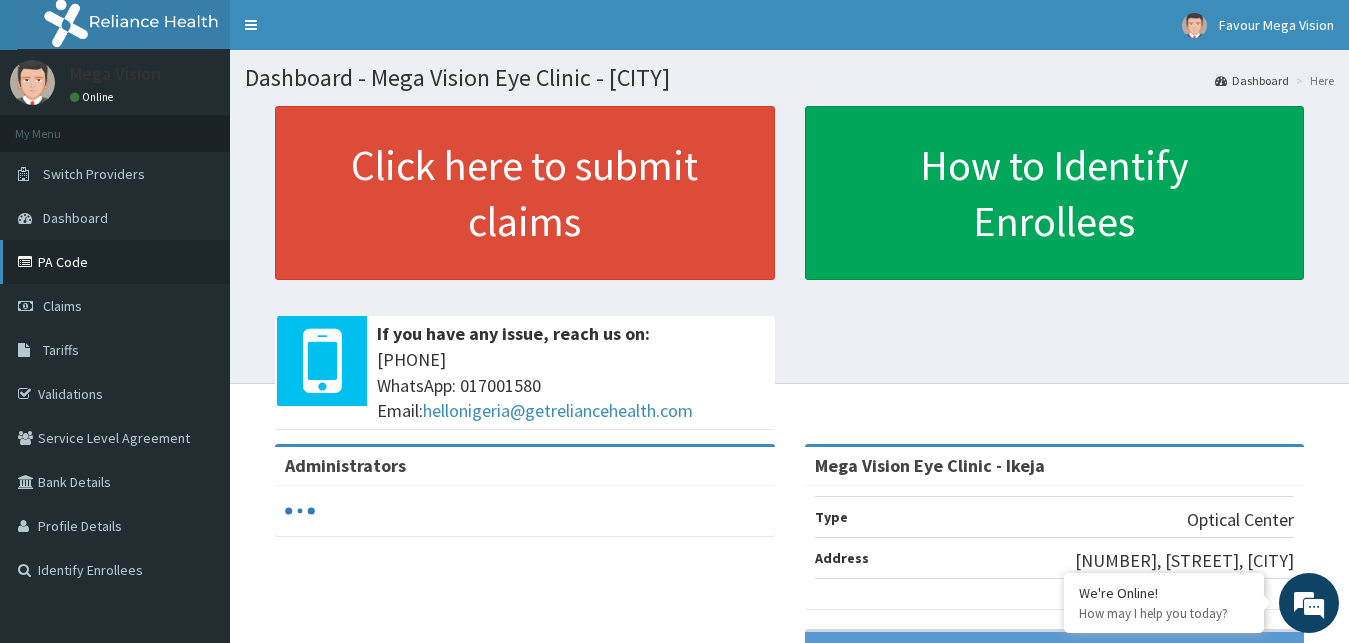 scroll, scrollTop: 0, scrollLeft: 0, axis: both 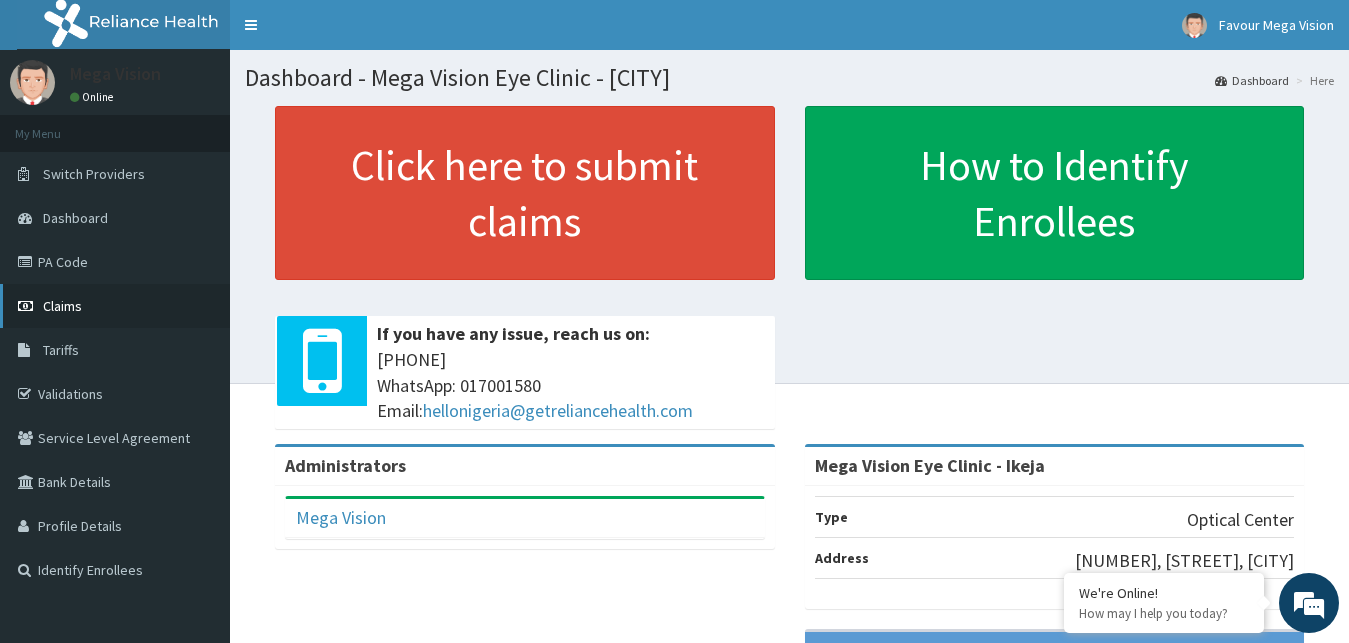 click on "Claims" at bounding box center (62, 306) 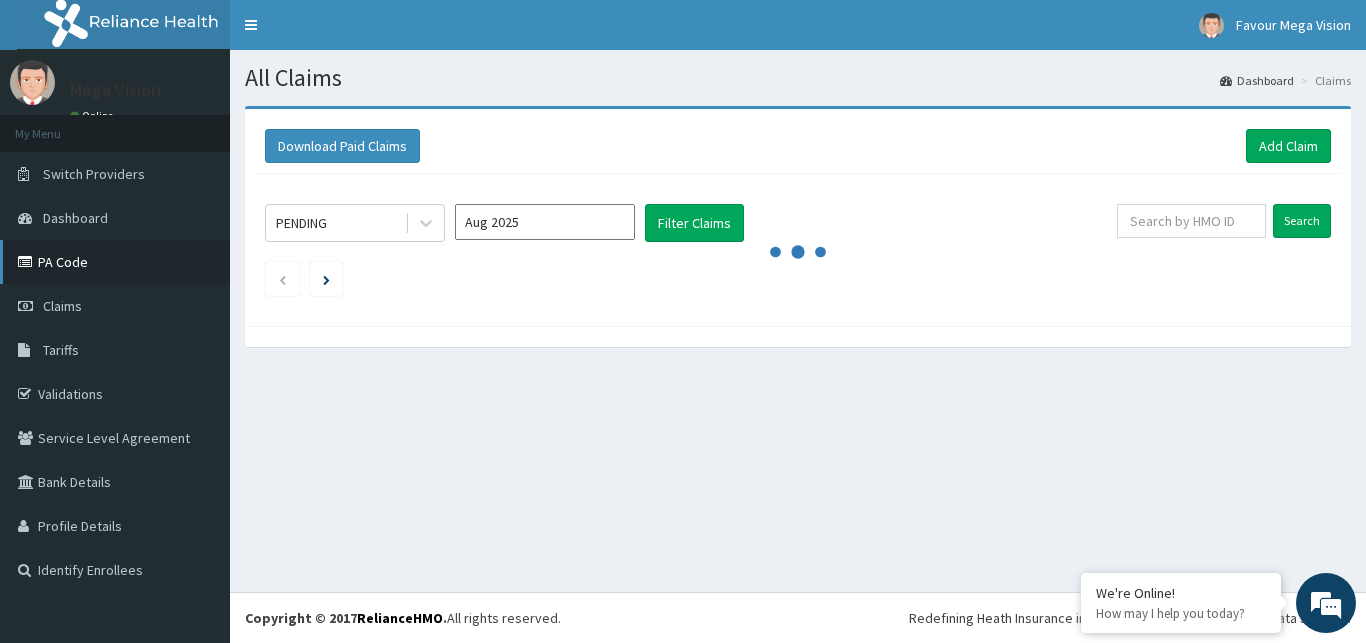 scroll, scrollTop: 0, scrollLeft: 0, axis: both 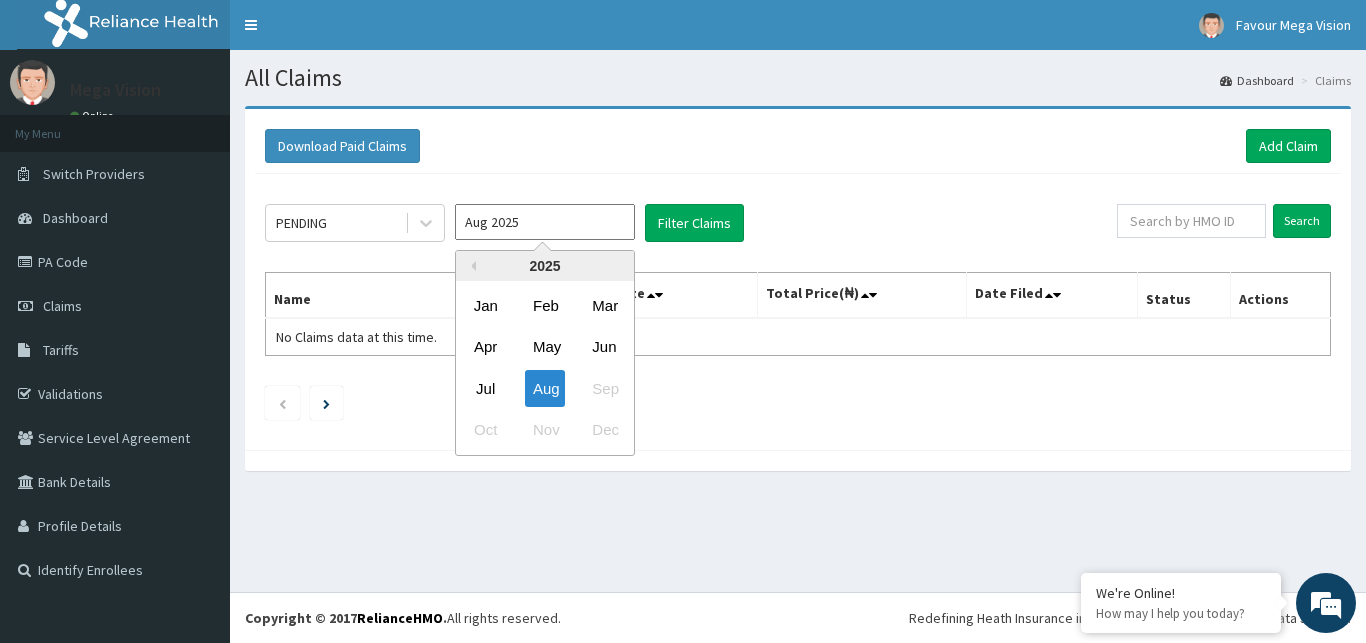 click on "Aug 2025" at bounding box center [545, 222] 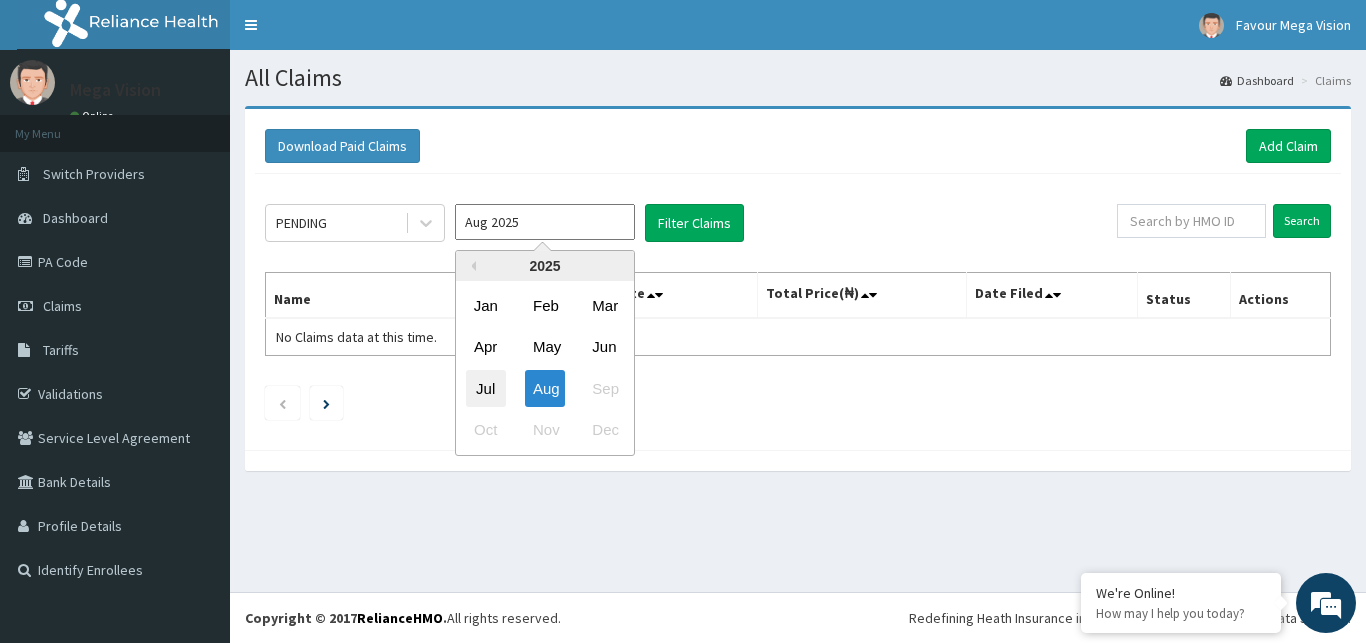 click on "Jul" at bounding box center (486, 388) 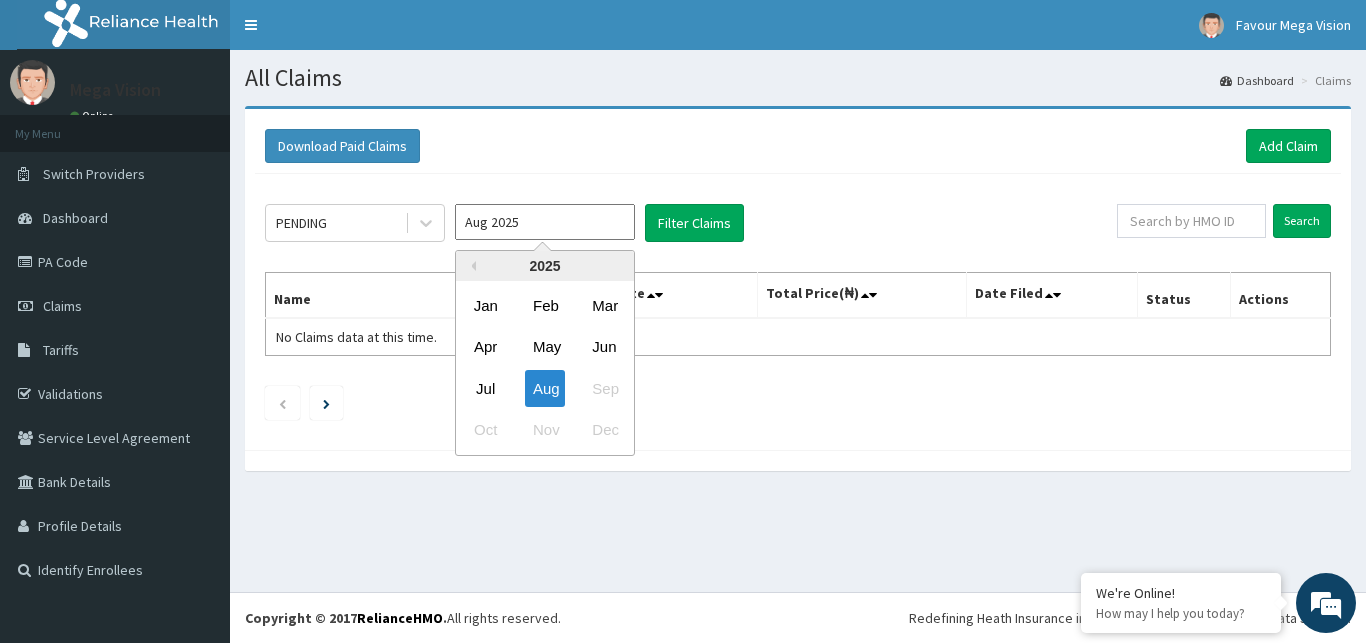 type on "Jul 2025" 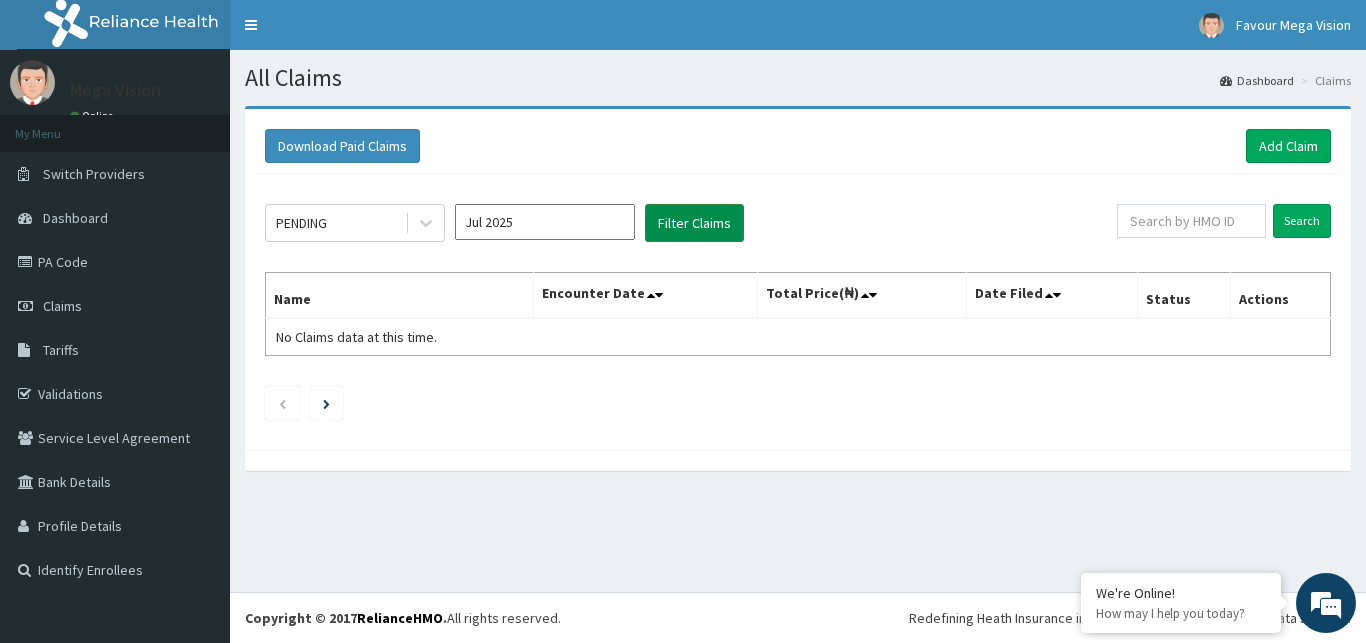 click on "Filter Claims" at bounding box center (694, 223) 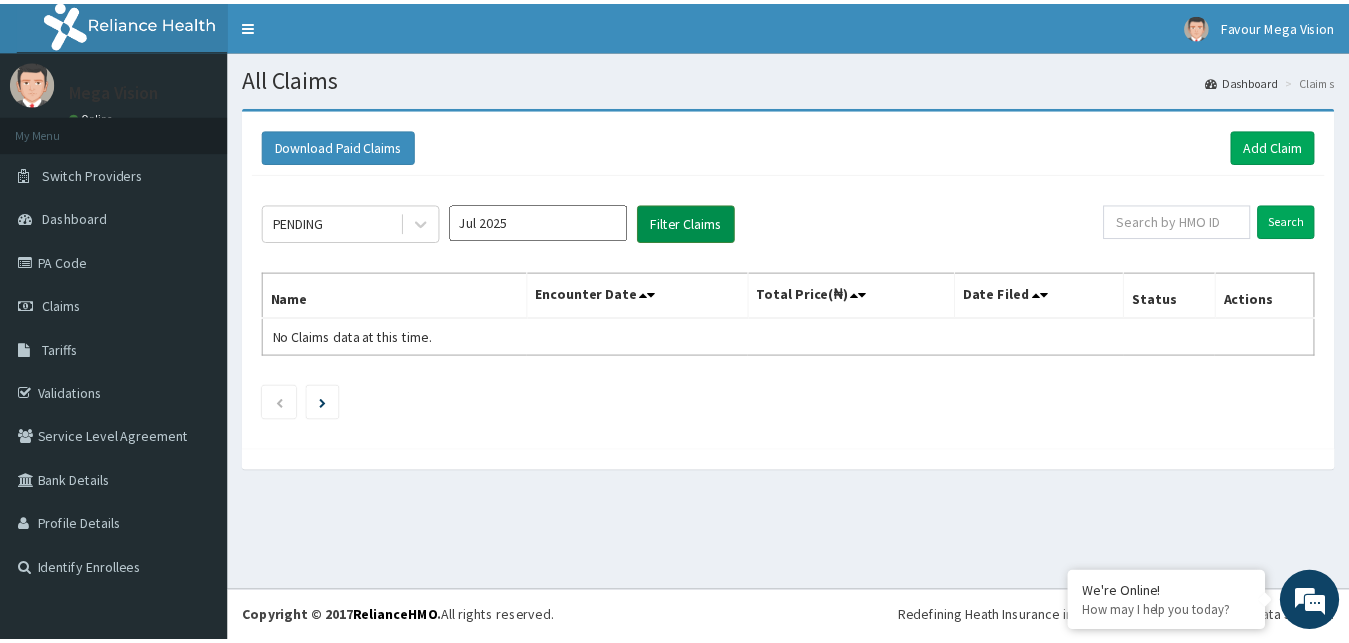 scroll, scrollTop: 0, scrollLeft: 0, axis: both 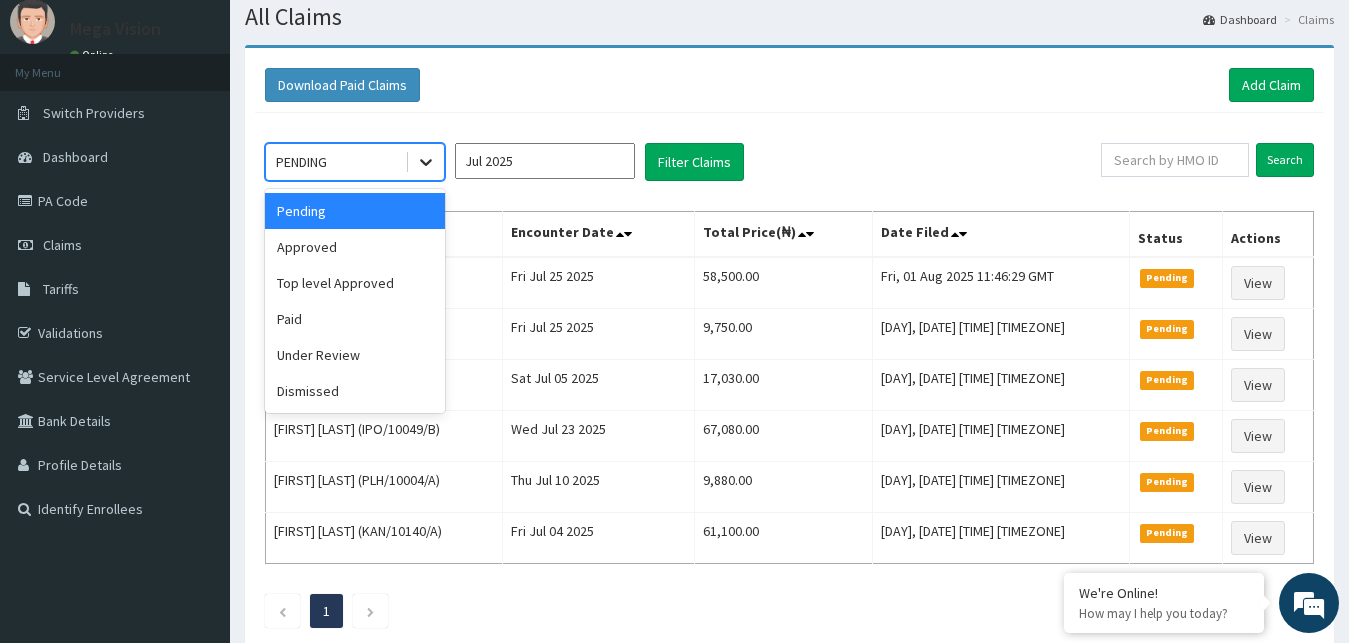 click 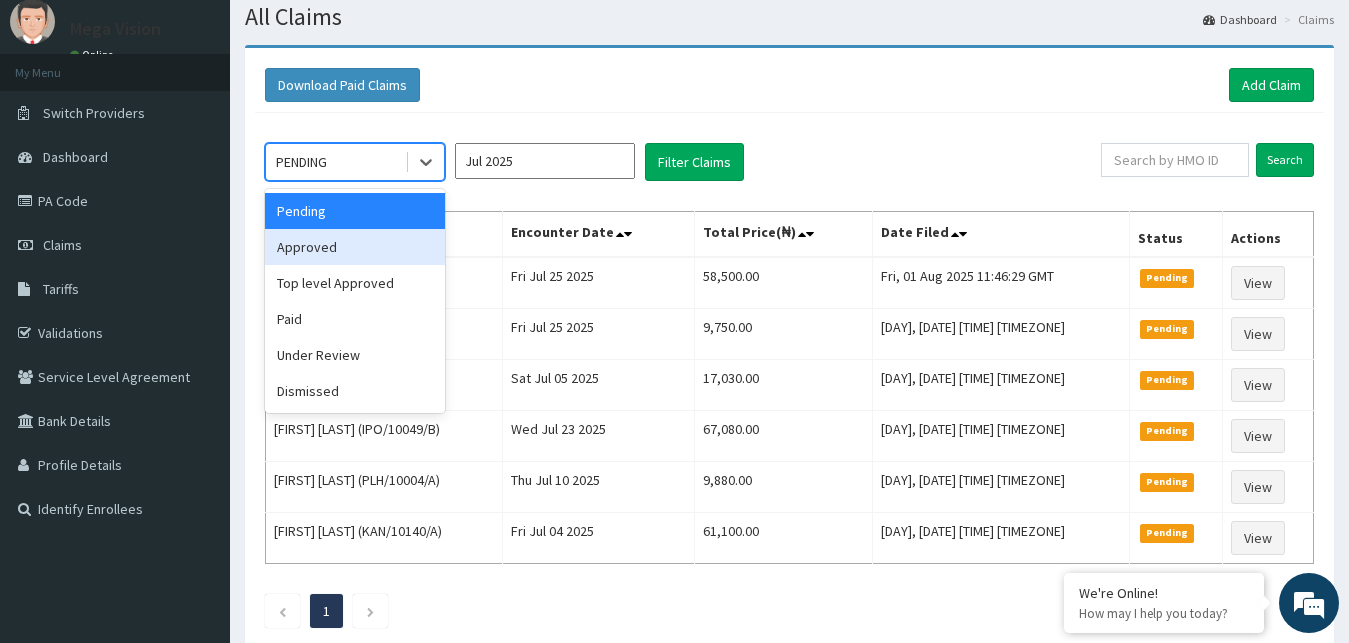 click on "Approved" at bounding box center [355, 247] 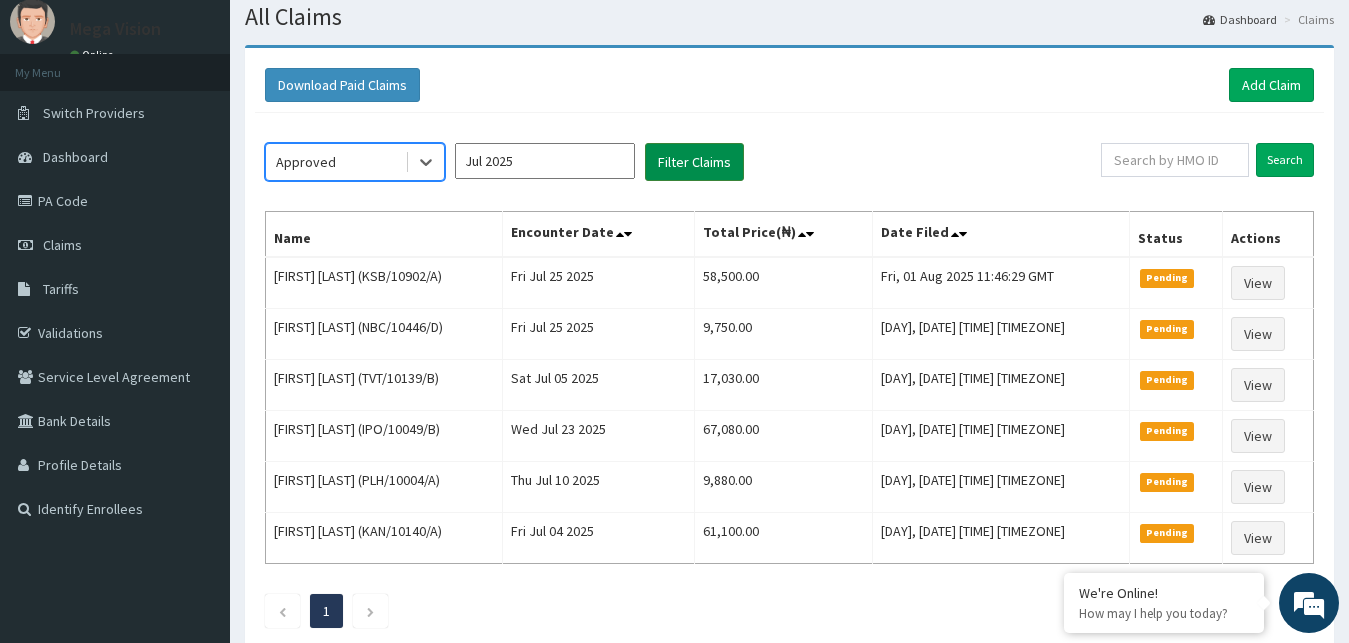 click on "Filter Claims" at bounding box center (694, 162) 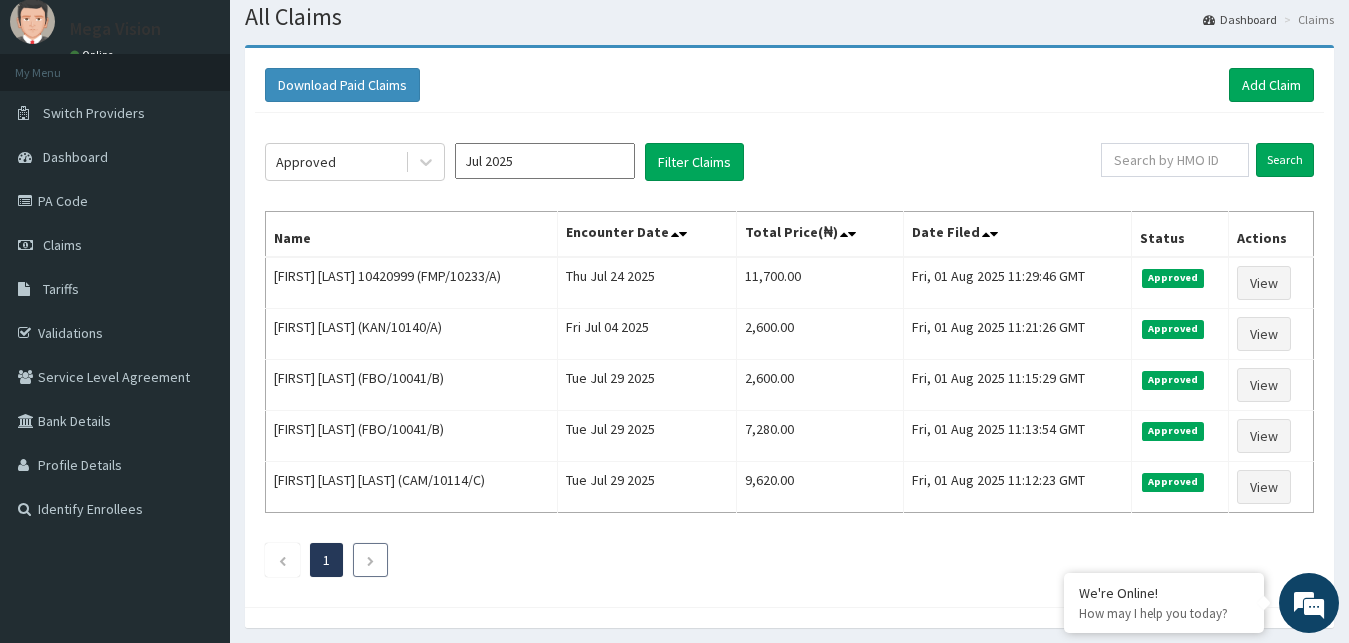 click at bounding box center [370, 560] 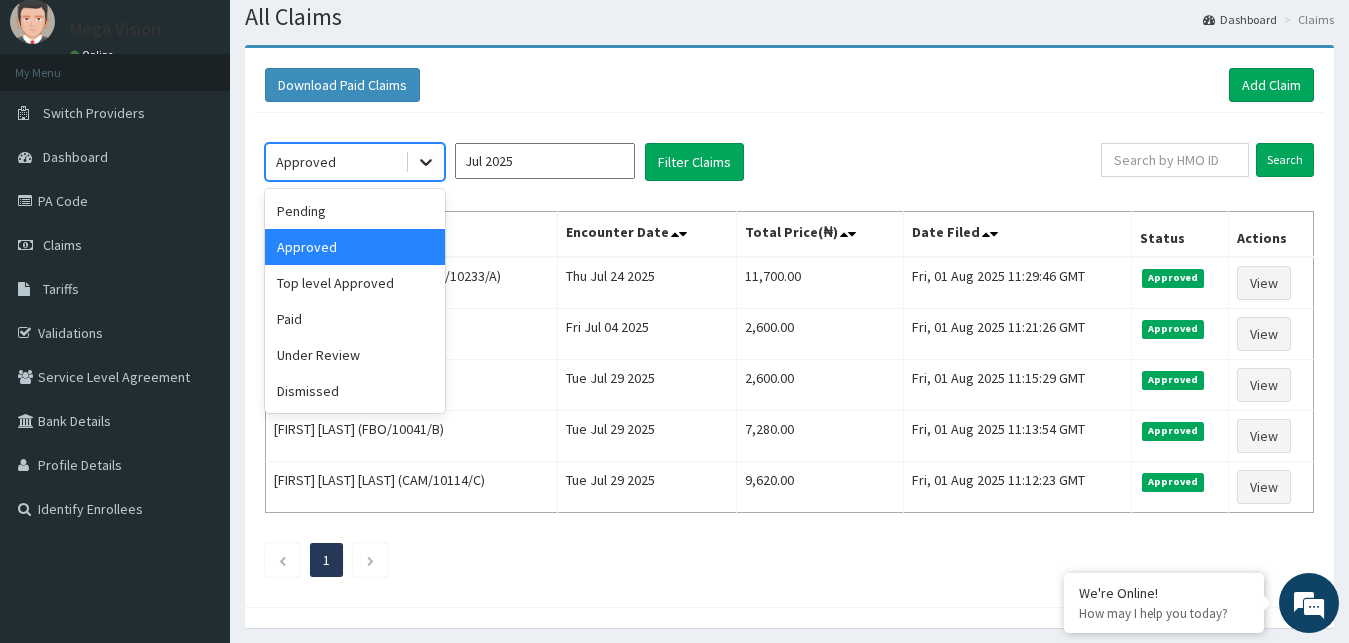 click 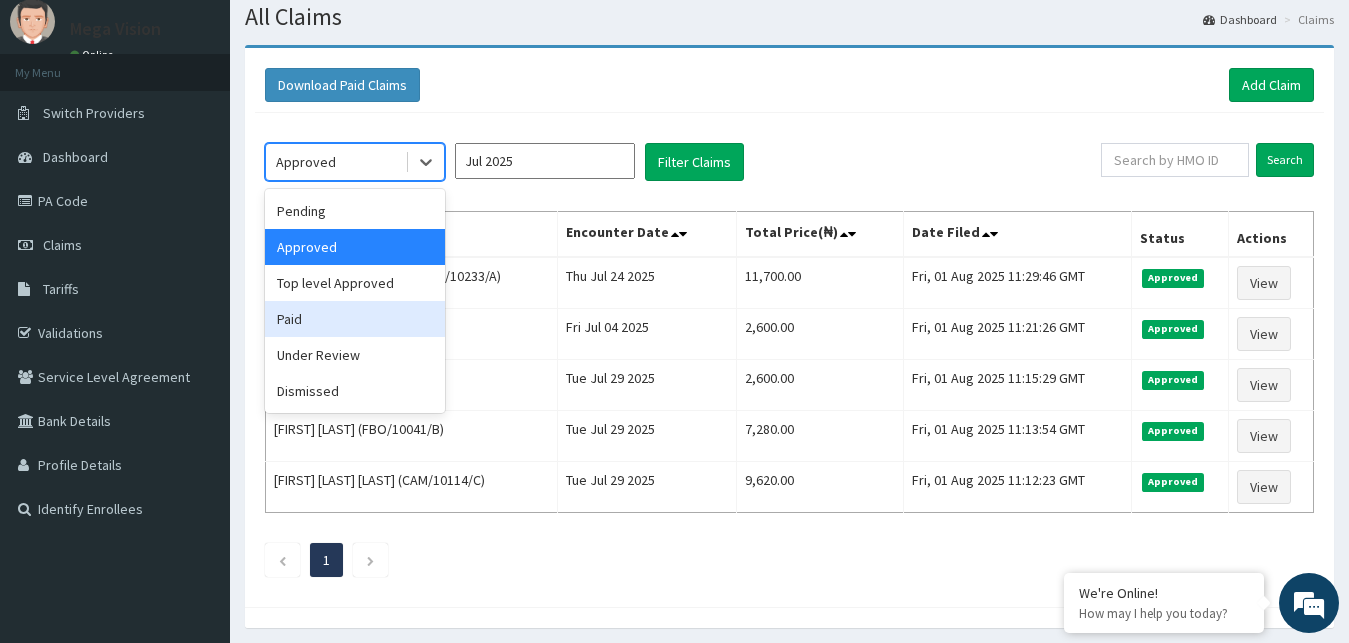 click on "Paid" at bounding box center [355, 319] 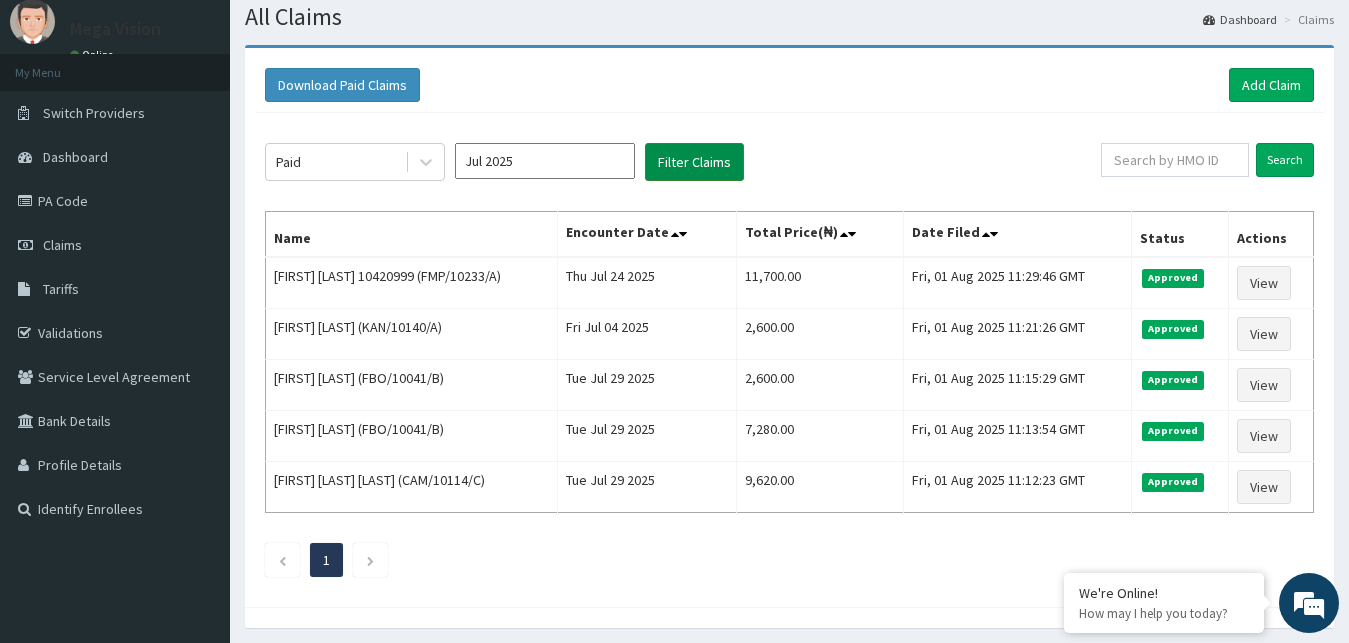 click on "Filter Claims" at bounding box center (694, 162) 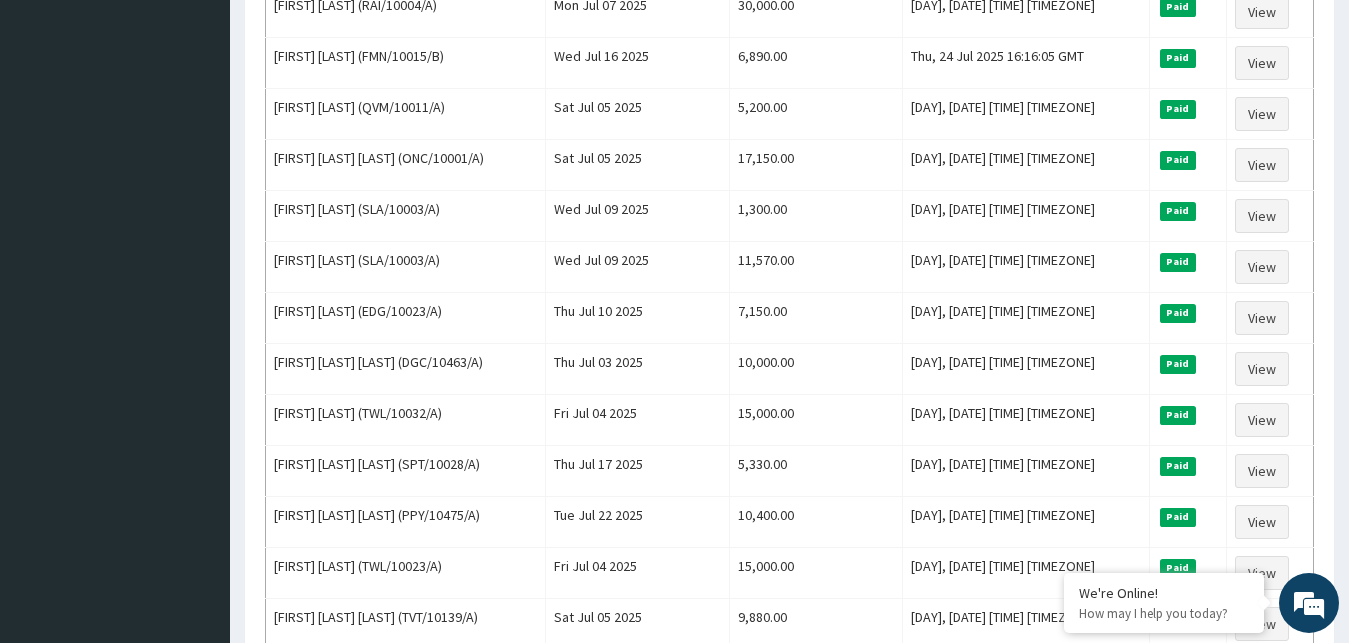 scroll, scrollTop: 641, scrollLeft: 0, axis: vertical 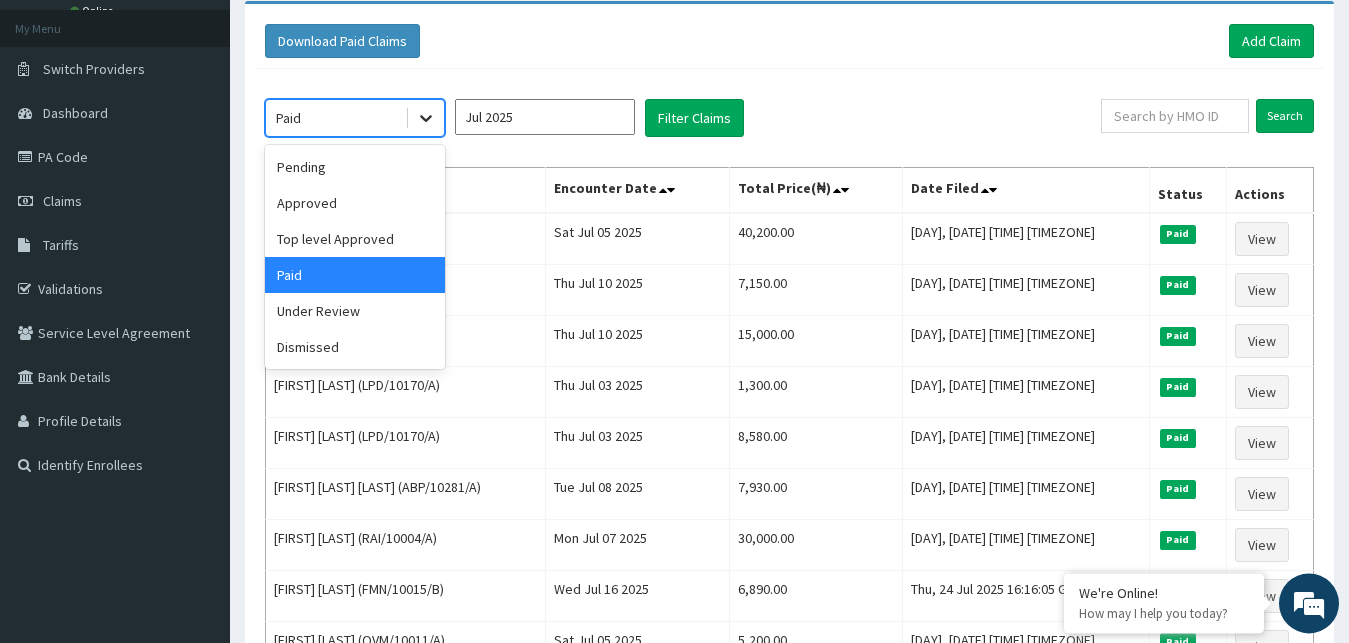 click 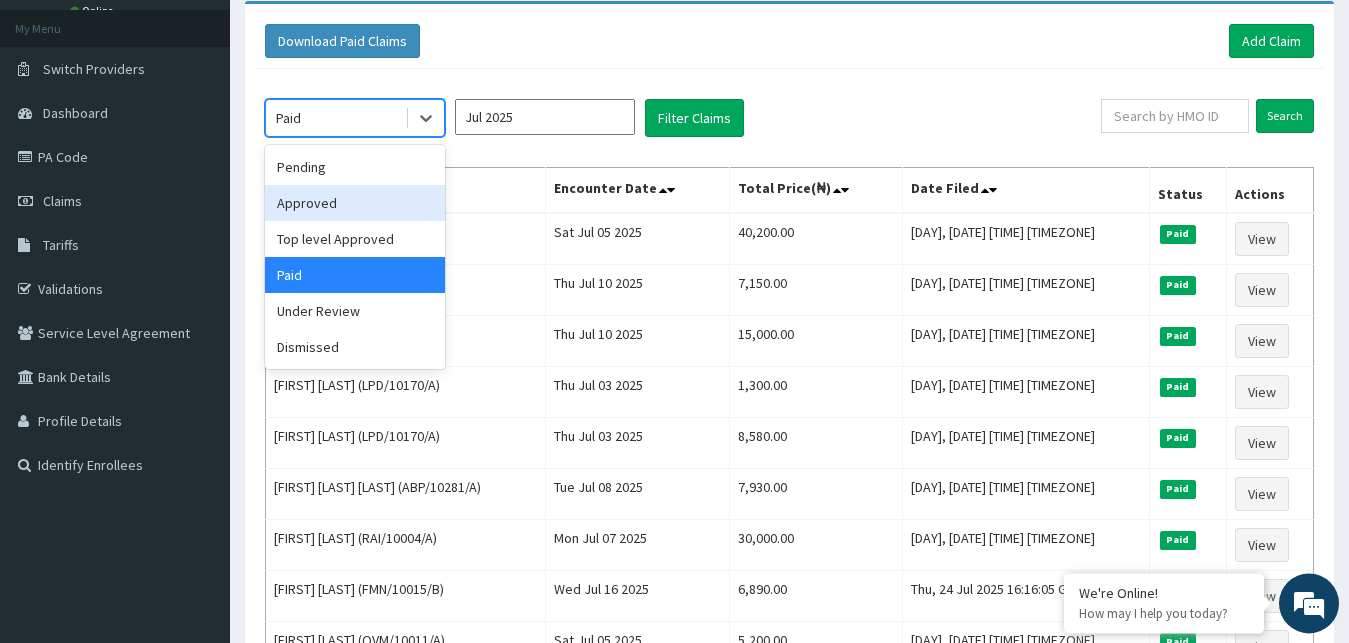 click on "Approved" at bounding box center [355, 203] 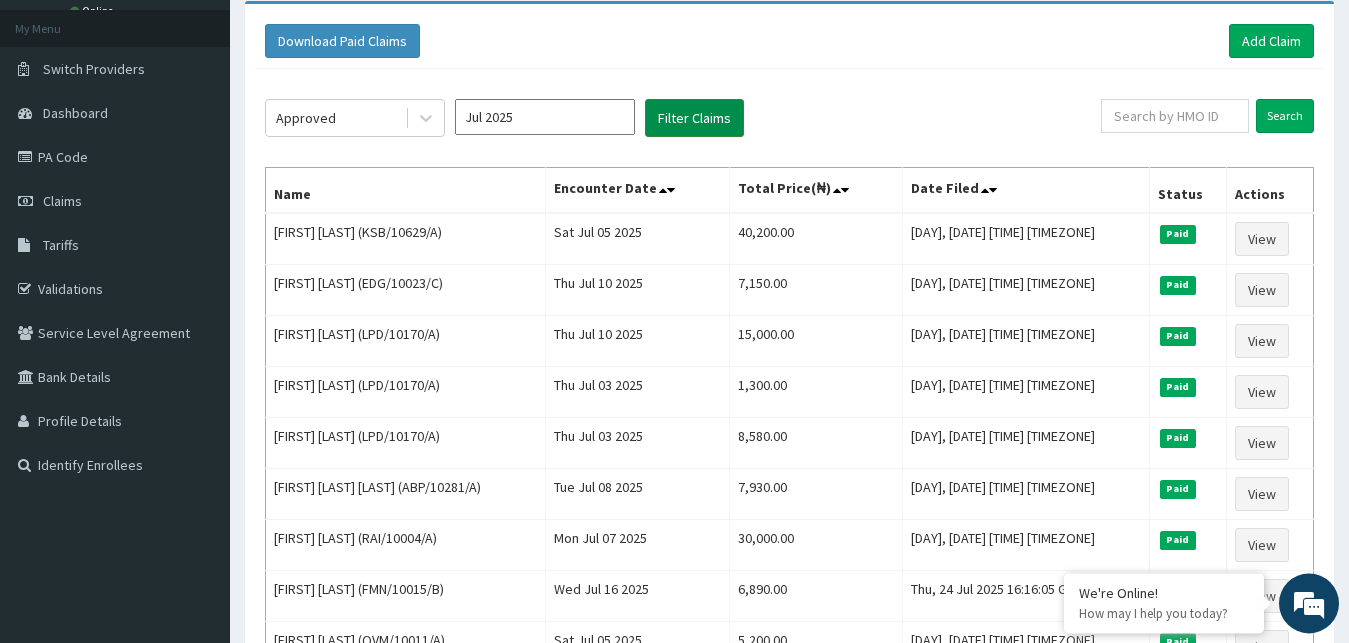 click on "Filter Claims" at bounding box center [694, 118] 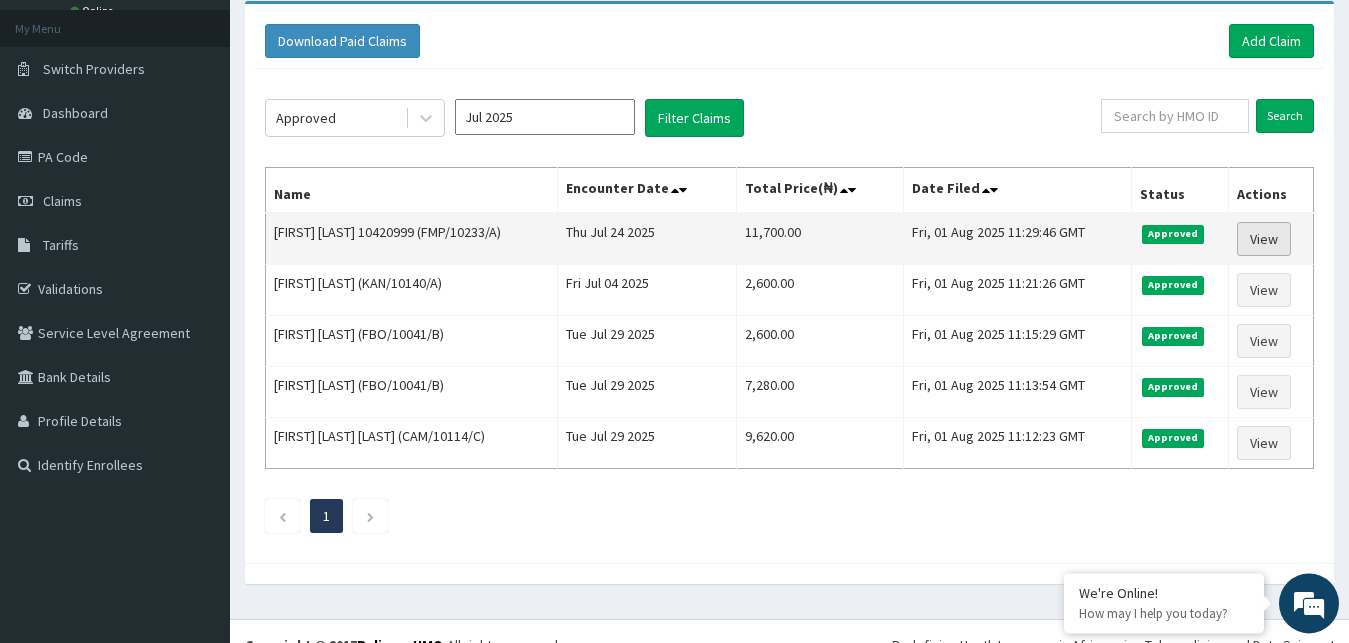 click on "View" at bounding box center [1264, 239] 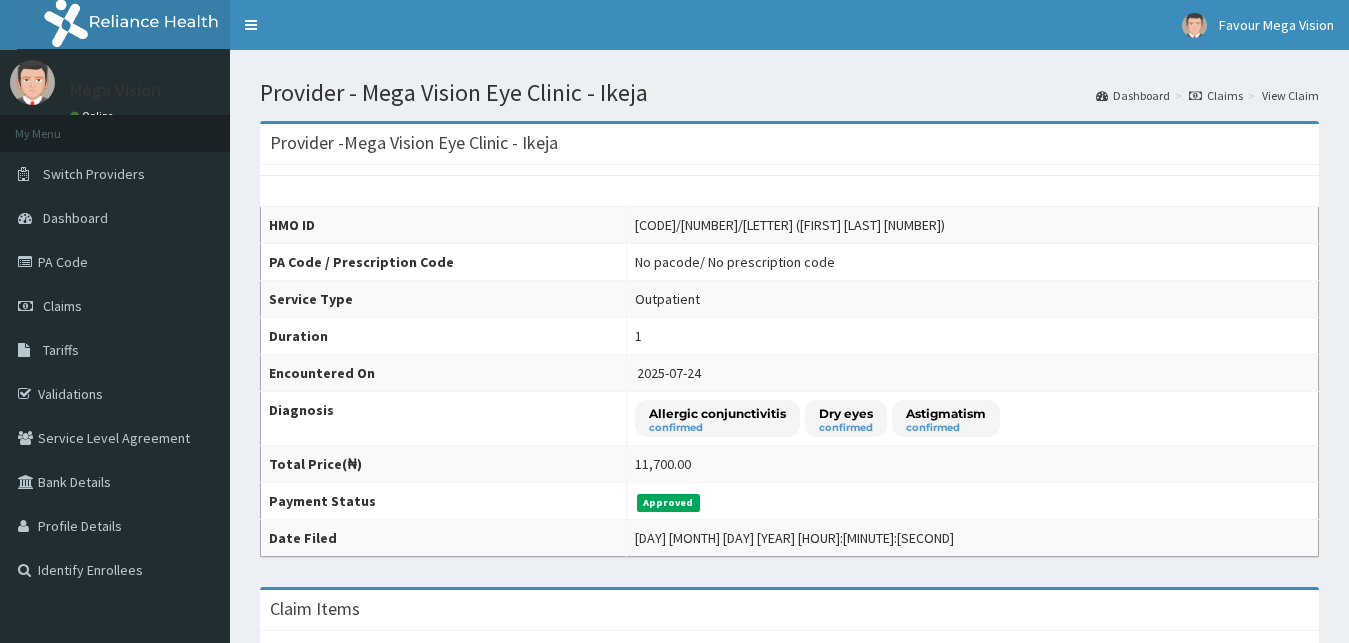 scroll, scrollTop: 630, scrollLeft: 0, axis: vertical 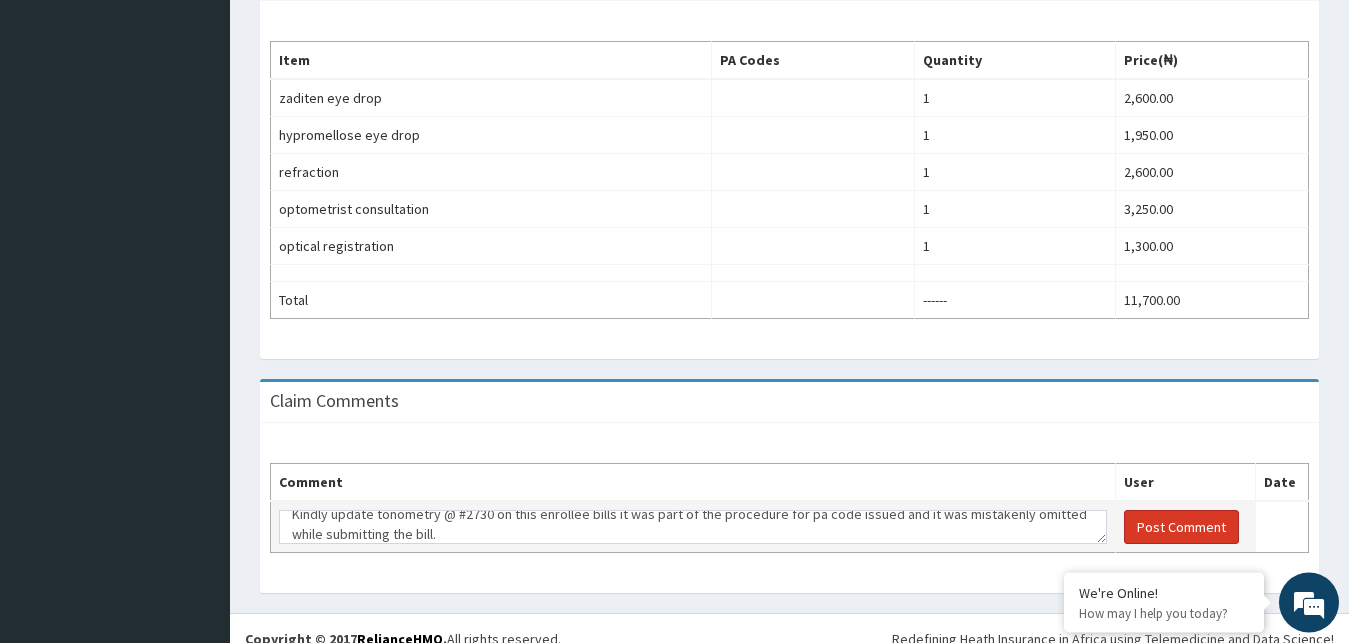 type on "Kindly update tonometry @ #2730 on this enrollee bills it was part of the procedure for pa code issued and it was mistakenly omitted while submitting the bill." 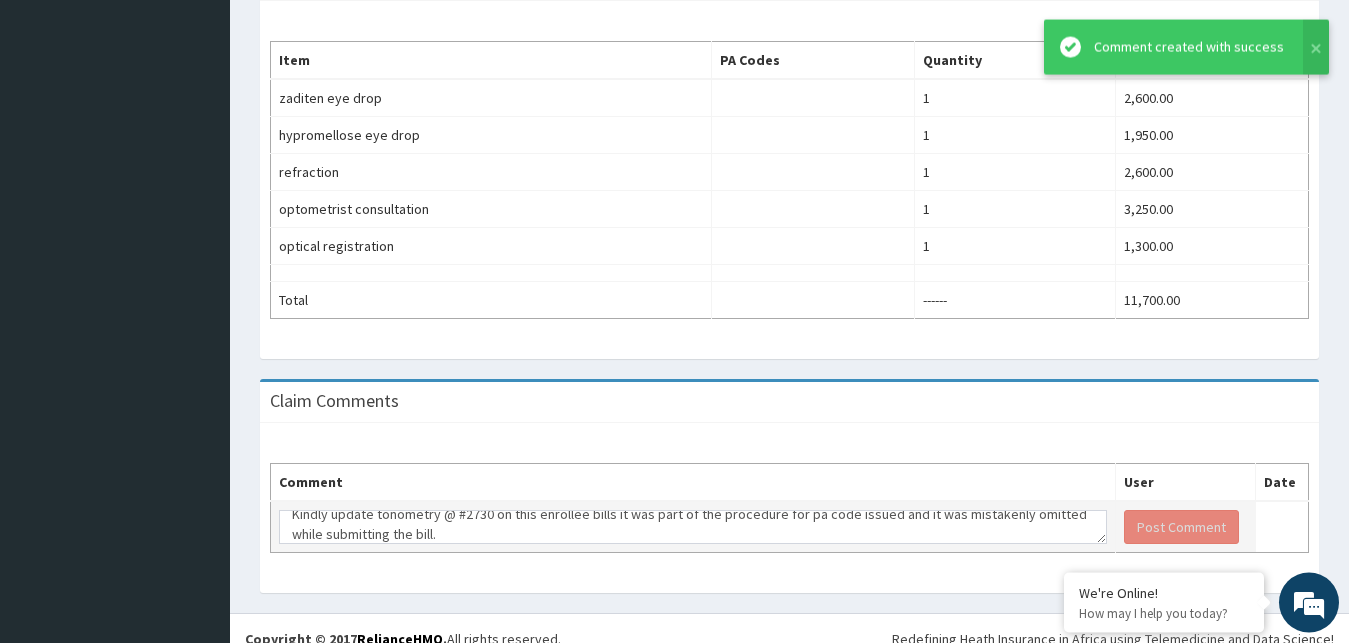 scroll, scrollTop: 0, scrollLeft: 0, axis: both 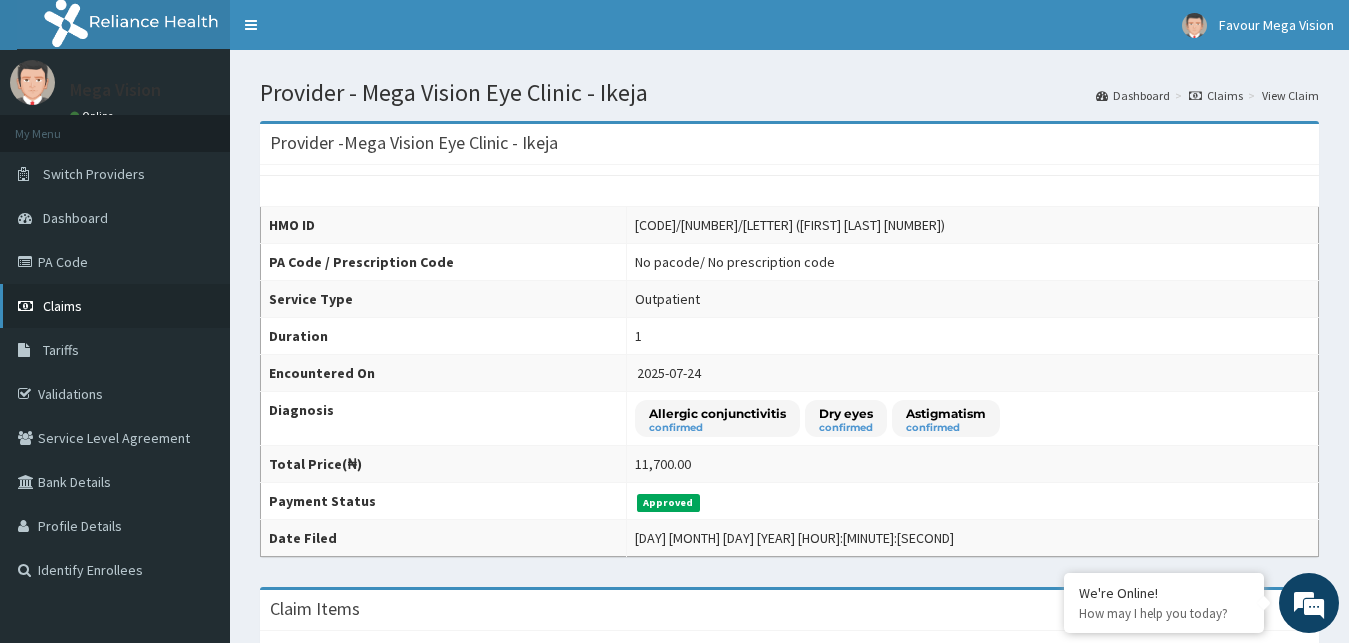 click on "Claims" at bounding box center [62, 306] 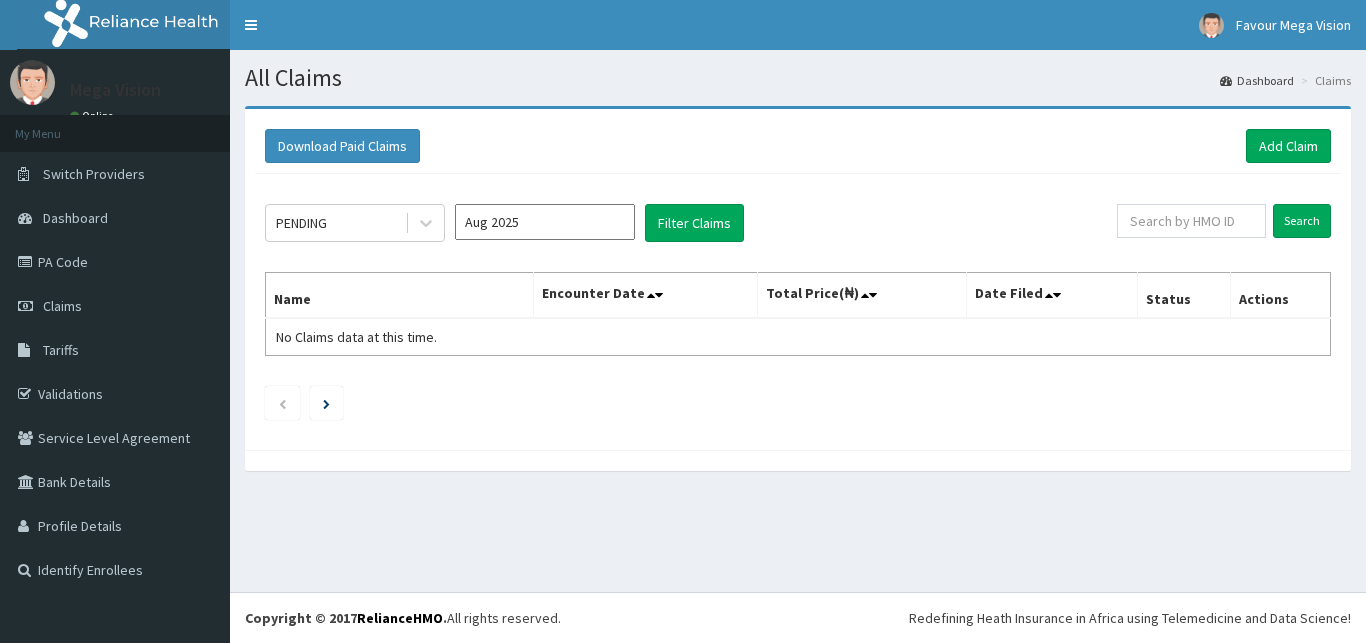 scroll, scrollTop: 0, scrollLeft: 0, axis: both 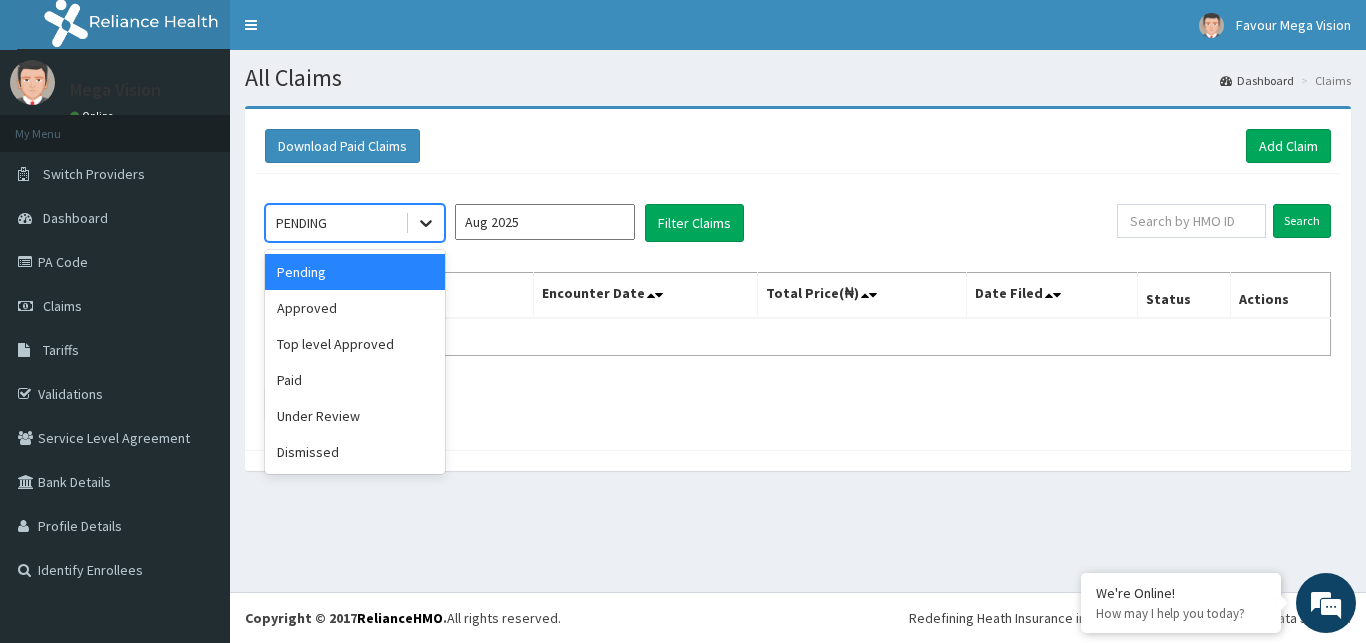 click 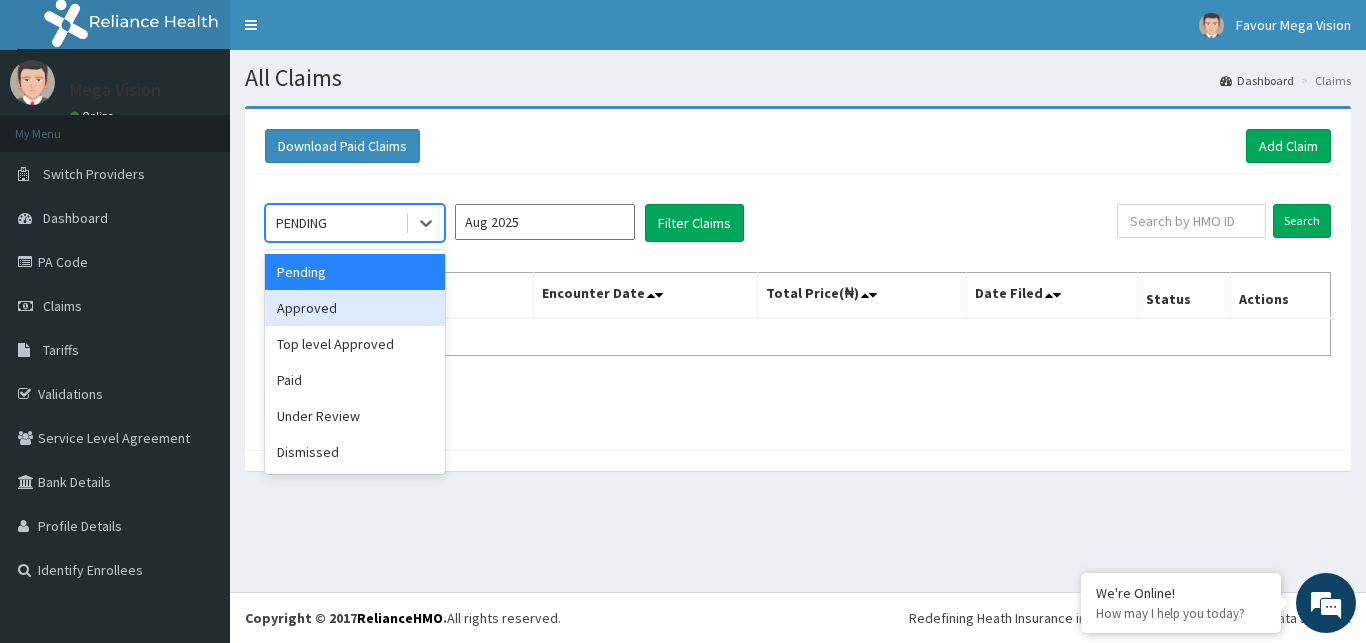 click on "Approved" at bounding box center [355, 308] 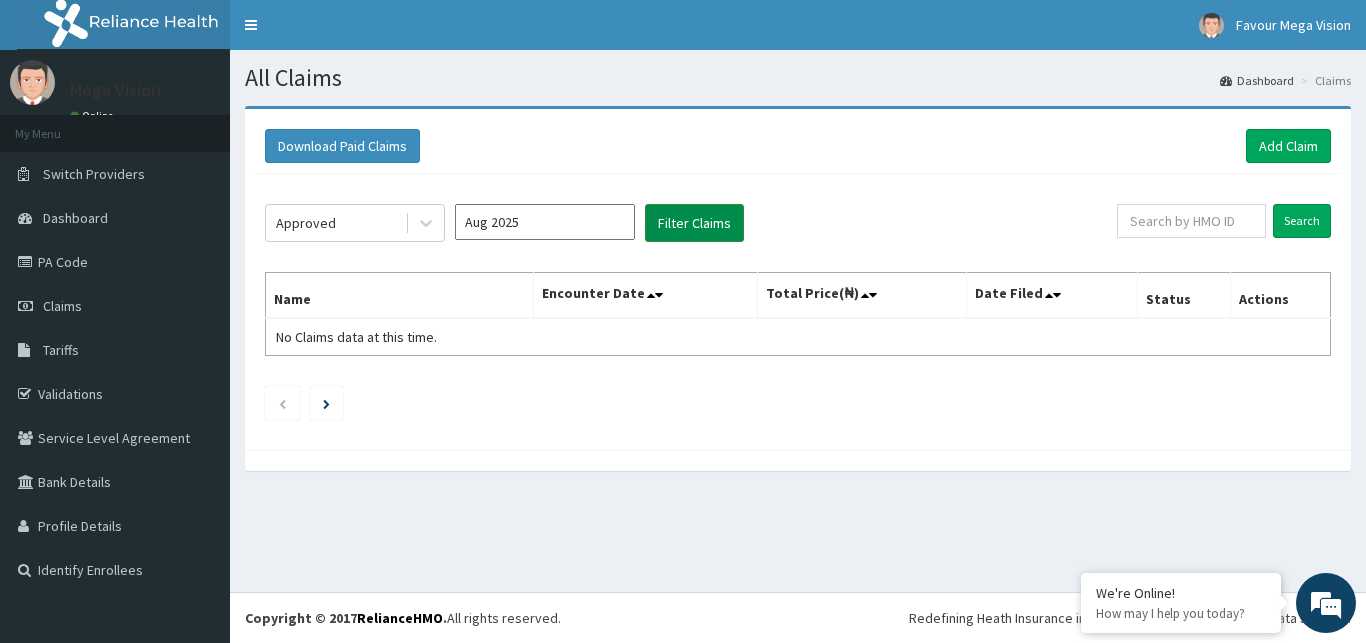 click on "Filter Claims" at bounding box center [694, 223] 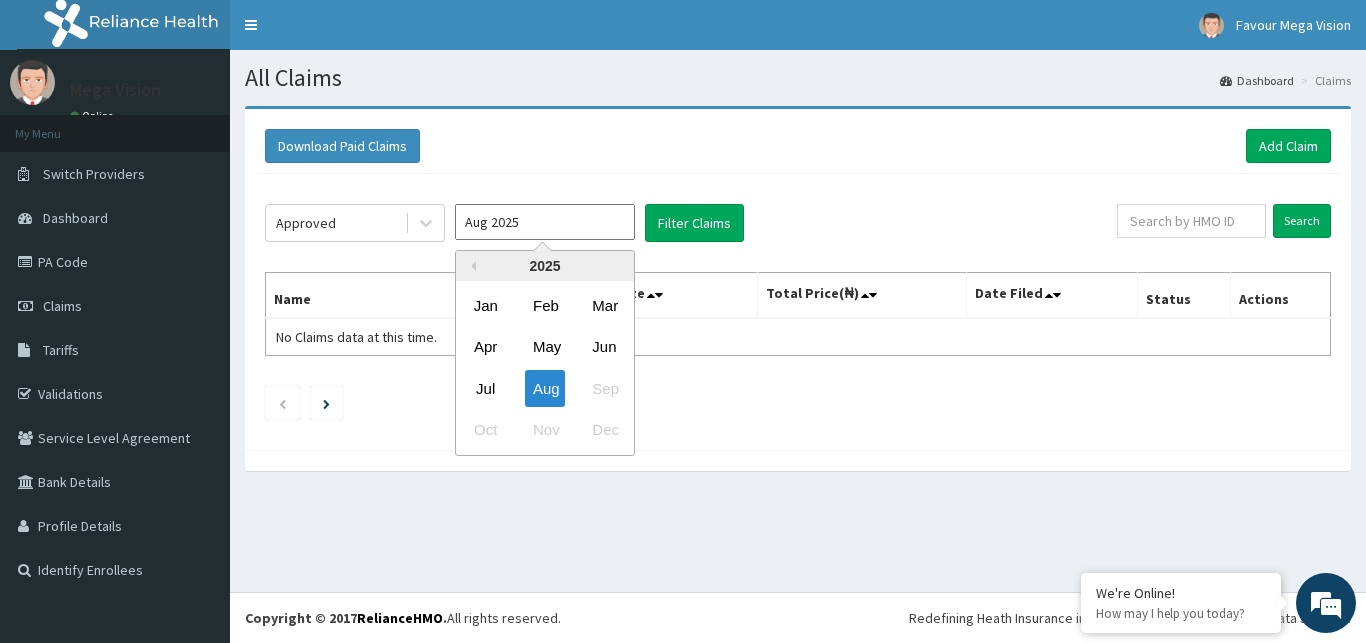 click on "Aug 2025" at bounding box center [545, 222] 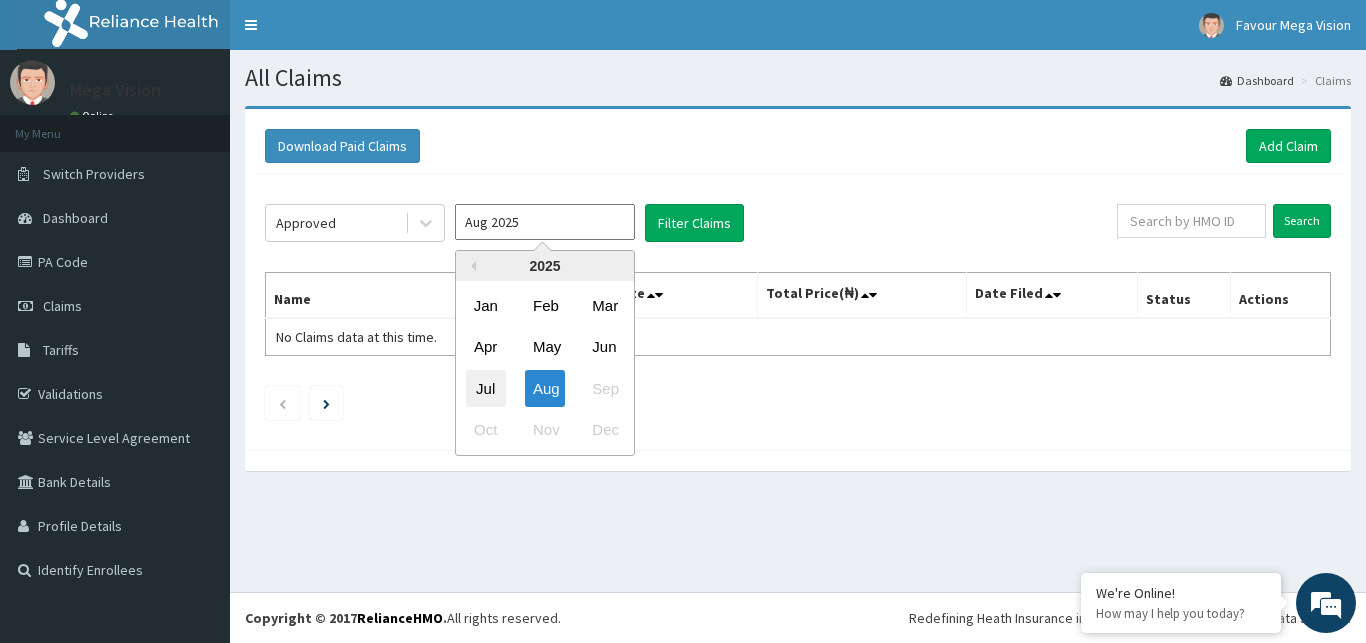 click on "Jul" at bounding box center [486, 388] 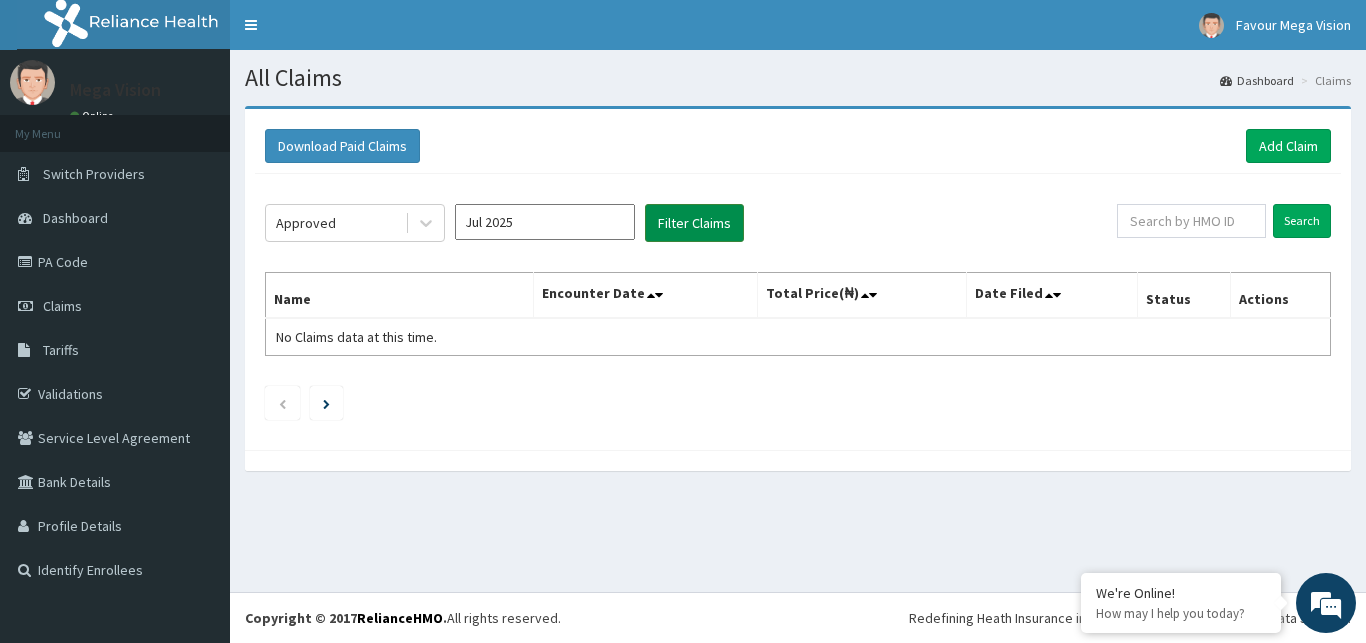 click on "Filter Claims" at bounding box center [694, 223] 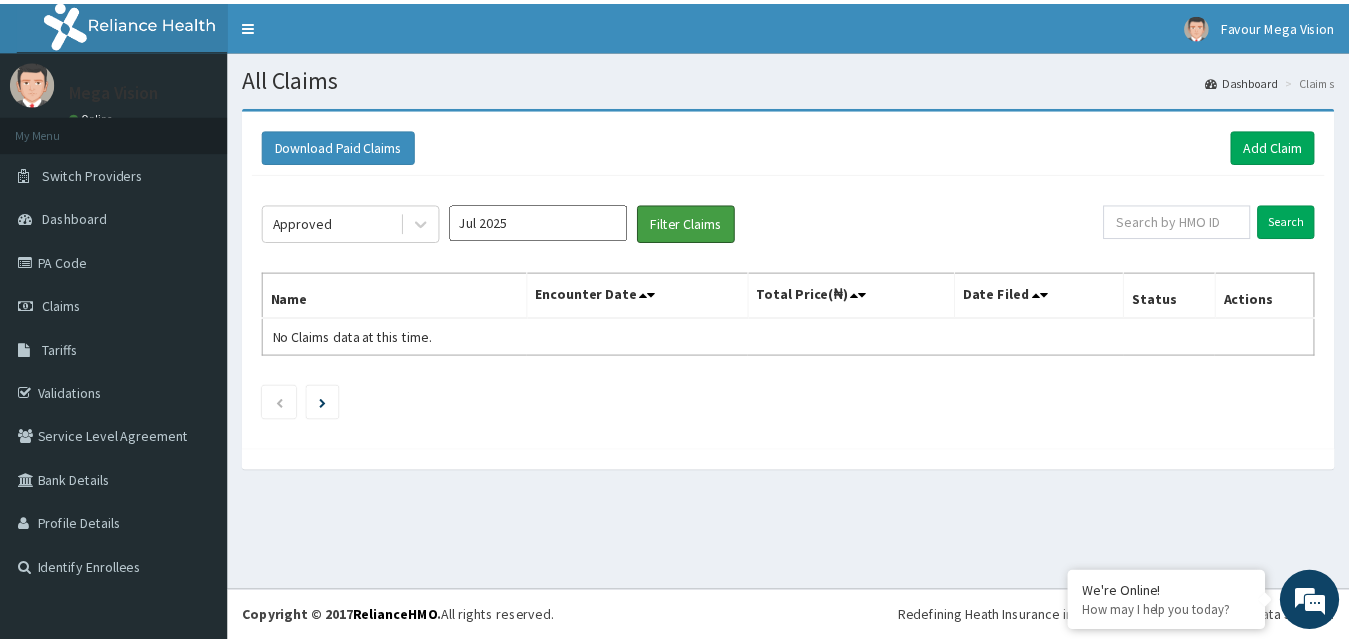 scroll, scrollTop: 0, scrollLeft: 0, axis: both 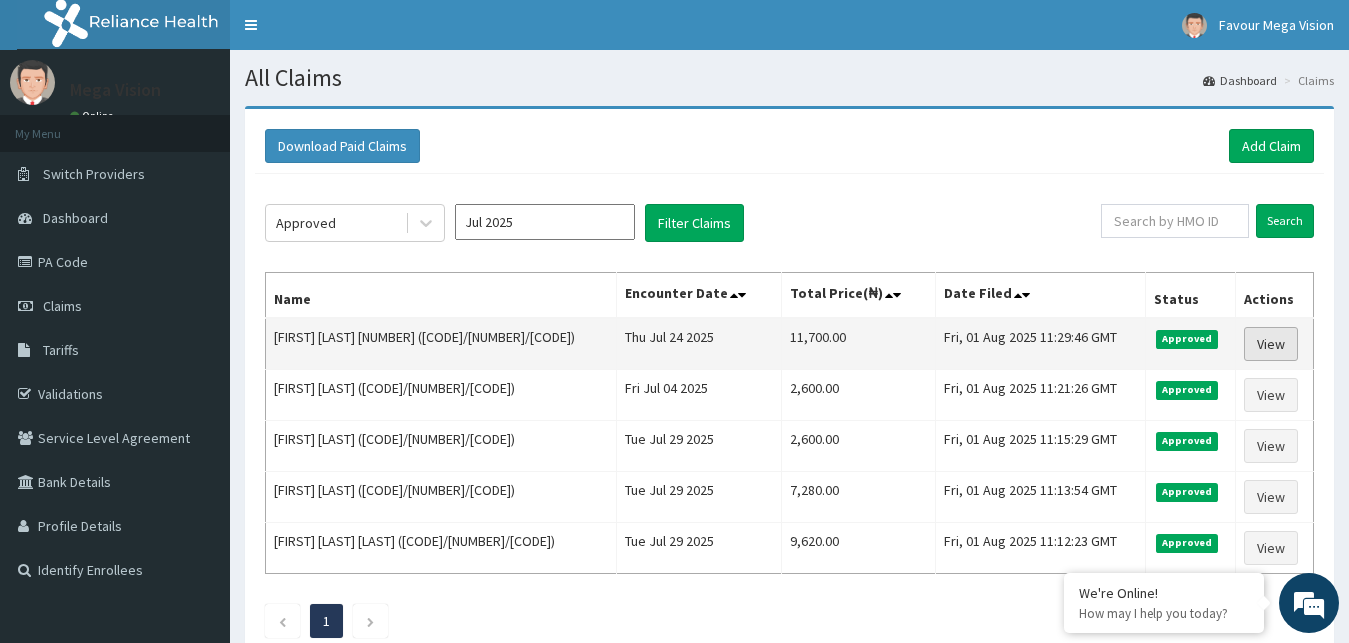 click on "View" at bounding box center (1271, 344) 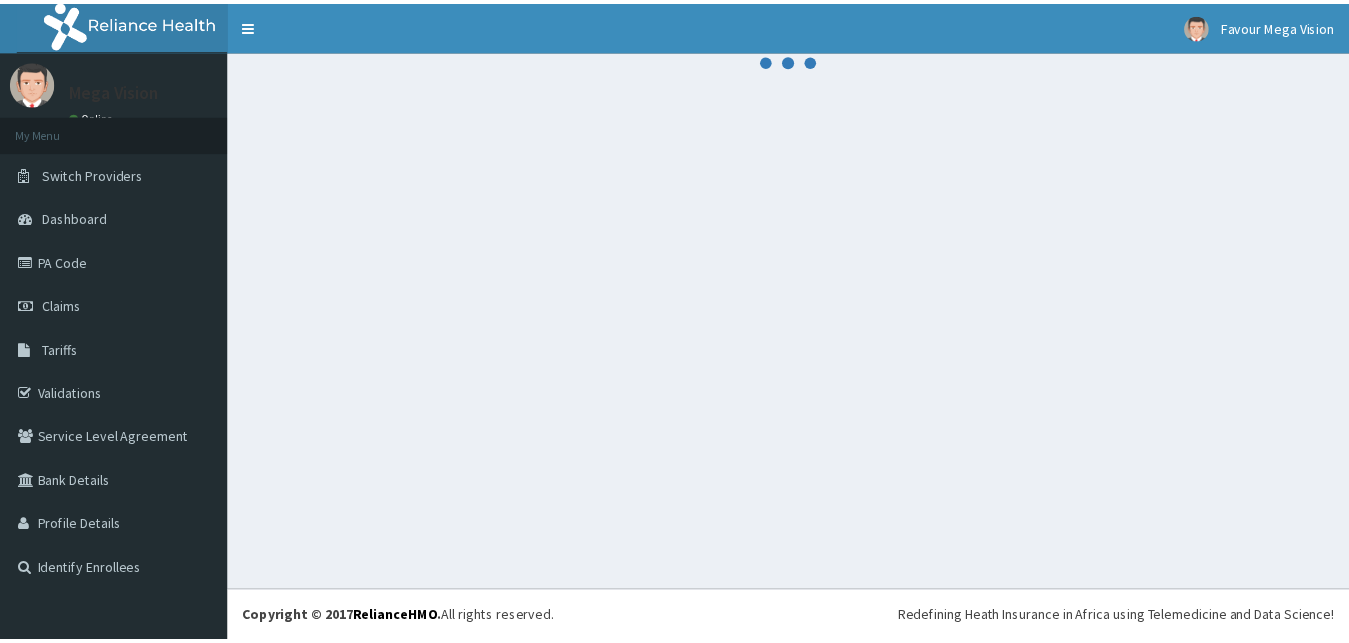 scroll, scrollTop: 0, scrollLeft: 0, axis: both 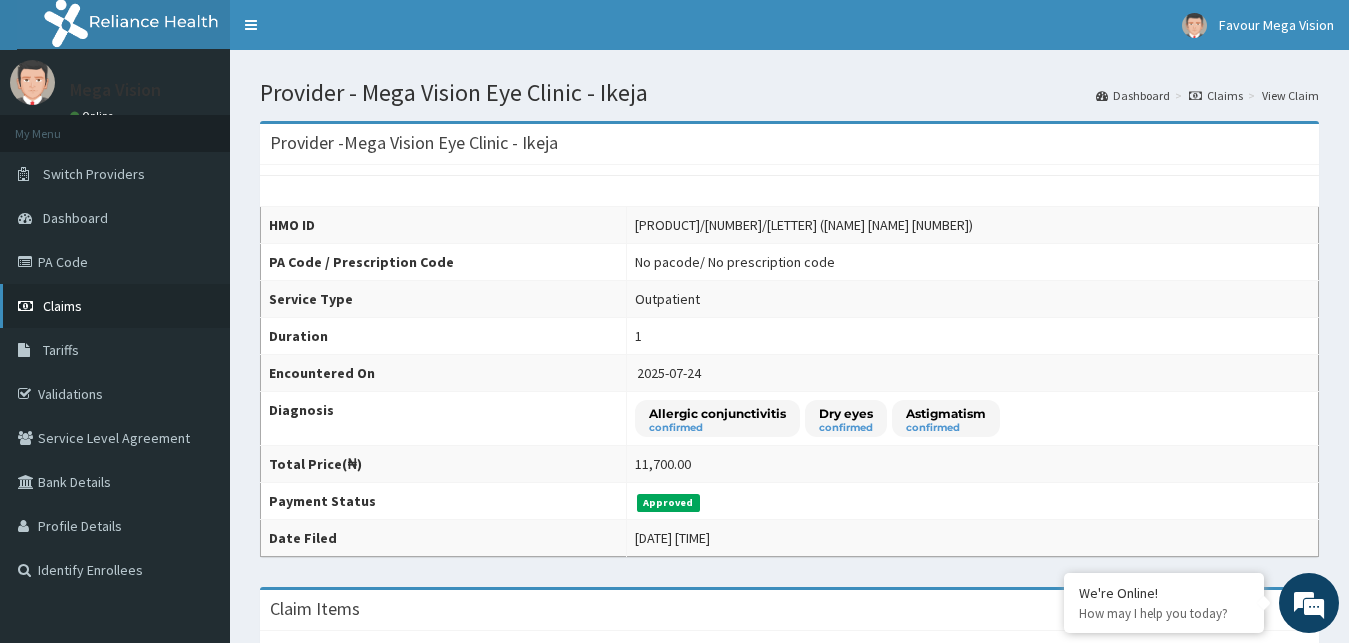 click on "Claims" at bounding box center [62, 306] 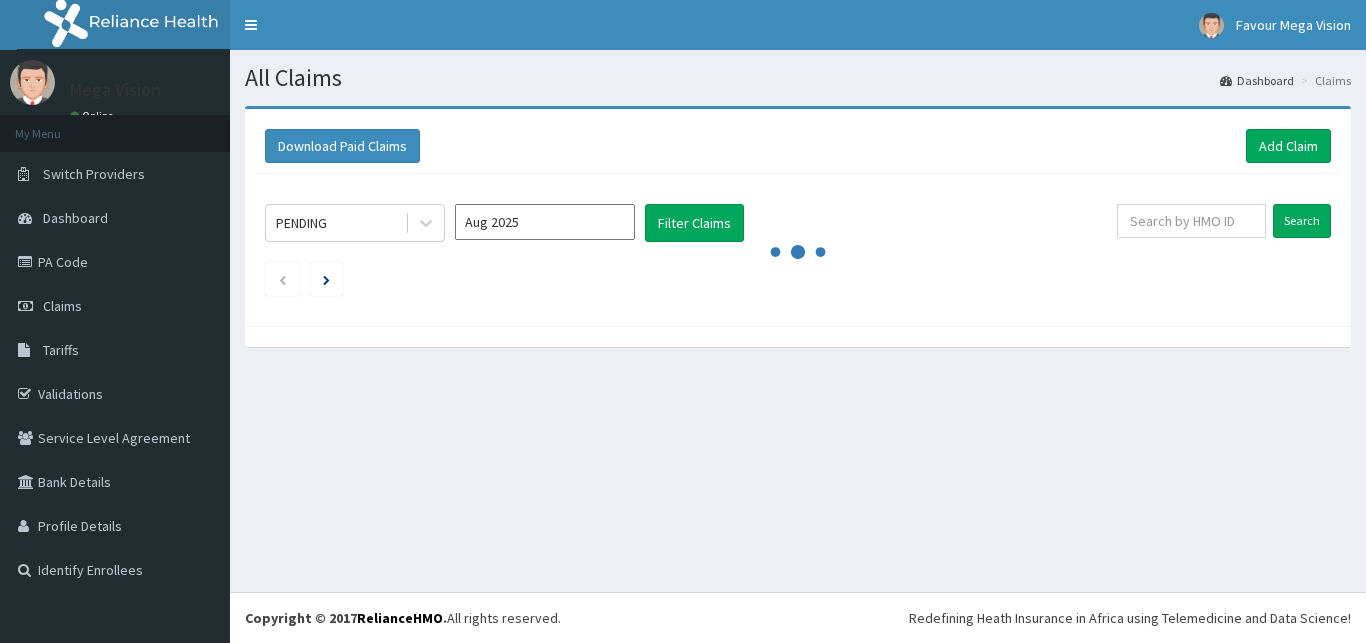 scroll, scrollTop: 0, scrollLeft: 0, axis: both 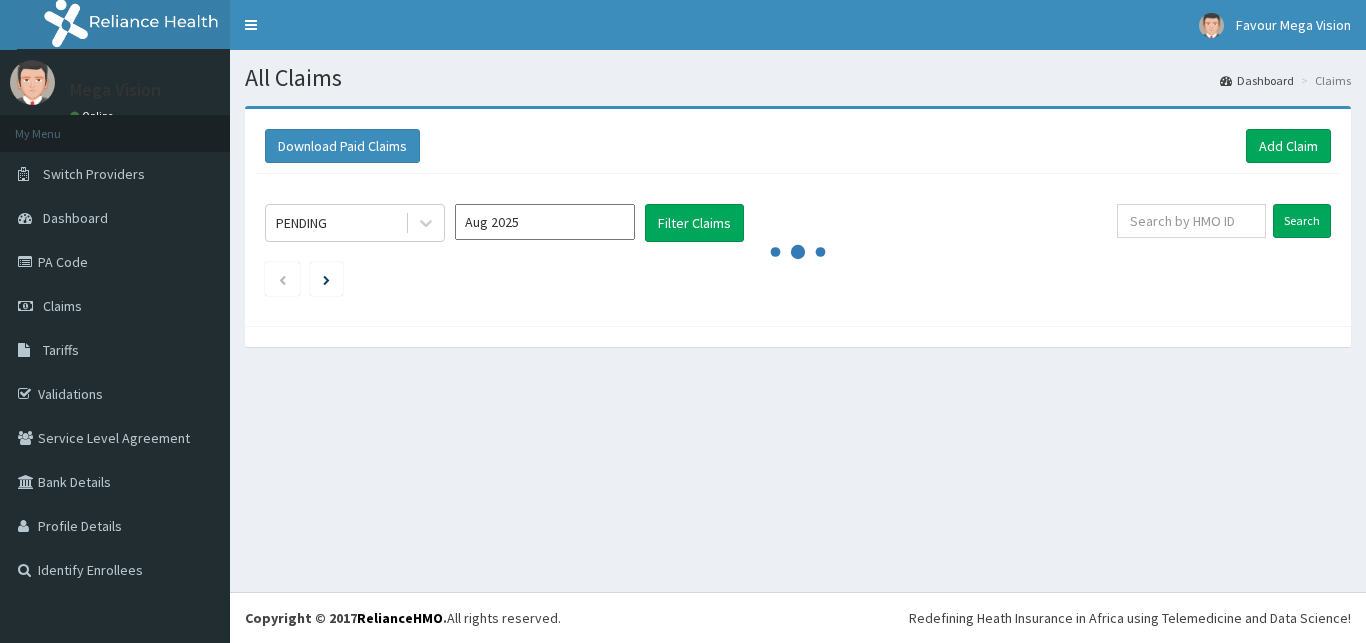 click on "Aug 2025" at bounding box center (545, 222) 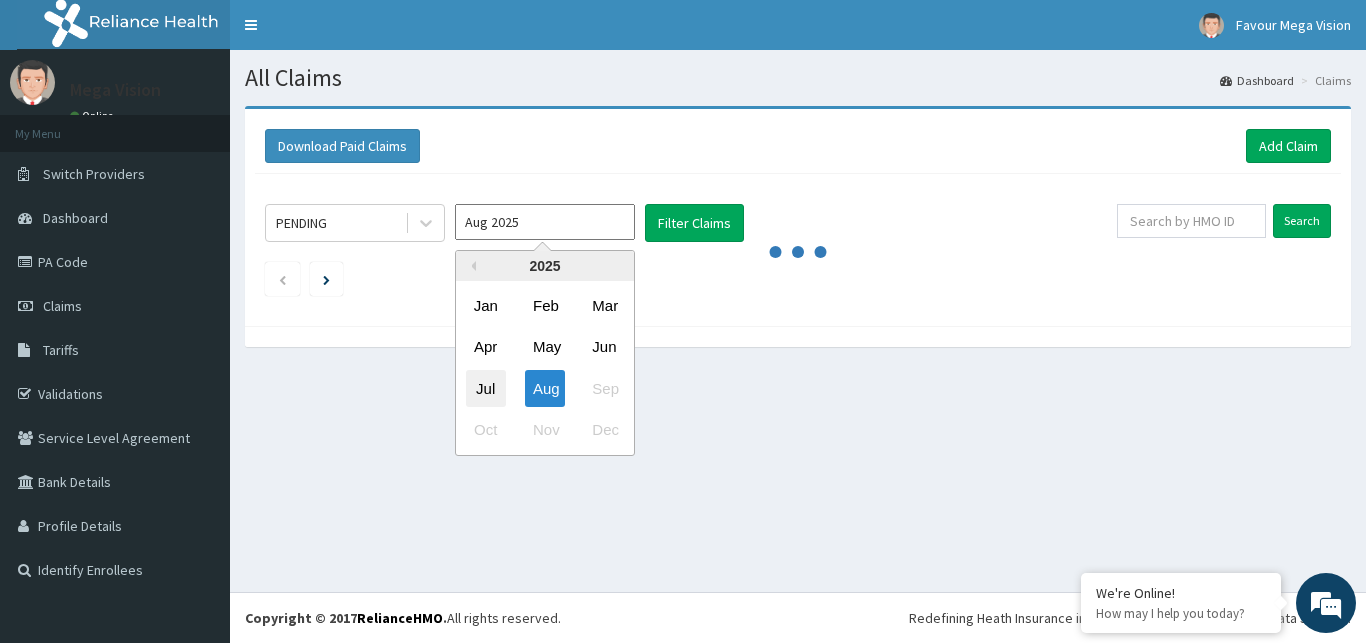 click on "Jul" at bounding box center [486, 388] 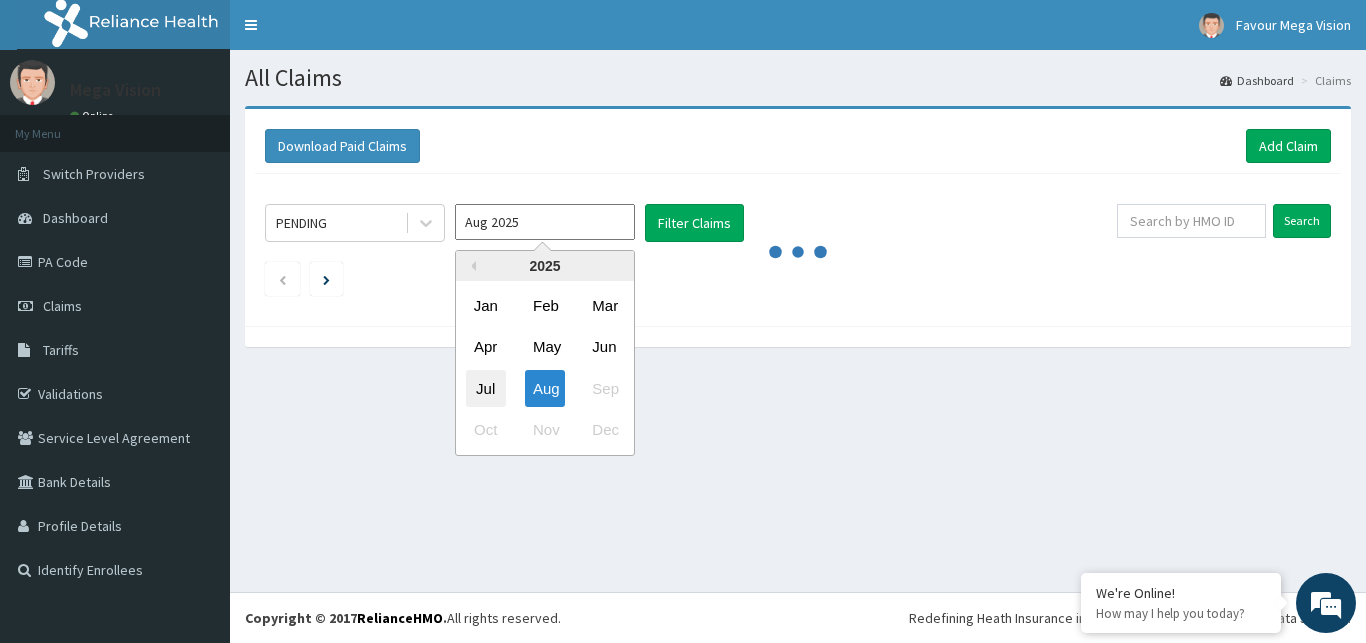 type on "Jul 2025" 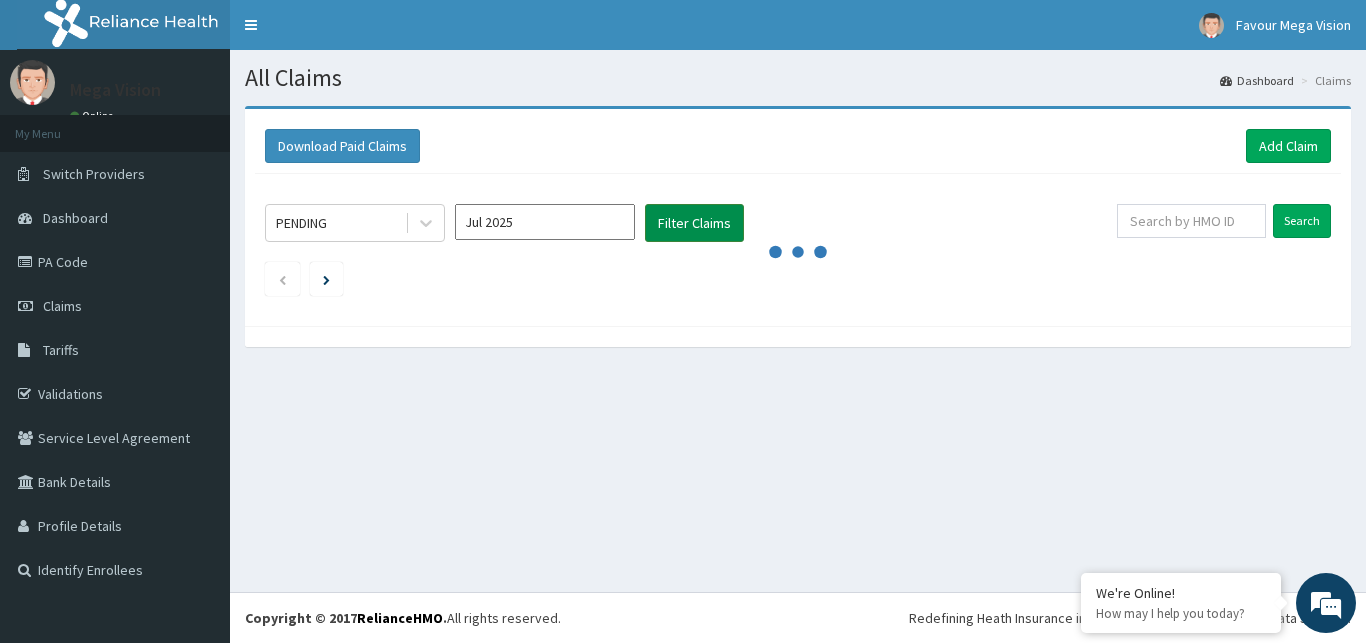 click on "Filter Claims" at bounding box center [694, 223] 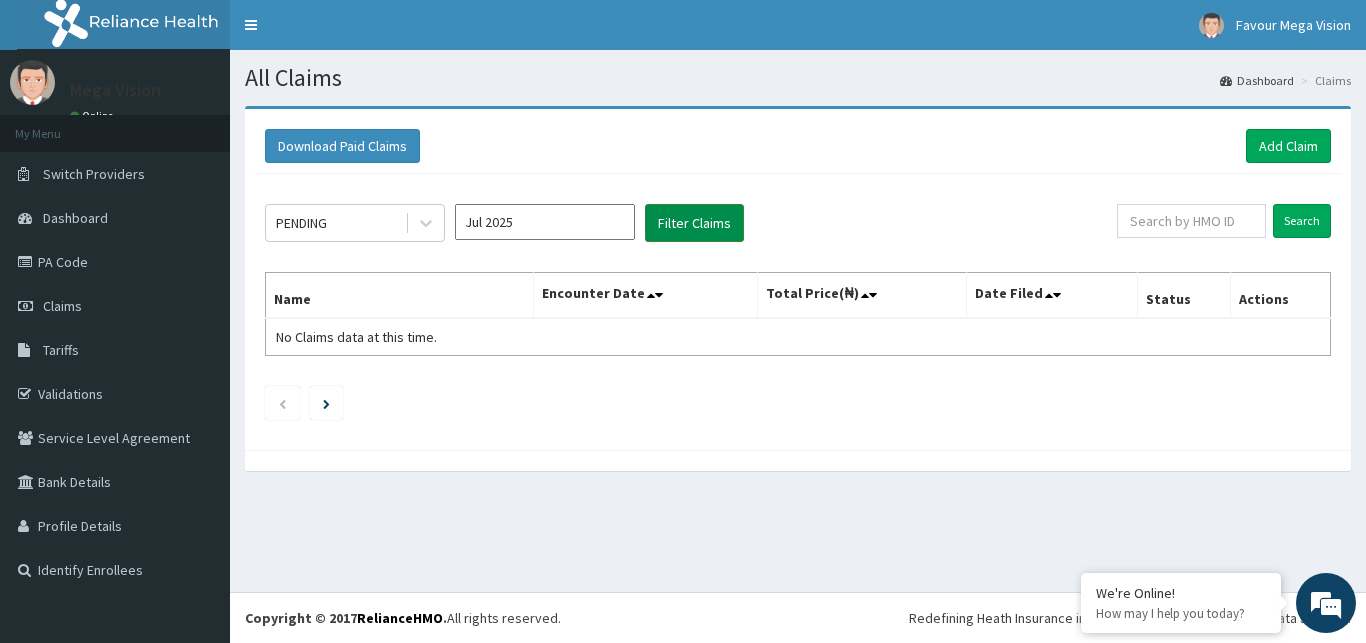 click on "Filter Claims" at bounding box center [694, 223] 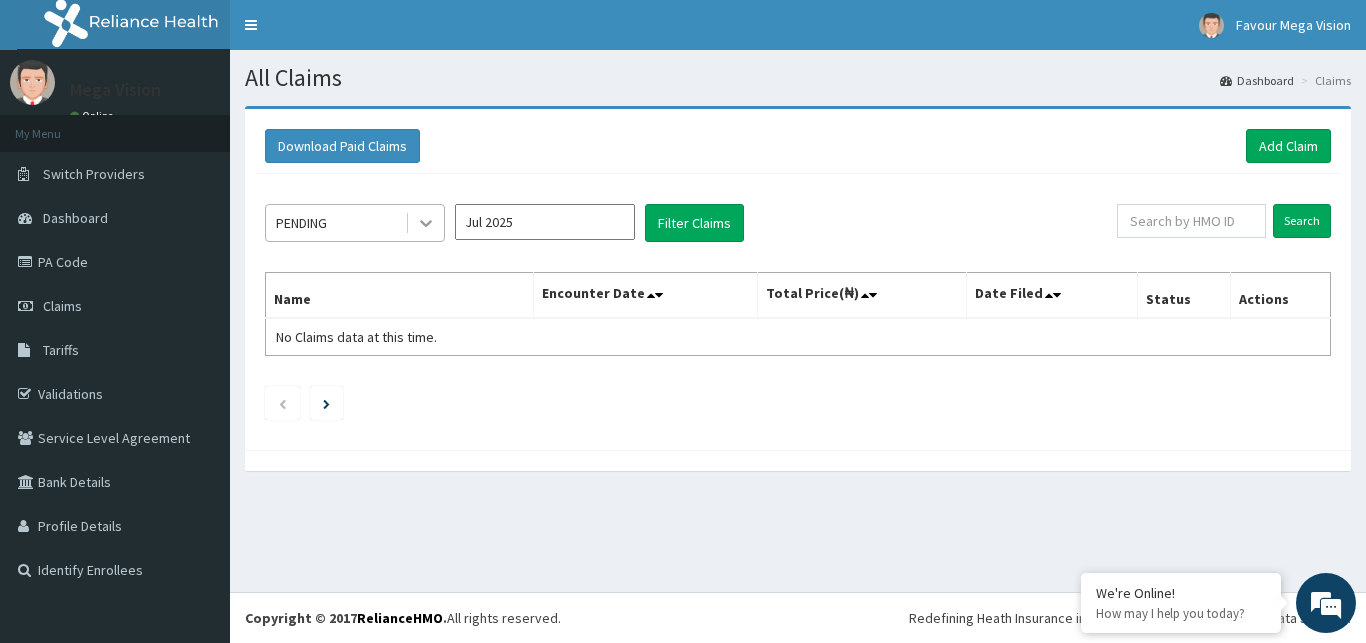 click 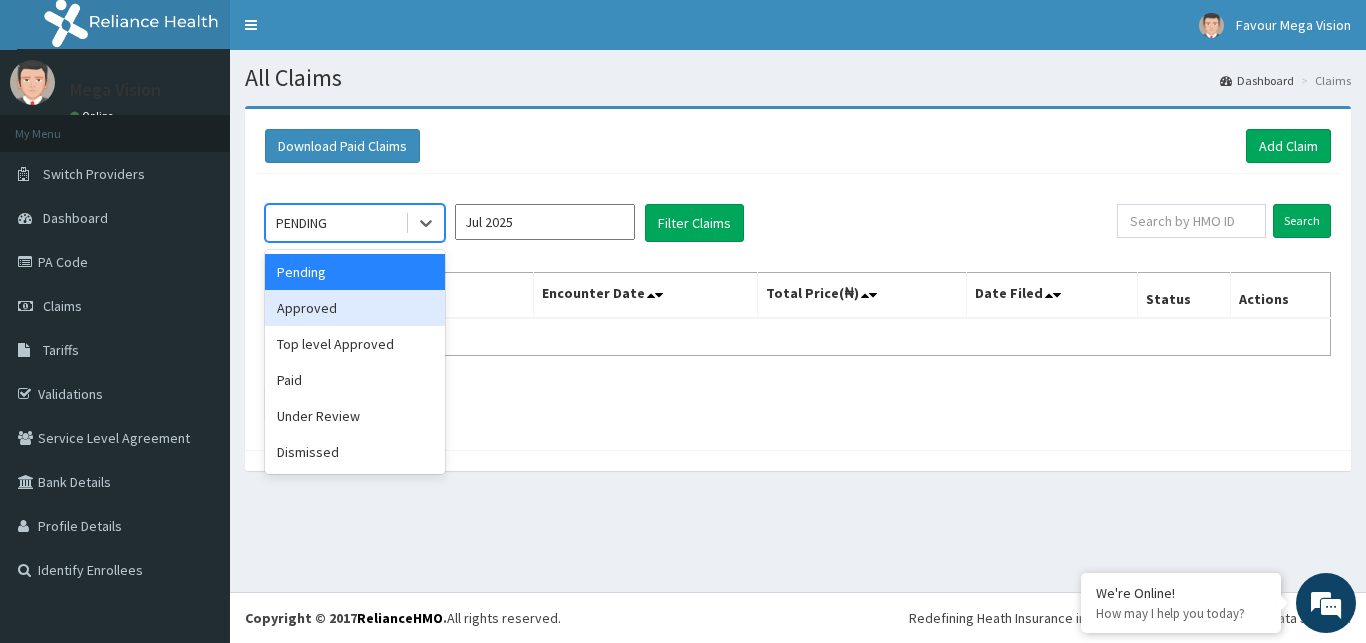 click on "Approved" at bounding box center [355, 308] 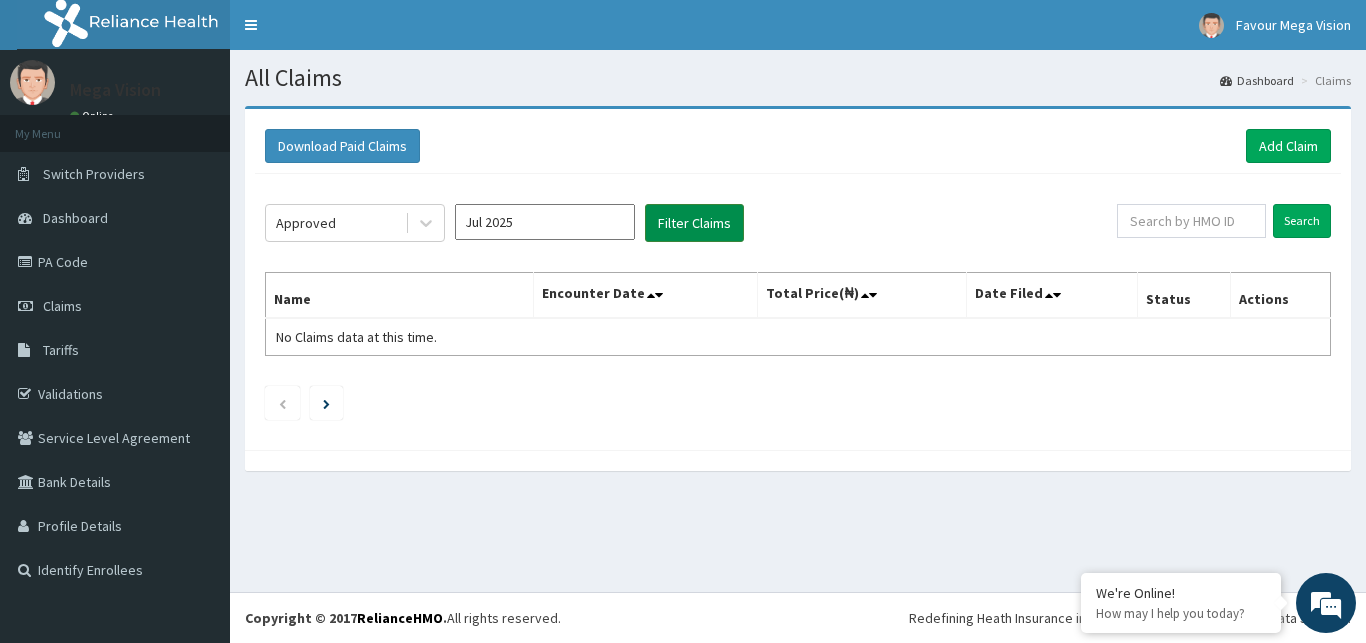 click on "Filter Claims" at bounding box center [694, 223] 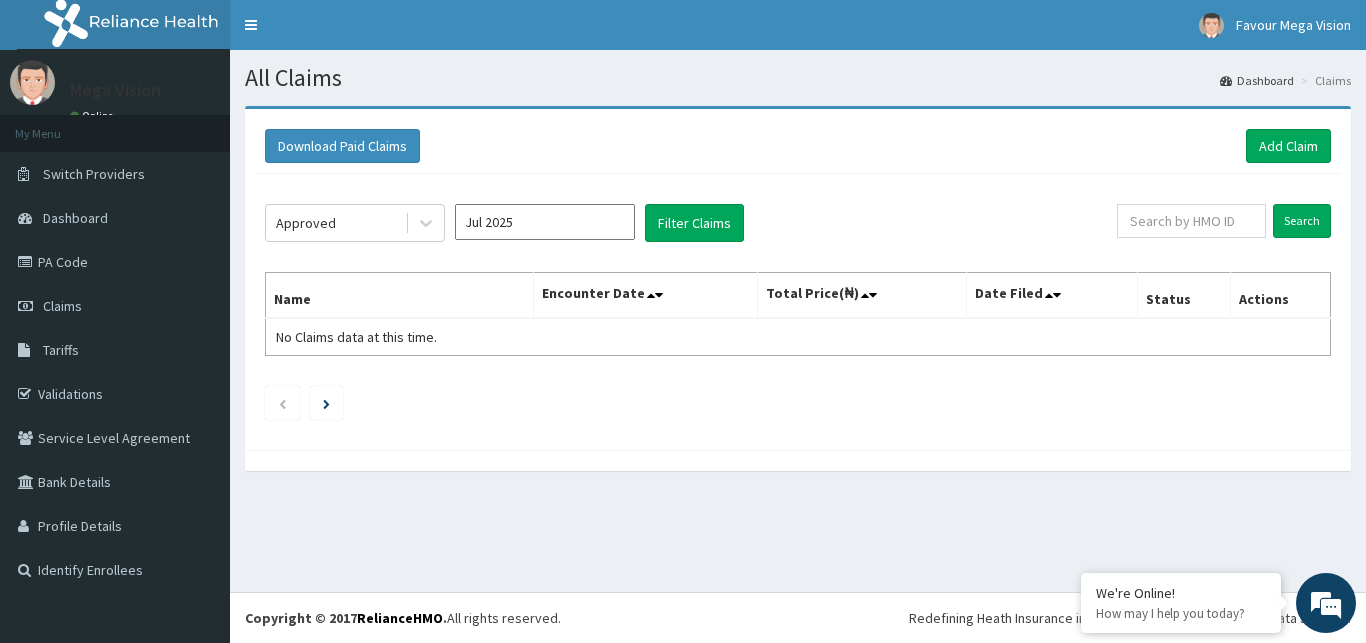click on "Download Paid Claims Add Claim × Note you can only download claims within a maximum of 1 year and the dates will auto-adjust when you select range that is greater than 1 year From 04-05-2025 To 04-08-2025 Close Download Approved Jul 2025 Filter Claims Search Name Encounter Date Total Price(₦) Date Filed Status Actions No Claims data at this time." at bounding box center (798, 298) 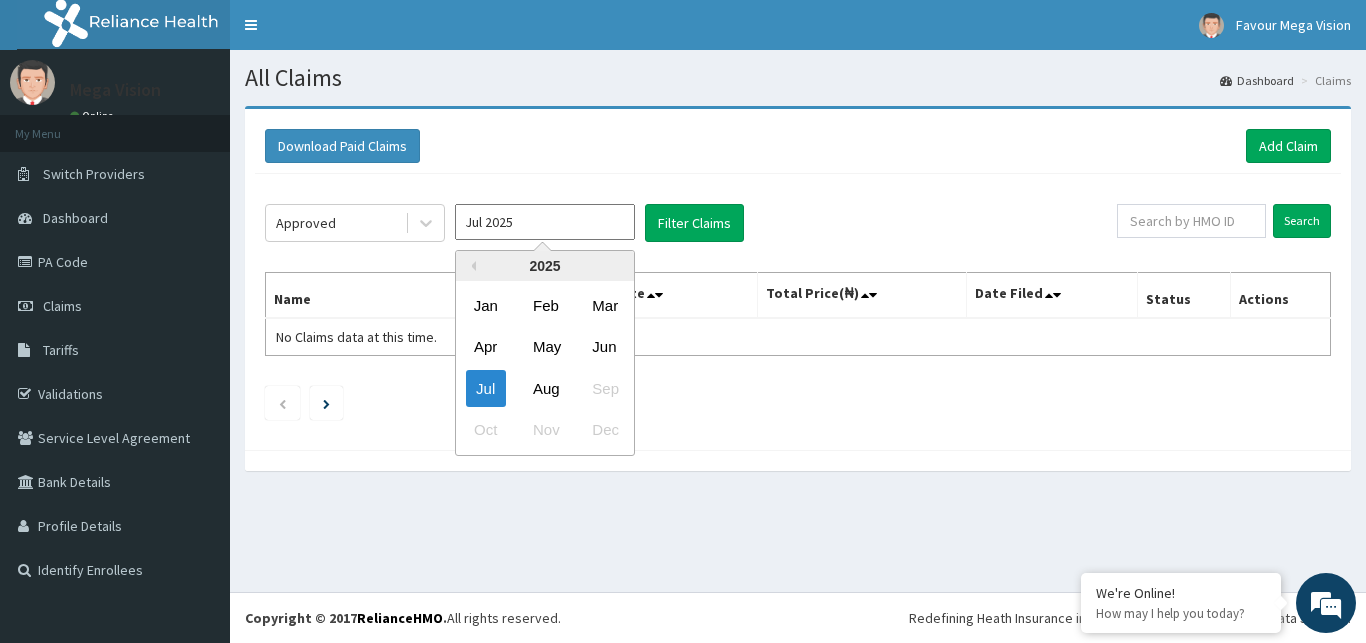 click on "Jul 2025" at bounding box center (545, 222) 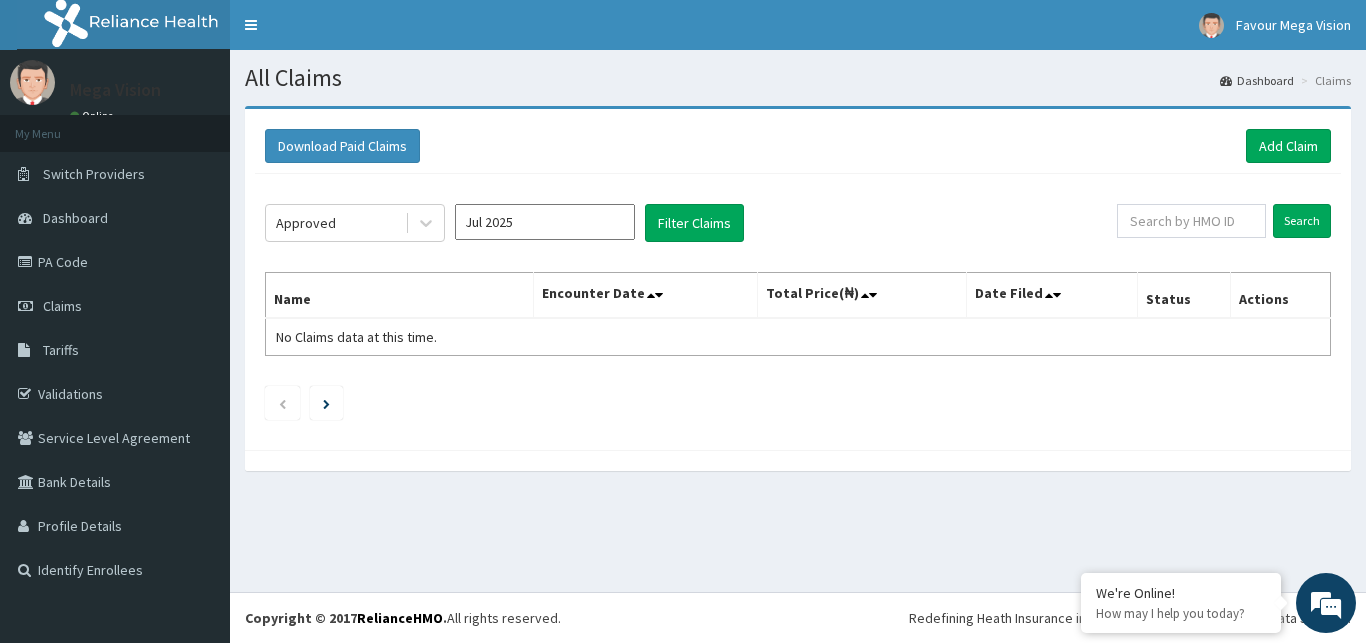 drag, startPoint x: 833, startPoint y: 458, endPoint x: 873, endPoint y: 378, distance: 89.44272 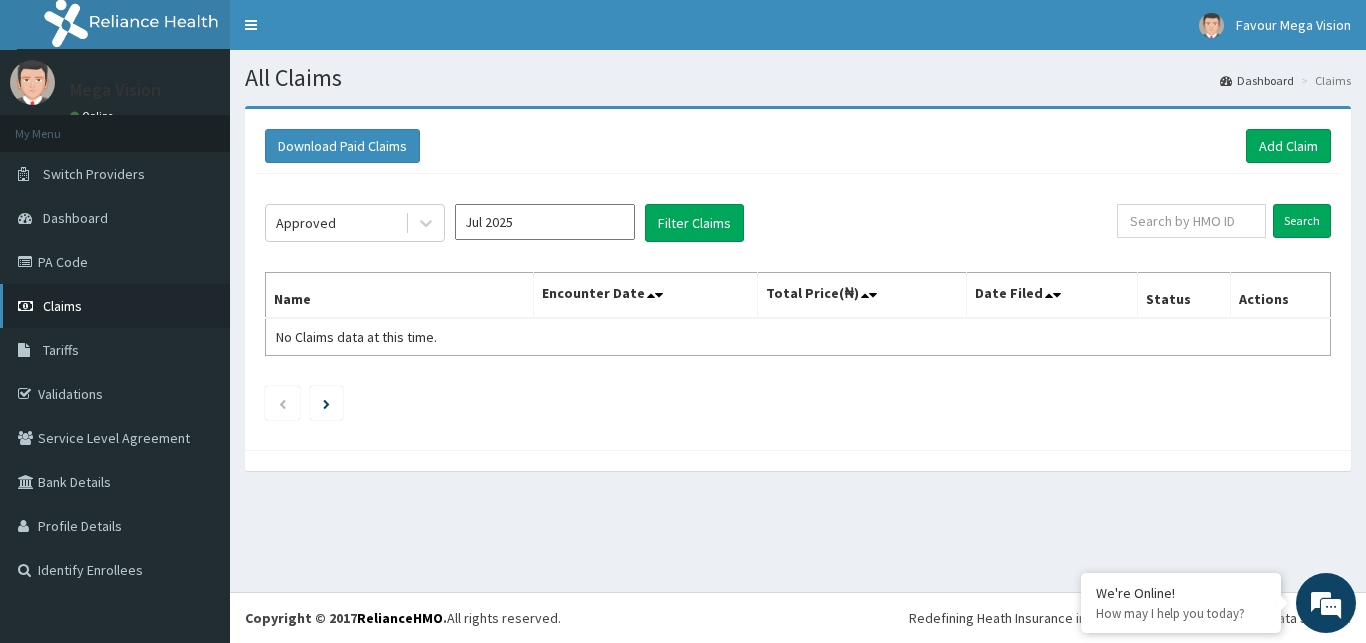 click on "Claims" at bounding box center [62, 306] 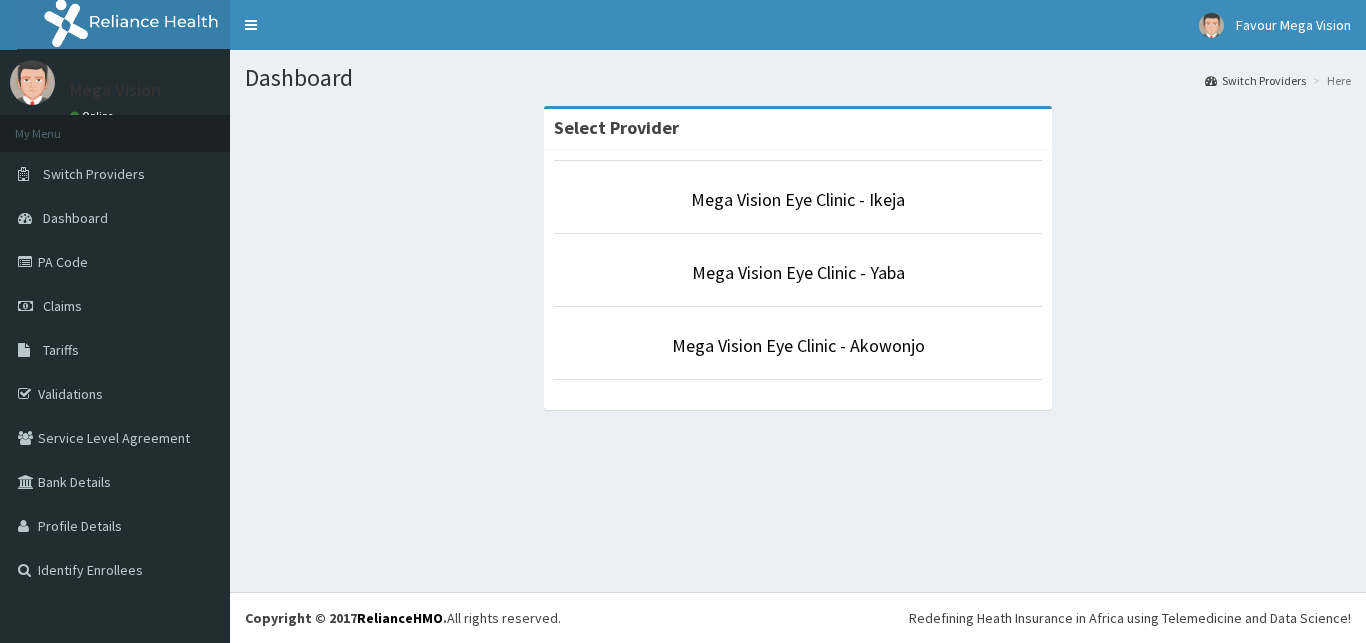 scroll, scrollTop: 0, scrollLeft: 0, axis: both 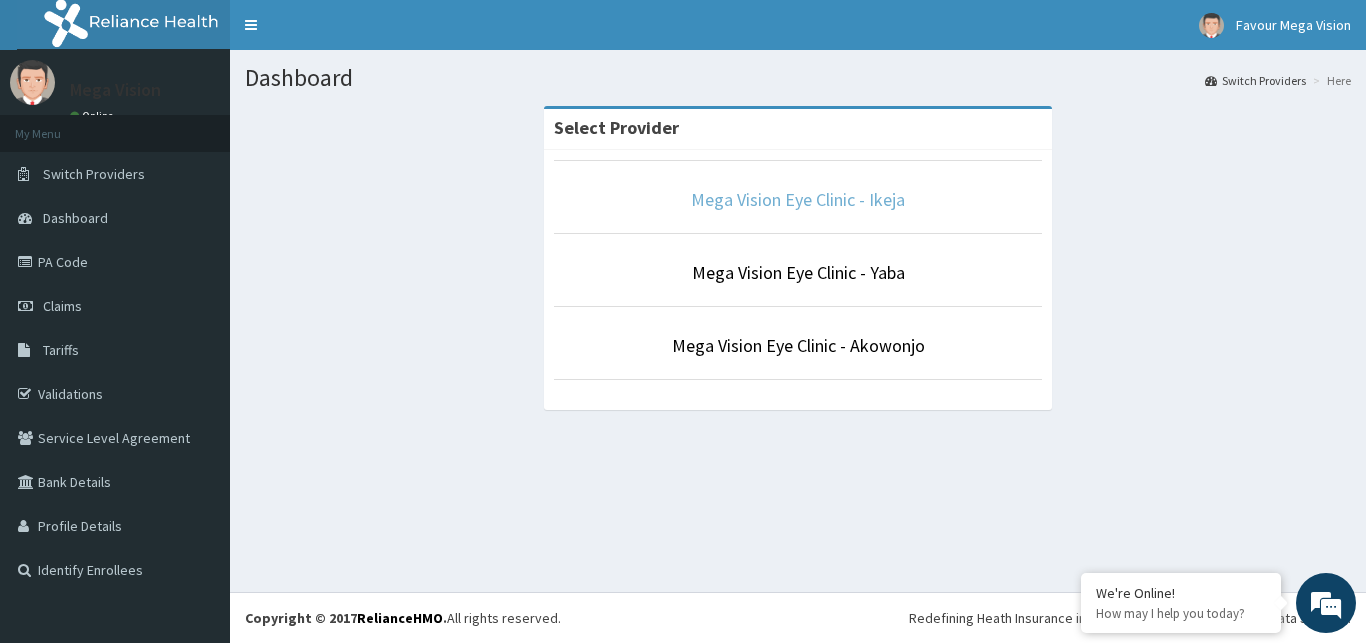 click on "Mega Vision Eye Clinic - Ikeja" at bounding box center (798, 199) 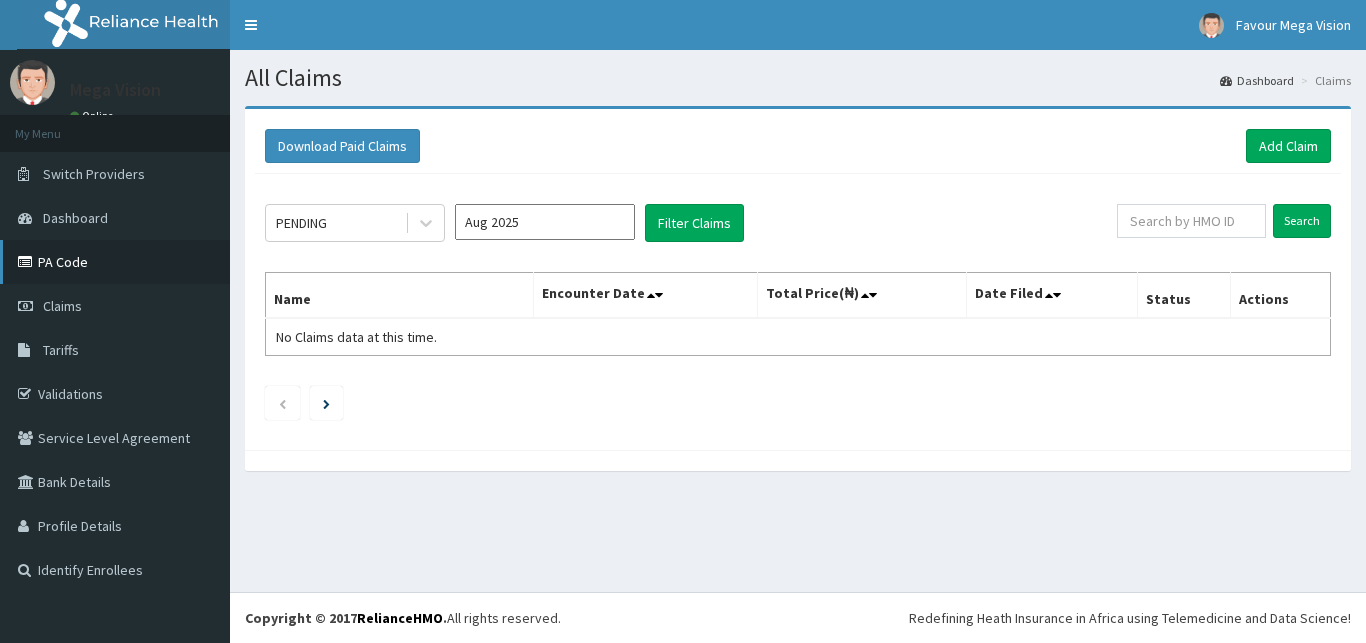 scroll, scrollTop: 0, scrollLeft: 0, axis: both 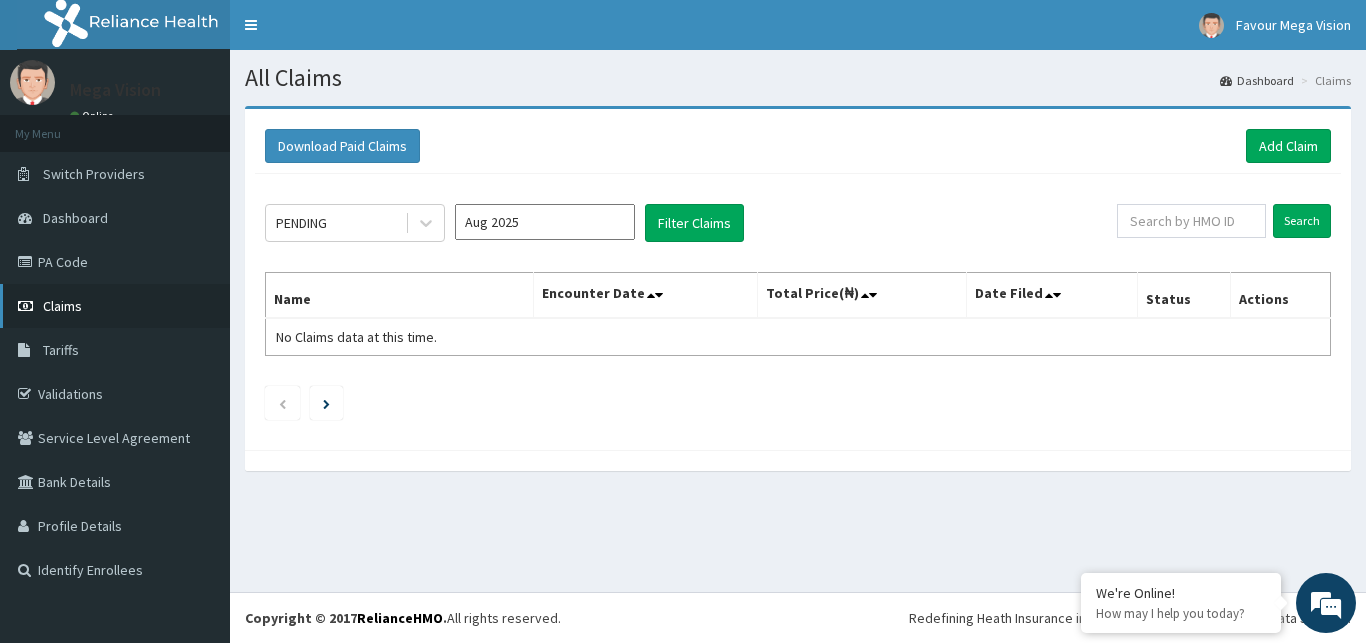 click on "Claims" at bounding box center [62, 306] 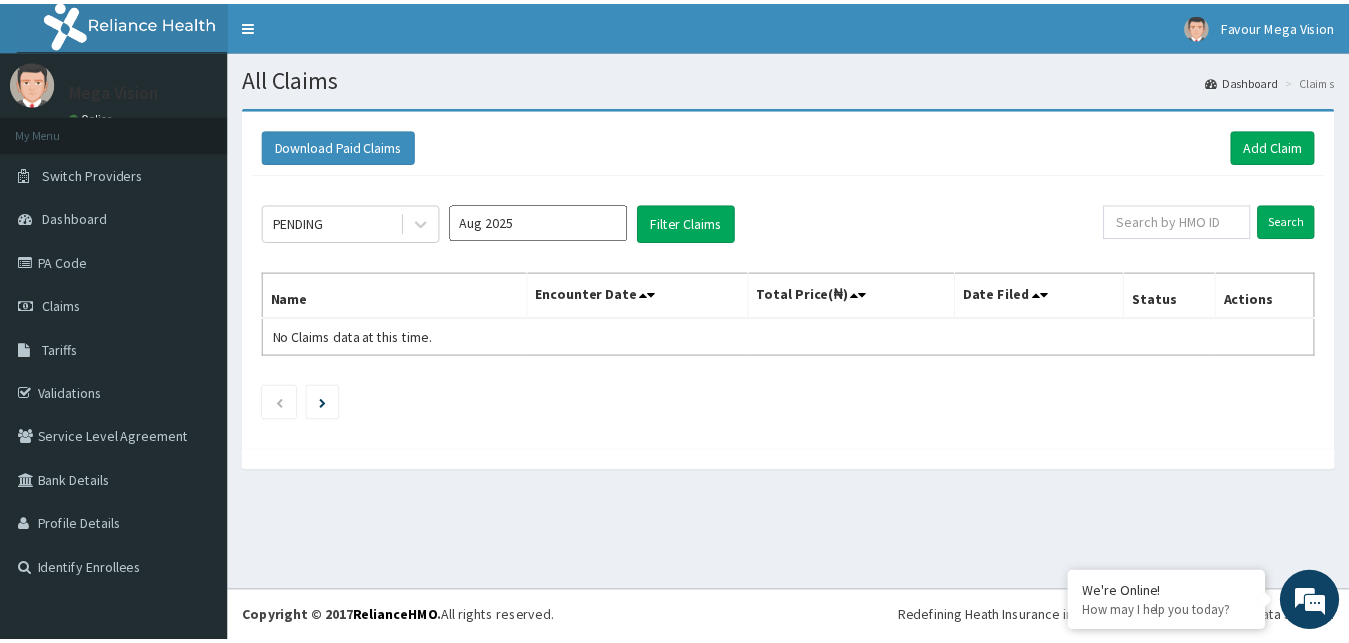 scroll, scrollTop: 0, scrollLeft: 0, axis: both 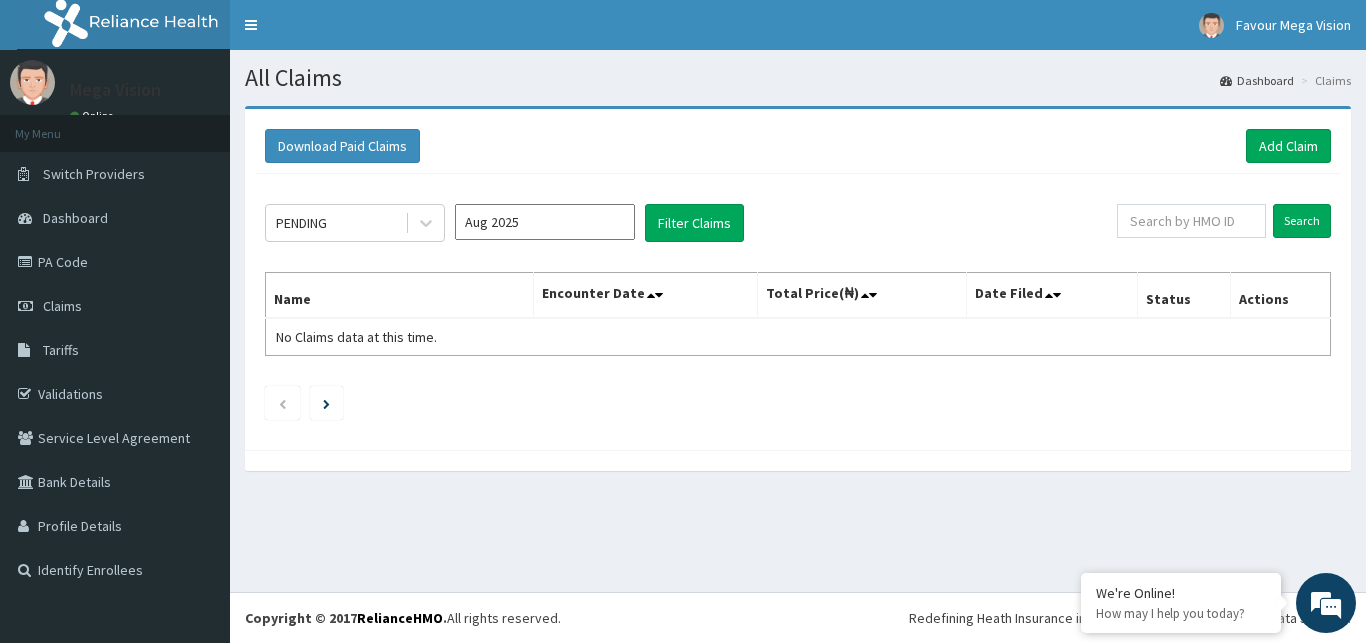 click on "Aug 2025" at bounding box center [545, 222] 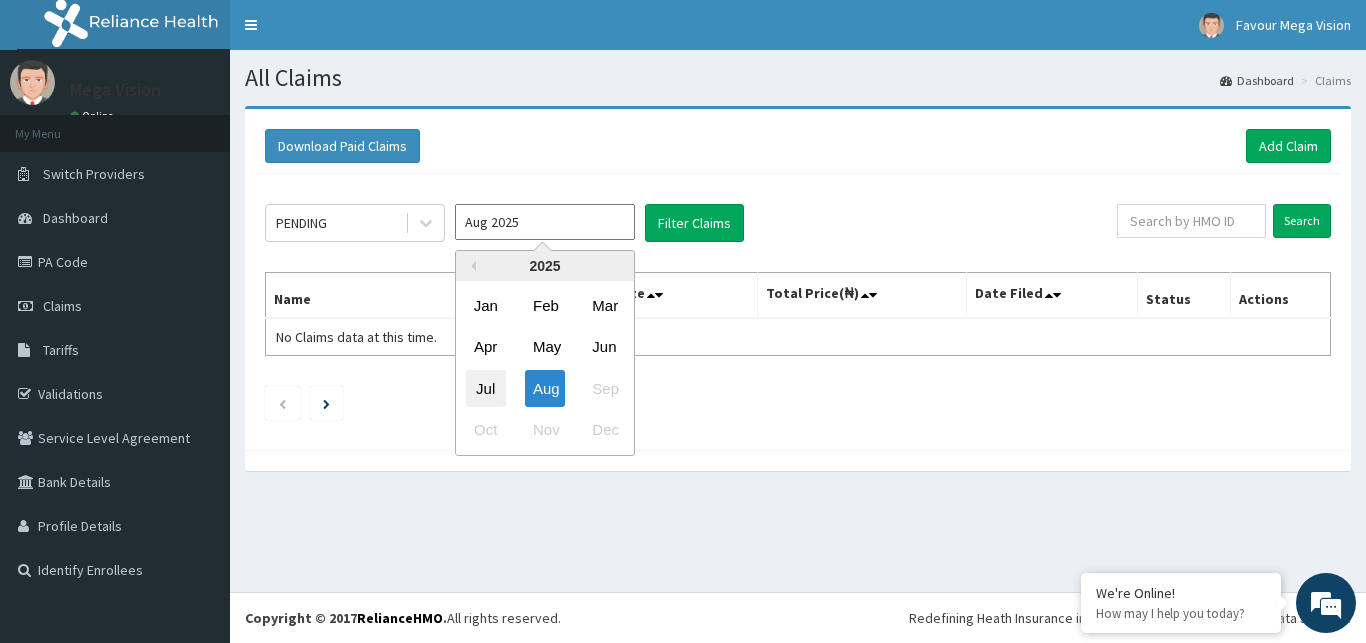 click on "Jul" at bounding box center [486, 388] 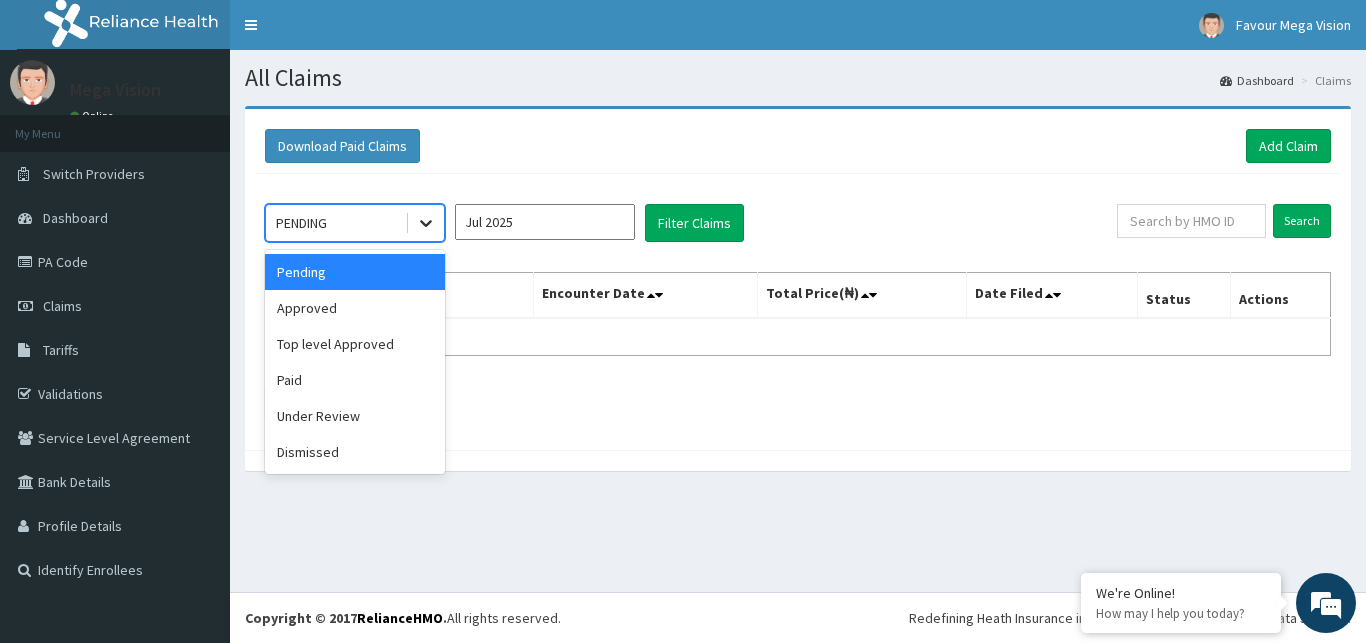 click 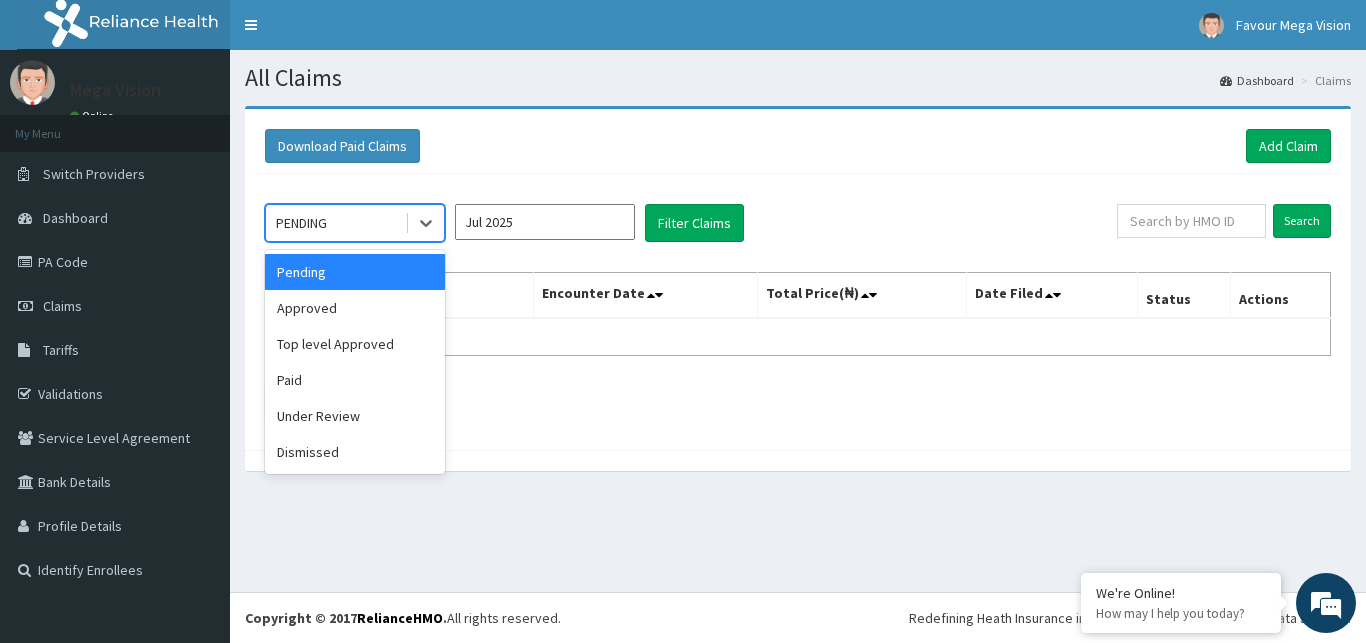 click on "Pending" at bounding box center [355, 272] 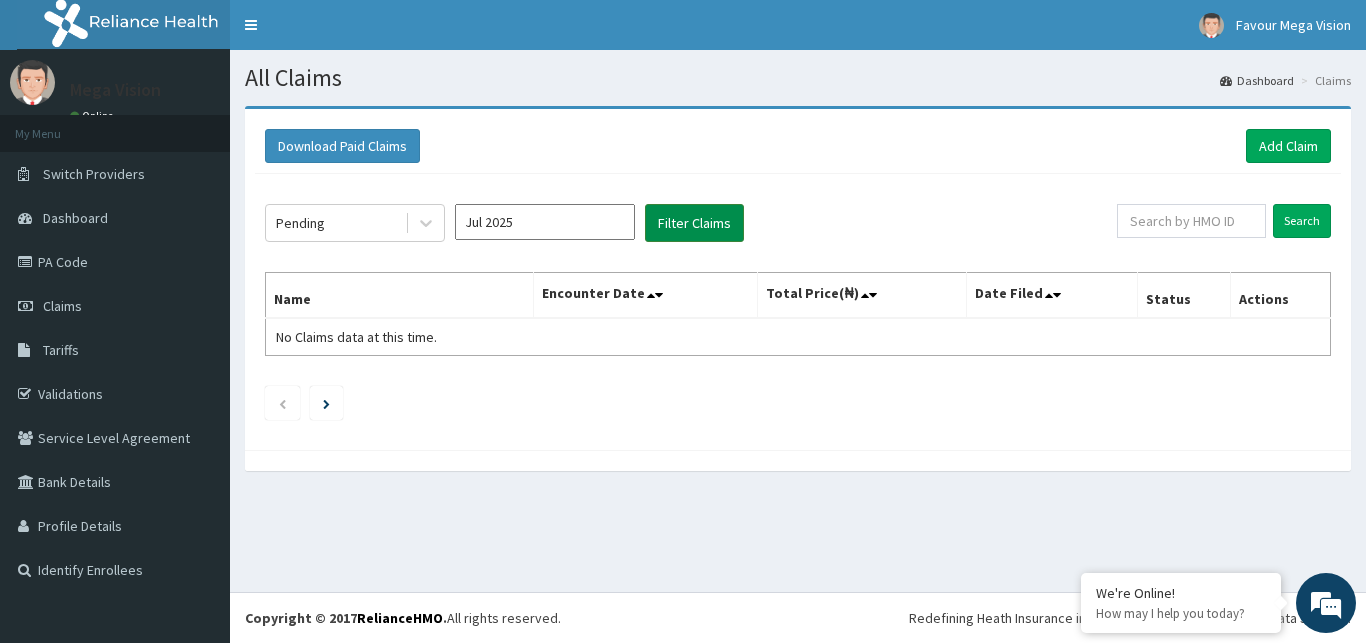 click on "Filter Claims" at bounding box center [694, 223] 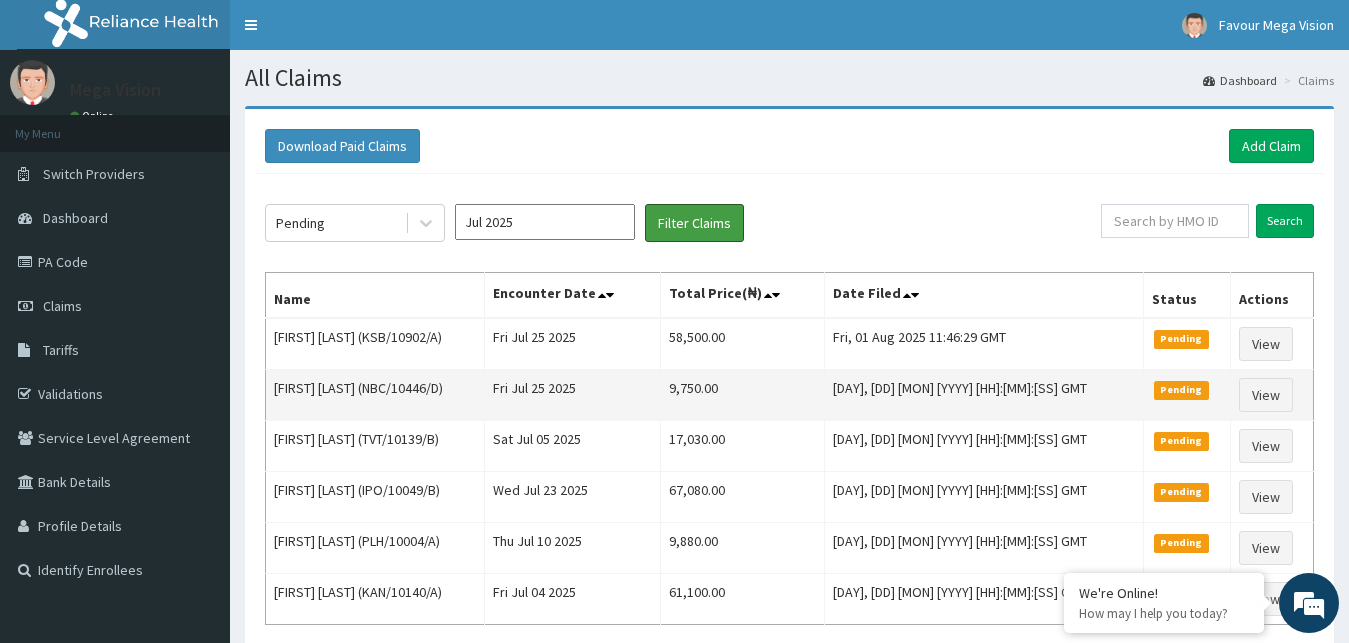 scroll, scrollTop: 0, scrollLeft: 0, axis: both 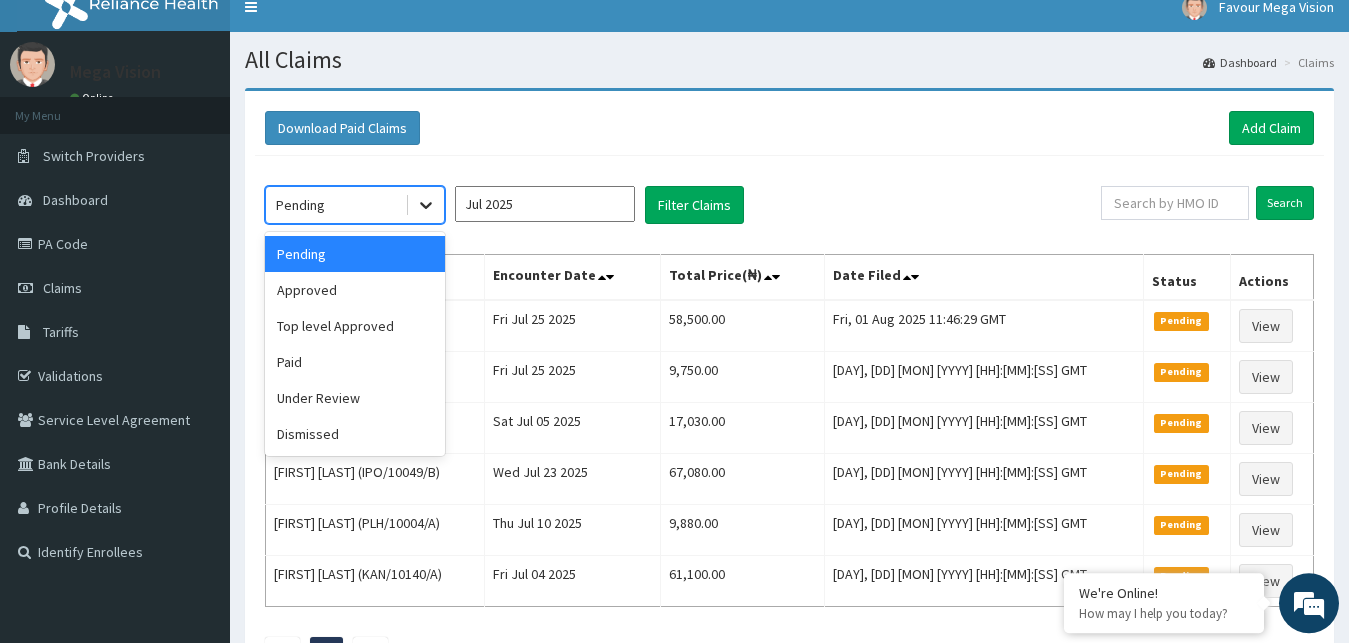 click 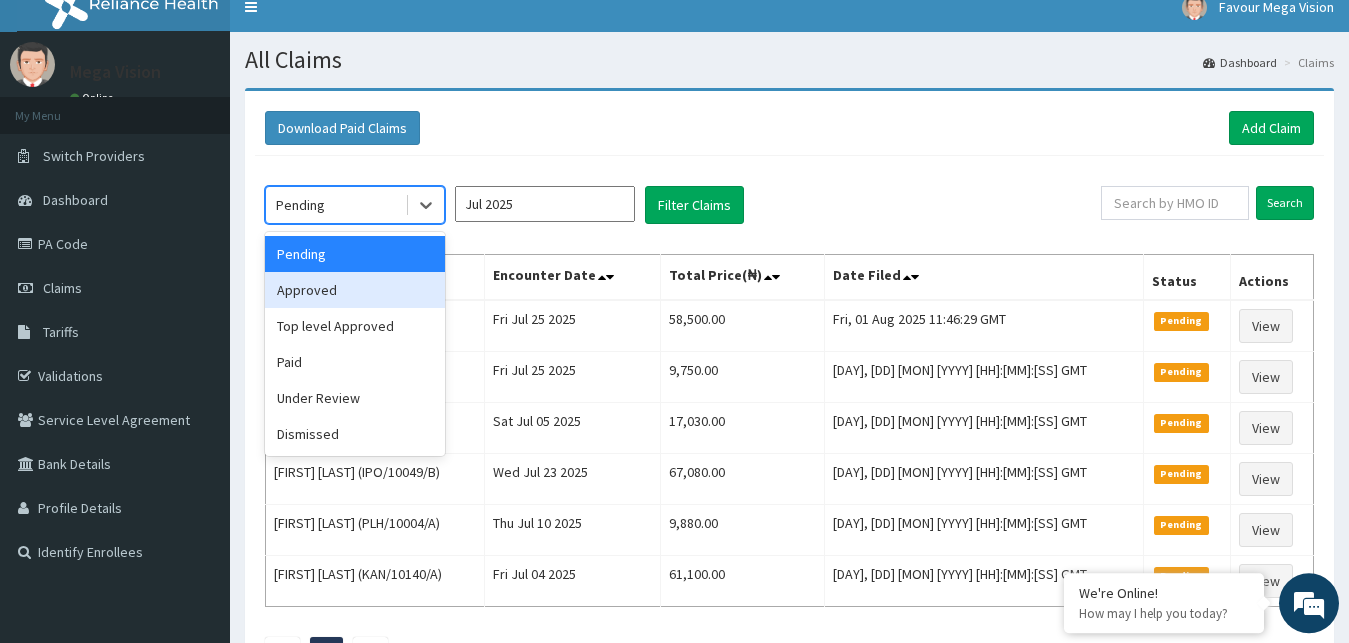 click on "Approved" at bounding box center [355, 290] 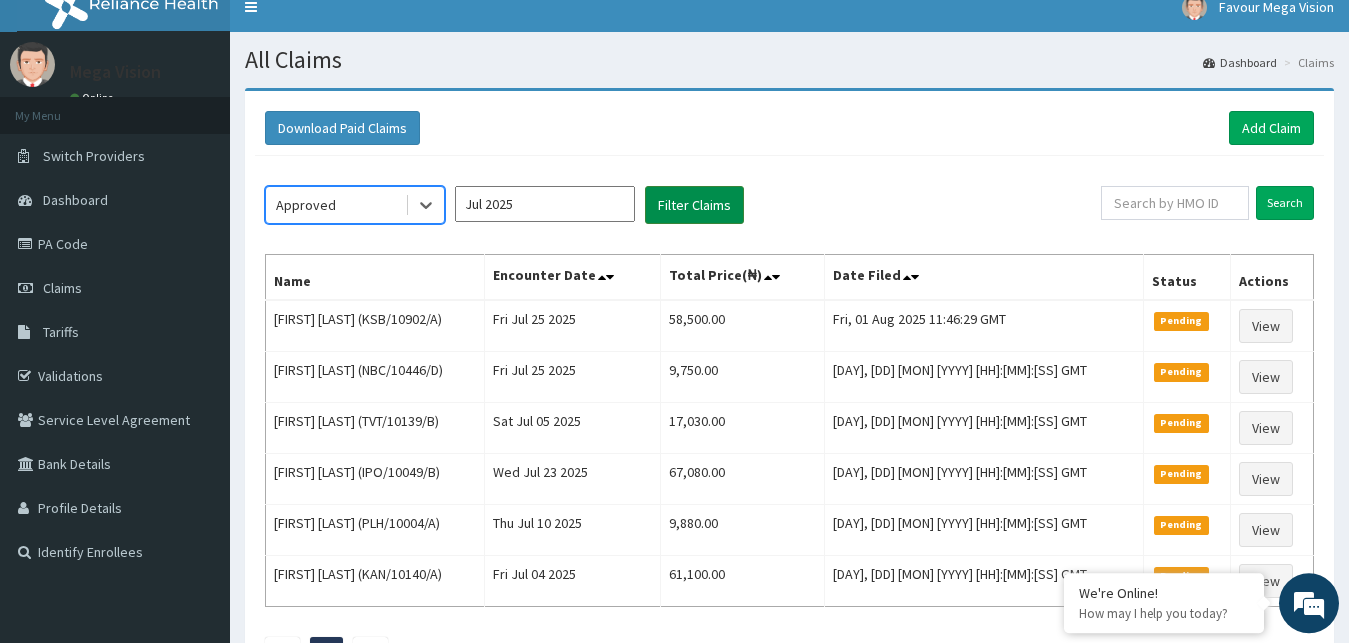 click on "Filter Claims" at bounding box center (694, 205) 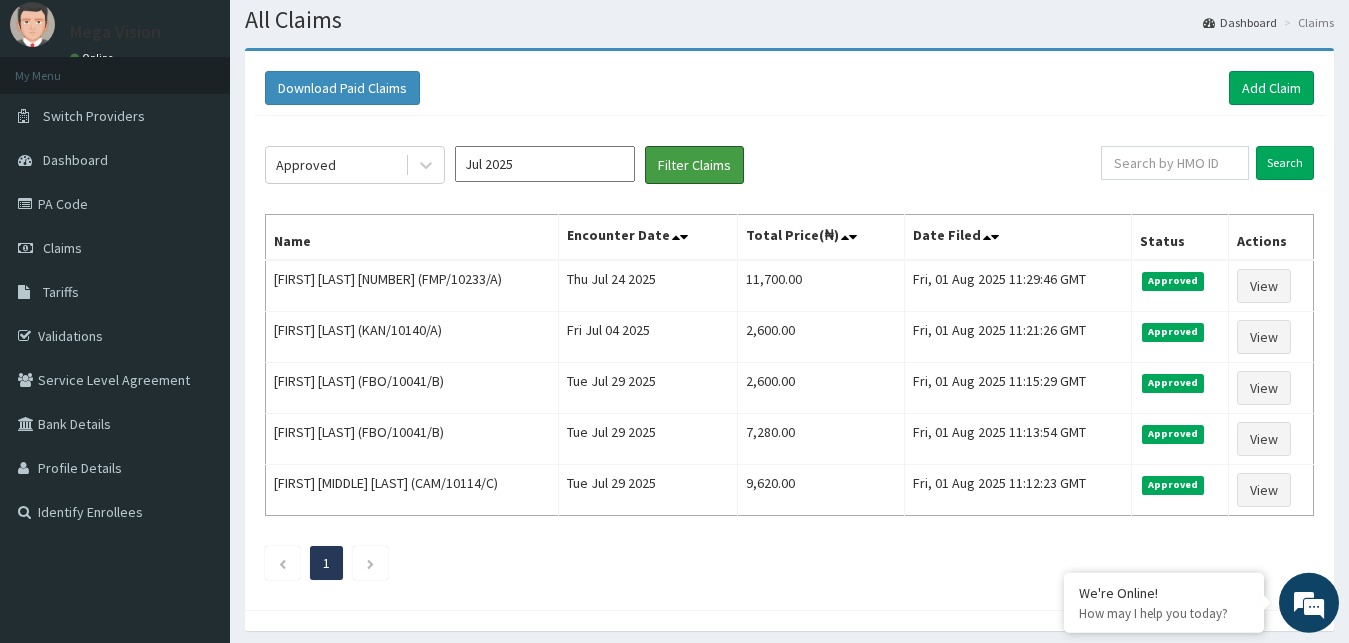 scroll, scrollTop: 61, scrollLeft: 0, axis: vertical 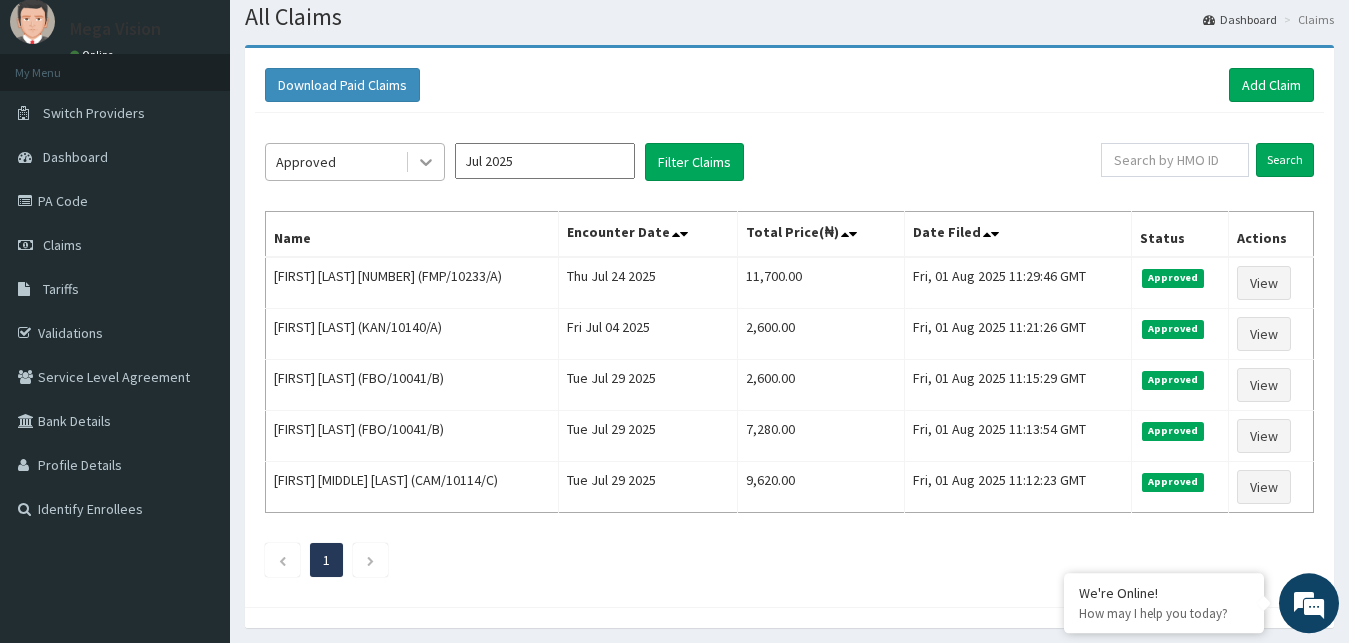 click 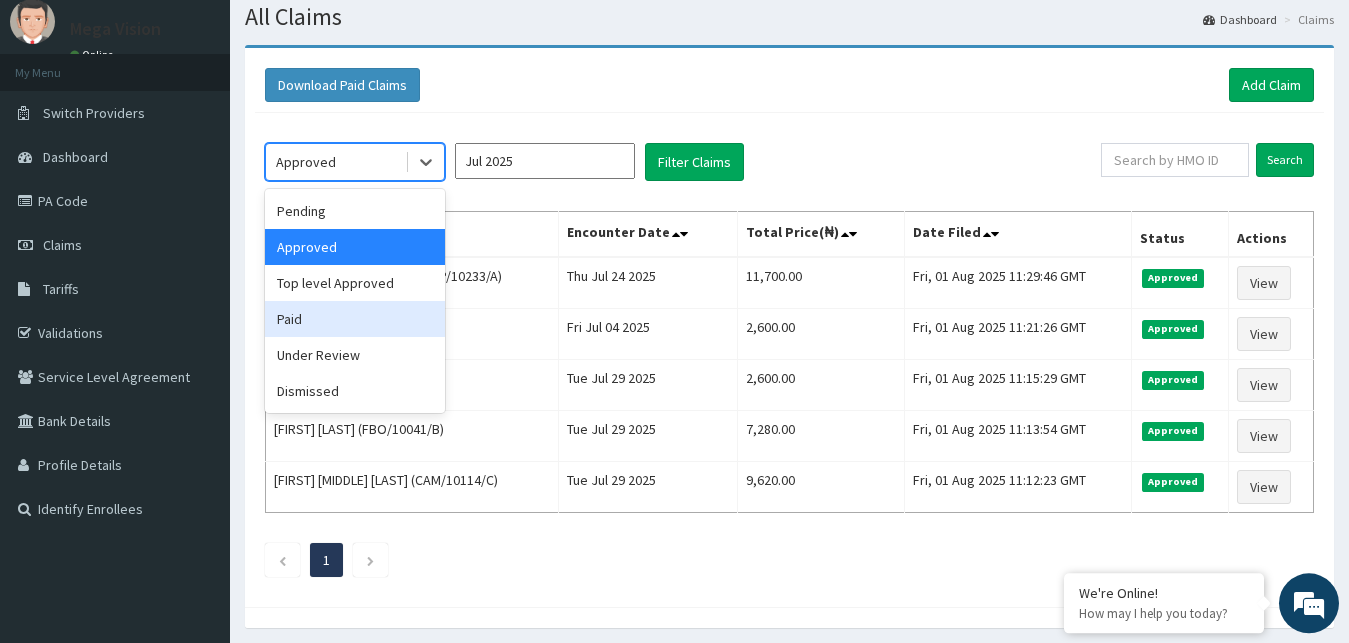 click on "Paid" at bounding box center [355, 319] 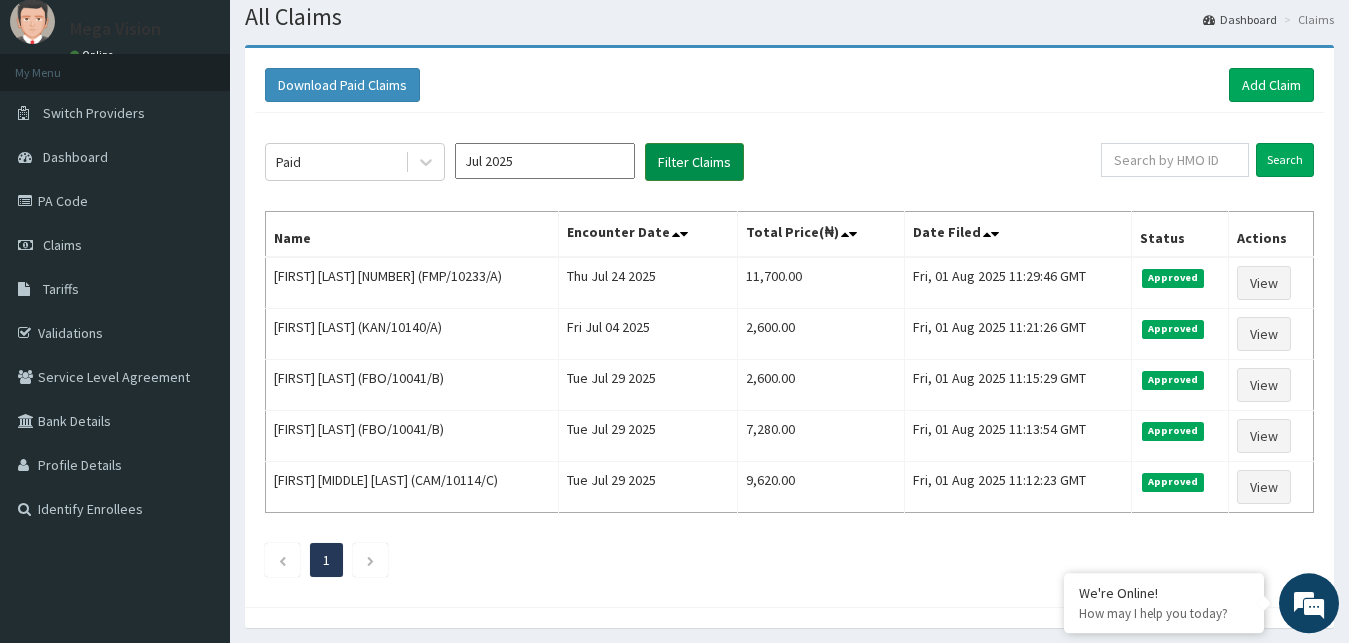 click on "Filter Claims" at bounding box center [694, 162] 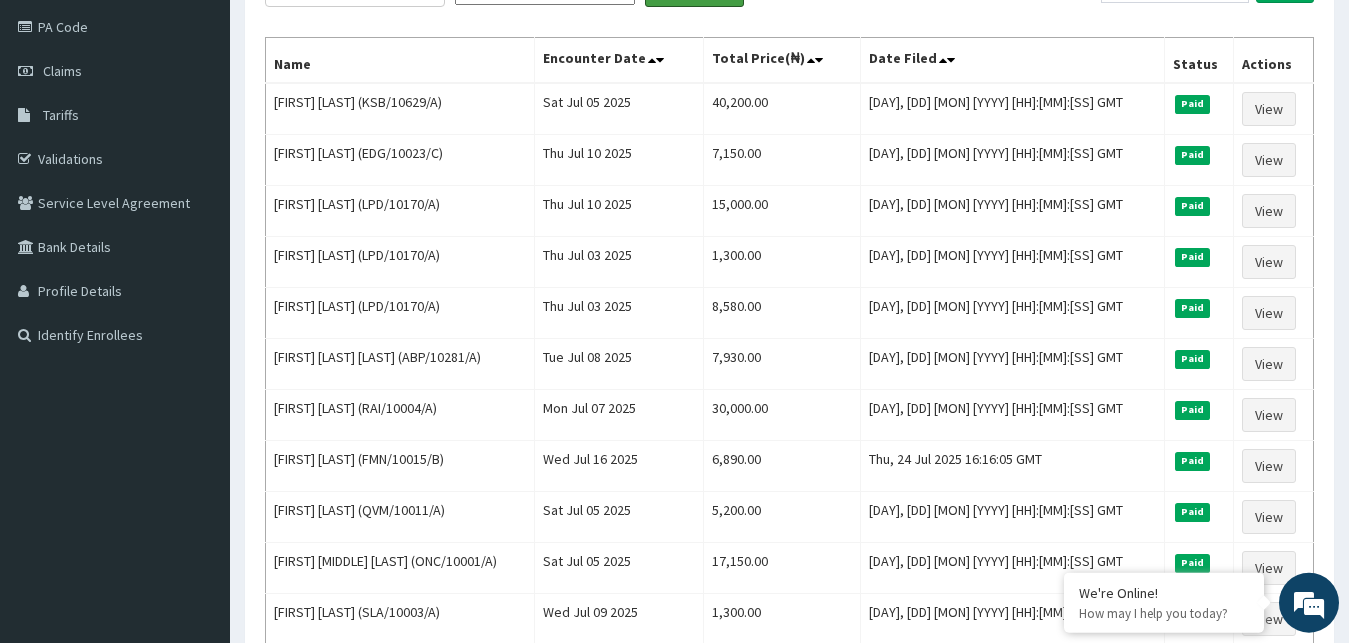 scroll, scrollTop: 248, scrollLeft: 0, axis: vertical 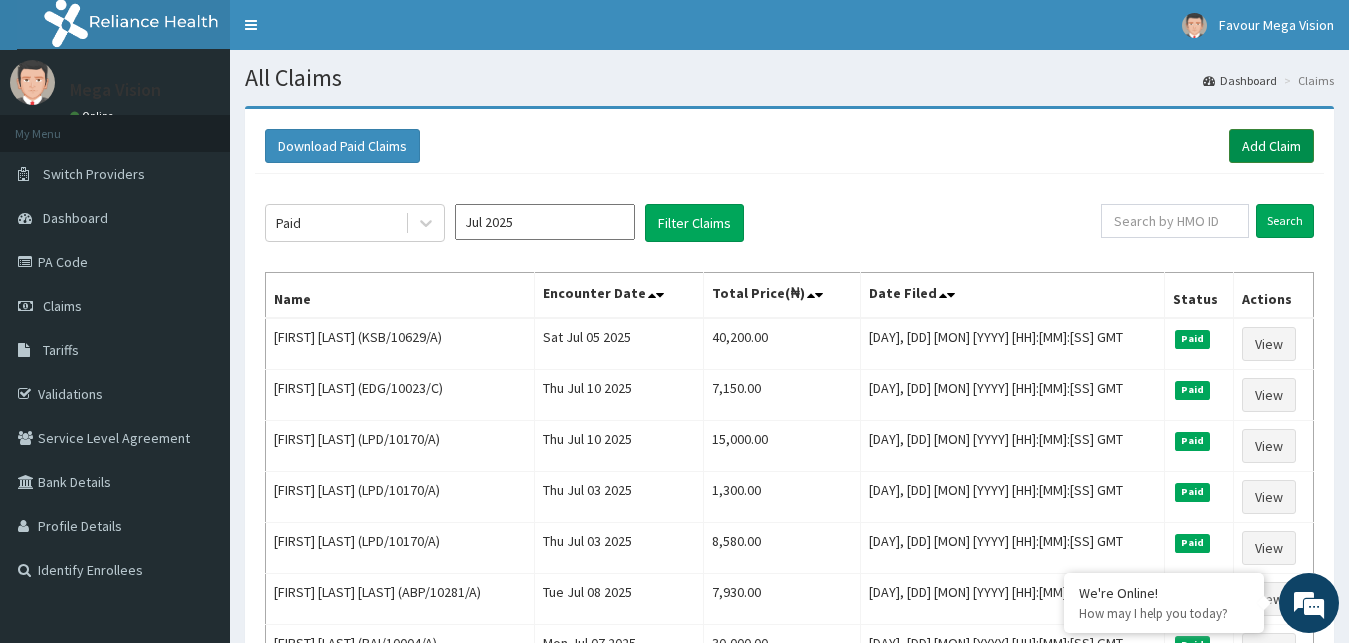 click on "Add Claim" at bounding box center (1271, 146) 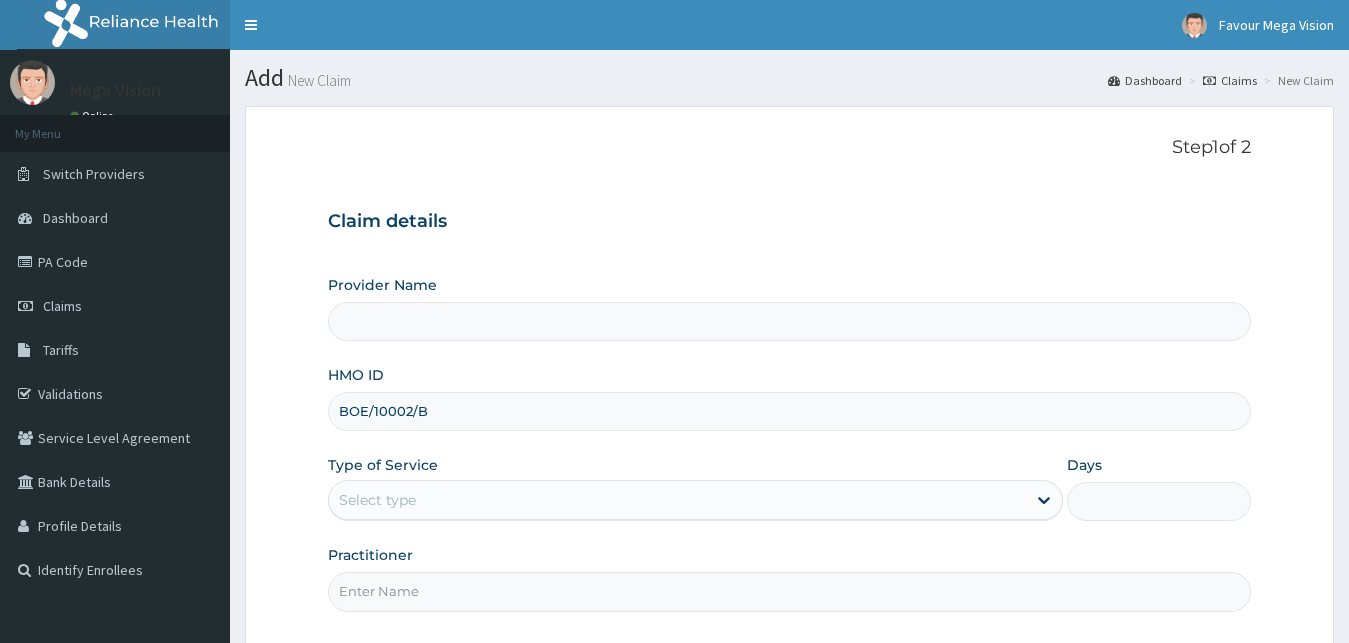 scroll, scrollTop: 0, scrollLeft: 0, axis: both 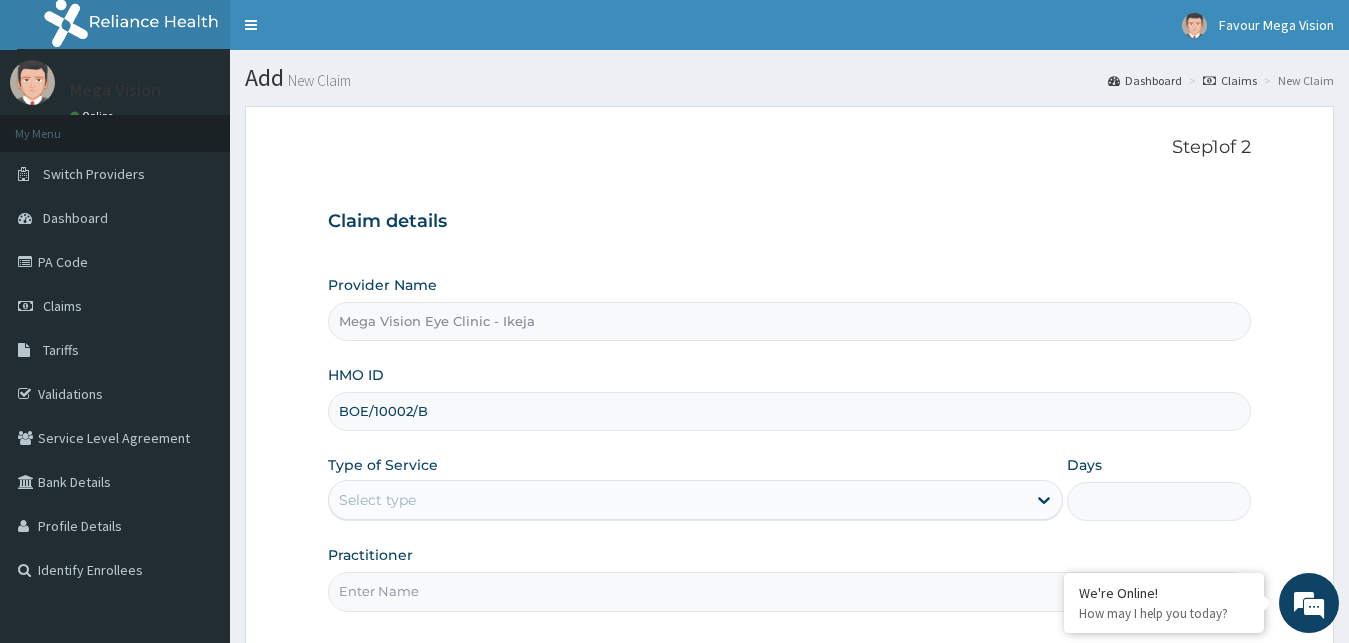 type on "BOE/10002/B" 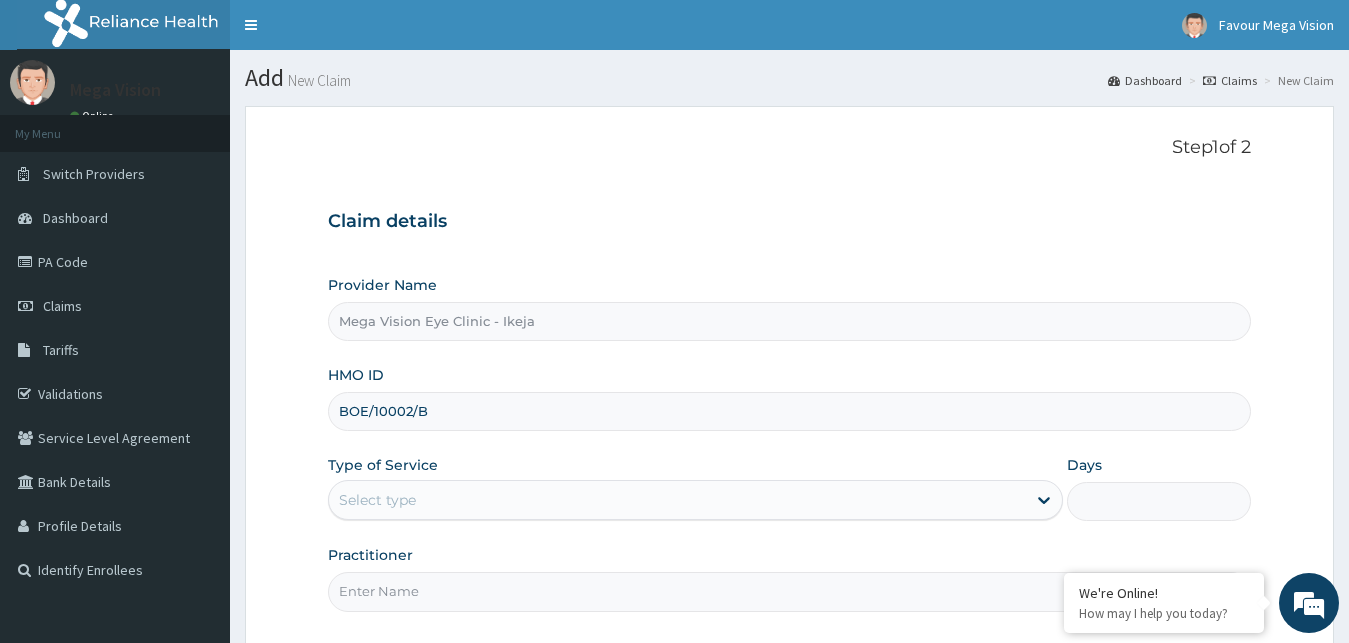 click on "Select type" at bounding box center [678, 500] 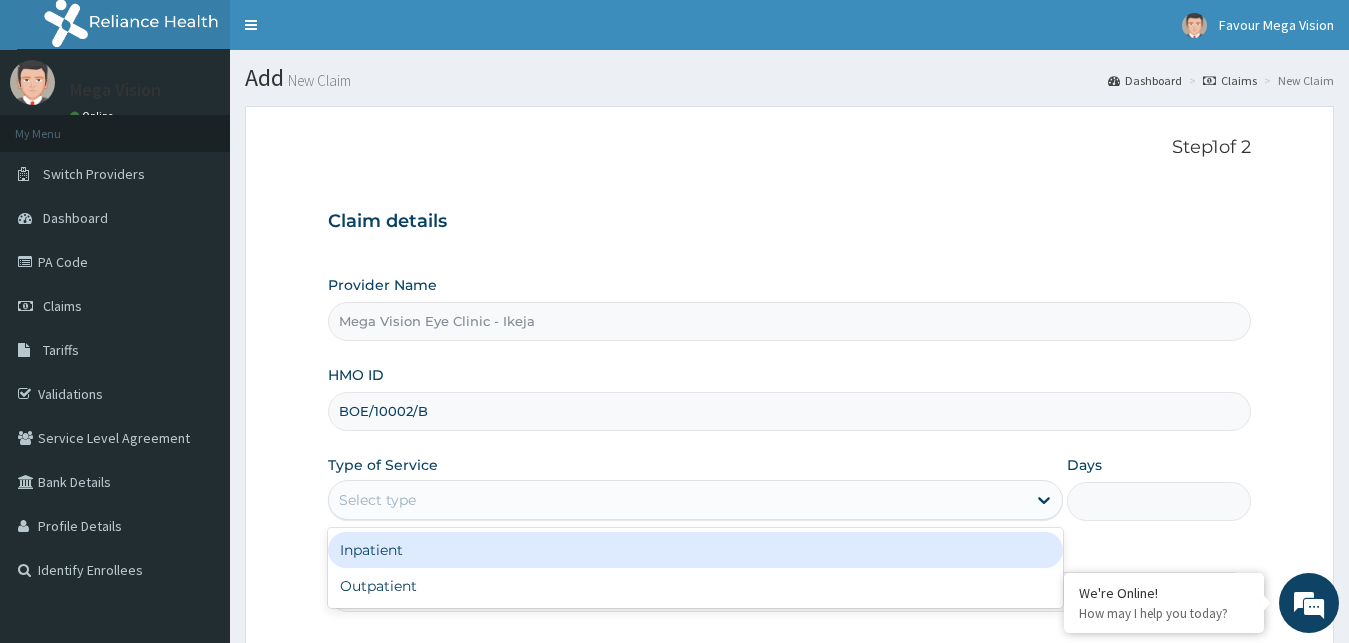 scroll, scrollTop: 0, scrollLeft: 0, axis: both 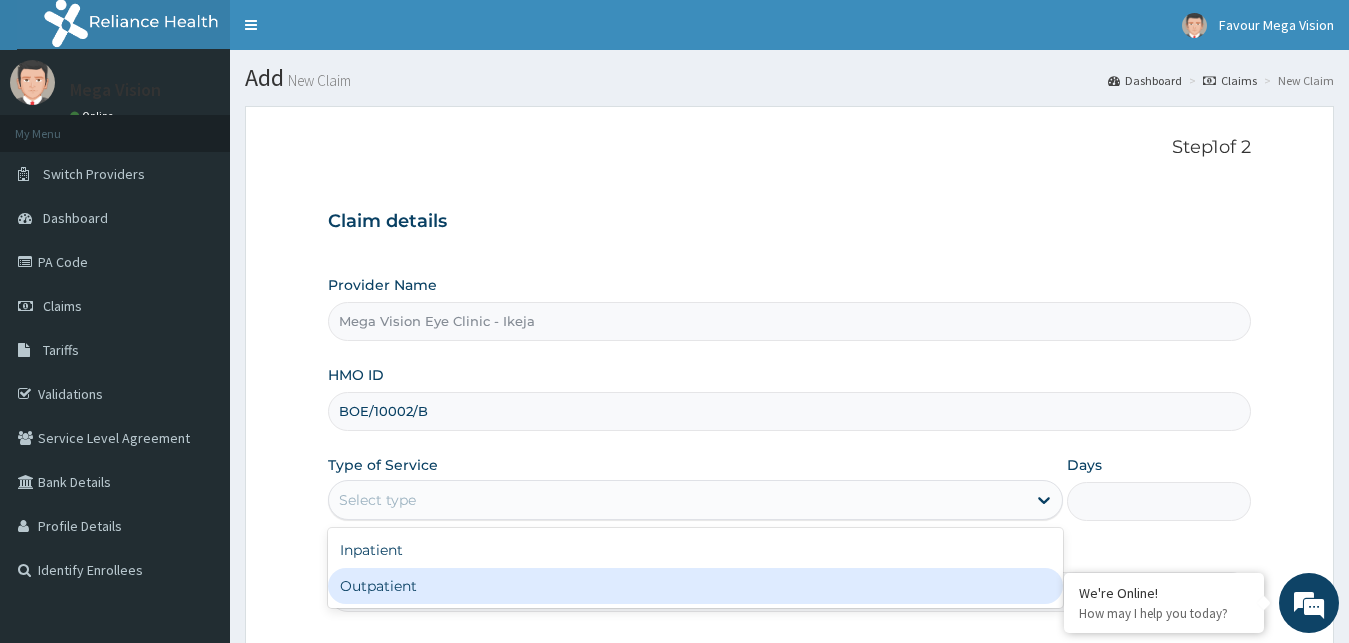 click on "Outpatient" at bounding box center [696, 586] 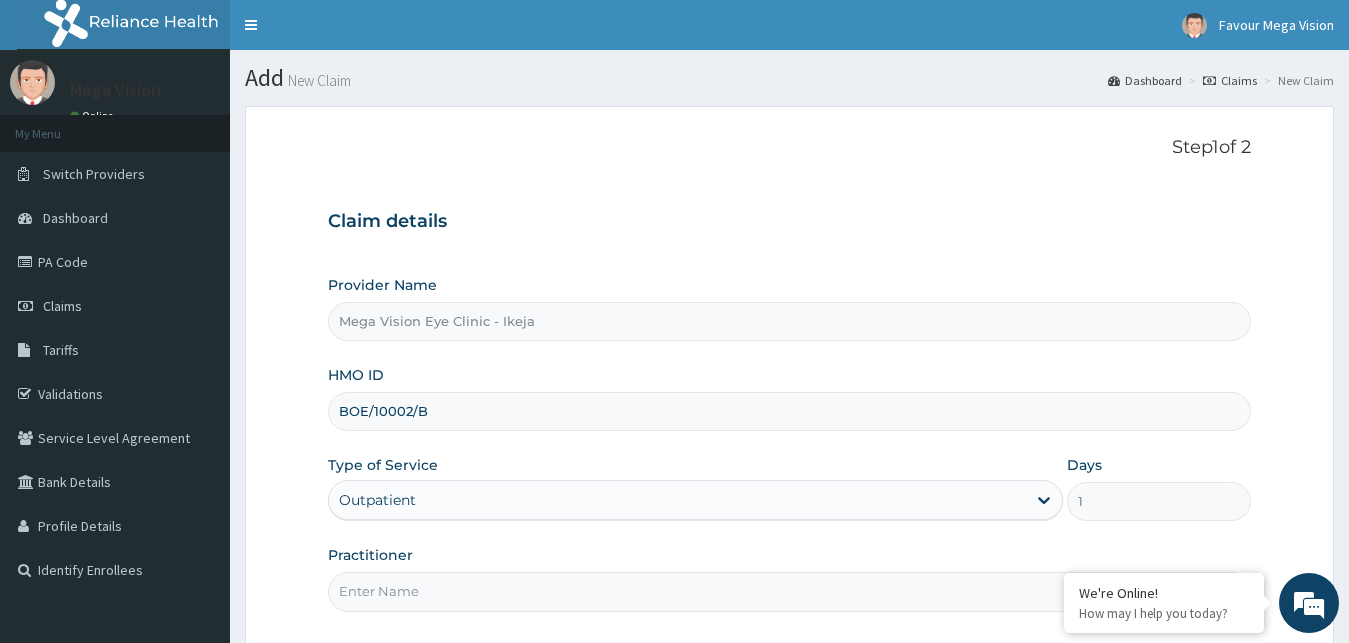 drag, startPoint x: 443, startPoint y: 588, endPoint x: 474, endPoint y: 384, distance: 206.34195 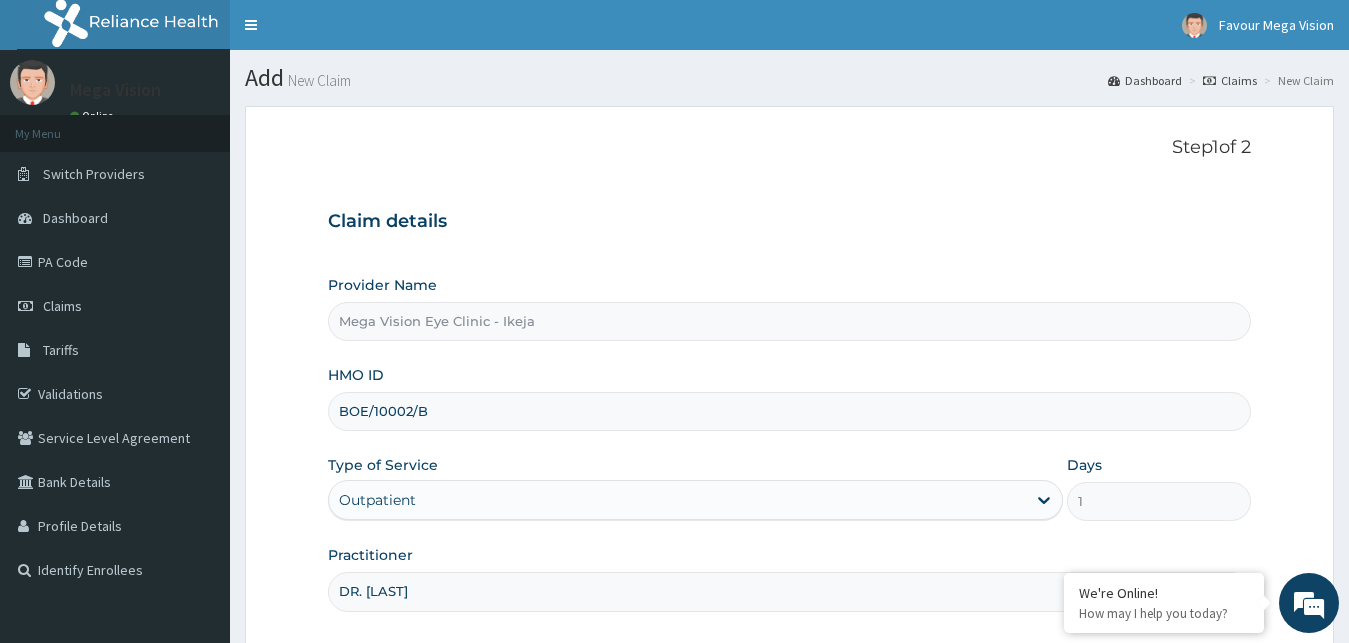 type on "DR. UCHE" 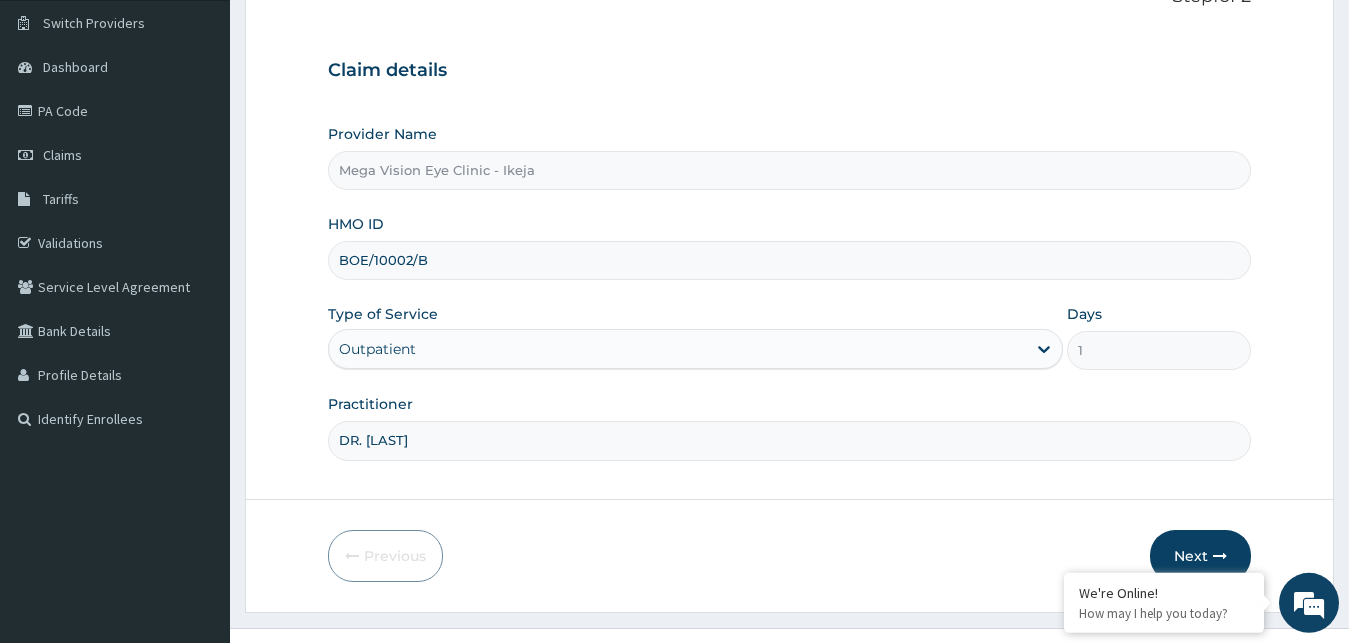 scroll, scrollTop: 152, scrollLeft: 0, axis: vertical 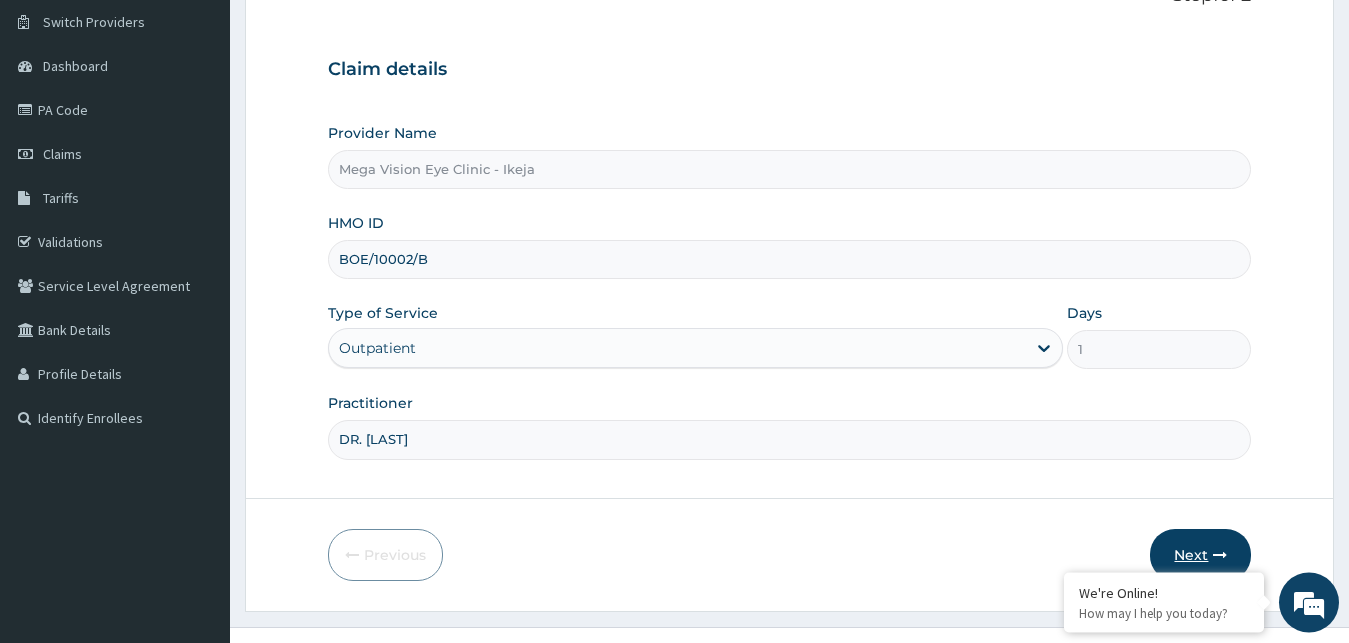 click on "Next" at bounding box center [1200, 555] 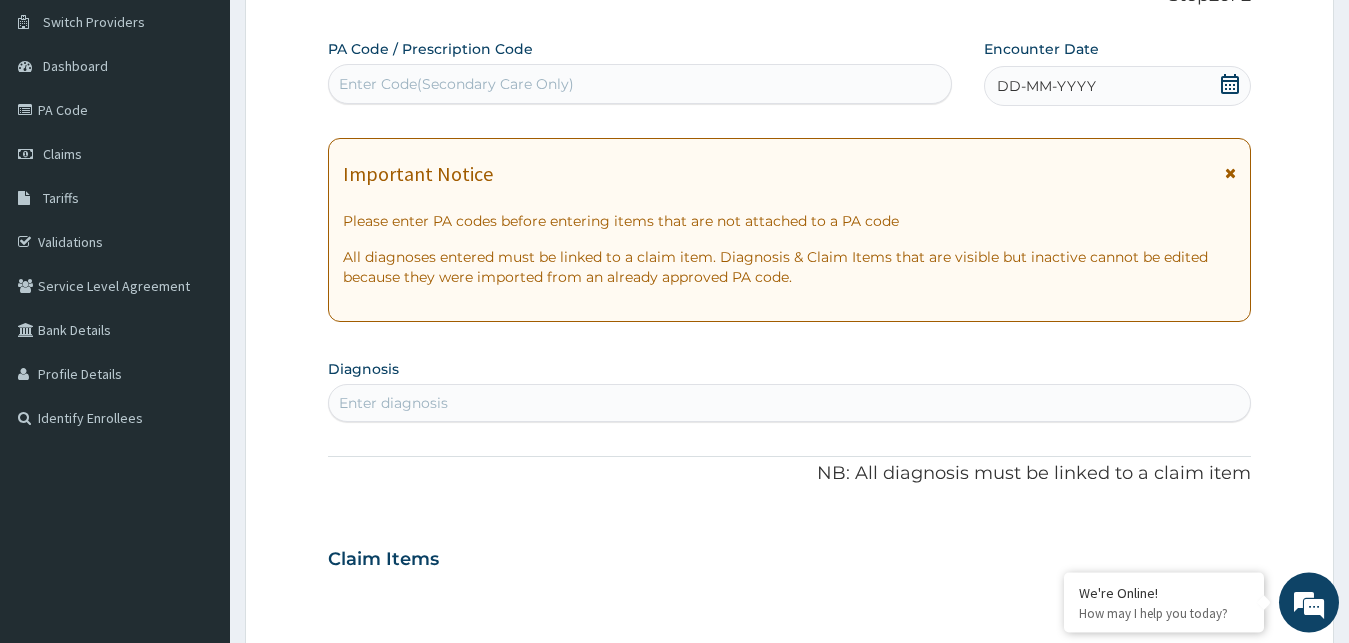 click on "Enter Code(Secondary Care Only)" at bounding box center [456, 84] 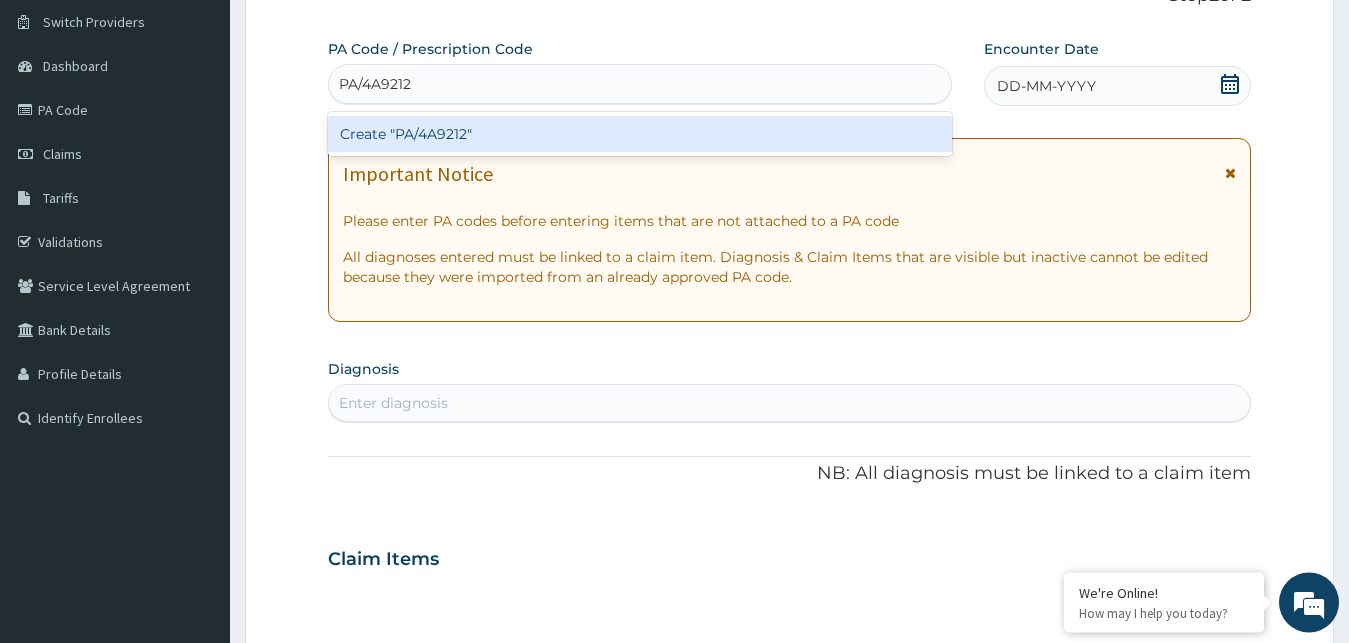 type on "PA/4A9212" 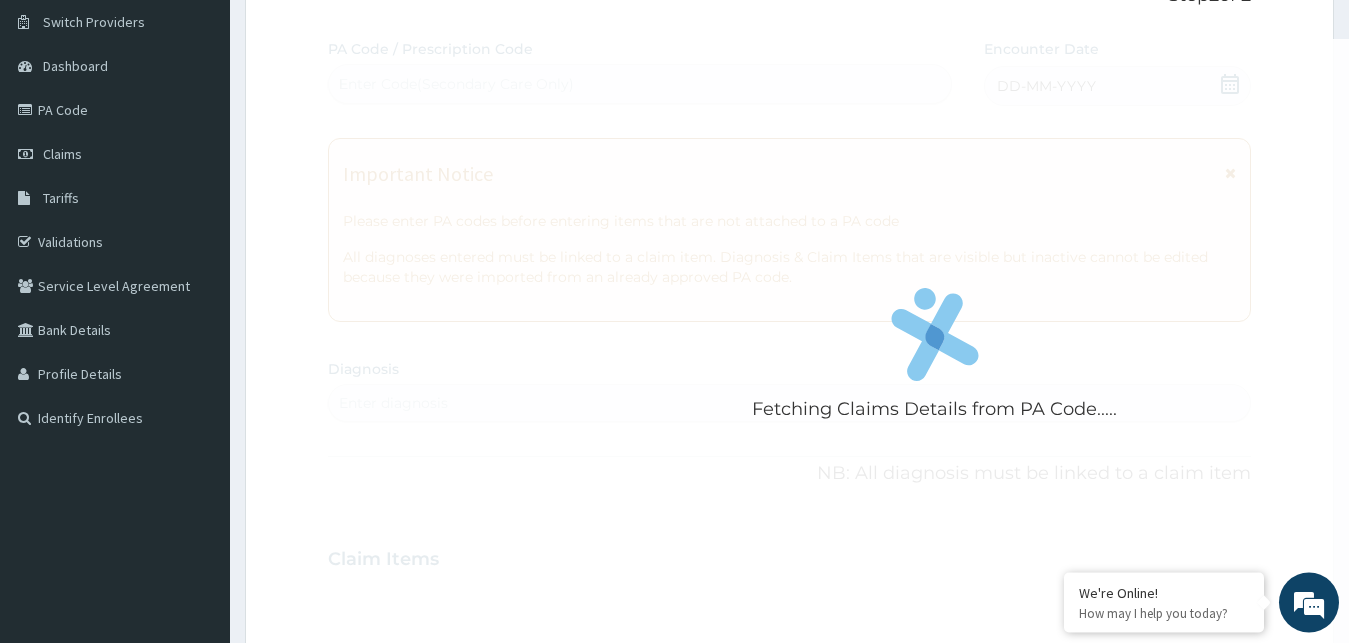 type 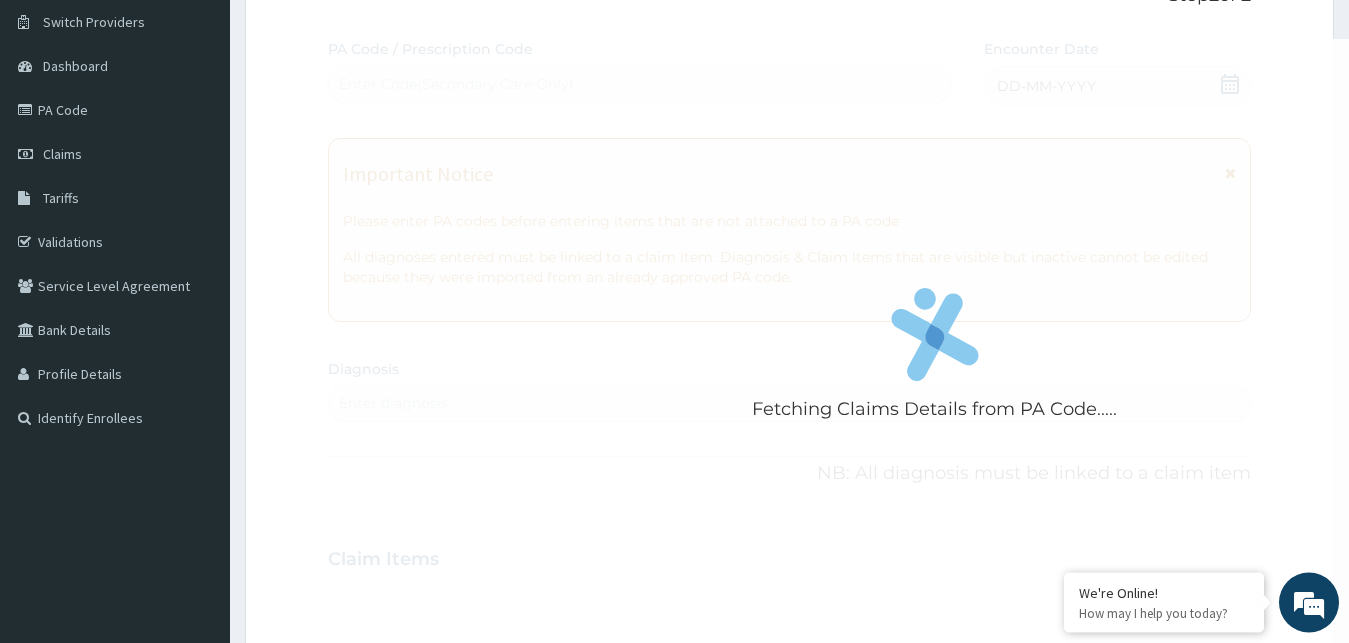 click on "Fetching Claims Details from PA Code..... PA Code / Prescription Code Enter Code(Secondary Care Only) Encounter Date DD-MM-YYYY Important Notice Please enter PA codes before entering items that are not attached to a PA code   All diagnoses entered must be linked to a claim item. Diagnosis & Claim Items that are visible but inactive cannot be edited because they were imported from an already approved PA code. Diagnosis   Select is focused ,type to refine list, press Down to open the menu,  press left to focus selected values Enter diagnosis NB: All diagnosis must be linked to a claim item Claim Items No claim item Types Select Type Item Select Item Pair Diagnosis Select Diagnosis Unit Price 0 Add Comment" at bounding box center (790, 556) 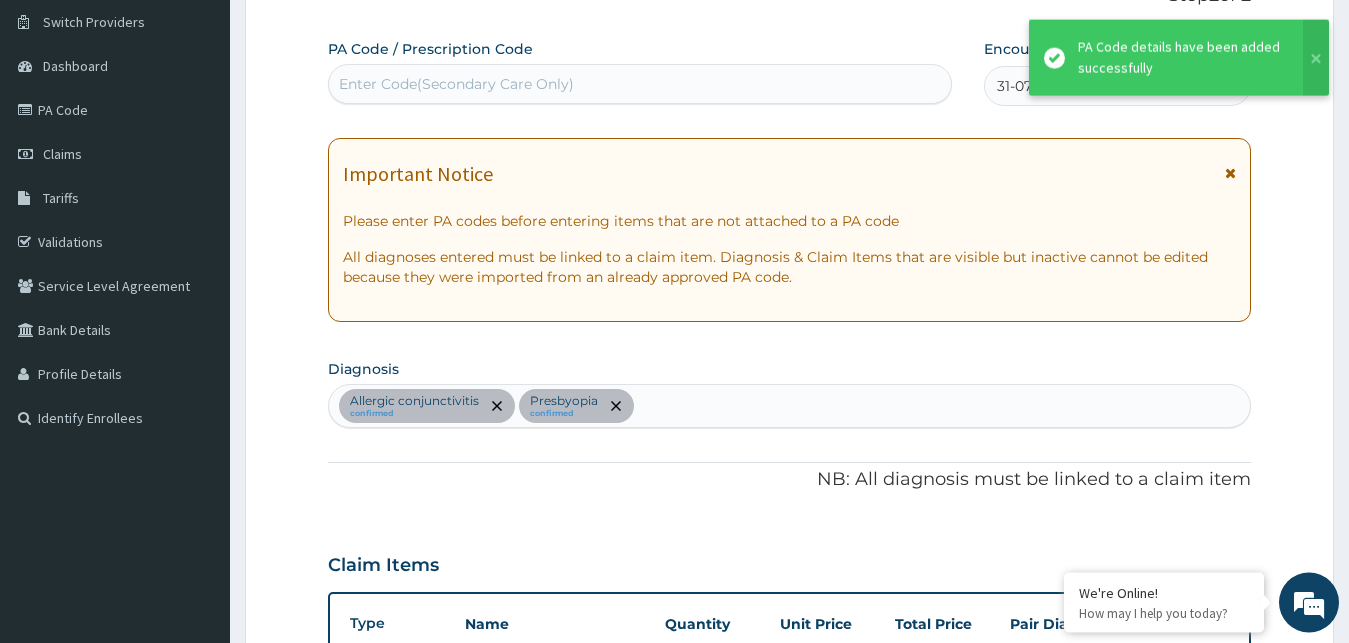 scroll, scrollTop: 856, scrollLeft: 0, axis: vertical 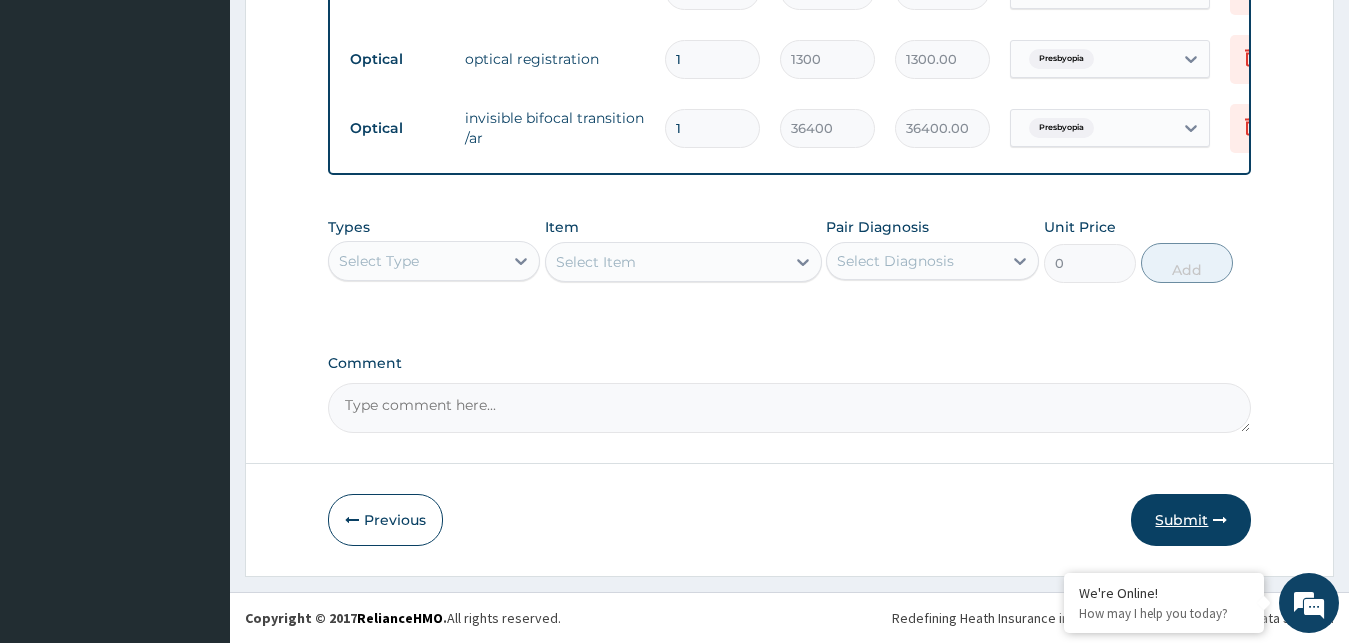 click on "Submit" at bounding box center [1191, 520] 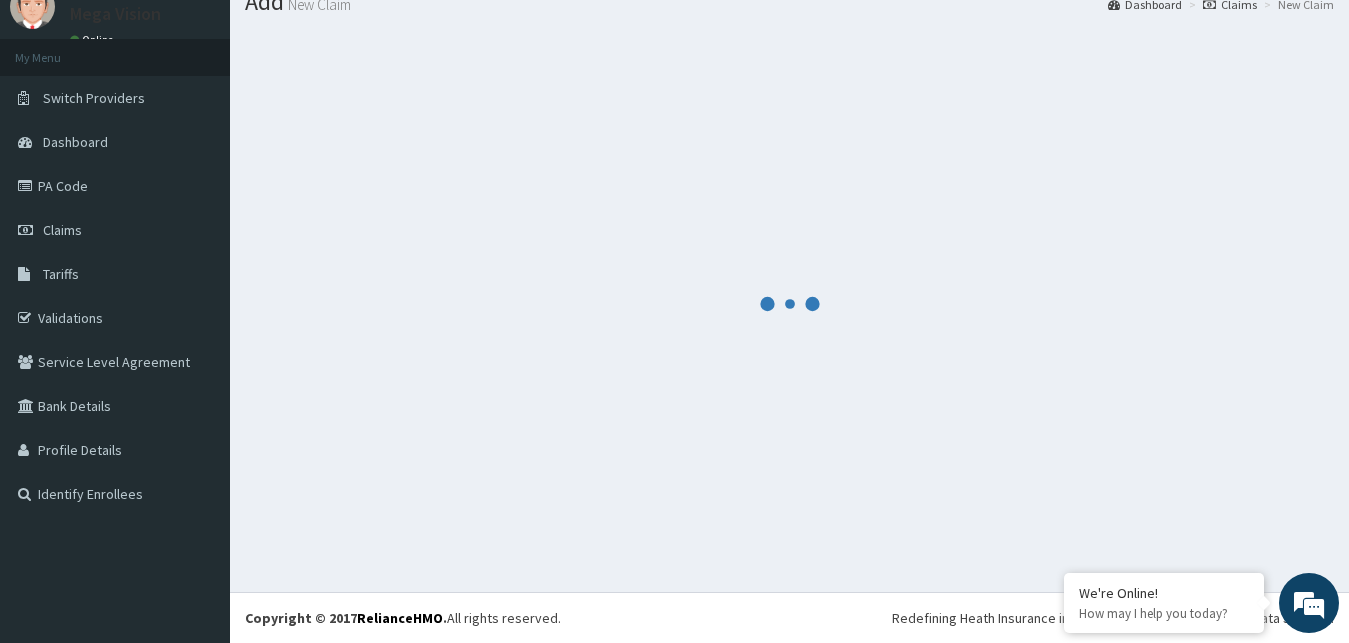 scroll, scrollTop: 76, scrollLeft: 0, axis: vertical 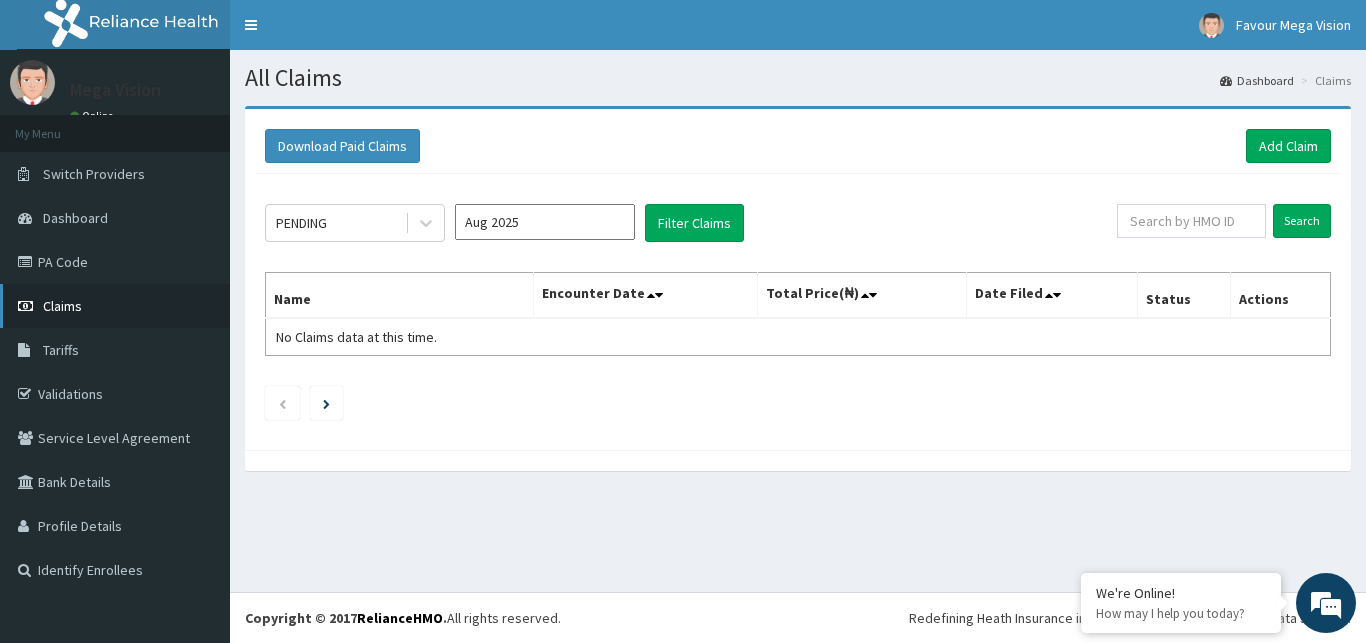 click on "Claims" at bounding box center (62, 306) 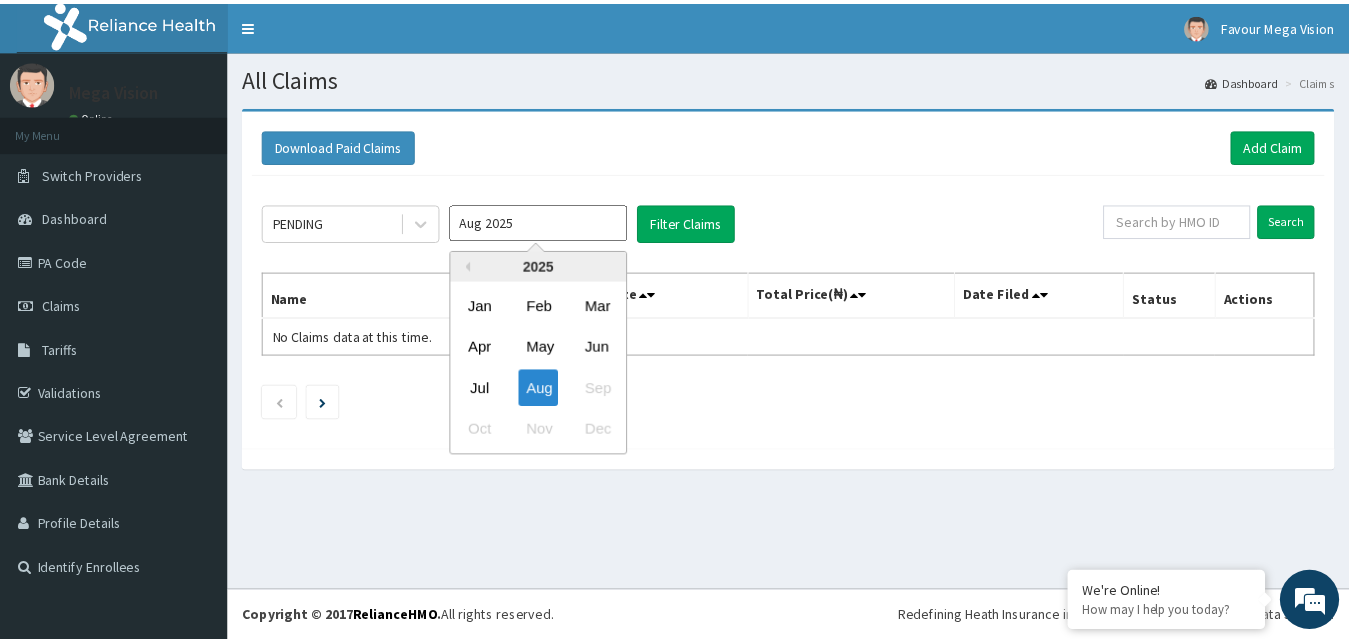 scroll, scrollTop: 0, scrollLeft: 0, axis: both 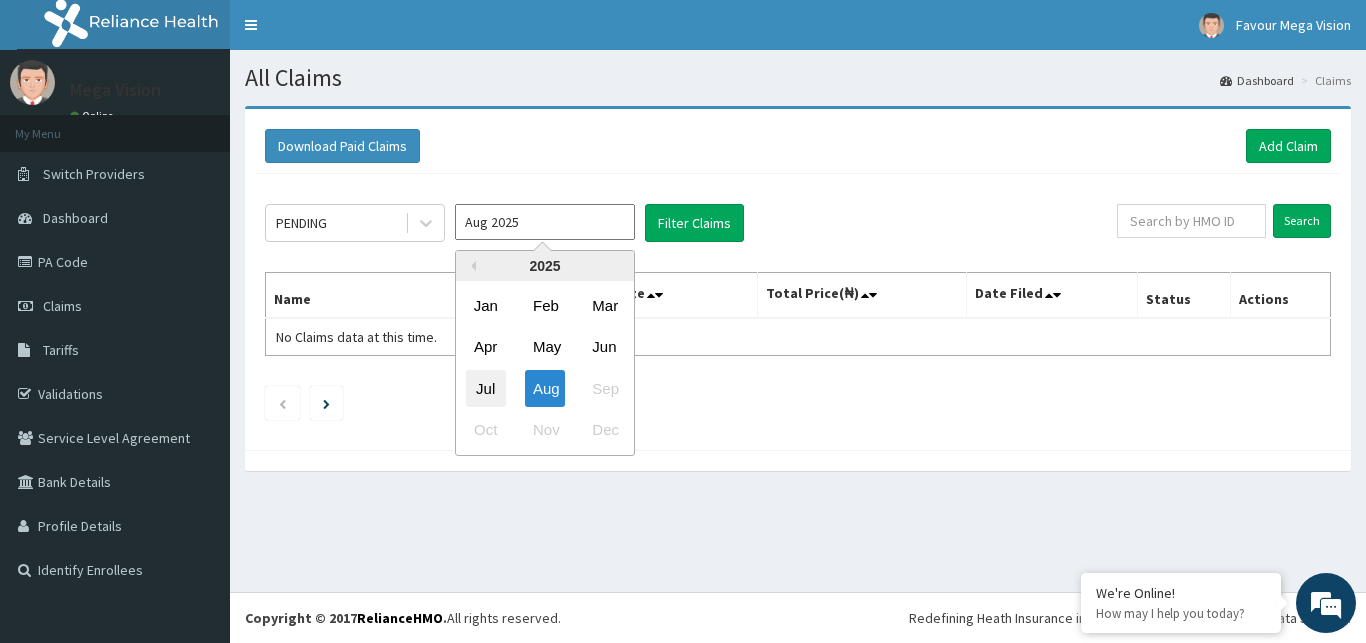 click on "Jul" at bounding box center [486, 388] 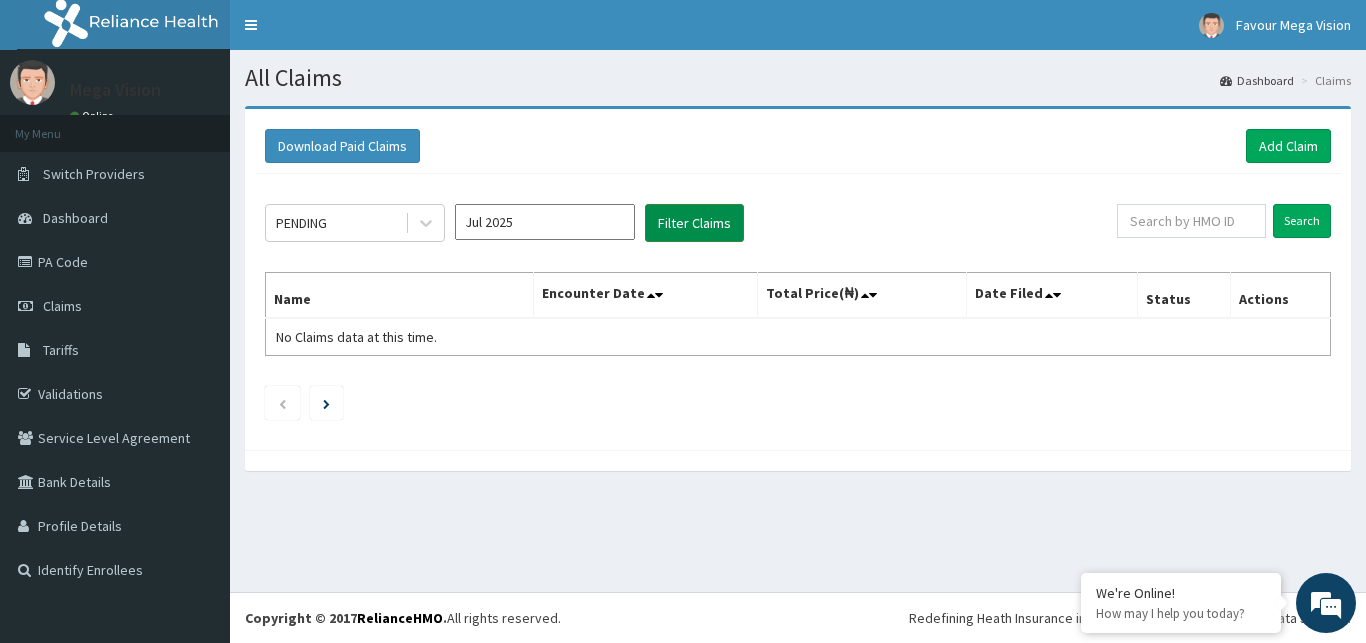 click on "Filter Claims" at bounding box center [694, 223] 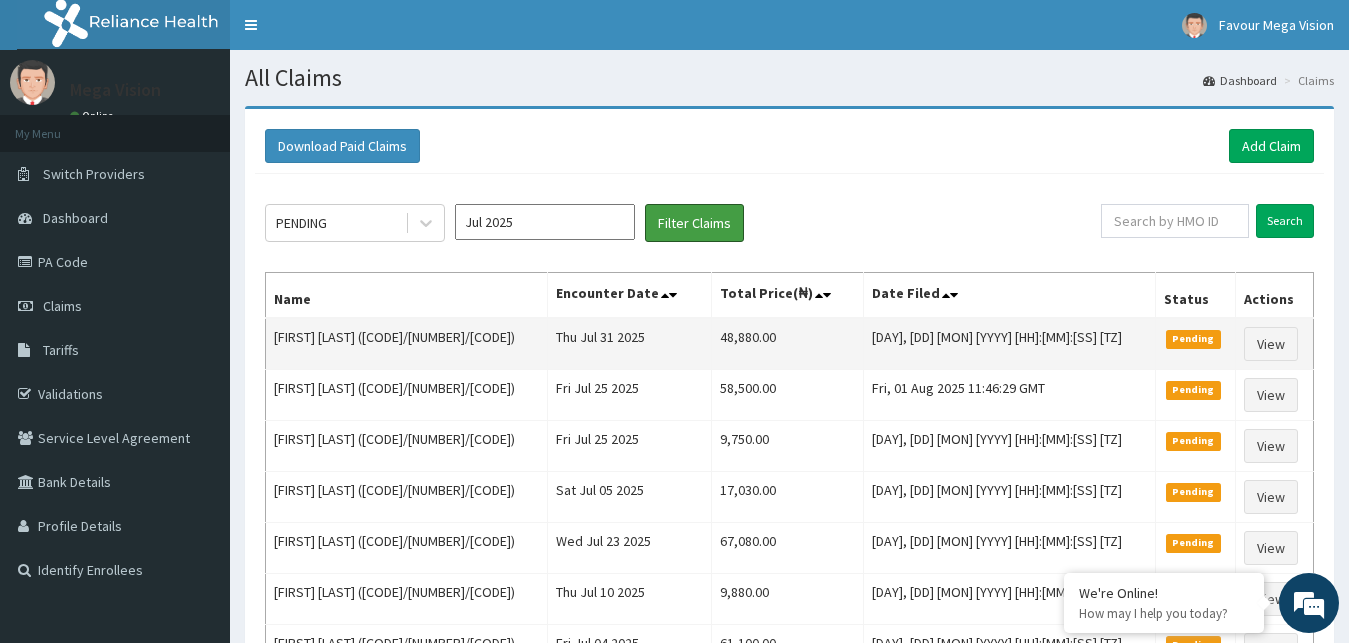 scroll, scrollTop: 0, scrollLeft: 0, axis: both 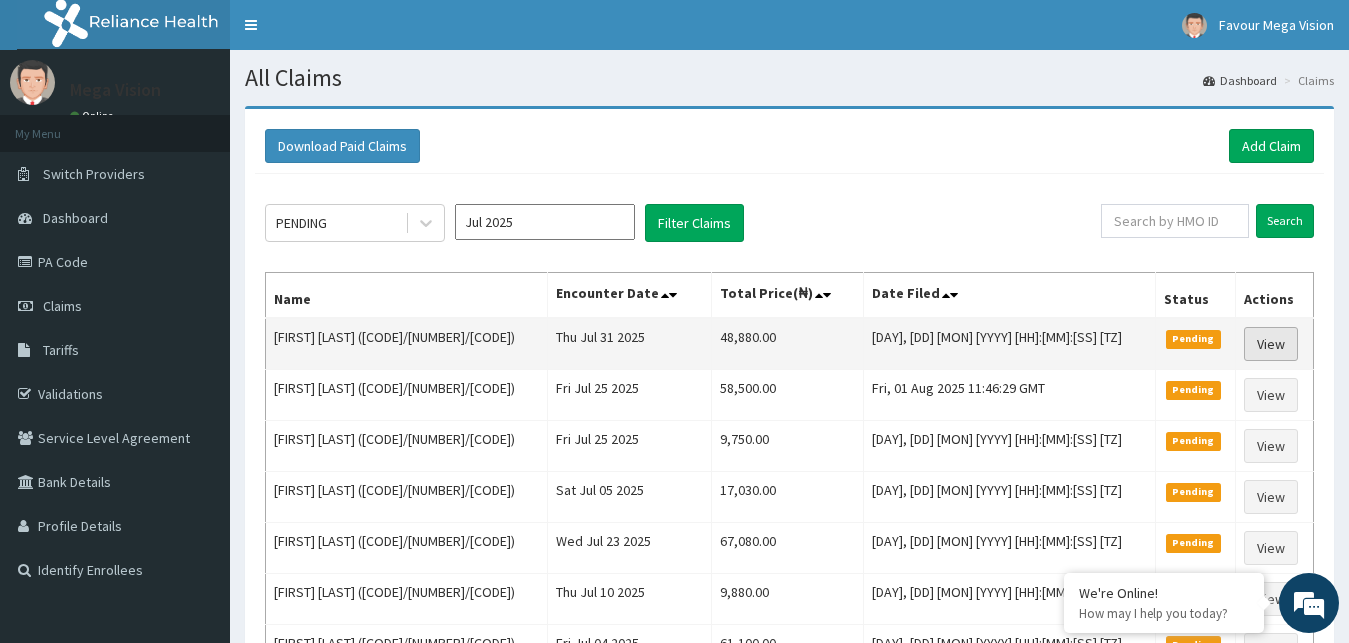 click on "View" at bounding box center (1271, 344) 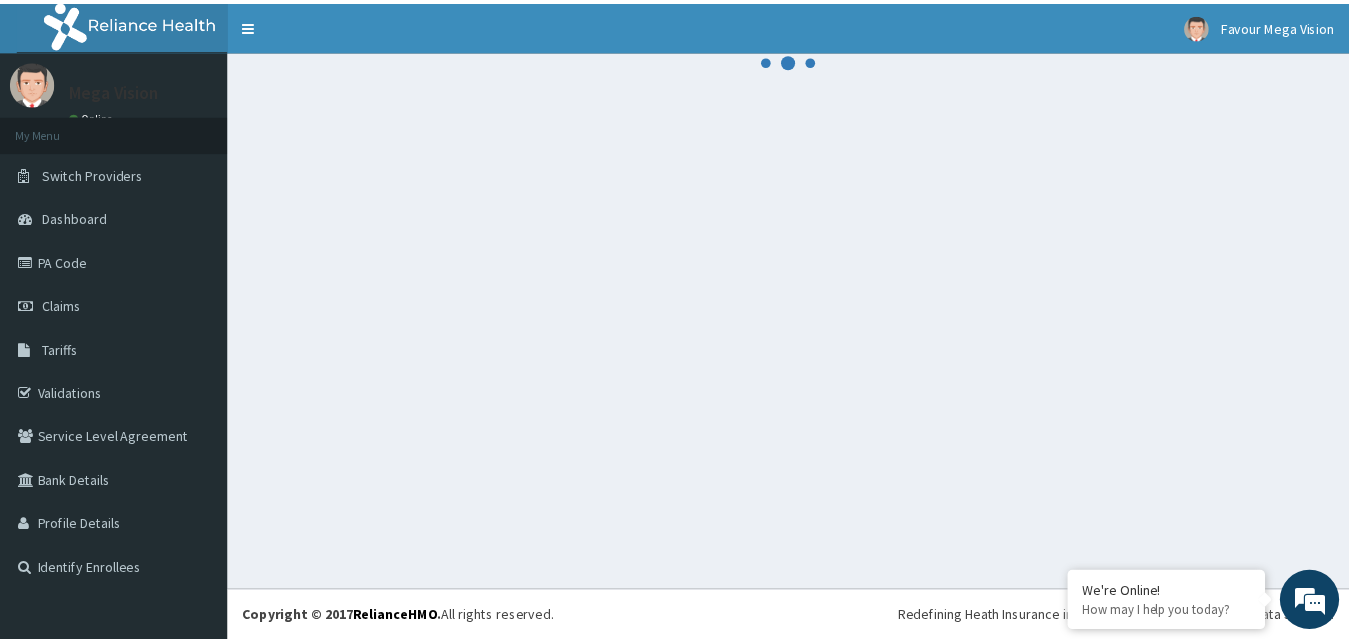 scroll, scrollTop: 0, scrollLeft: 0, axis: both 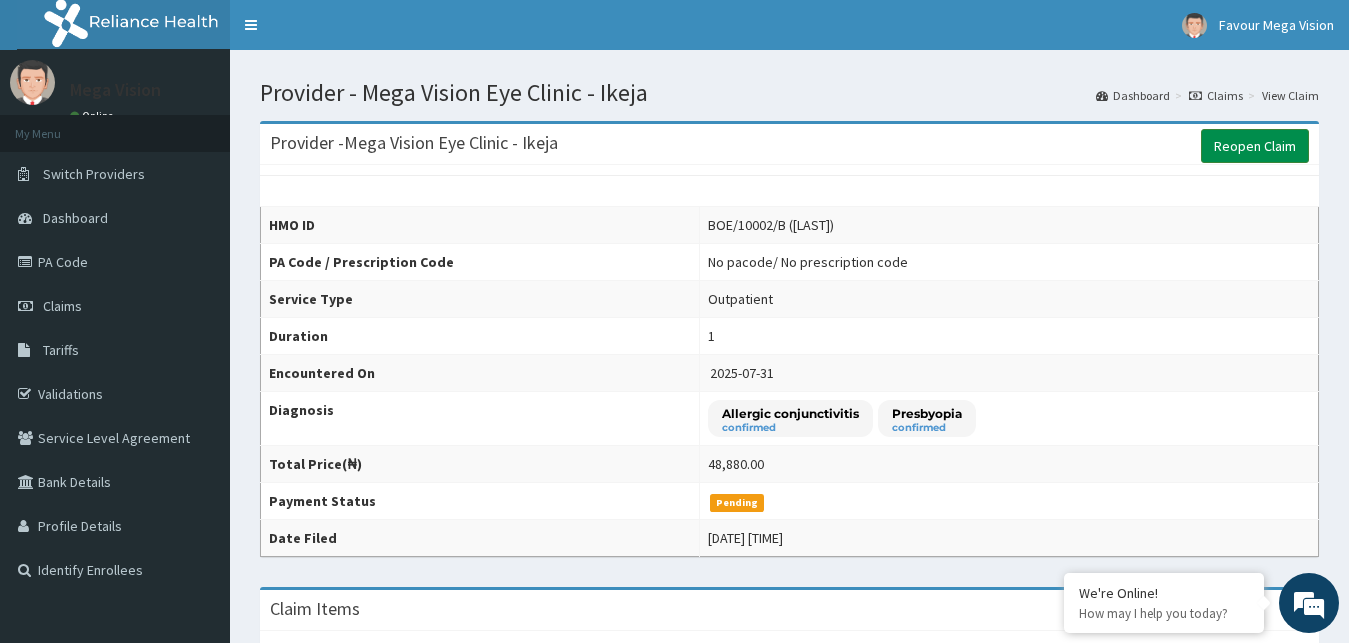click on "Reopen Claim" at bounding box center (1255, 146) 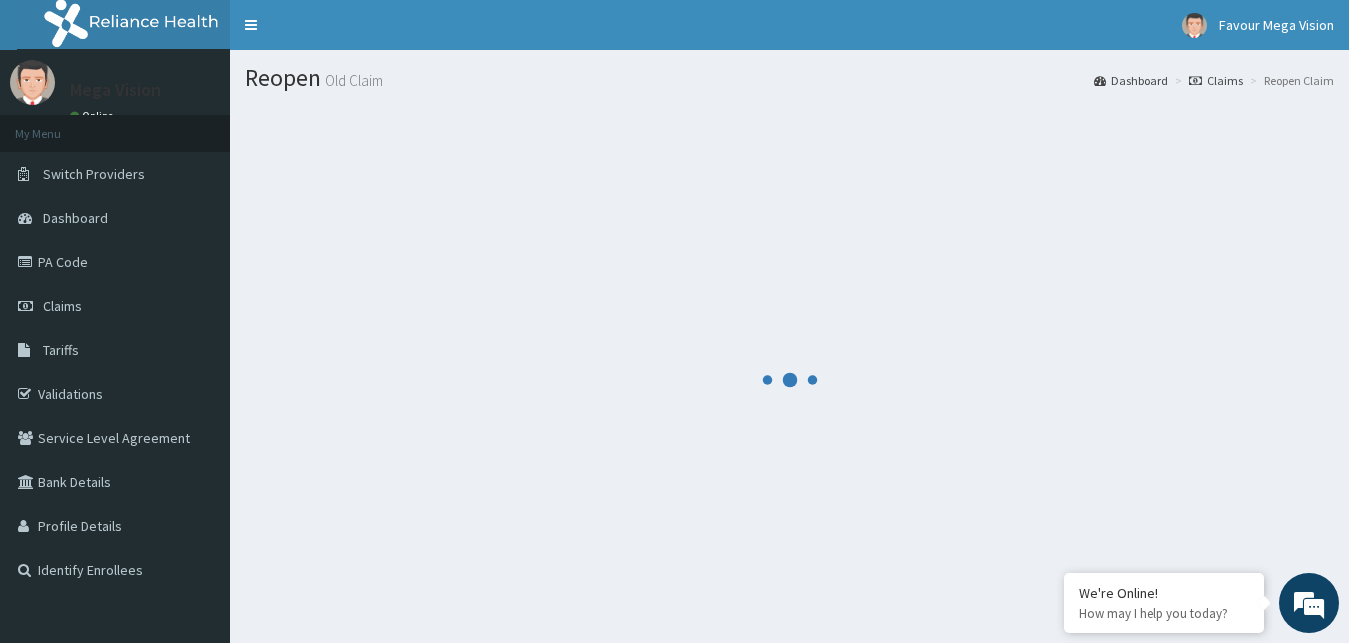 scroll, scrollTop: 0, scrollLeft: 0, axis: both 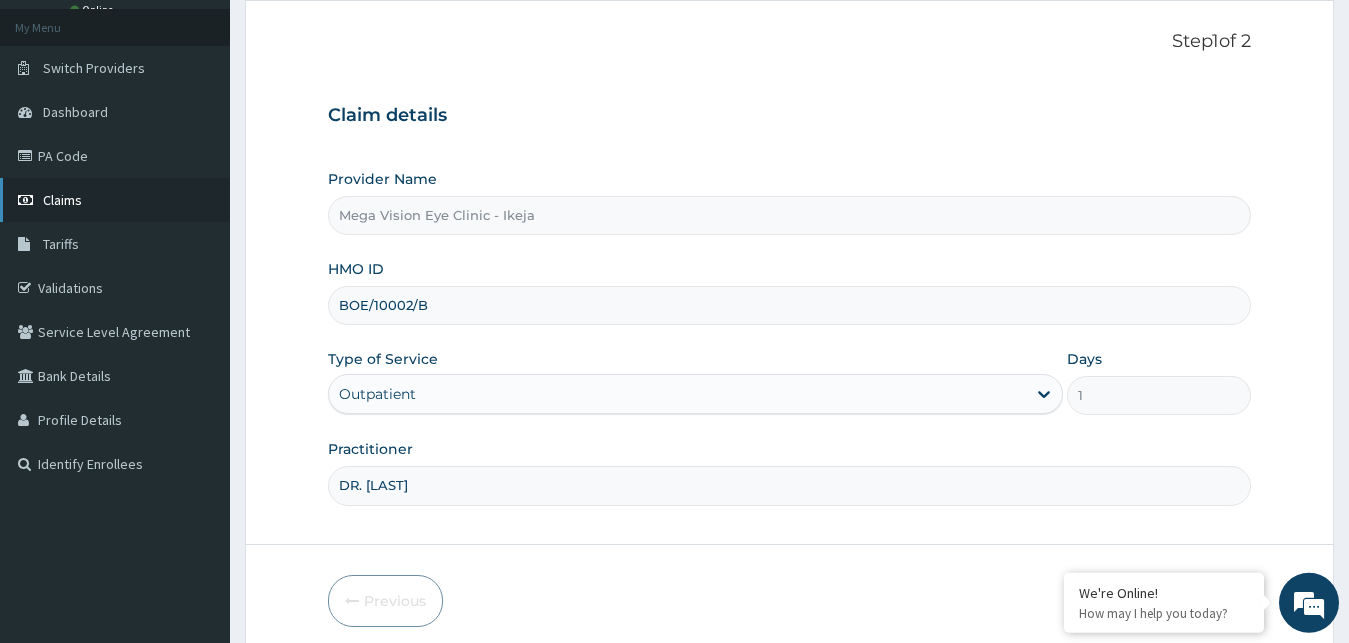 click on "Claims" at bounding box center [62, 200] 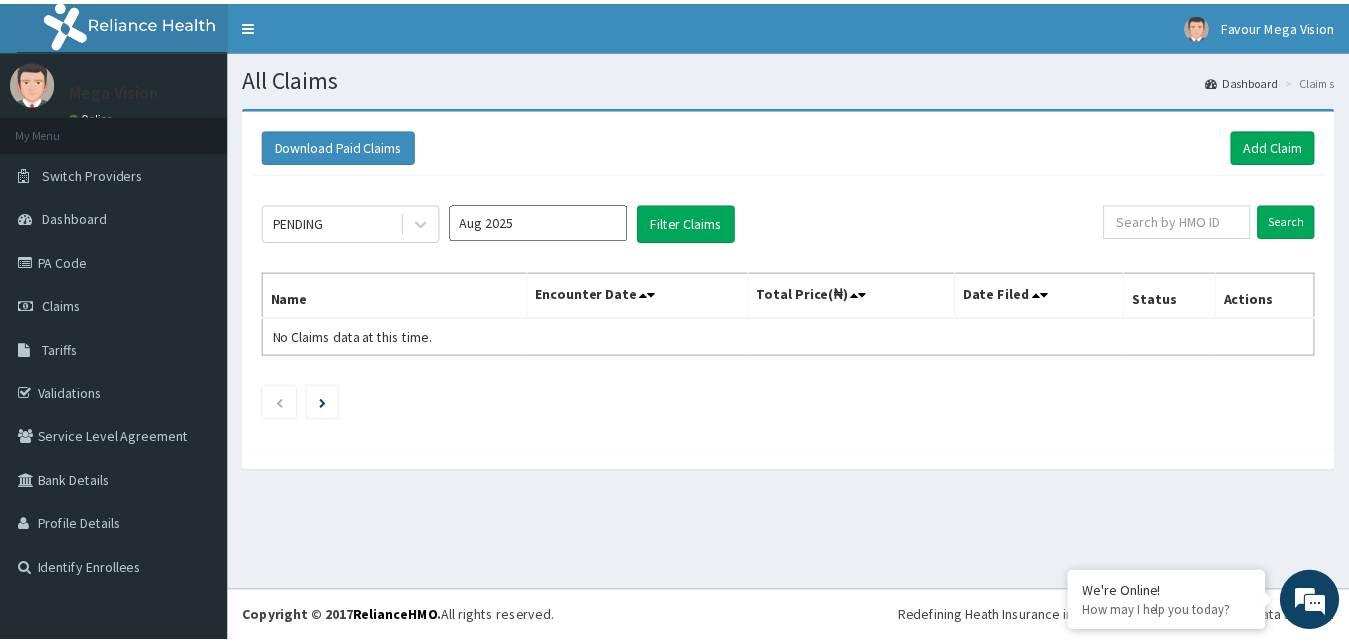 scroll, scrollTop: 0, scrollLeft: 0, axis: both 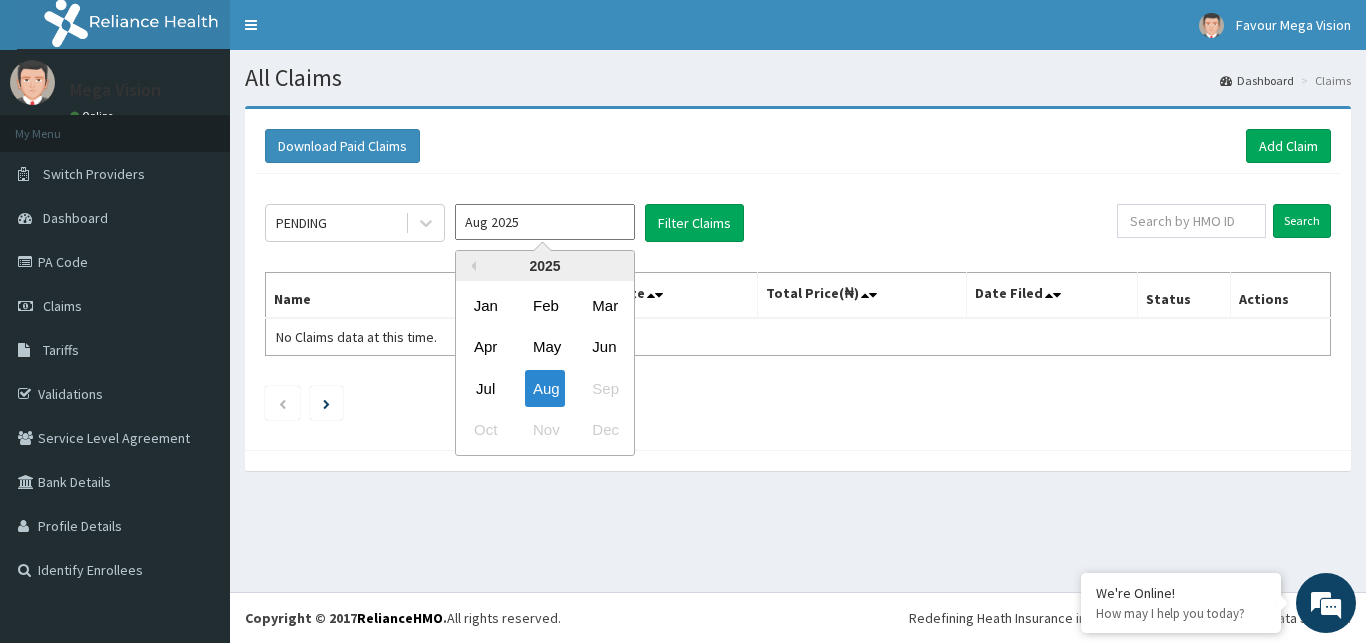 click on "Aug 2025" at bounding box center [545, 222] 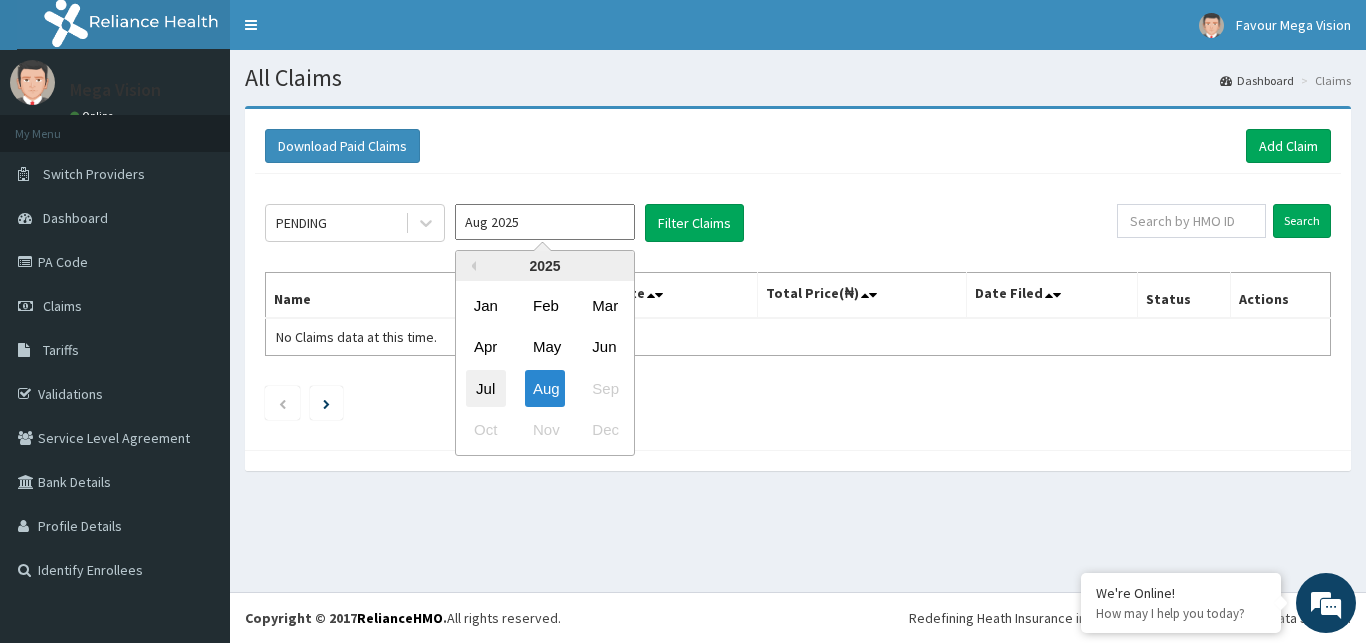 click on "Jul" at bounding box center (486, 388) 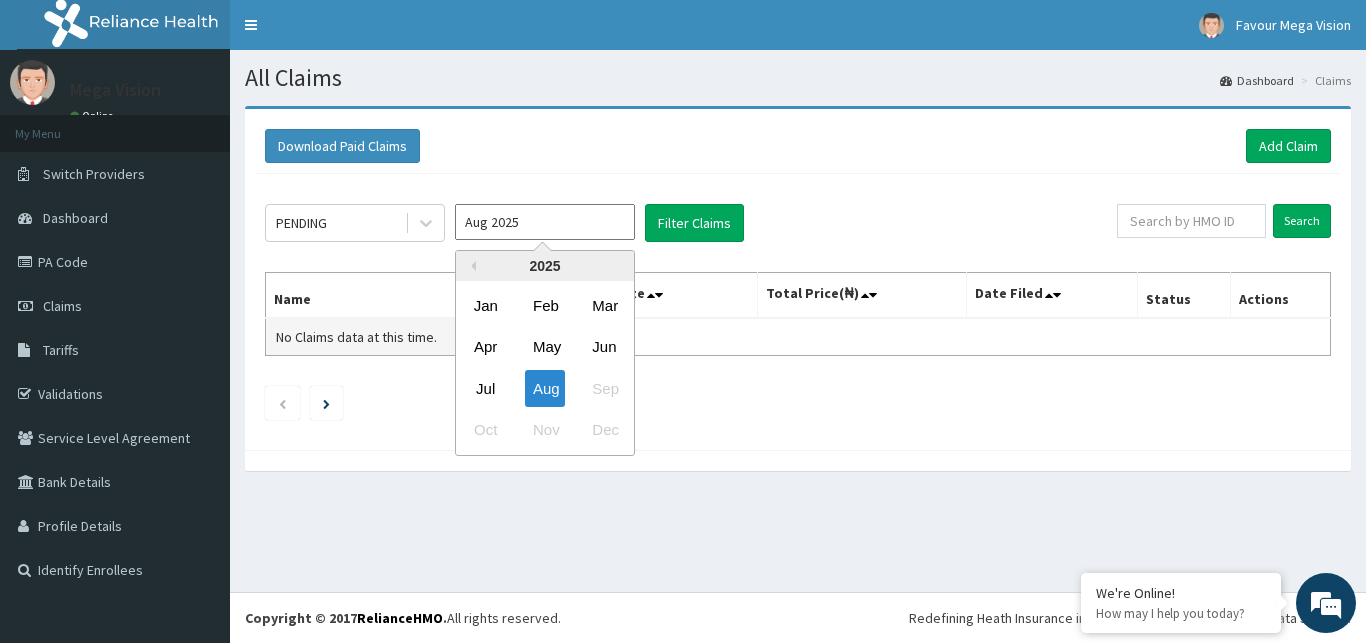 type on "Jul 2025" 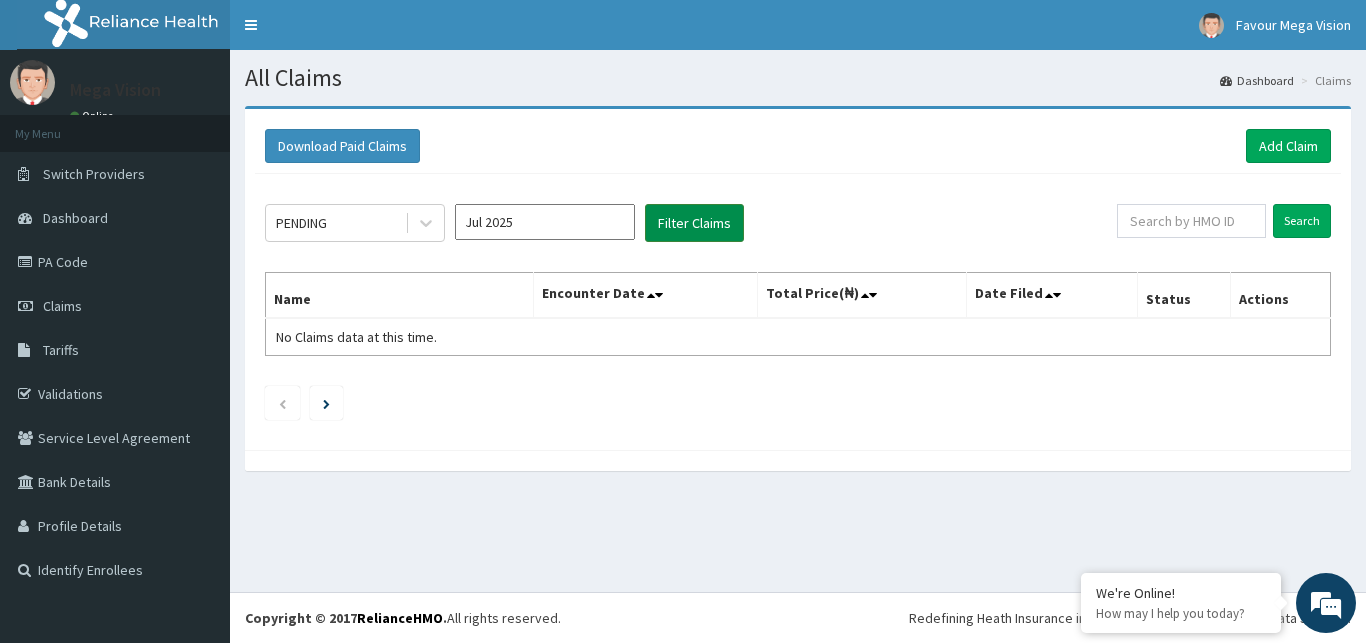 click on "Filter Claims" at bounding box center [694, 223] 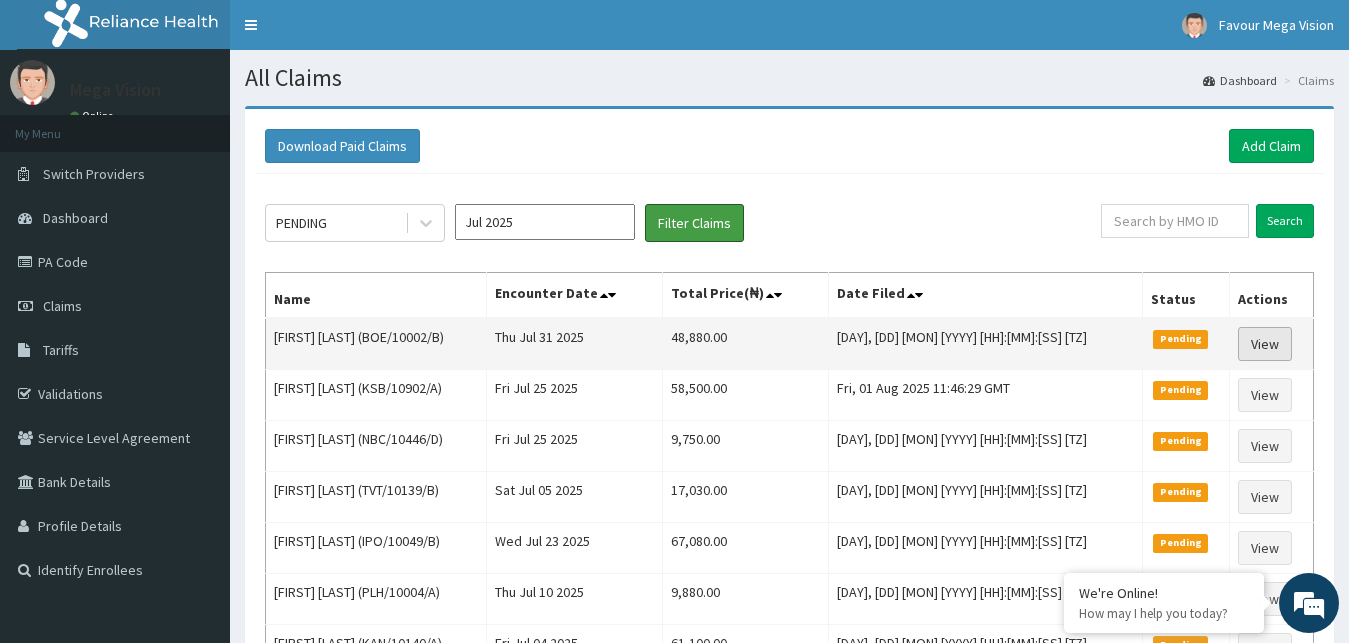 scroll, scrollTop: 0, scrollLeft: 0, axis: both 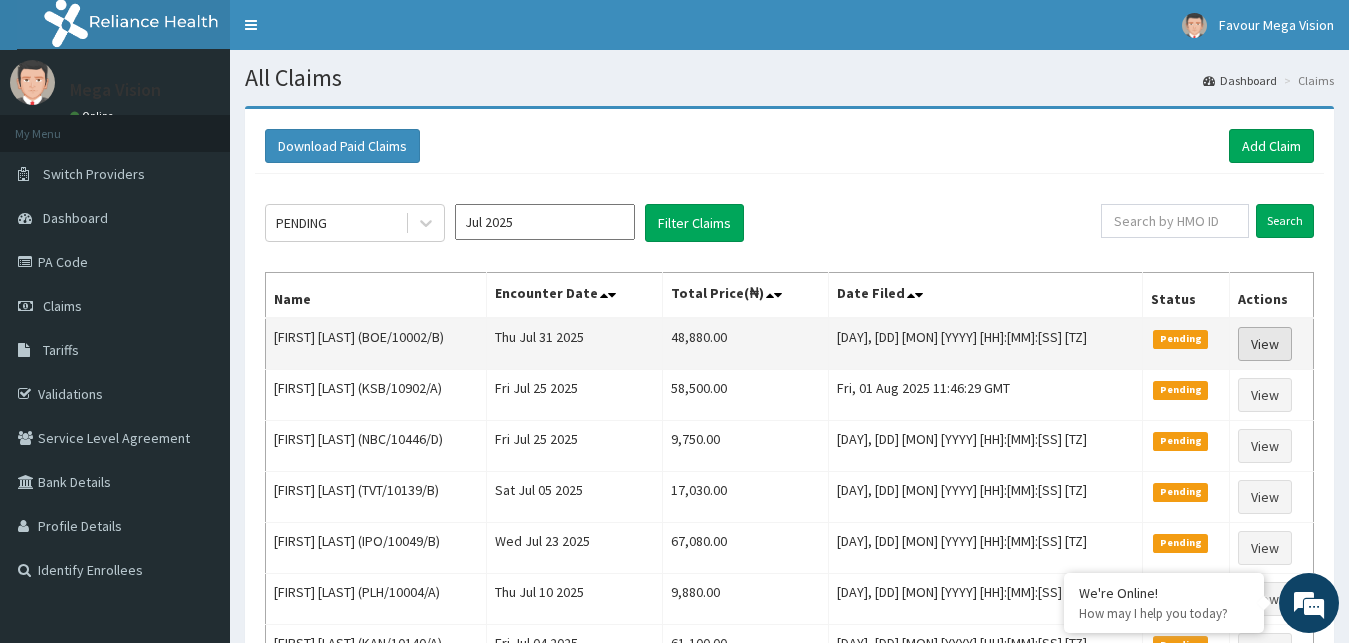 click on "View" at bounding box center [1265, 344] 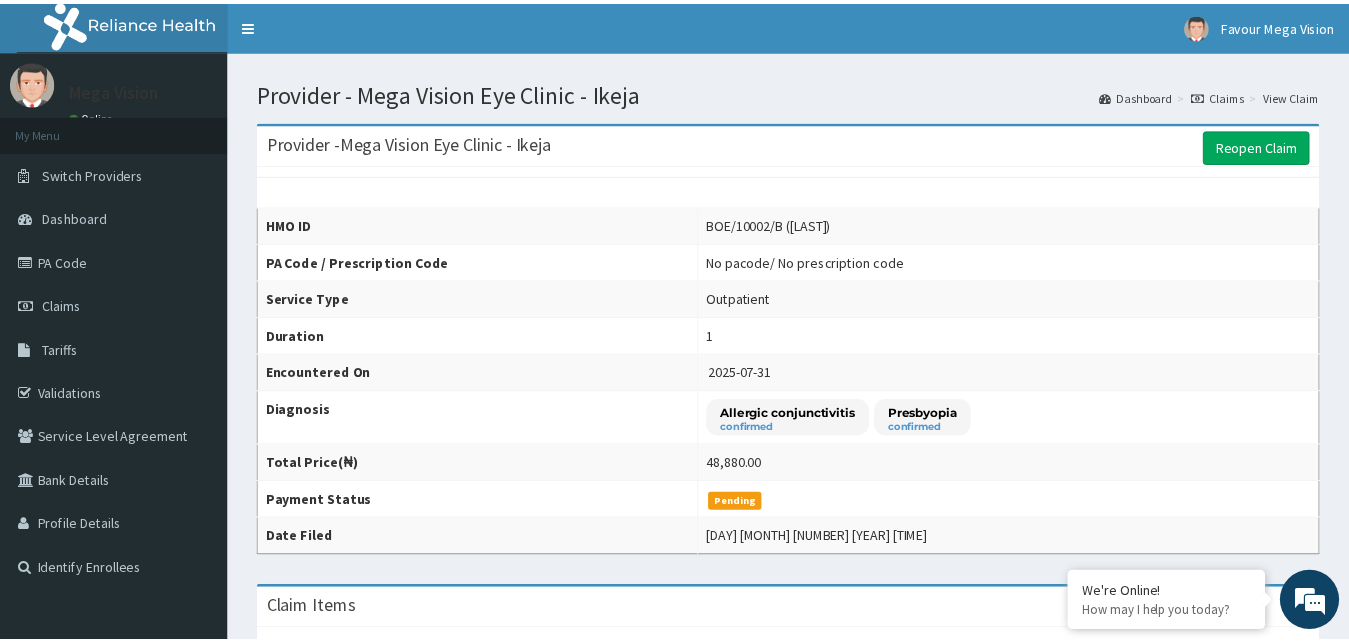 scroll, scrollTop: 0, scrollLeft: 0, axis: both 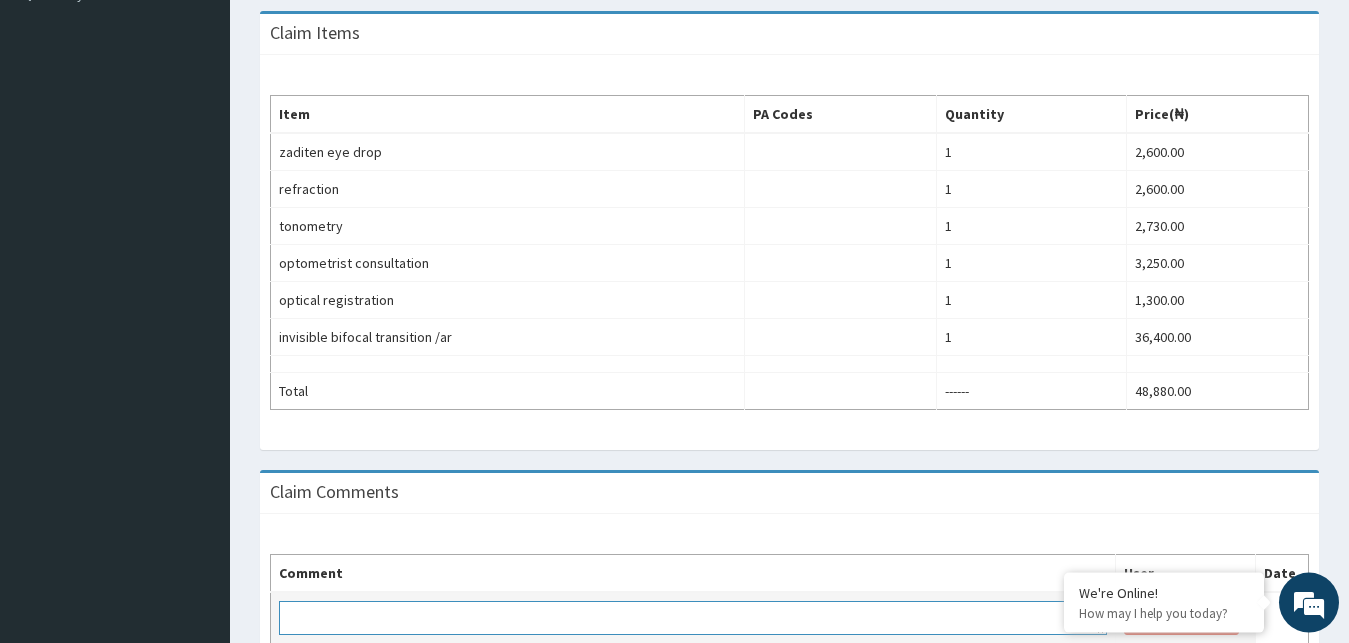 click at bounding box center [693, 618] 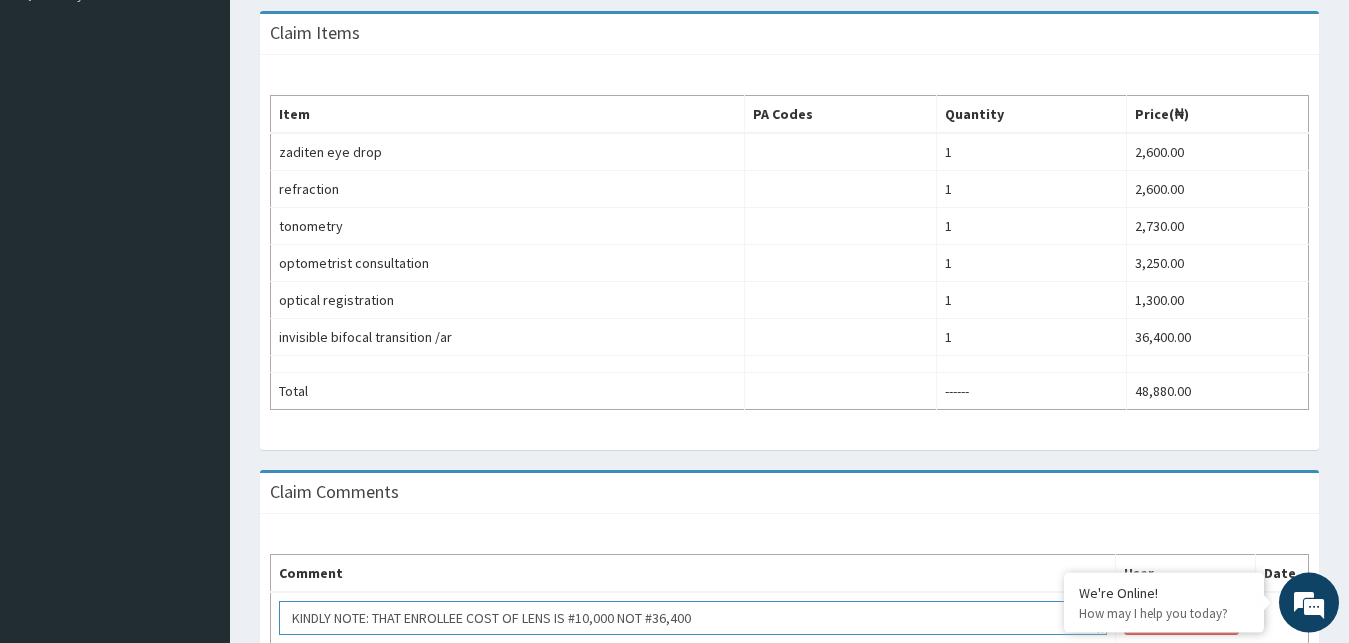 scroll, scrollTop: 690, scrollLeft: 0, axis: vertical 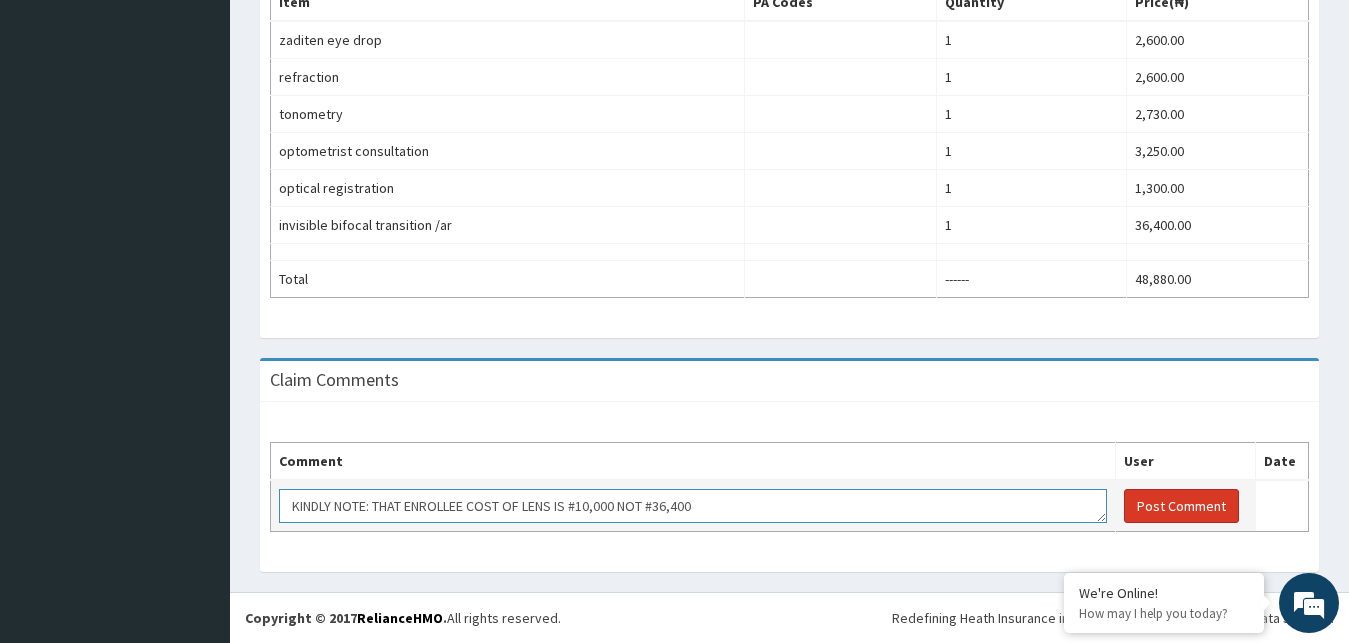 type on "KINDLY NOTE: THAT ENROLLEE COST OF LENS IS #10,000 NOT #36,400" 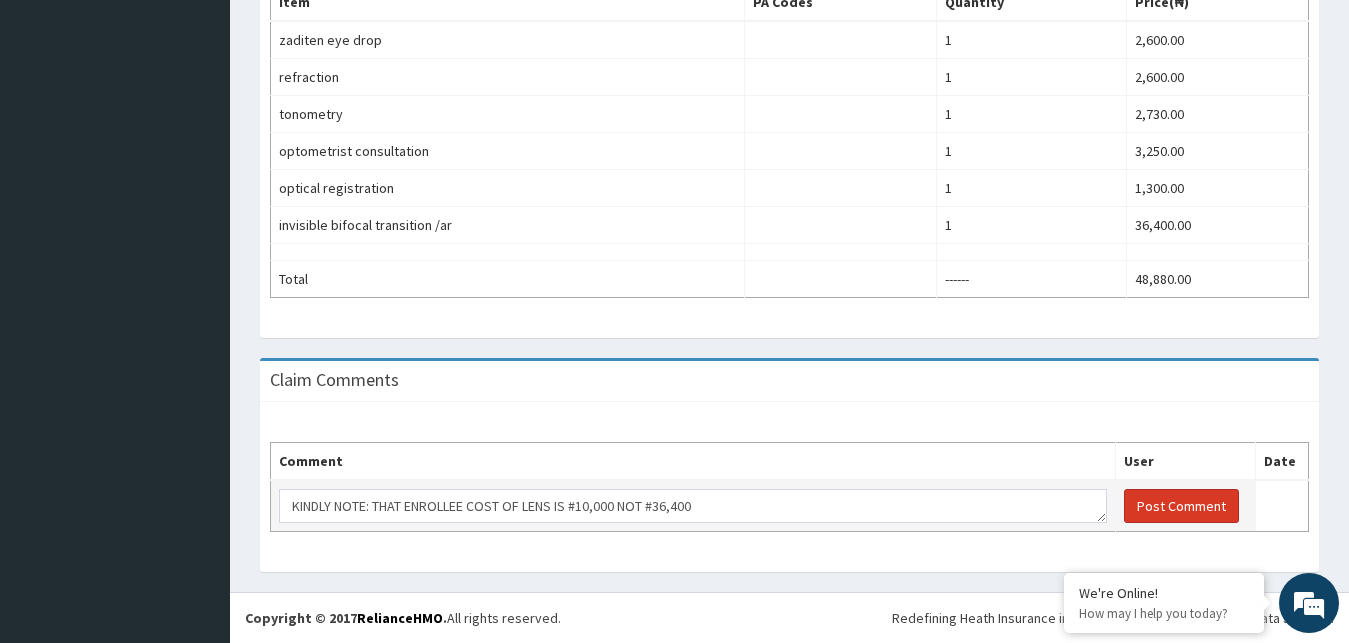 click on "Post Comment" at bounding box center (1181, 506) 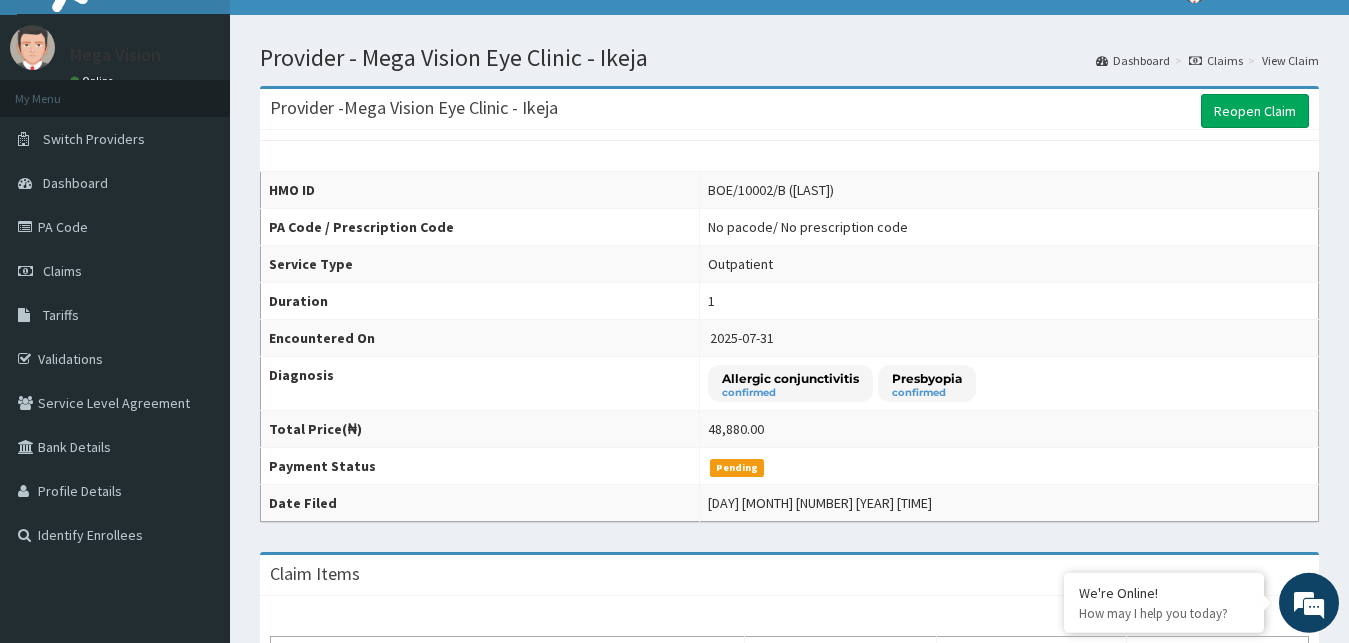scroll, scrollTop: 0, scrollLeft: 0, axis: both 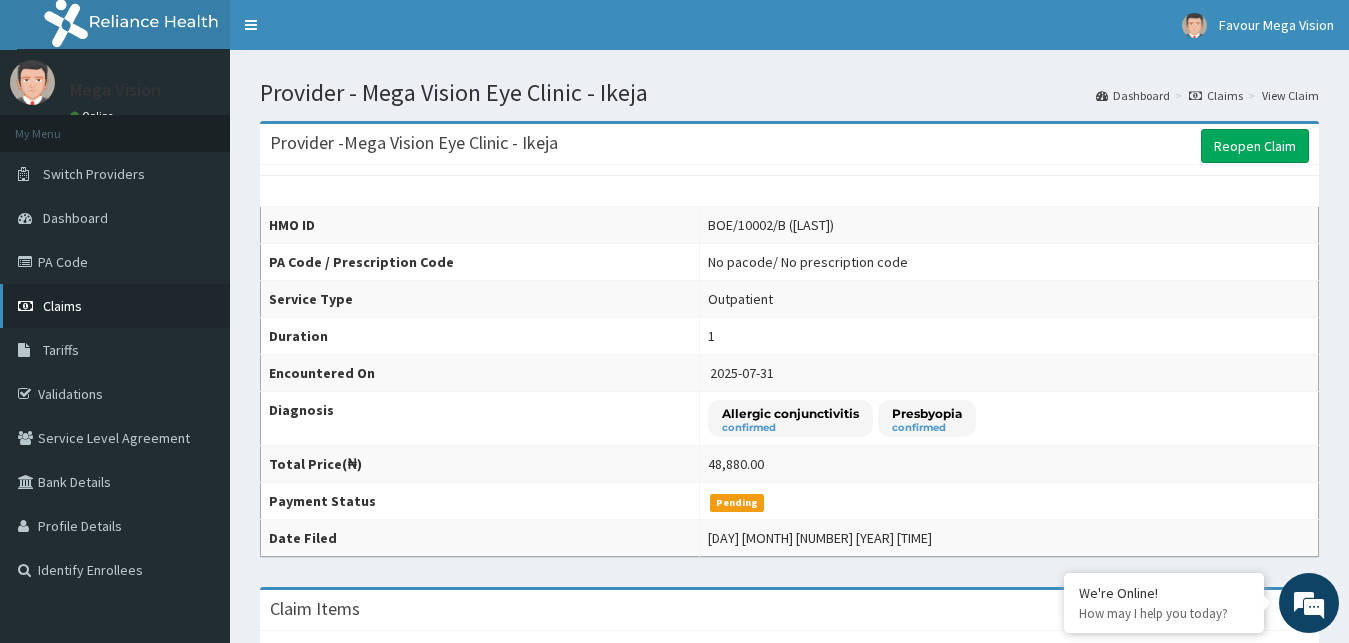 click on "Claims" at bounding box center (62, 306) 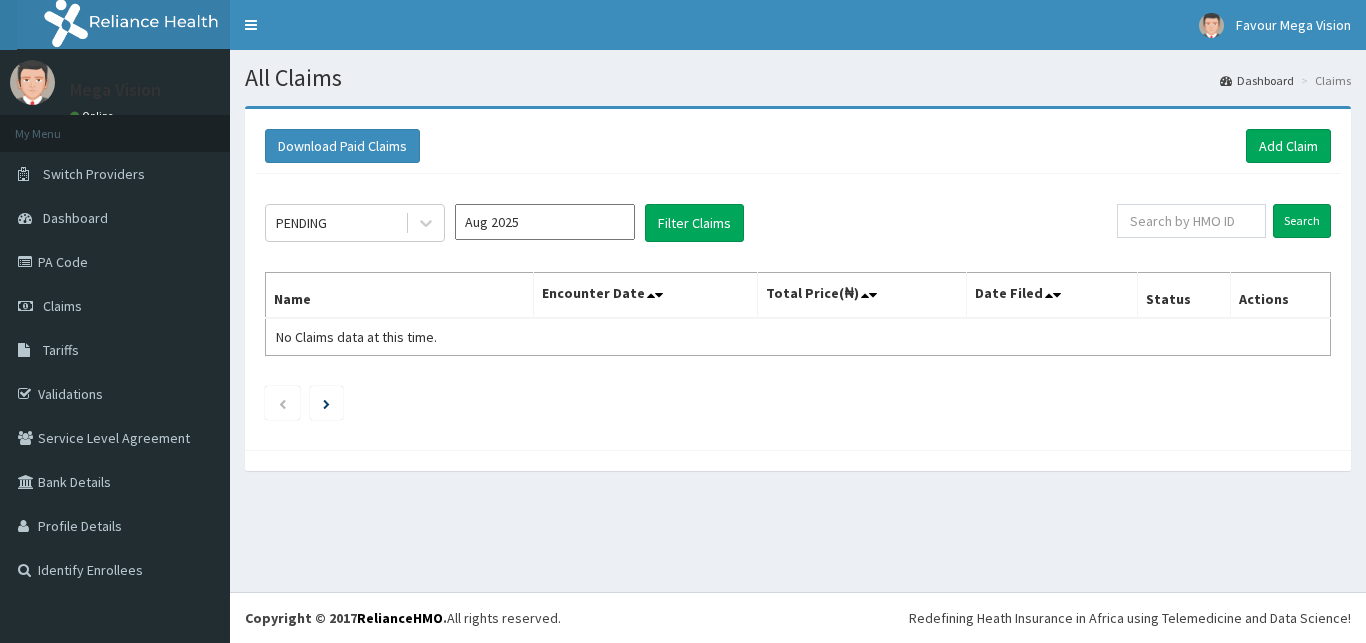 scroll, scrollTop: 0, scrollLeft: 0, axis: both 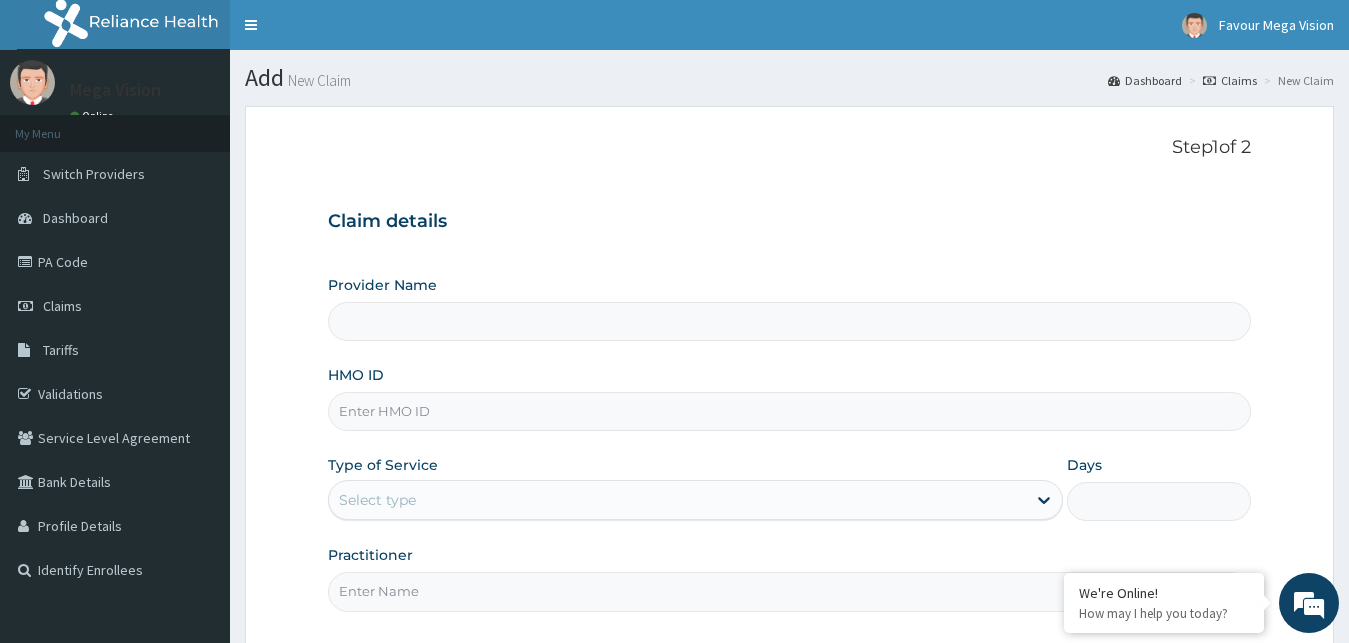 type on "Mega Vision Eye Clinic - Ikeja" 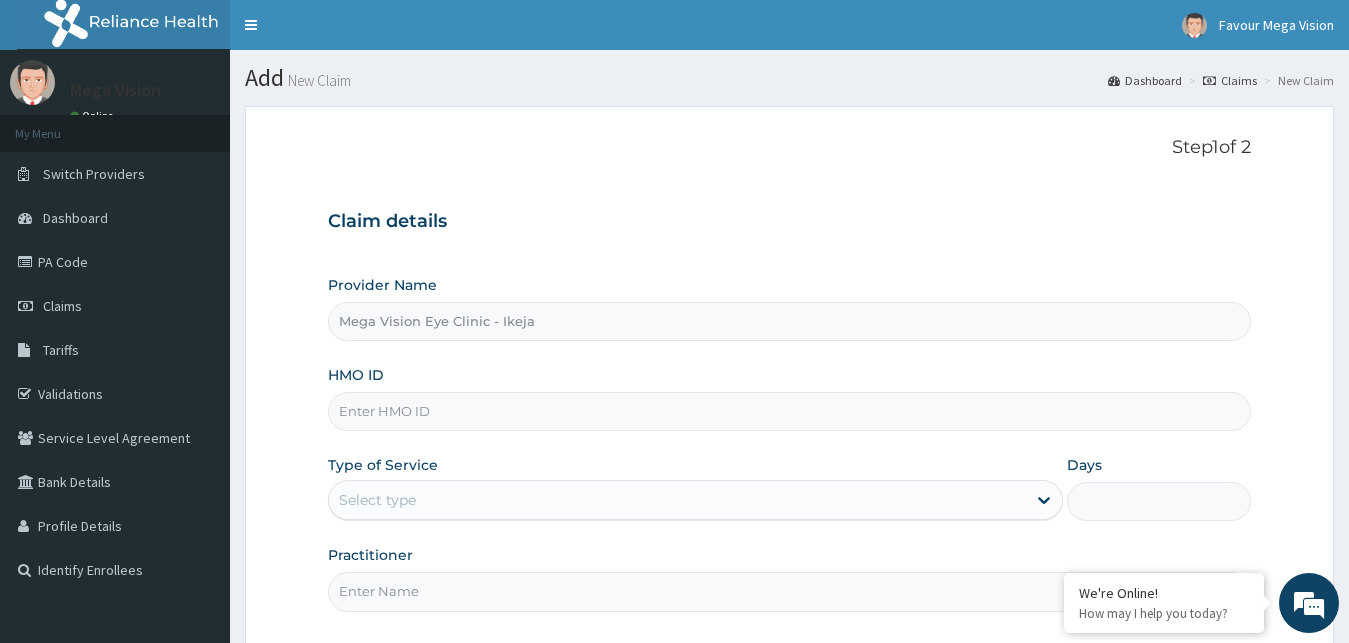 scroll, scrollTop: 0, scrollLeft: 0, axis: both 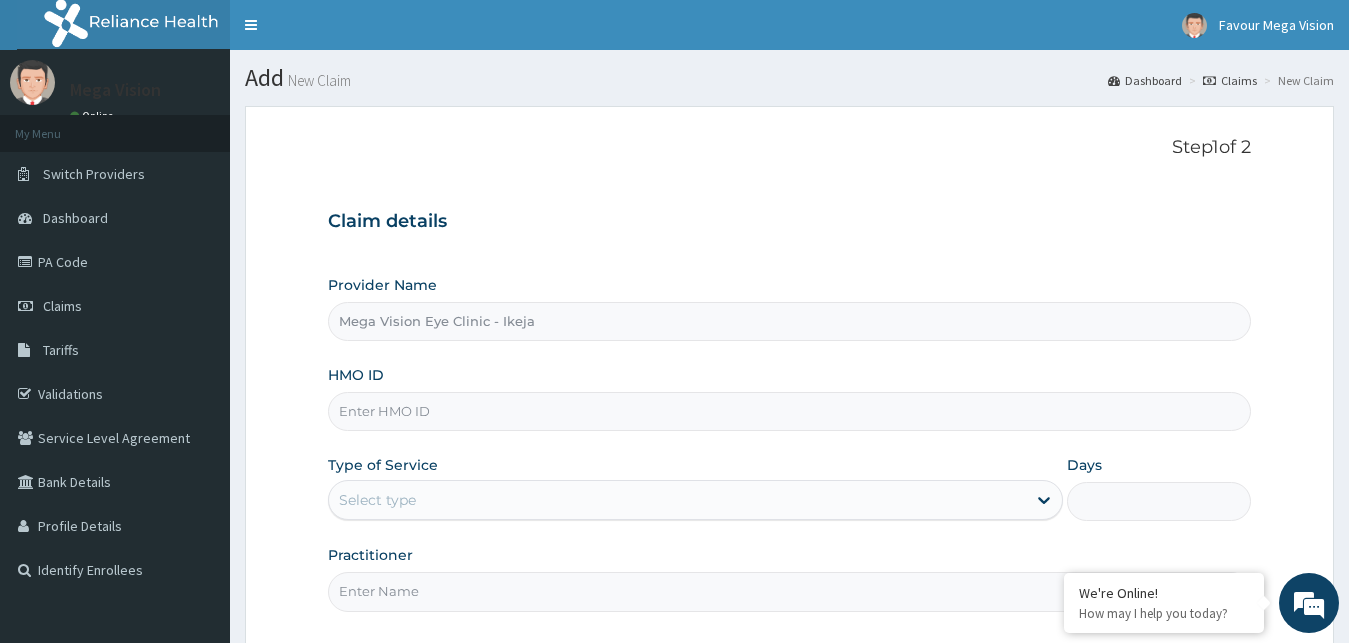 click on "HMO ID" at bounding box center (790, 411) 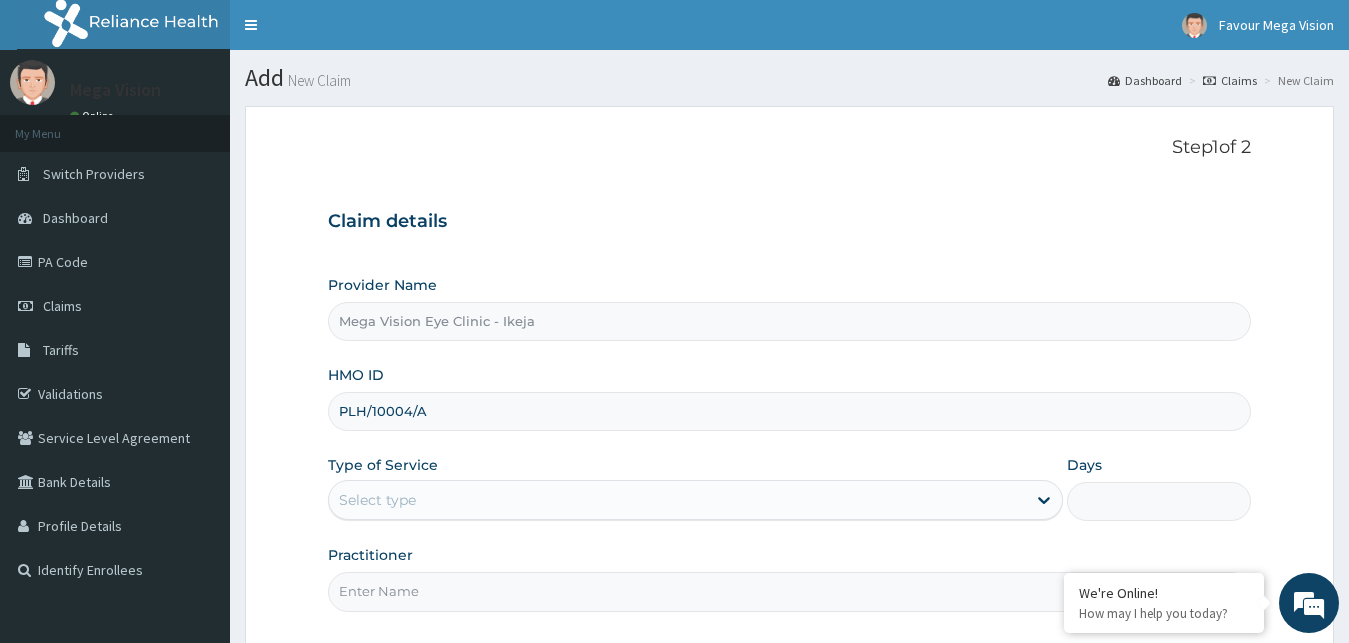 type on "PLH/10004/A" 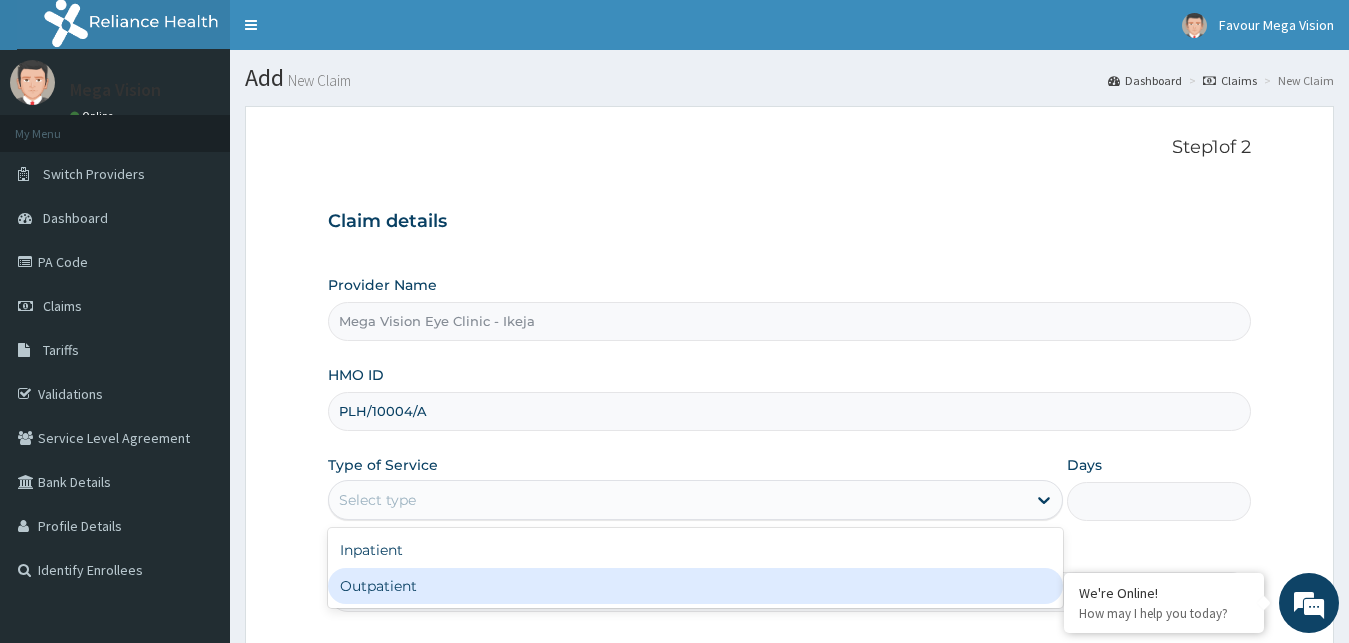 click on "Outpatient" at bounding box center (696, 586) 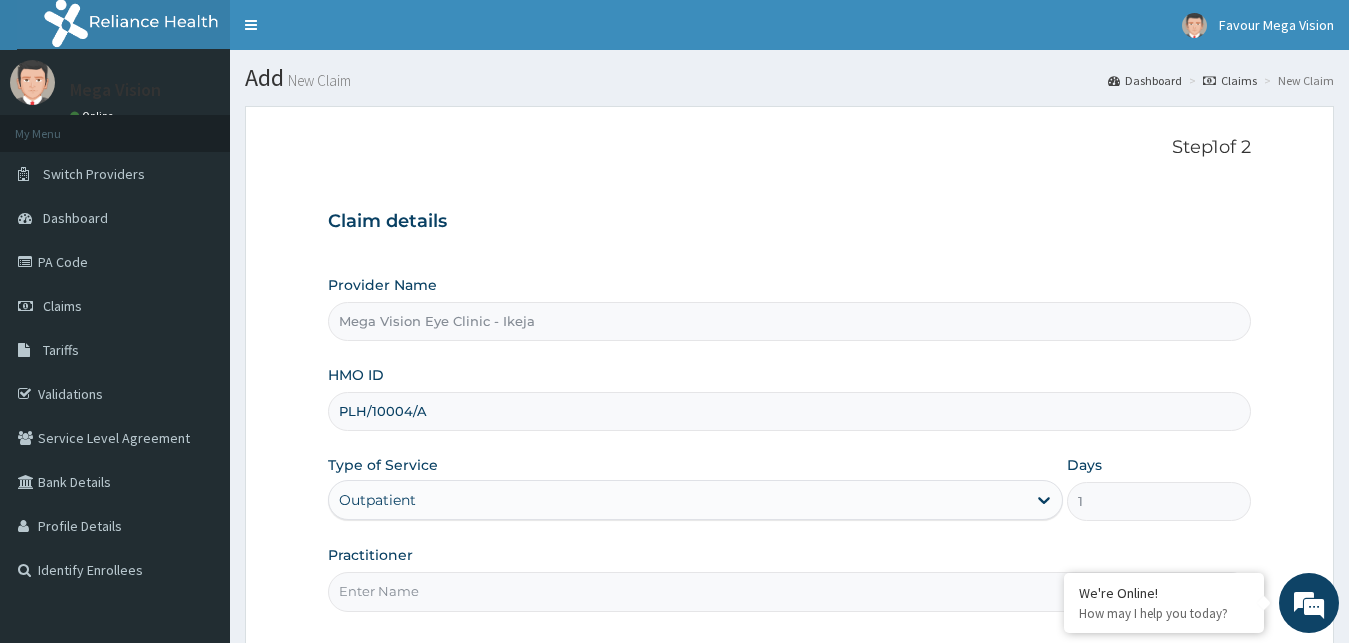 drag, startPoint x: 437, startPoint y: 606, endPoint x: 442, endPoint y: 569, distance: 37.336308 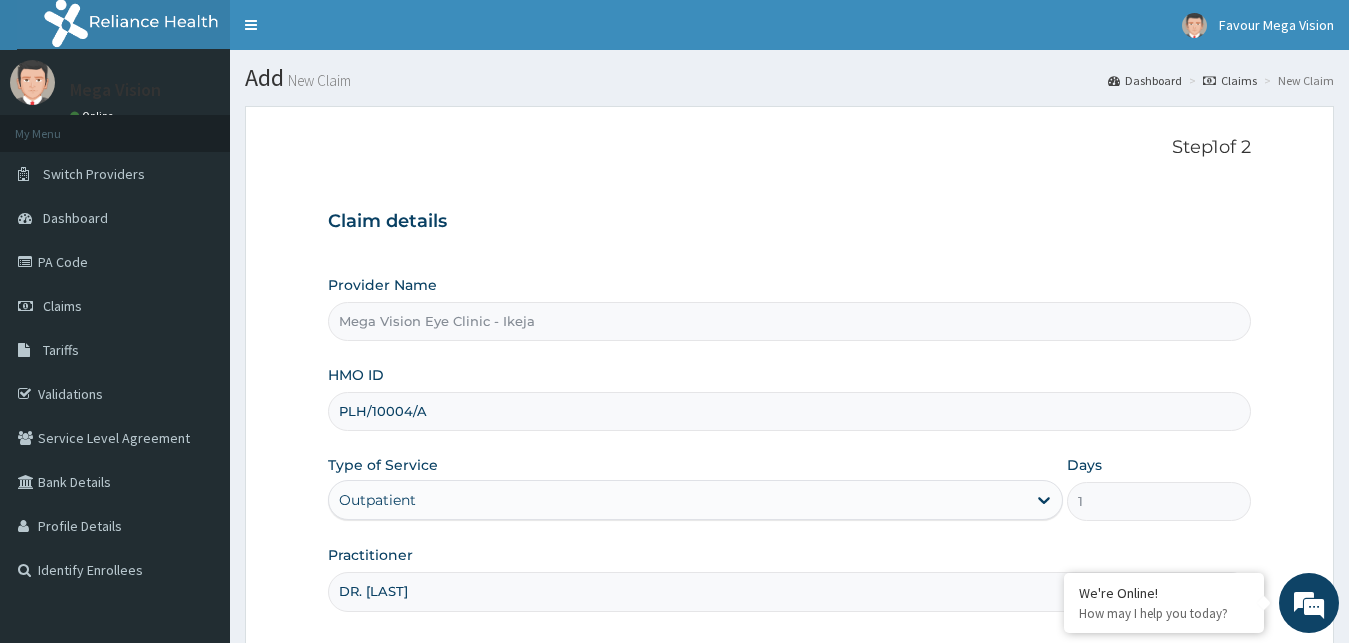 scroll, scrollTop: 187, scrollLeft: 0, axis: vertical 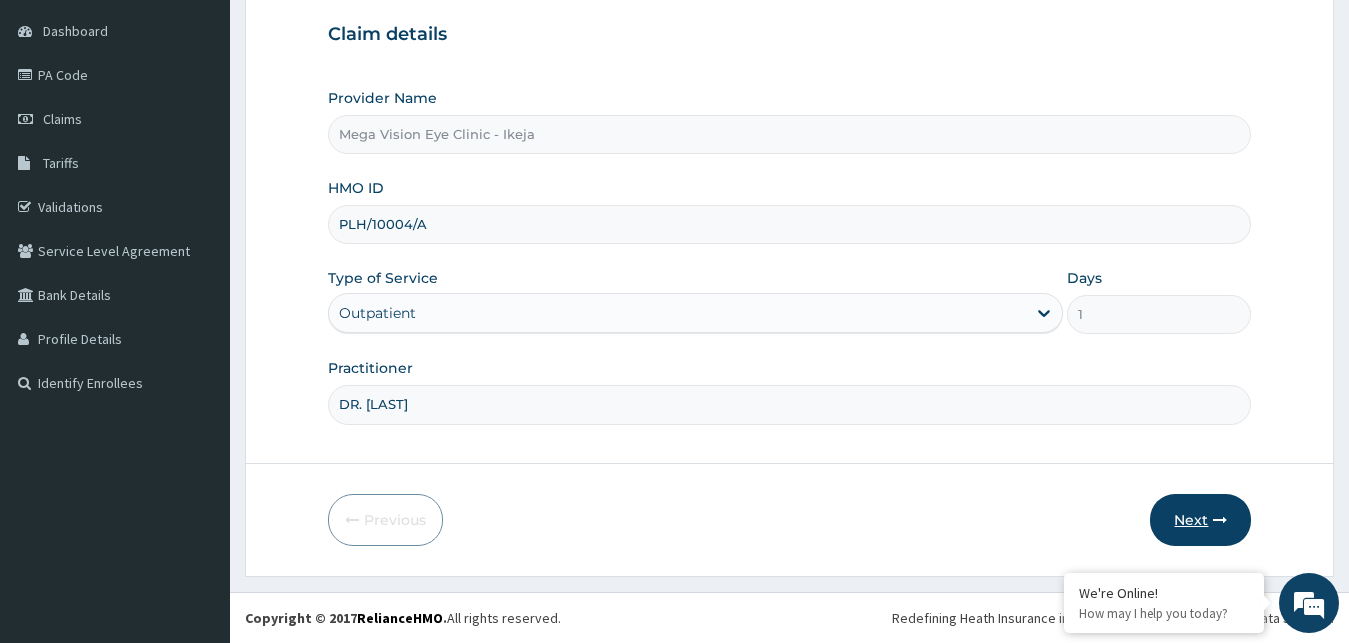 type on "DR. UCHE" 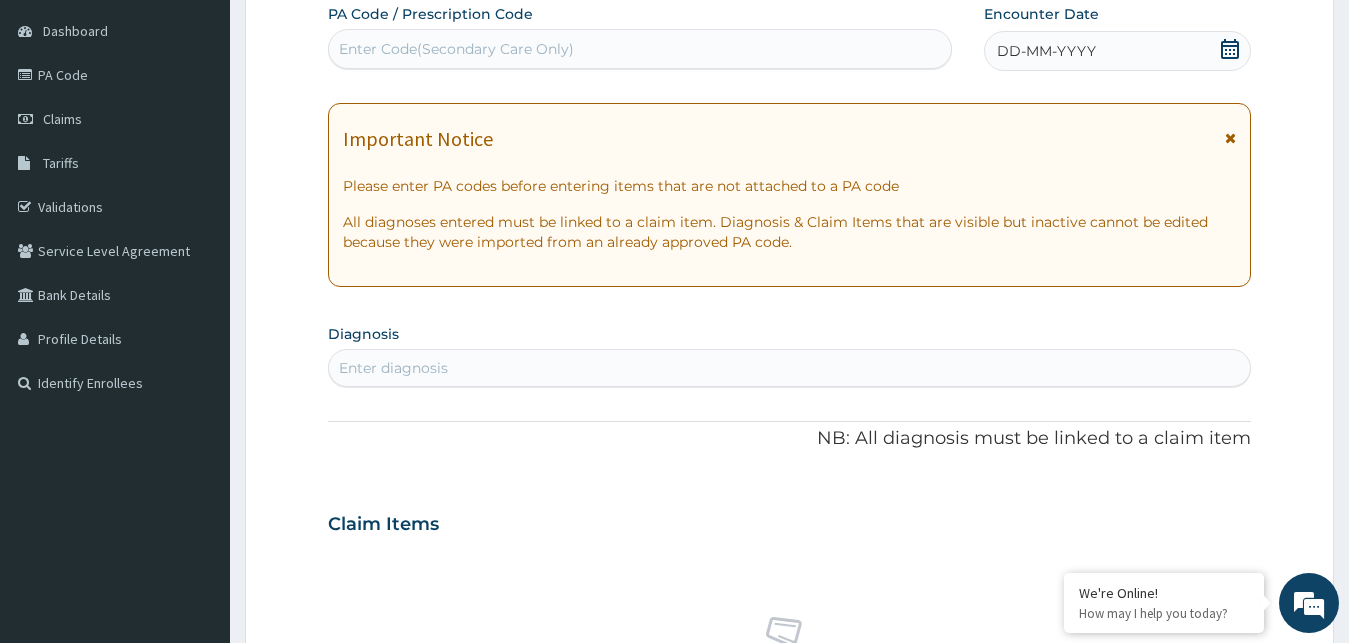 click on "Enter Code(Secondary Care Only)" at bounding box center (456, 49) 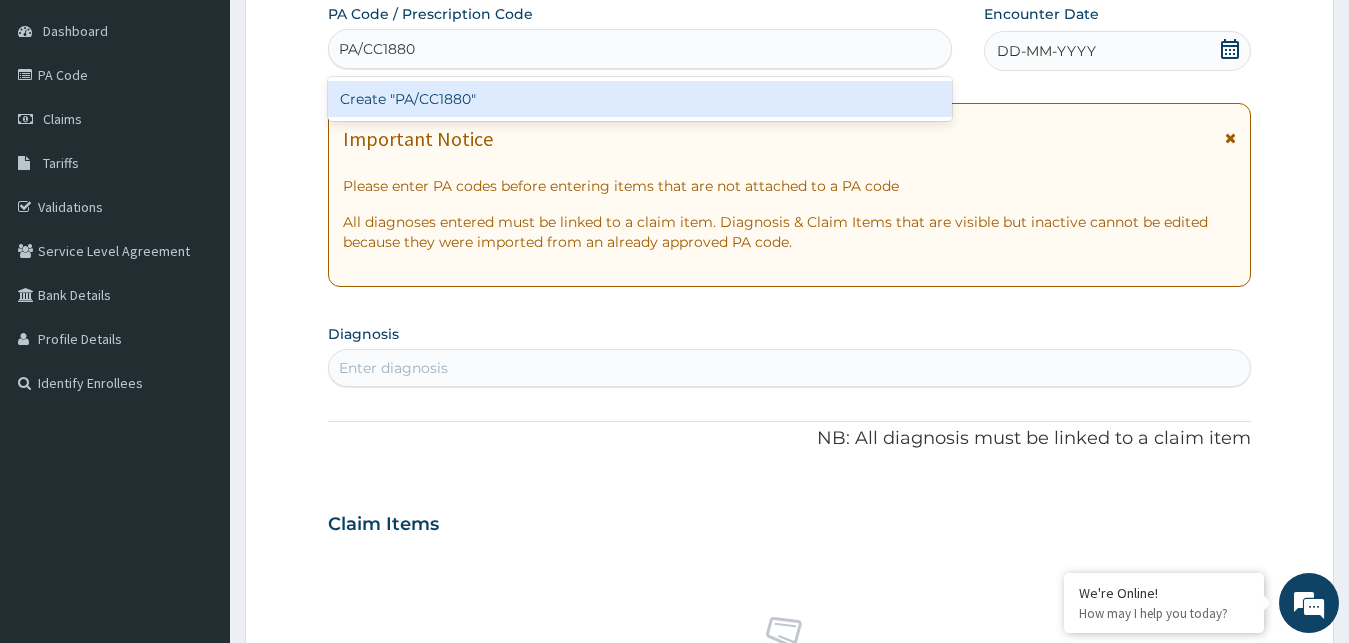 type on "PA/CC1880" 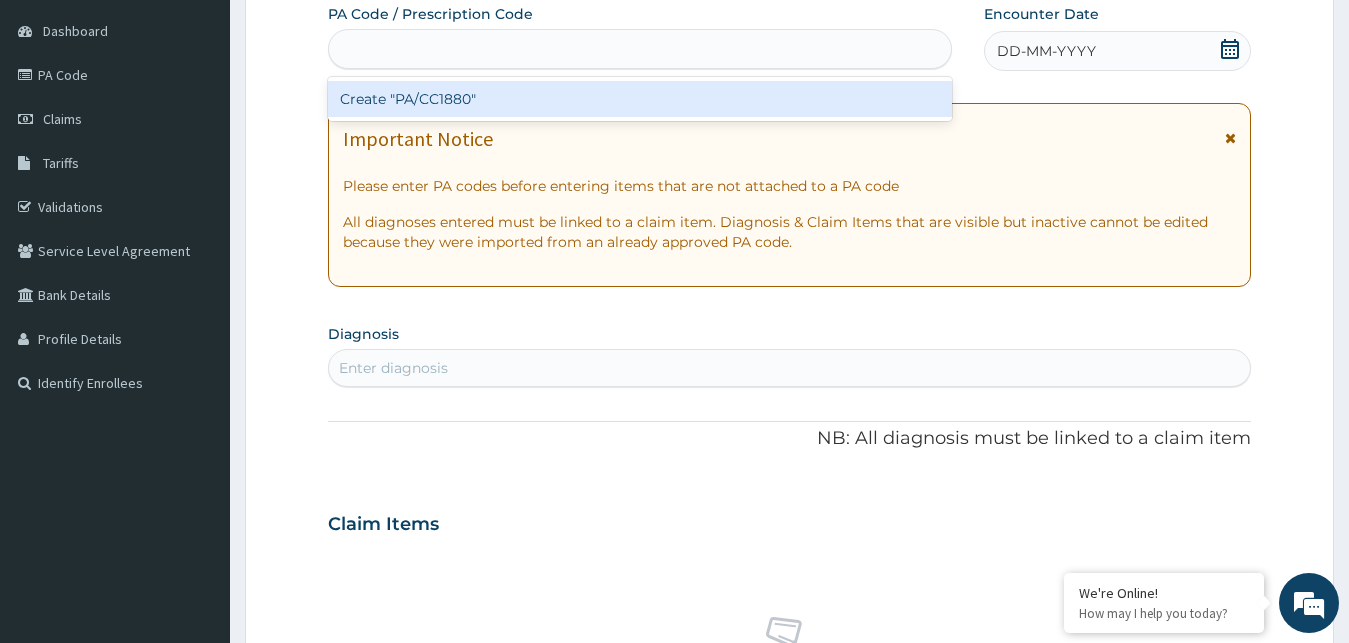 click on "PA Code / Prescription Code option Create "PA/CC1880" focused, 1 of 1. 1 result available for search term PA/CC1880. Use Up and Down to choose options, press Enter to select the currently focused option, press Escape to exit the menu, press Tab to select the option and exit the menu. PA/CC1880 Create "PA/CC1880" Encounter Date DD-MM-YYYY Important Notice Please enter PA codes before entering items that are not attached to a PA code   All diagnoses entered must be linked to a claim item. Diagnosis & Claim Items that are visible but inactive cannot be edited because they were imported from an already approved PA code. Diagnosis Enter diagnosis NB: All diagnosis must be linked to a claim item Claim Items No claim item Types Select Type Item Select Item Pair Diagnosis Select Diagnosis Unit Price 0 Add Comment" at bounding box center (790, 521) 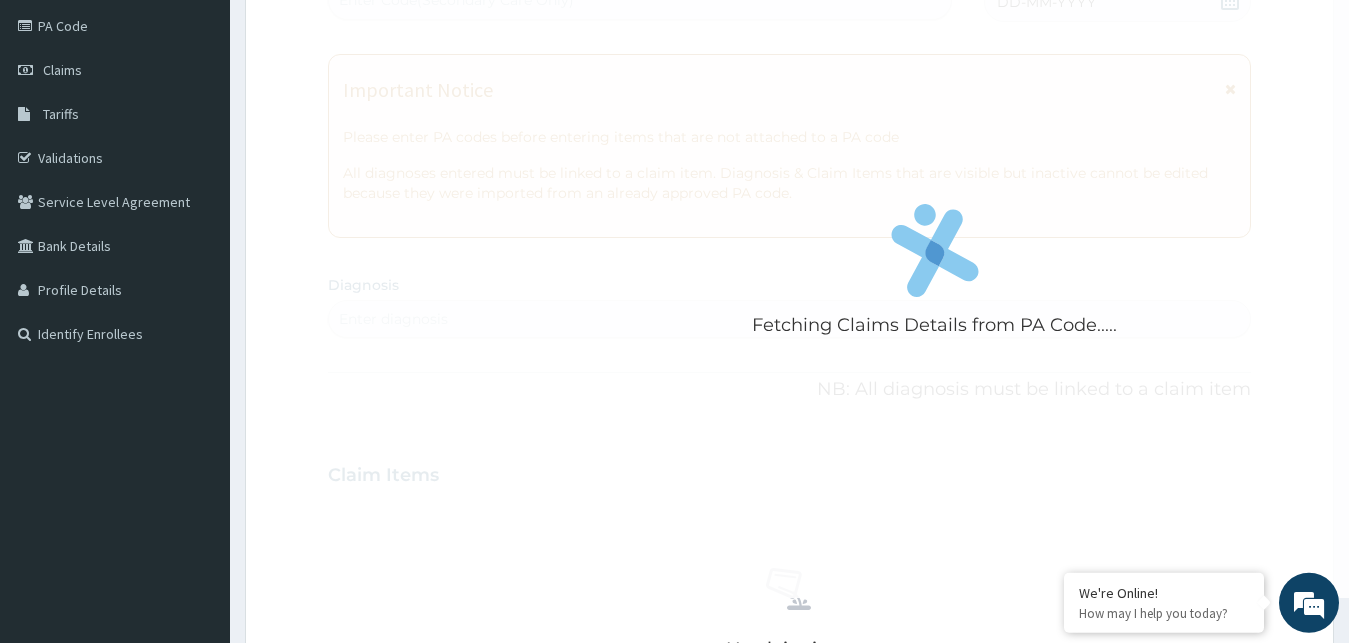 scroll, scrollTop: 261, scrollLeft: 0, axis: vertical 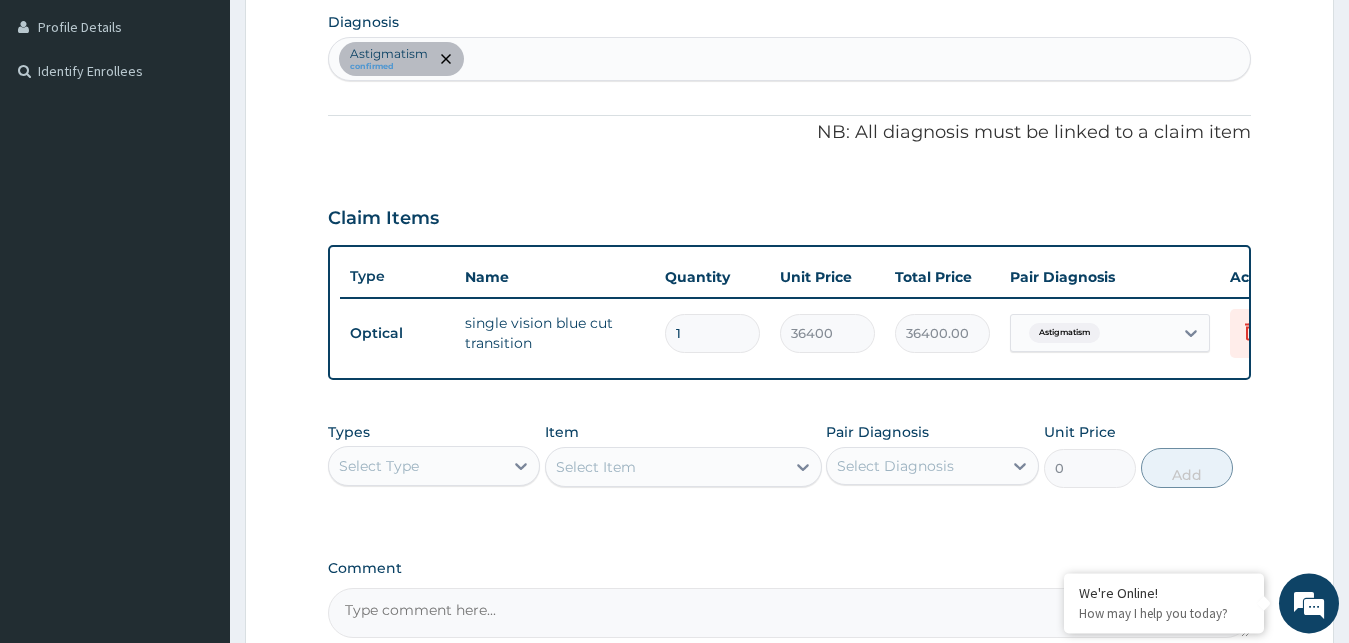 click on "Select Item" at bounding box center (683, 467) 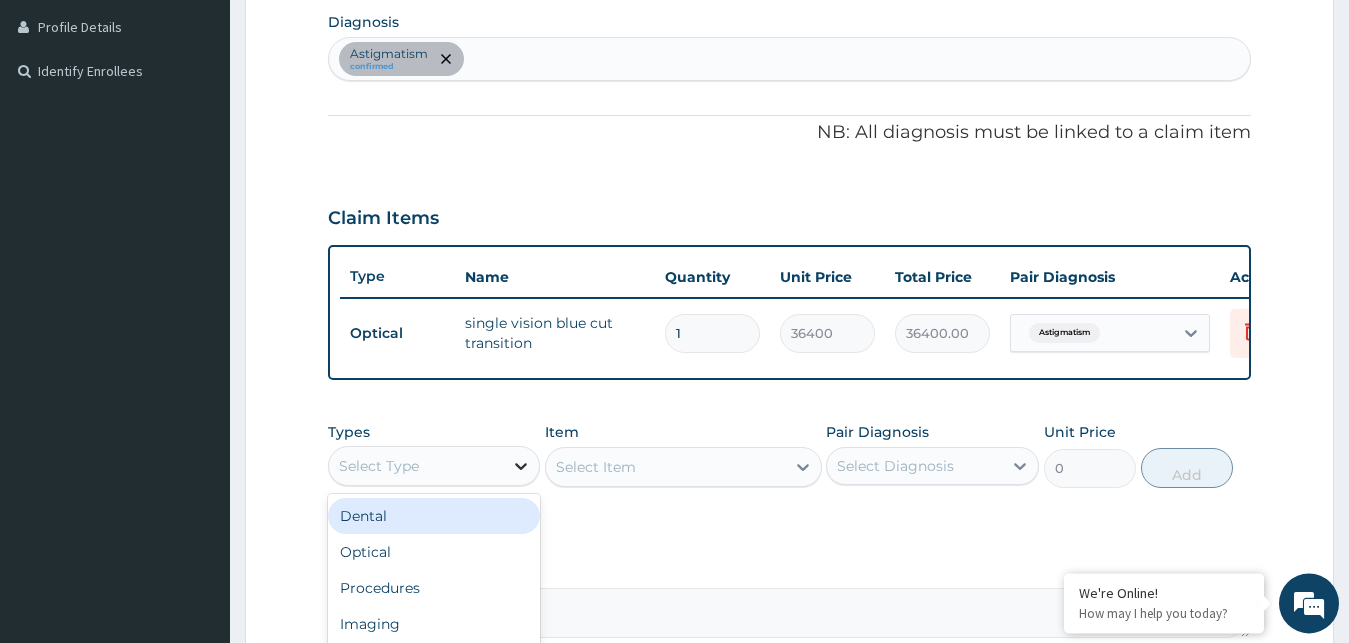 click 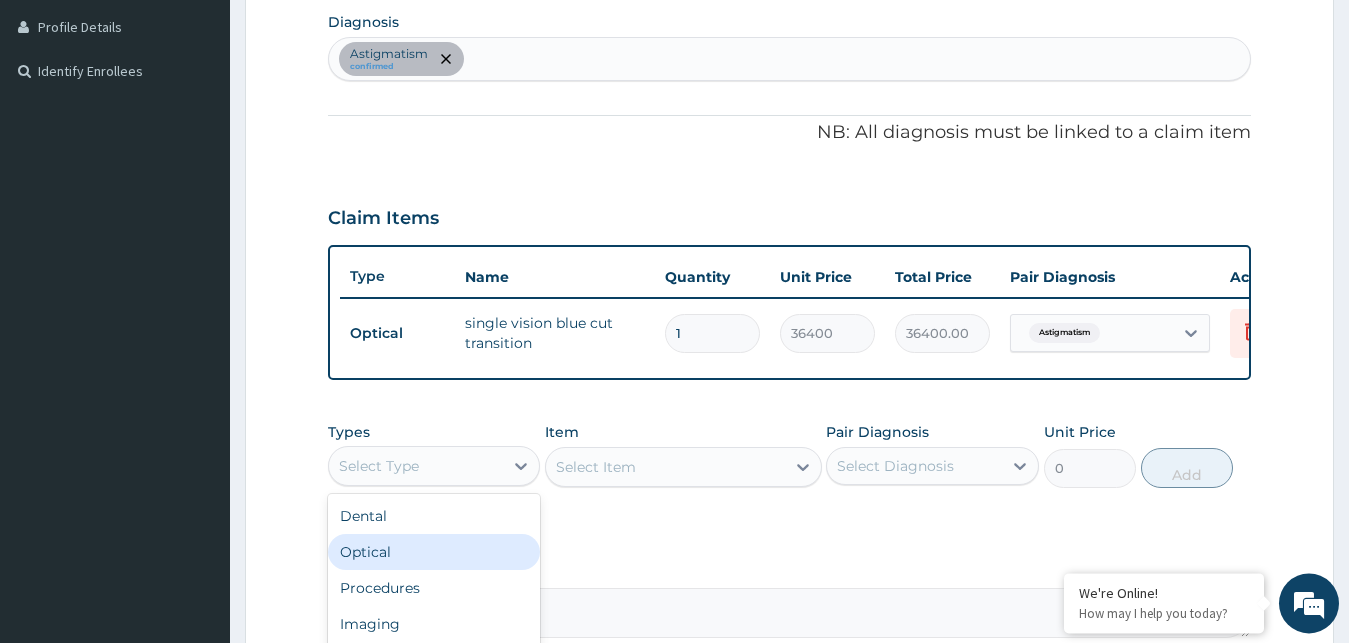 click on "Optical" at bounding box center (434, 552) 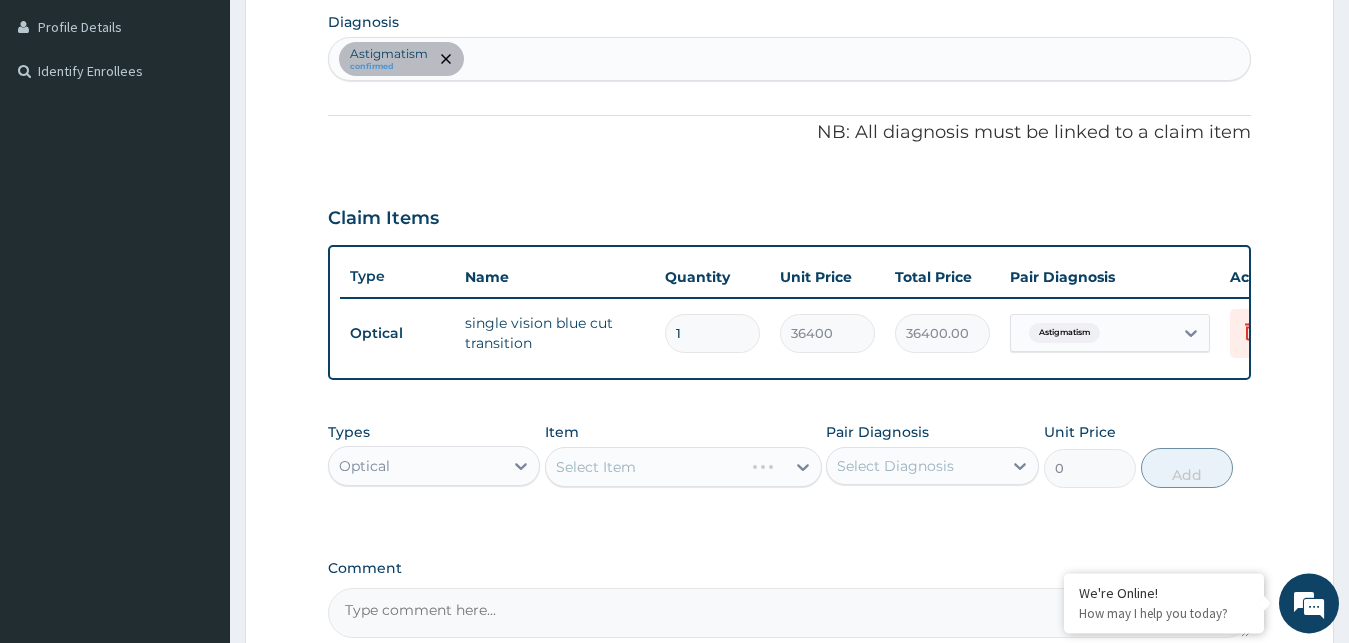 click on "Select Item" at bounding box center [683, 467] 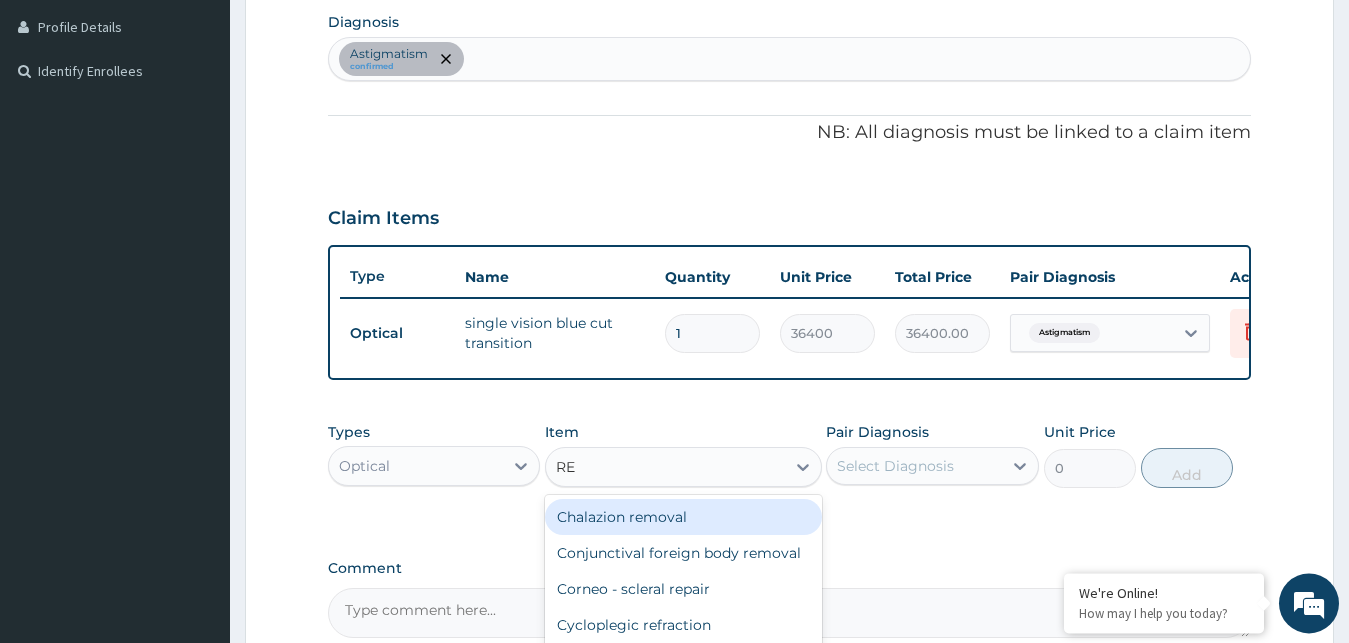 type on "REF" 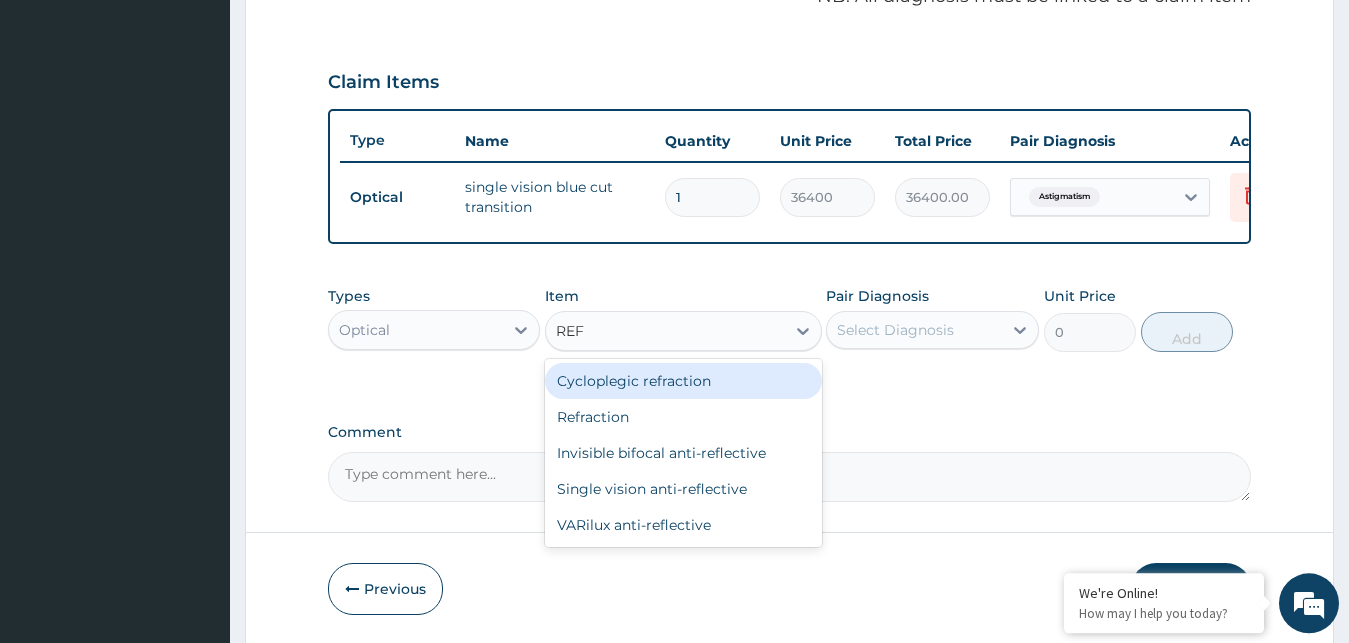 scroll, scrollTop: 721, scrollLeft: 0, axis: vertical 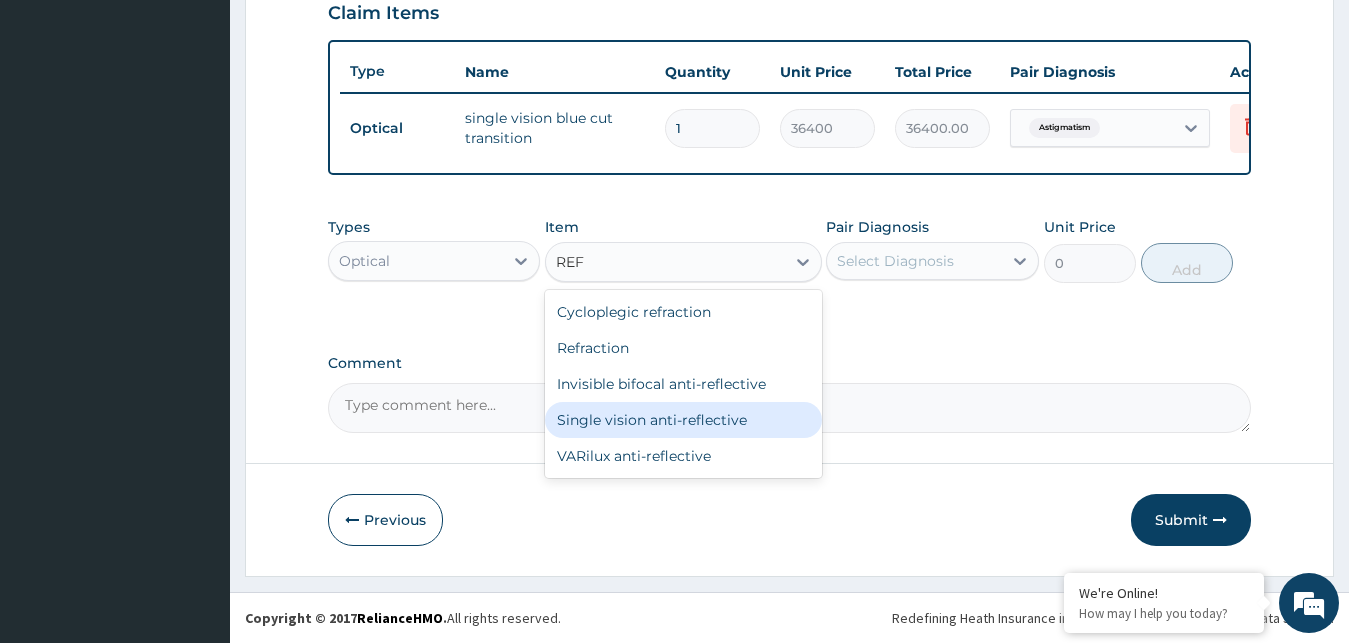 click on "Single vision anti-reflective" at bounding box center [683, 420] 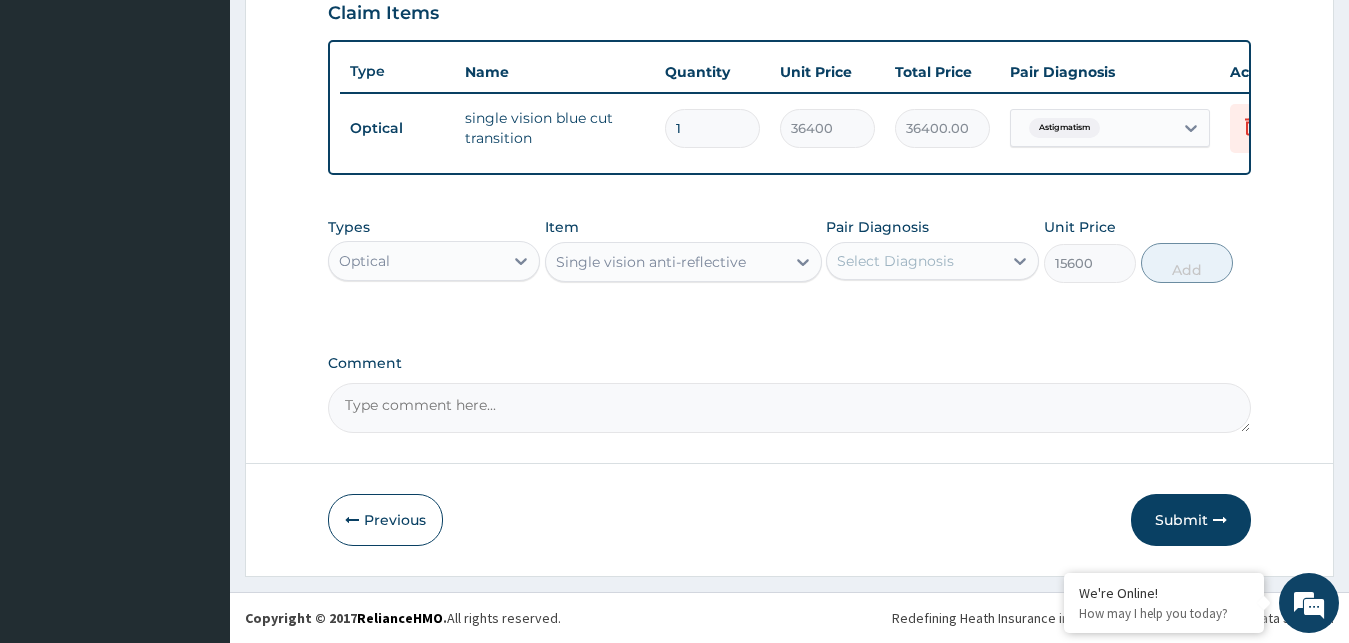 click on "Select Diagnosis" at bounding box center [895, 261] 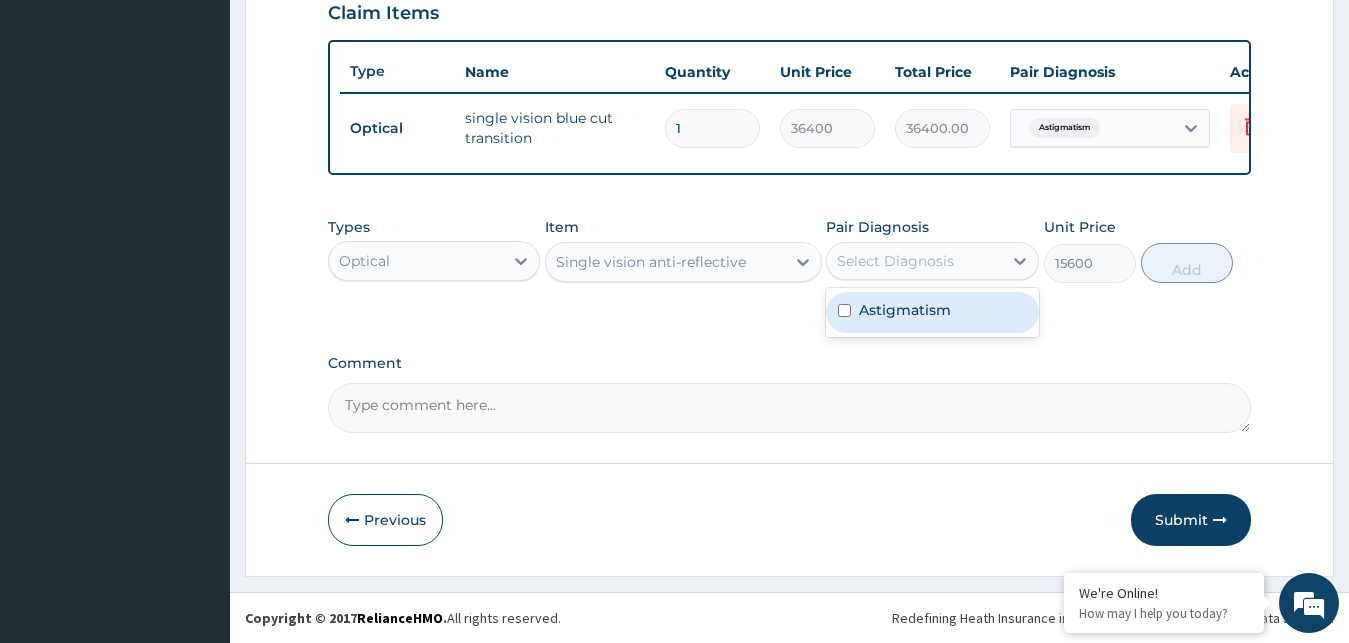 click on "Astigmatism" at bounding box center [905, 310] 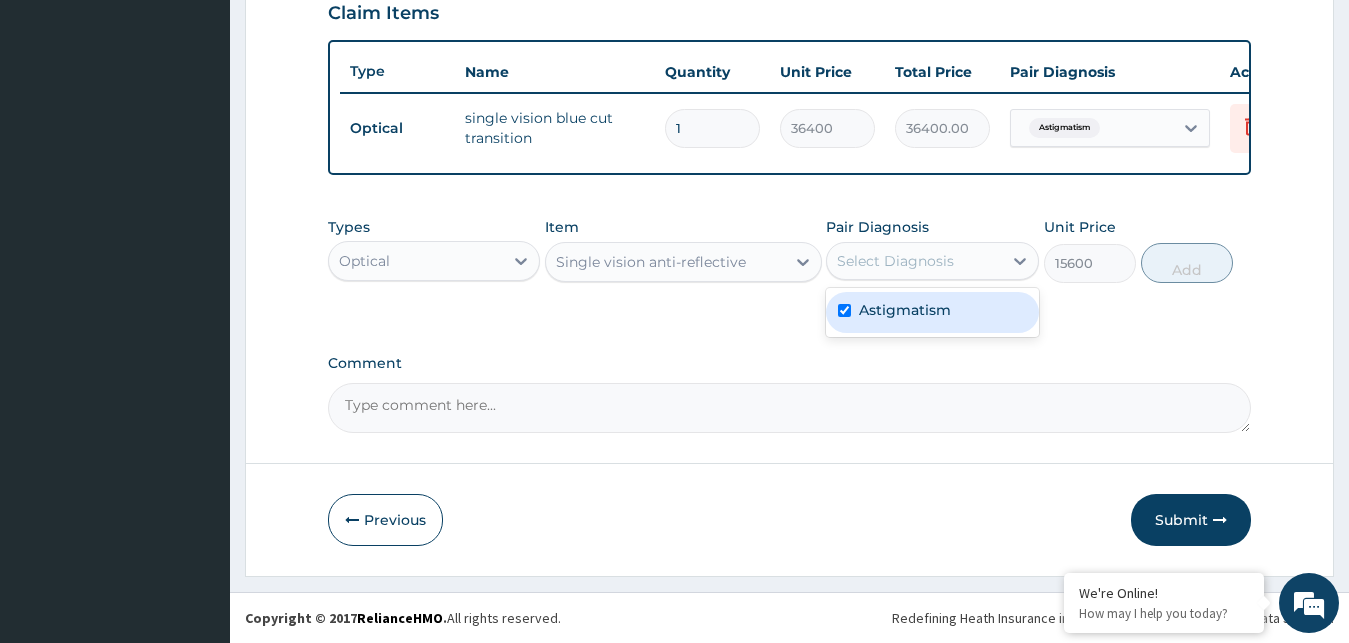 checkbox on "true" 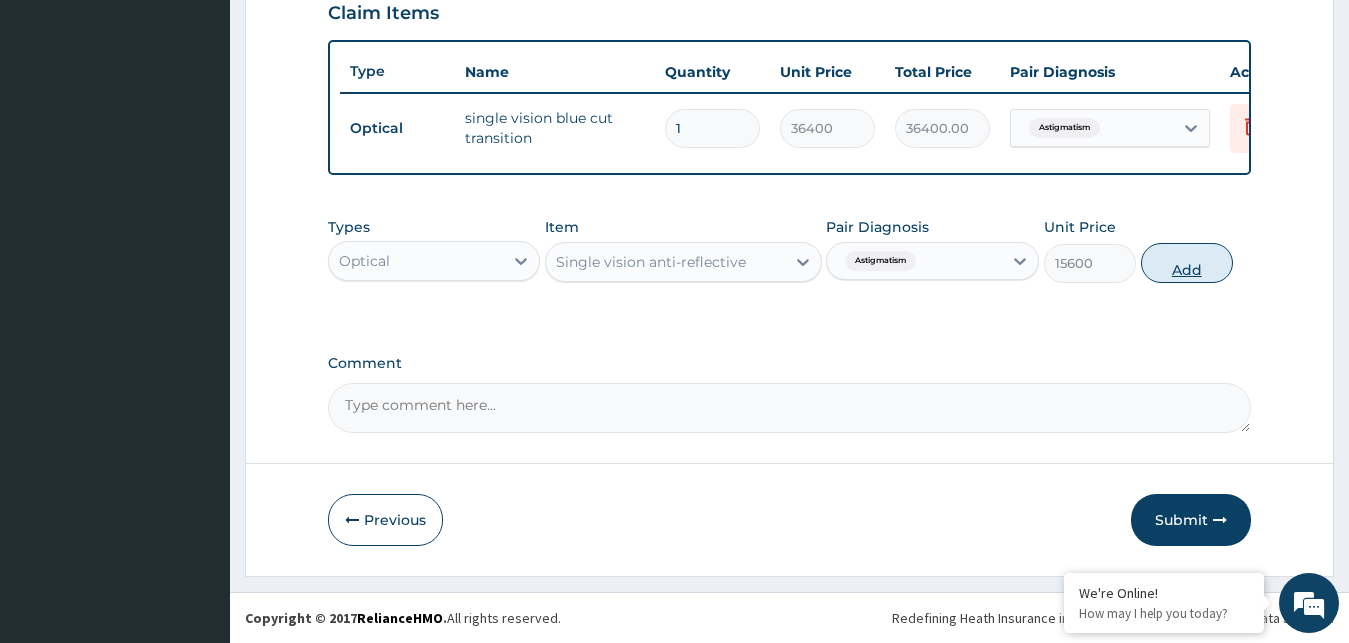 click on "Add" at bounding box center (1187, 263) 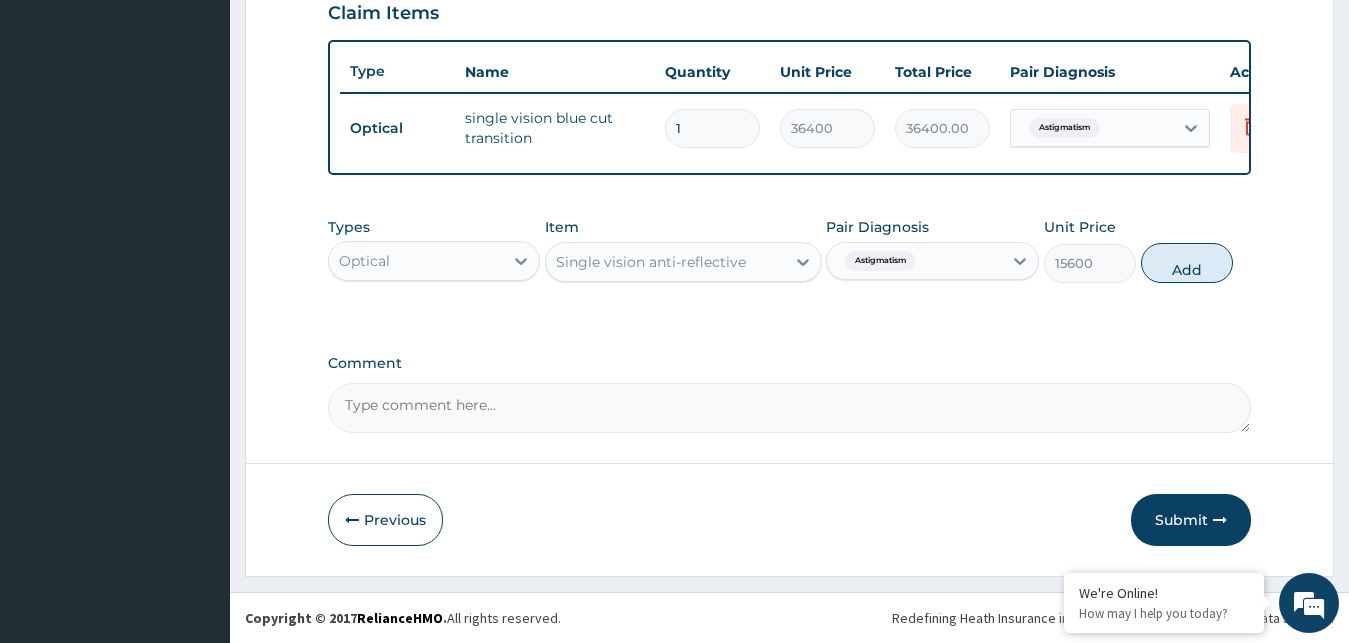 type on "0" 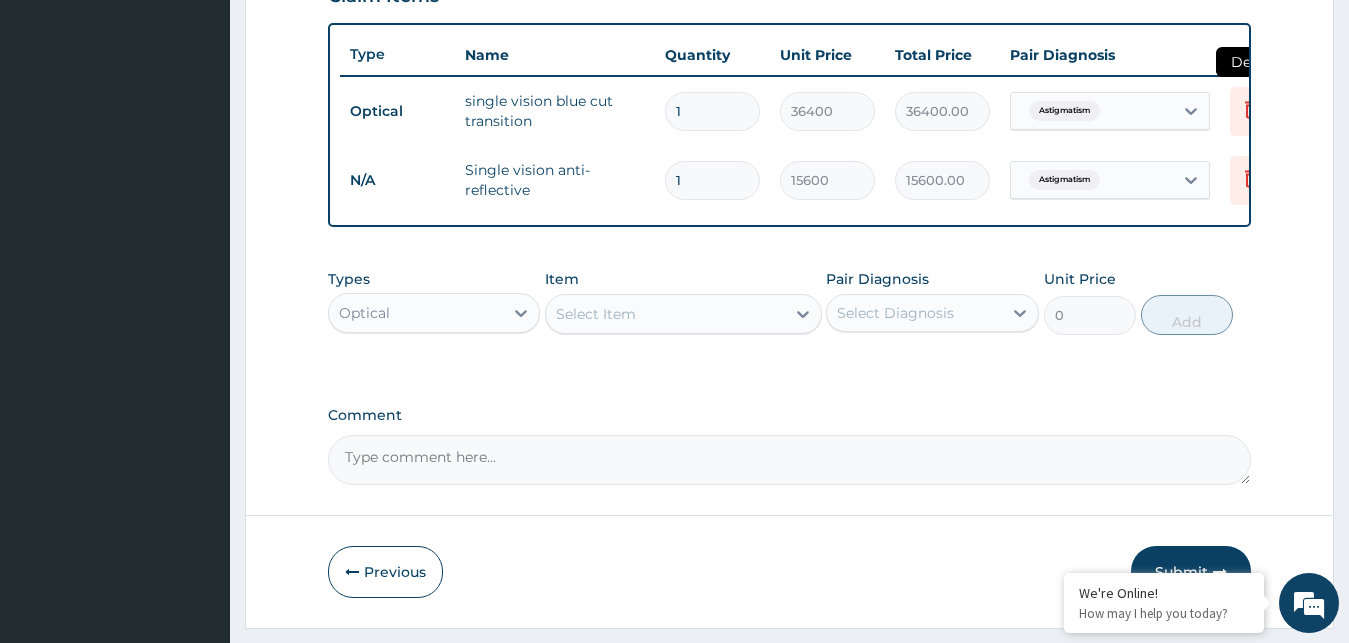 click at bounding box center [1252, 111] 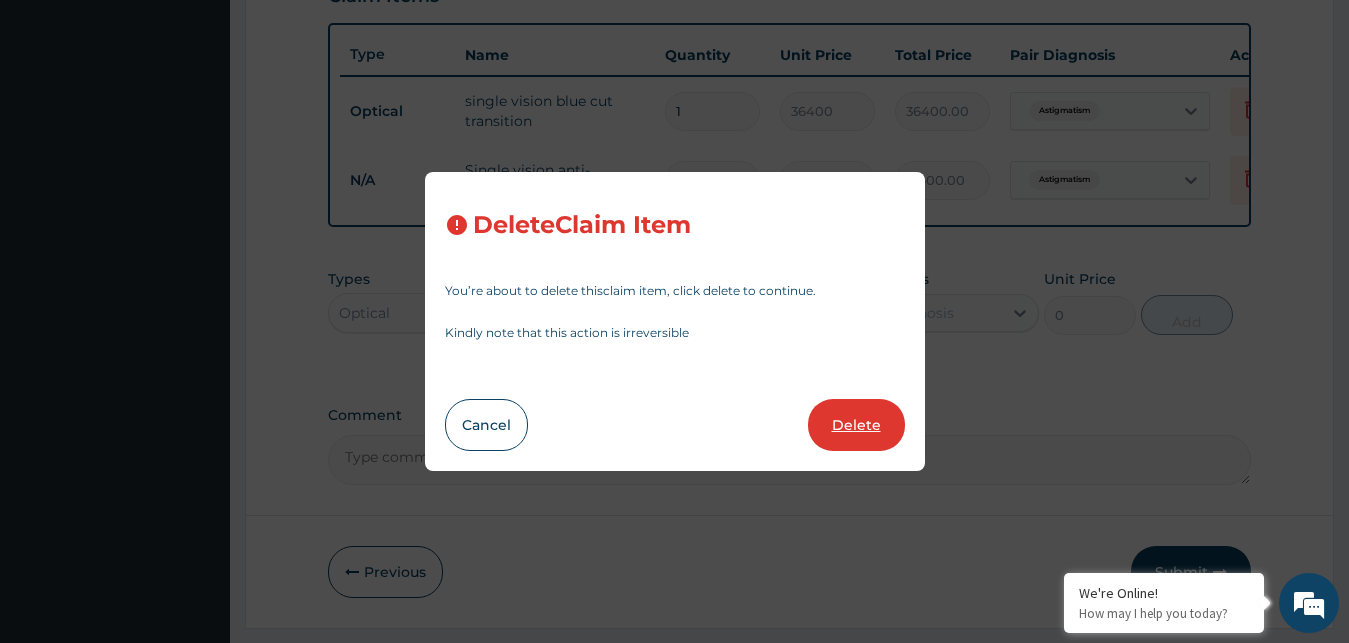 click on "Delete" at bounding box center (856, 425) 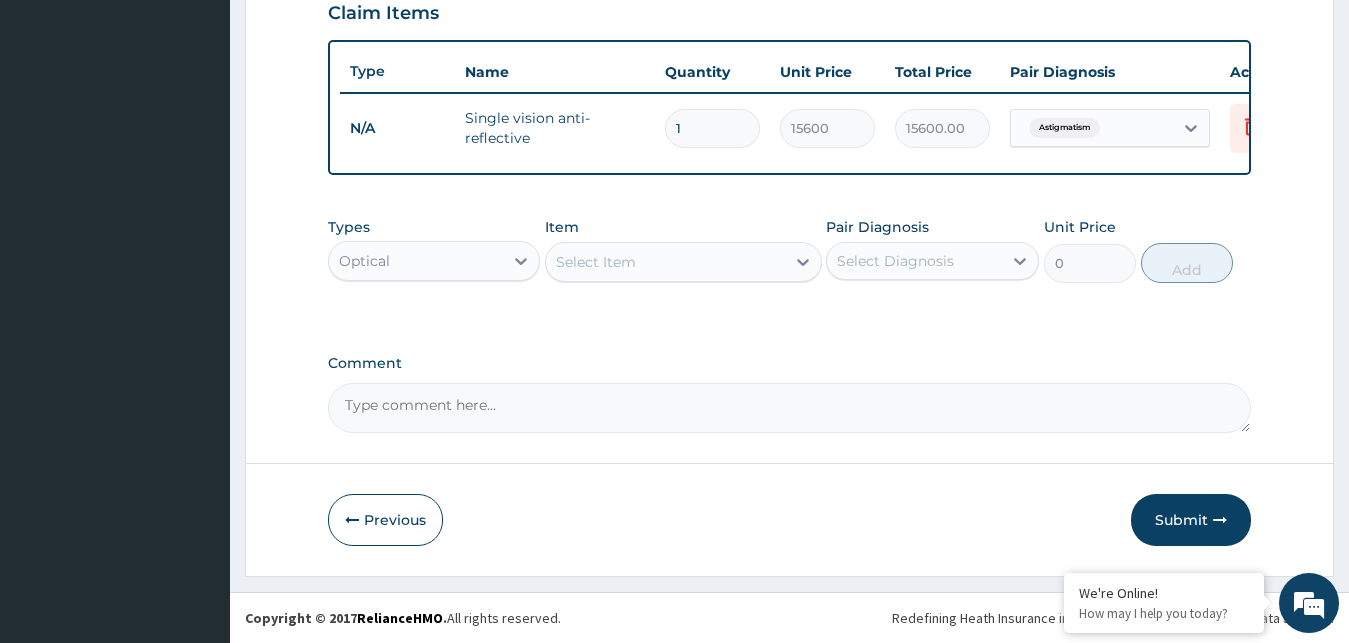 click on "Comment" at bounding box center (790, 408) 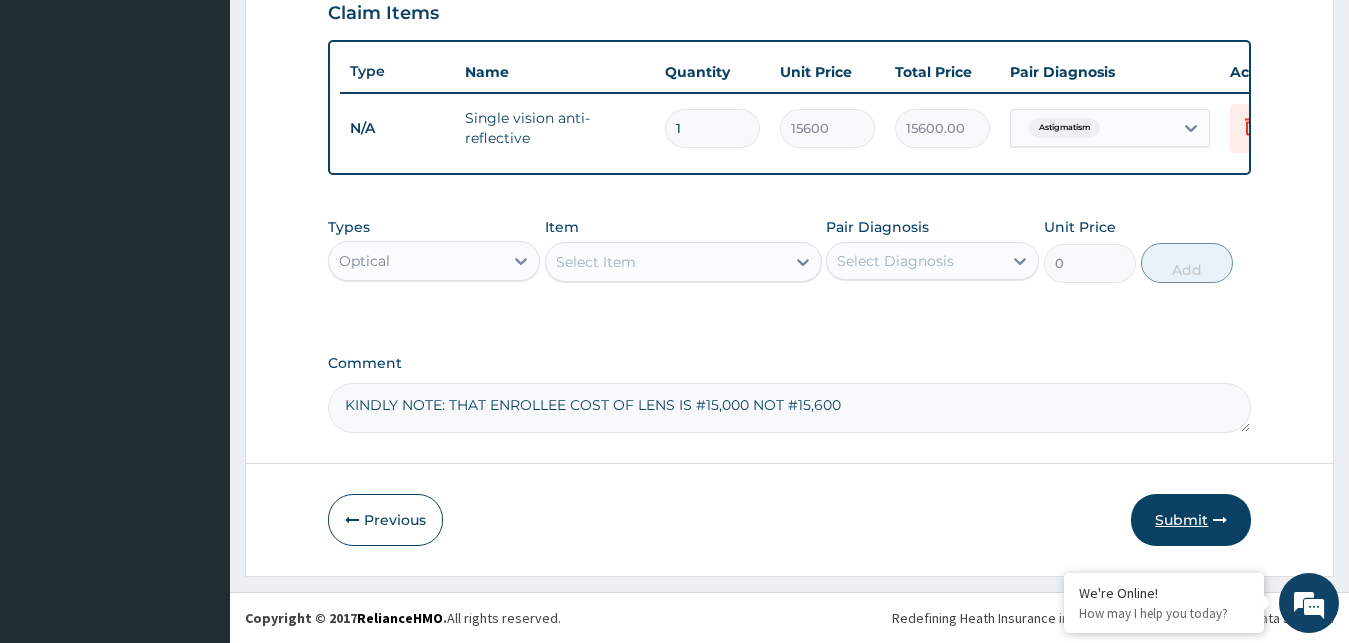 type on "KINDLY NOTE: THAT ENROLLEE COST OF LENS IS #15,000 NOT #15,600" 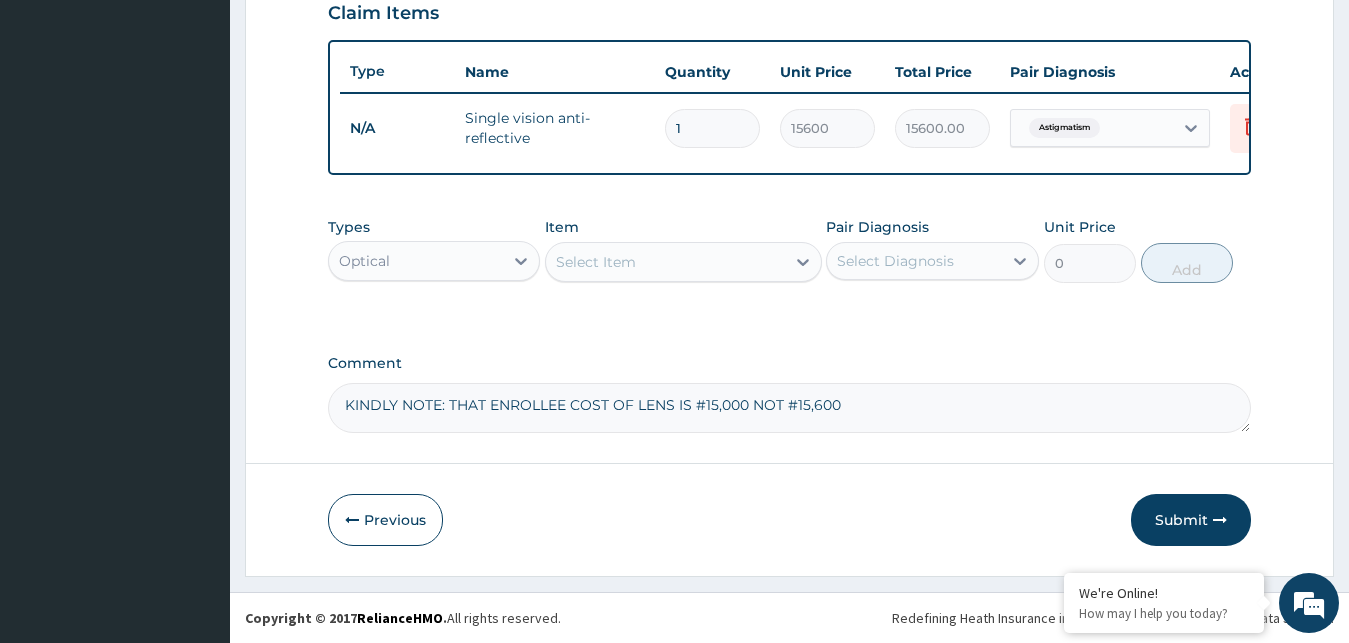 drag, startPoint x: 1200, startPoint y: 522, endPoint x: 1175, endPoint y: 512, distance: 26.925823 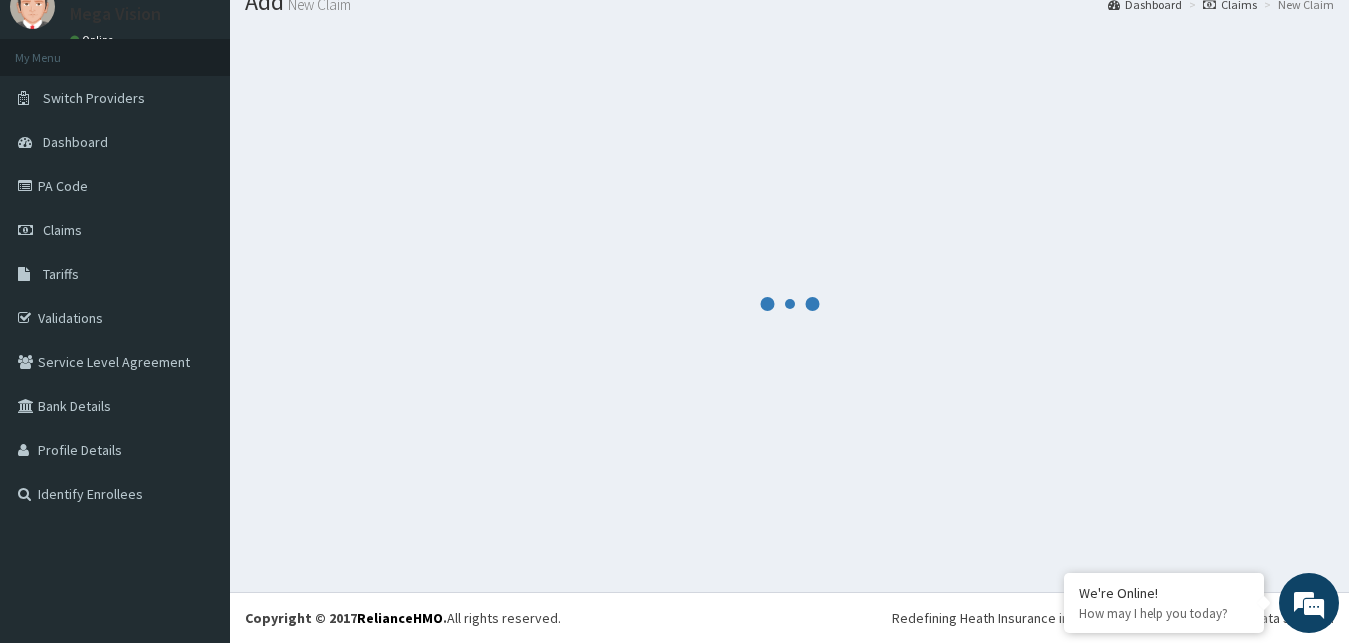 scroll, scrollTop: 76, scrollLeft: 0, axis: vertical 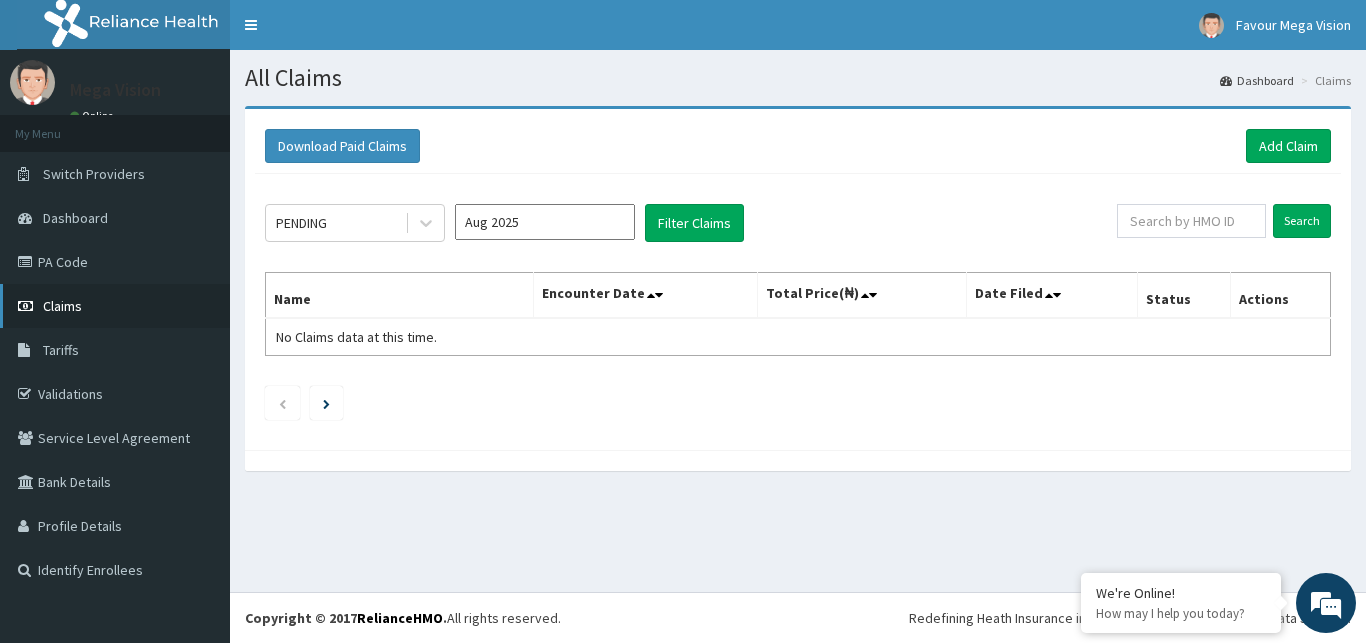 click on "Claims" at bounding box center [62, 306] 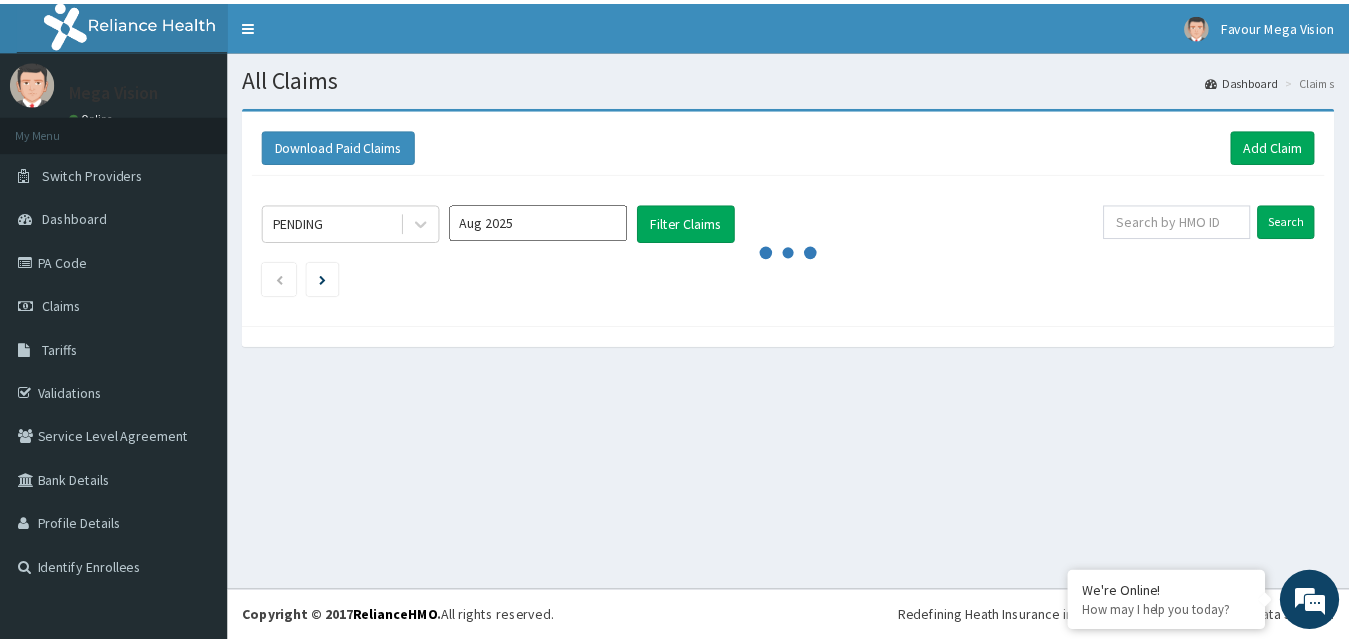 scroll, scrollTop: 0, scrollLeft: 0, axis: both 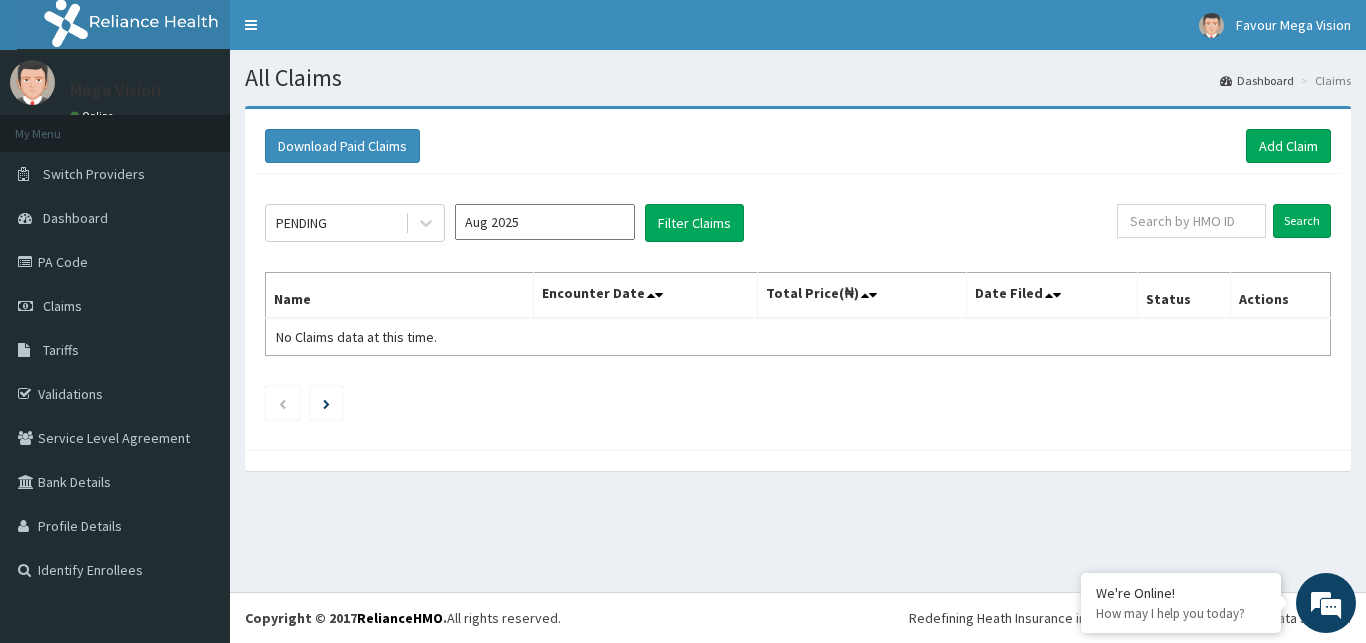 click on "Aug 2025" at bounding box center [545, 222] 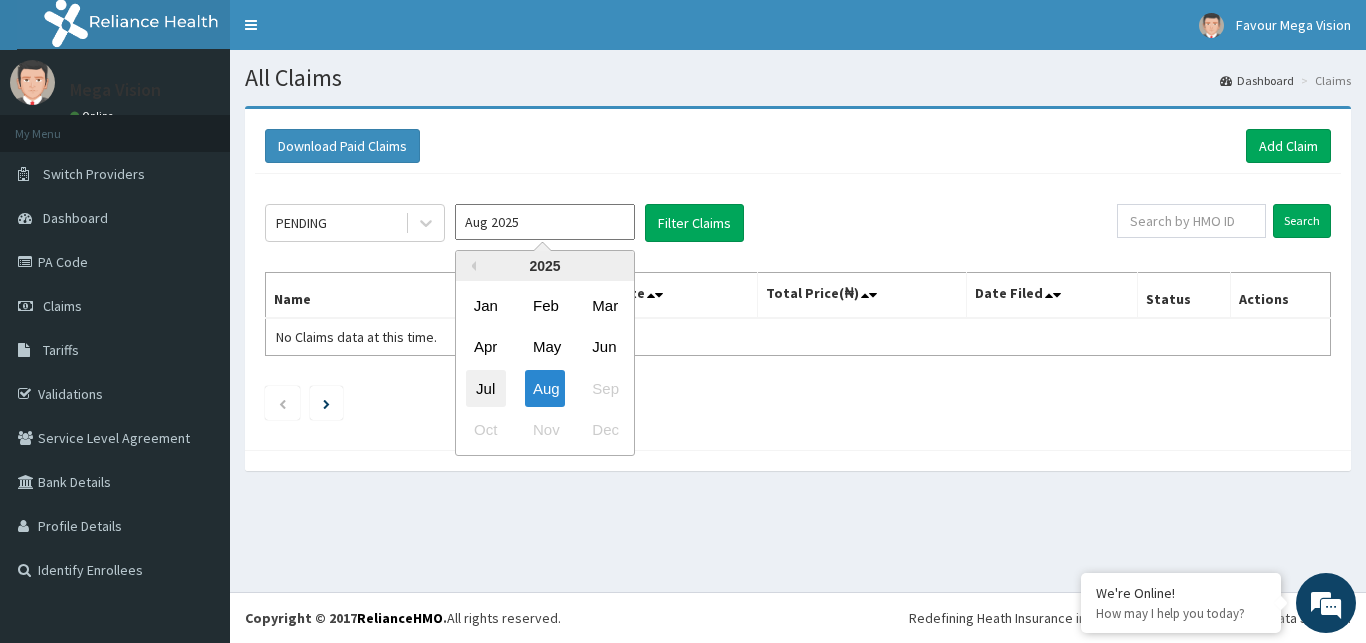 click on "Jul" at bounding box center [486, 388] 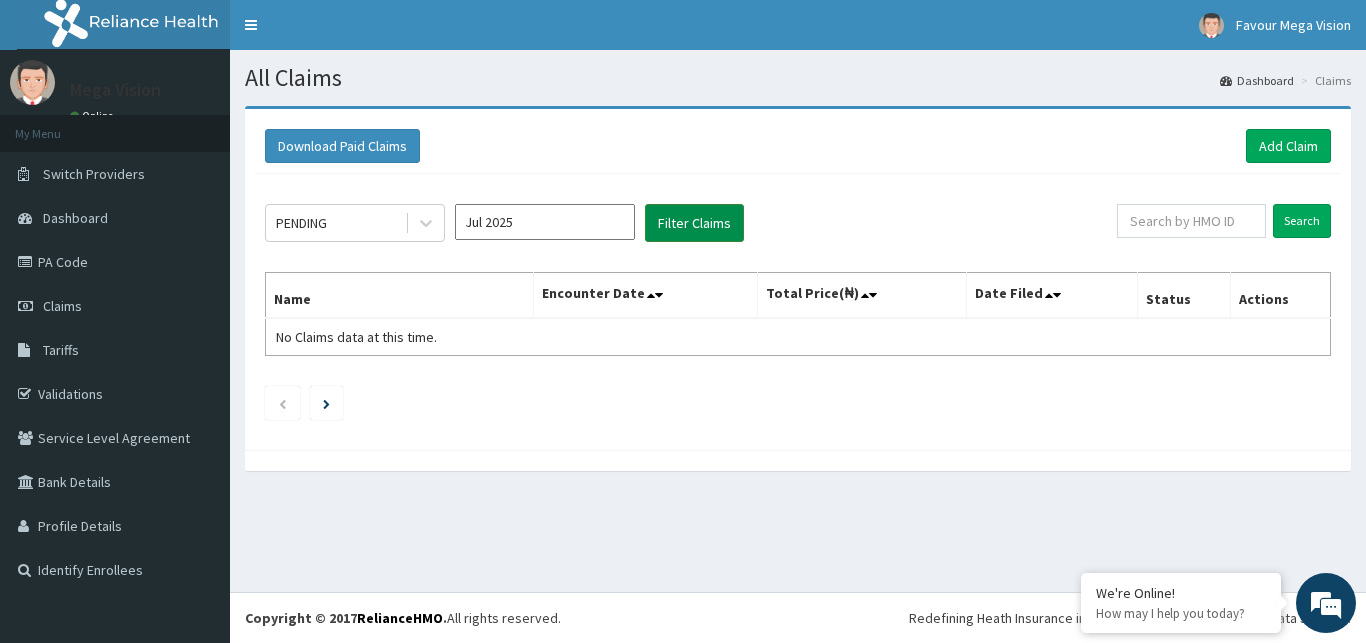 click on "Filter Claims" at bounding box center (694, 223) 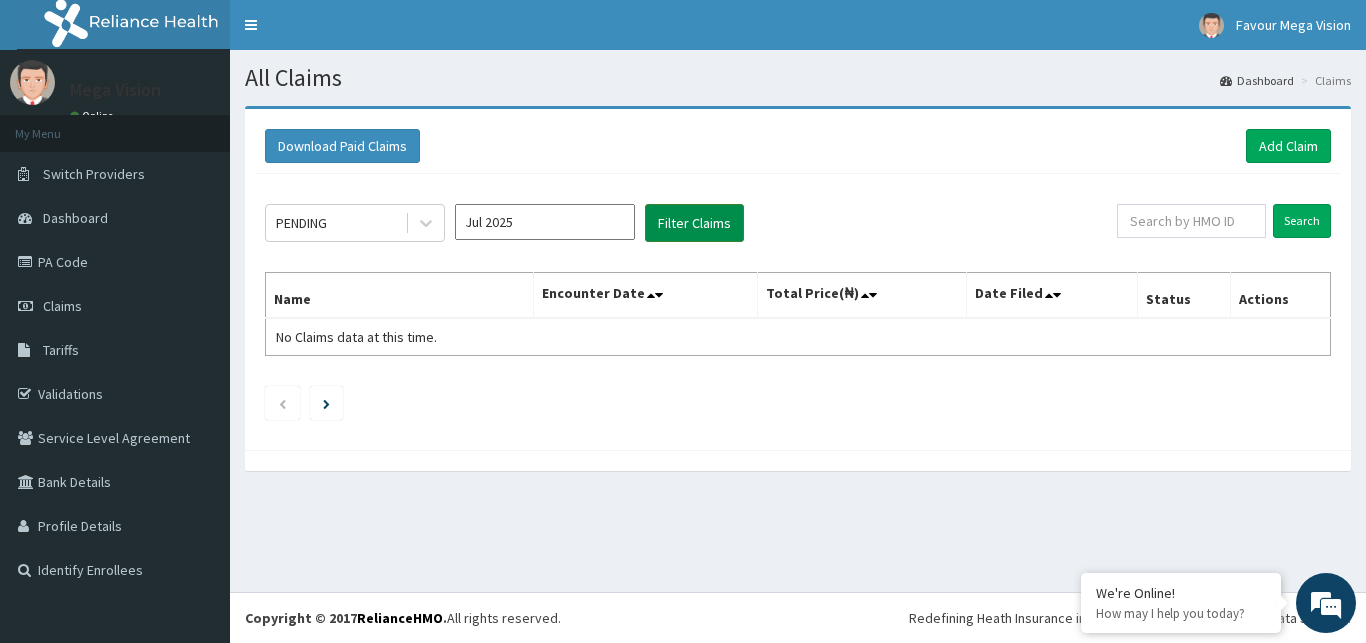 click on "Filter Claims" at bounding box center (694, 223) 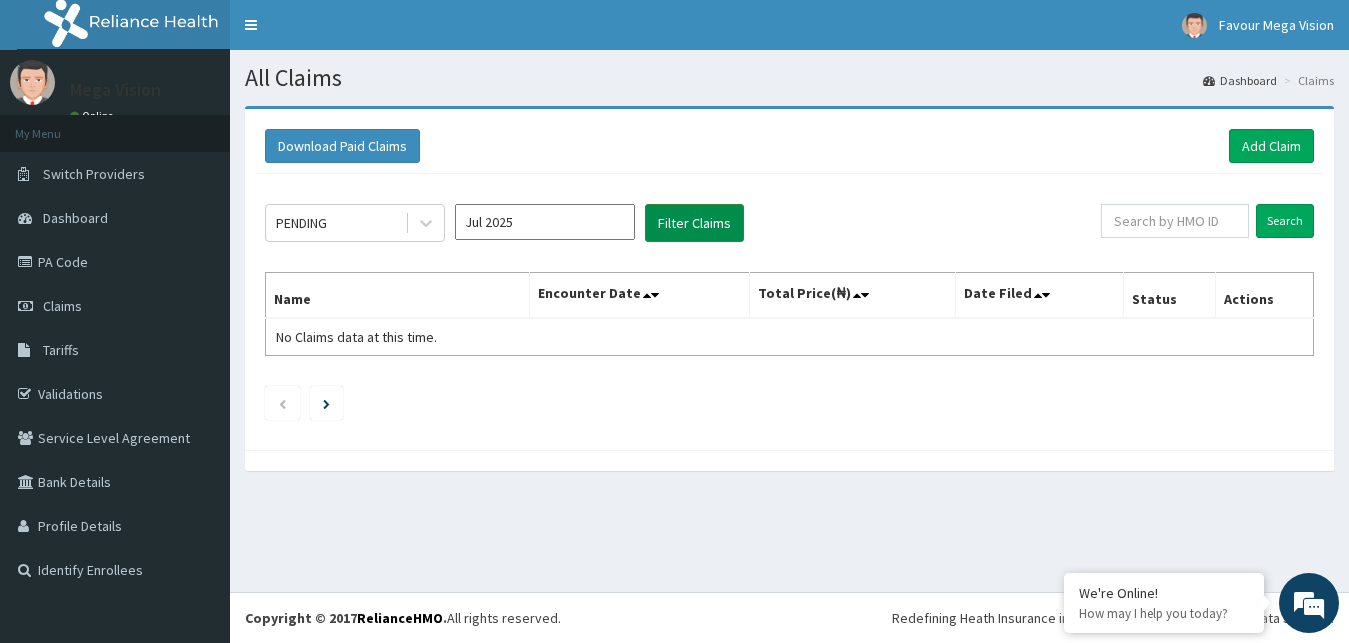 click on "Filter Claims" at bounding box center [694, 223] 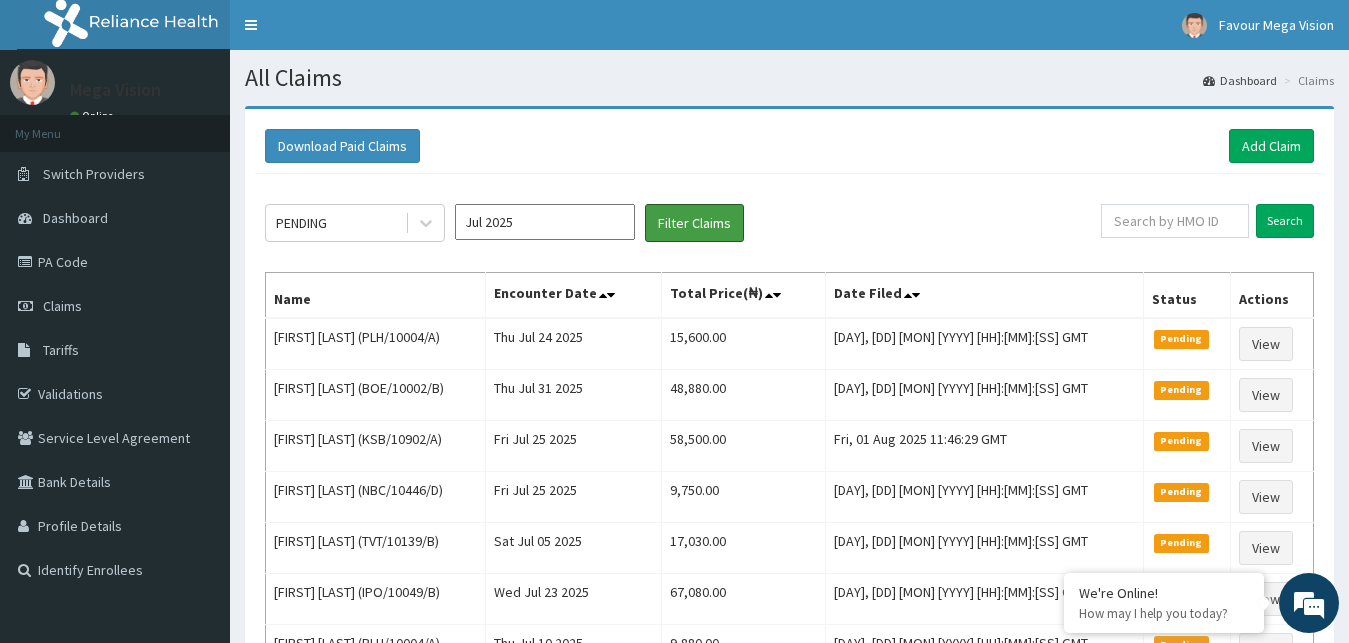 scroll, scrollTop: 0, scrollLeft: 0, axis: both 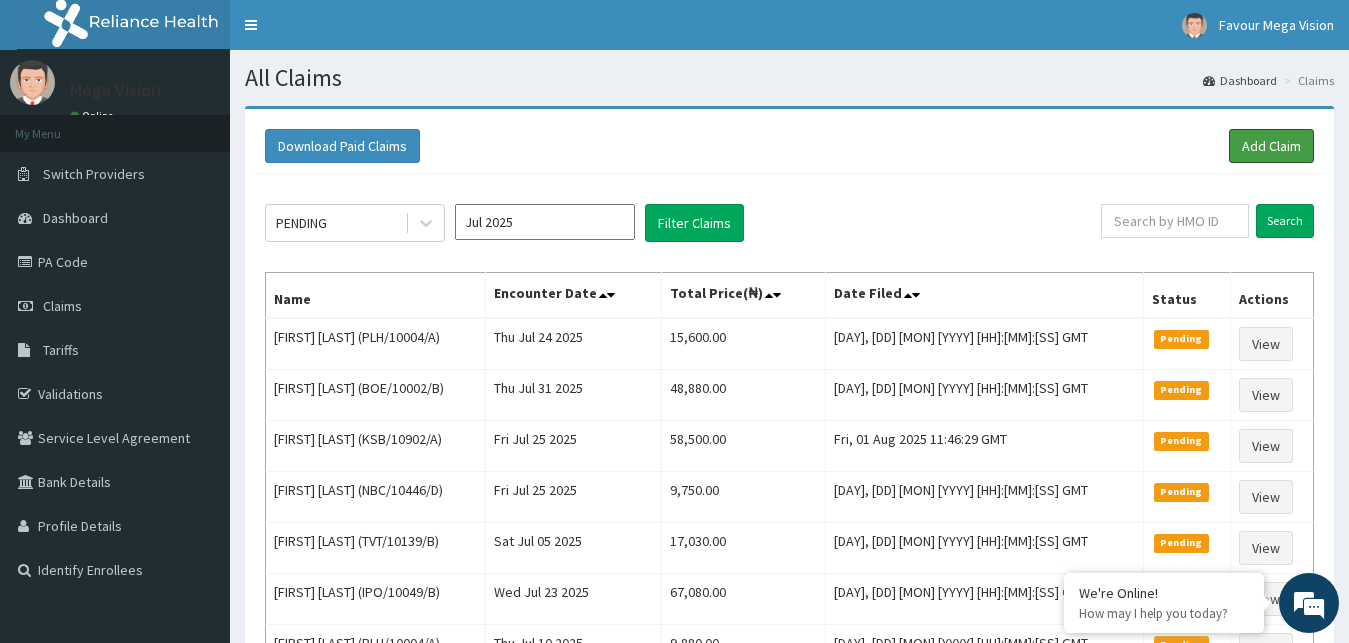 drag, startPoint x: 1247, startPoint y: 141, endPoint x: 1186, endPoint y: 171, distance: 67.977936 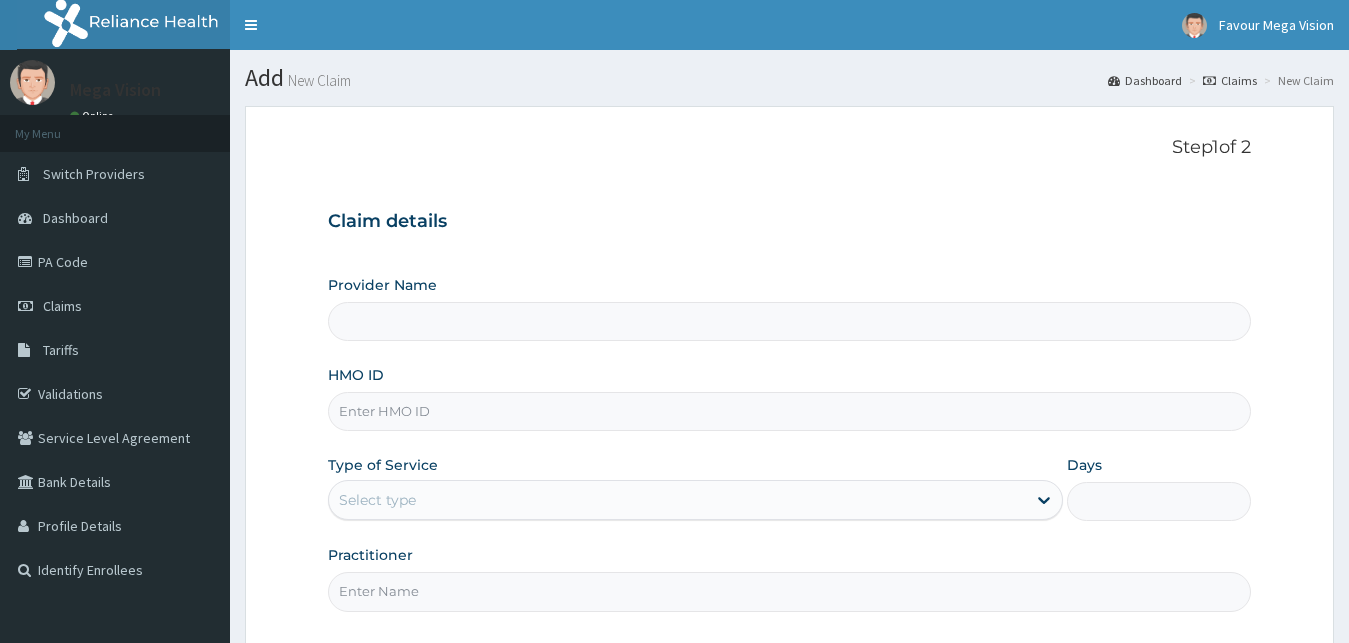 scroll, scrollTop: 0, scrollLeft: 0, axis: both 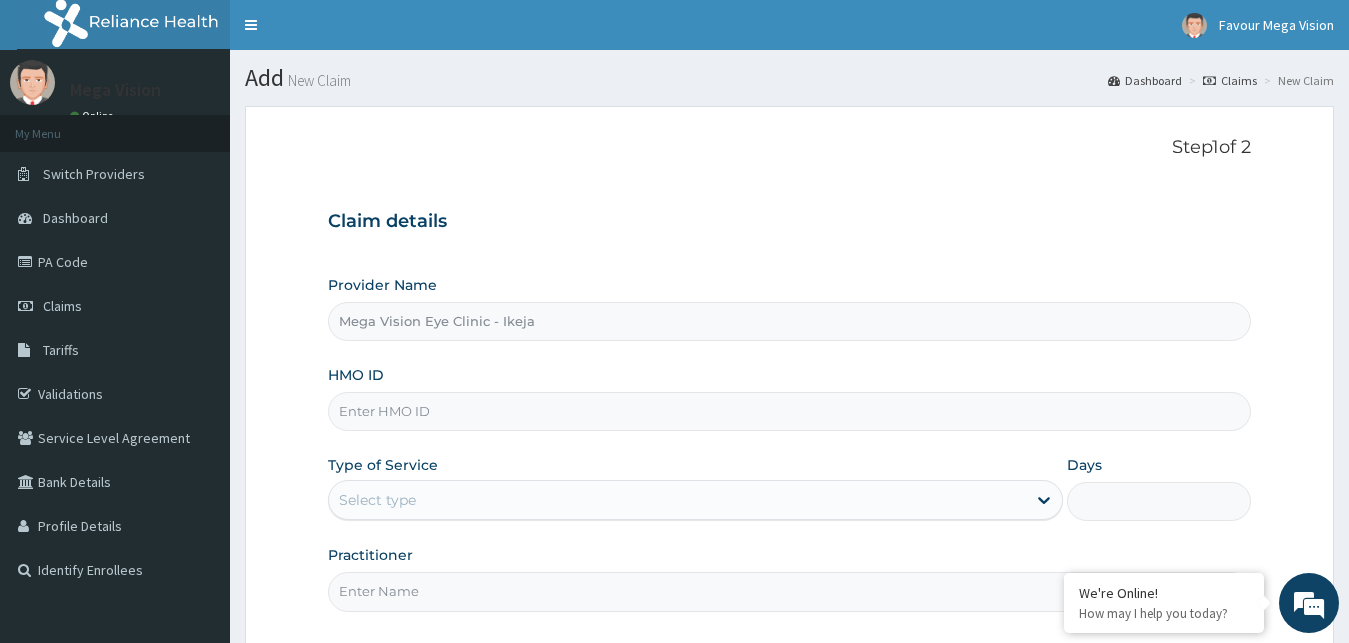 type on "Mega Vision Eye Clinic - Ikeja" 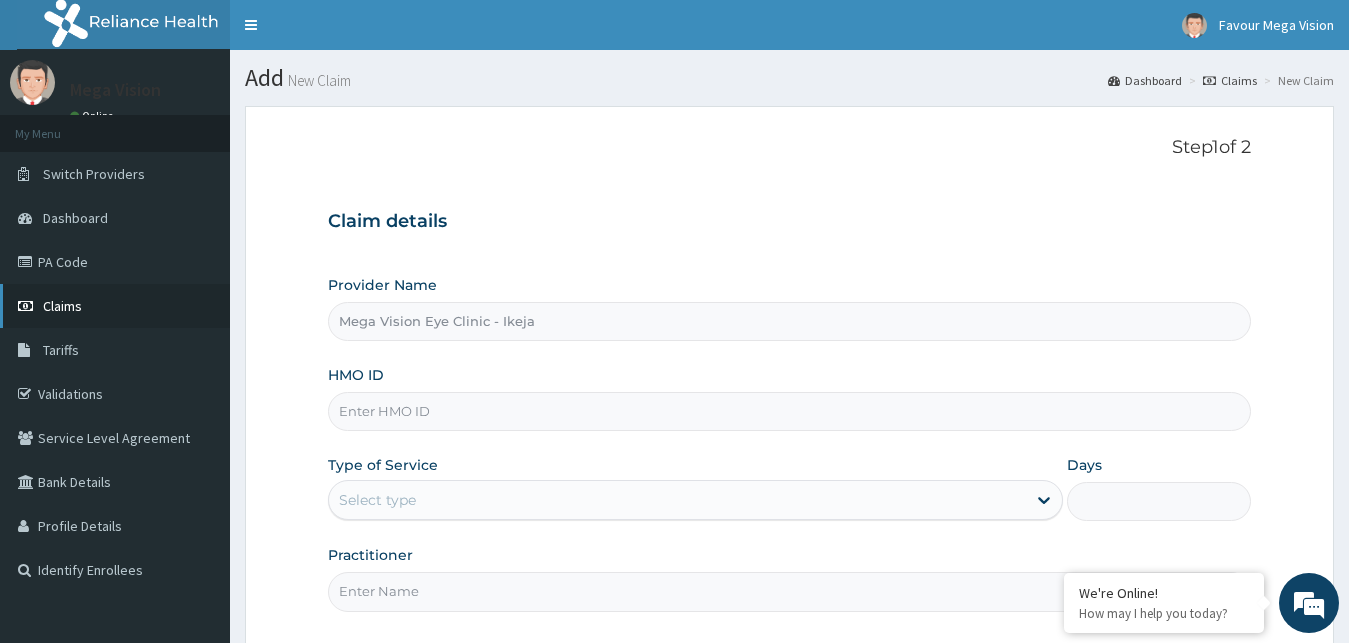 click on "Claims" at bounding box center (62, 306) 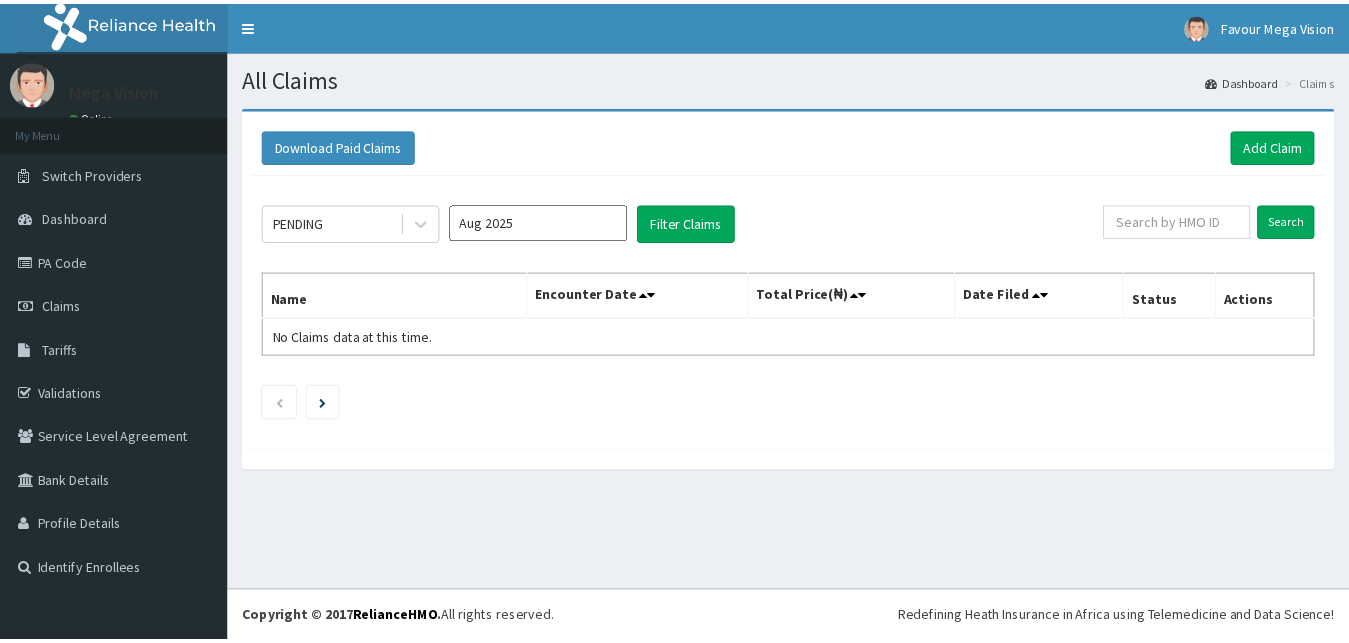 scroll, scrollTop: 0, scrollLeft: 0, axis: both 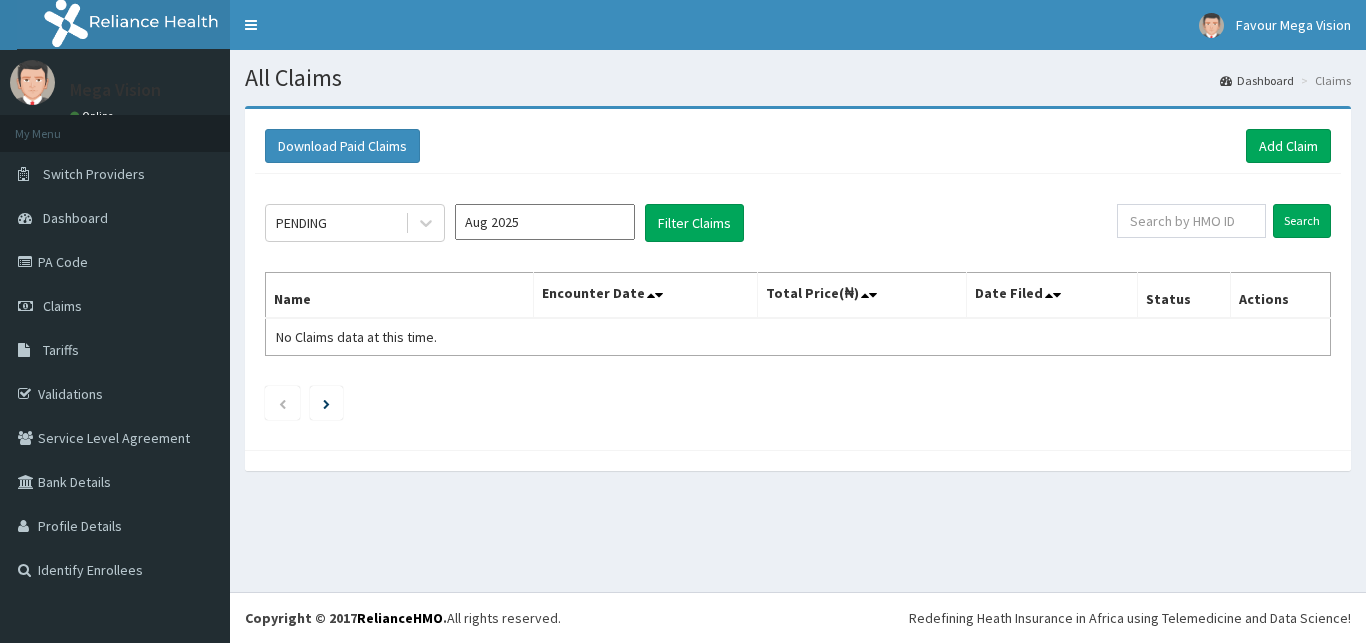 drag, startPoint x: 0, startPoint y: 0, endPoint x: 531, endPoint y: 231, distance: 579.06995 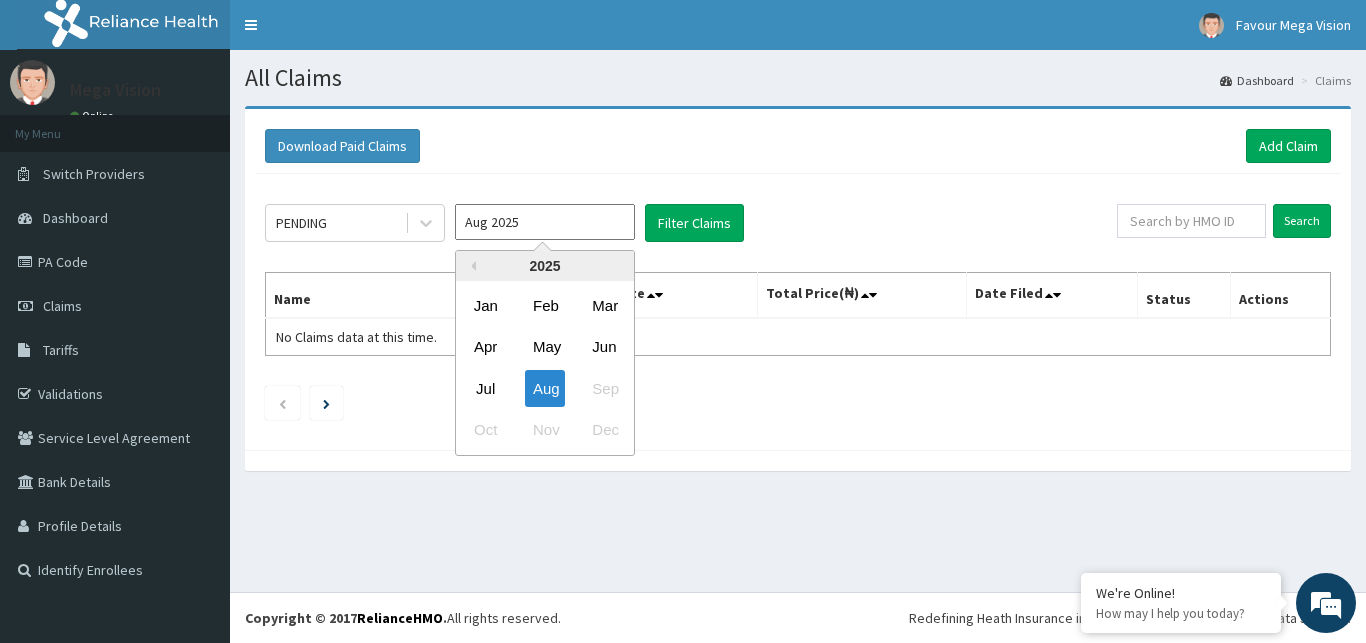 drag, startPoint x: 487, startPoint y: 390, endPoint x: 534, endPoint y: 309, distance: 93.64828 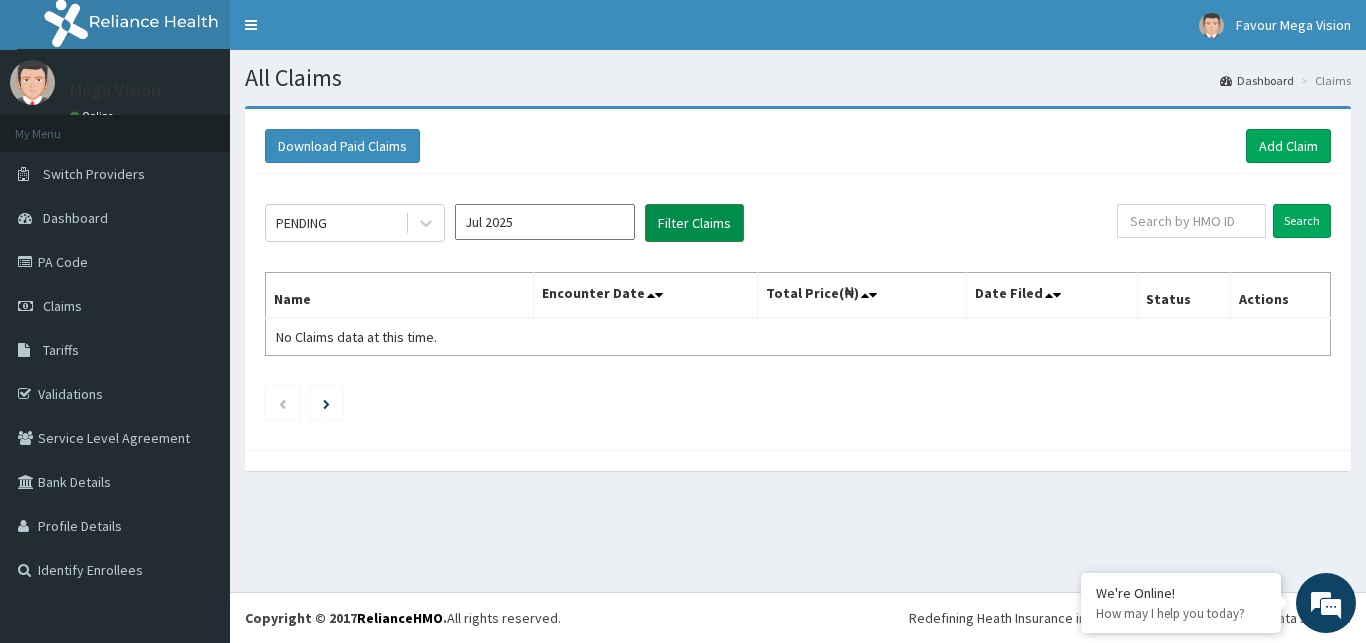 click on "Filter Claims" at bounding box center [694, 223] 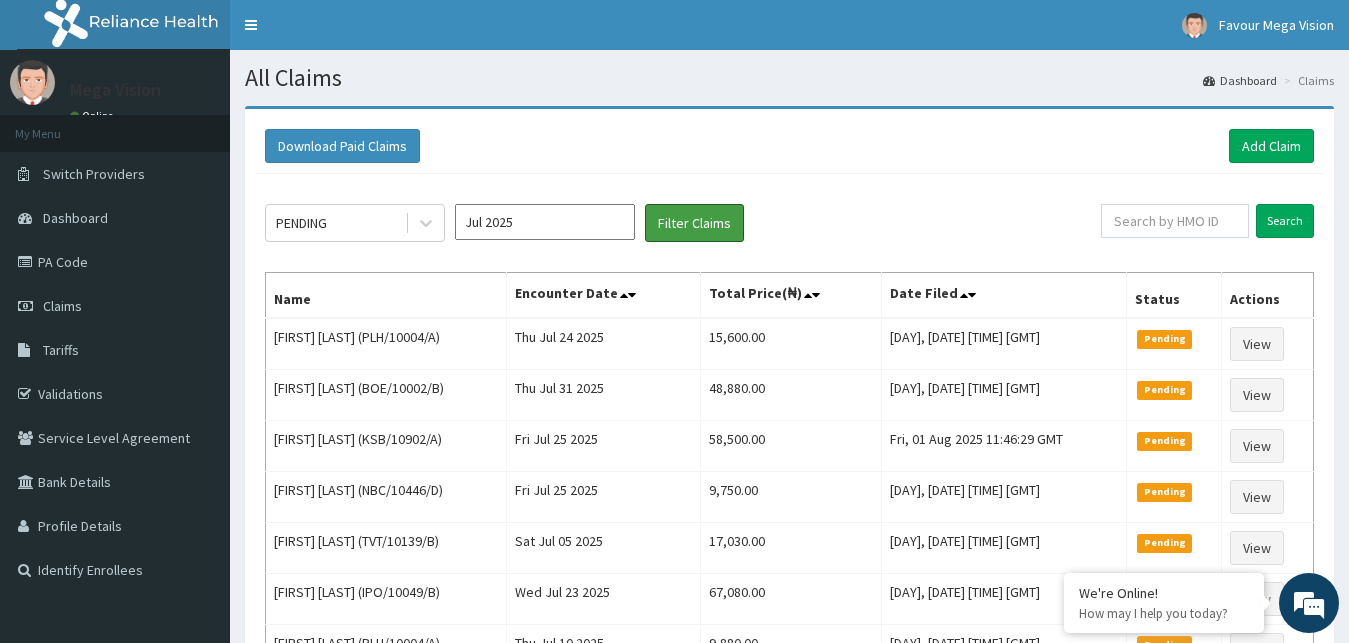 scroll, scrollTop: 0, scrollLeft: 0, axis: both 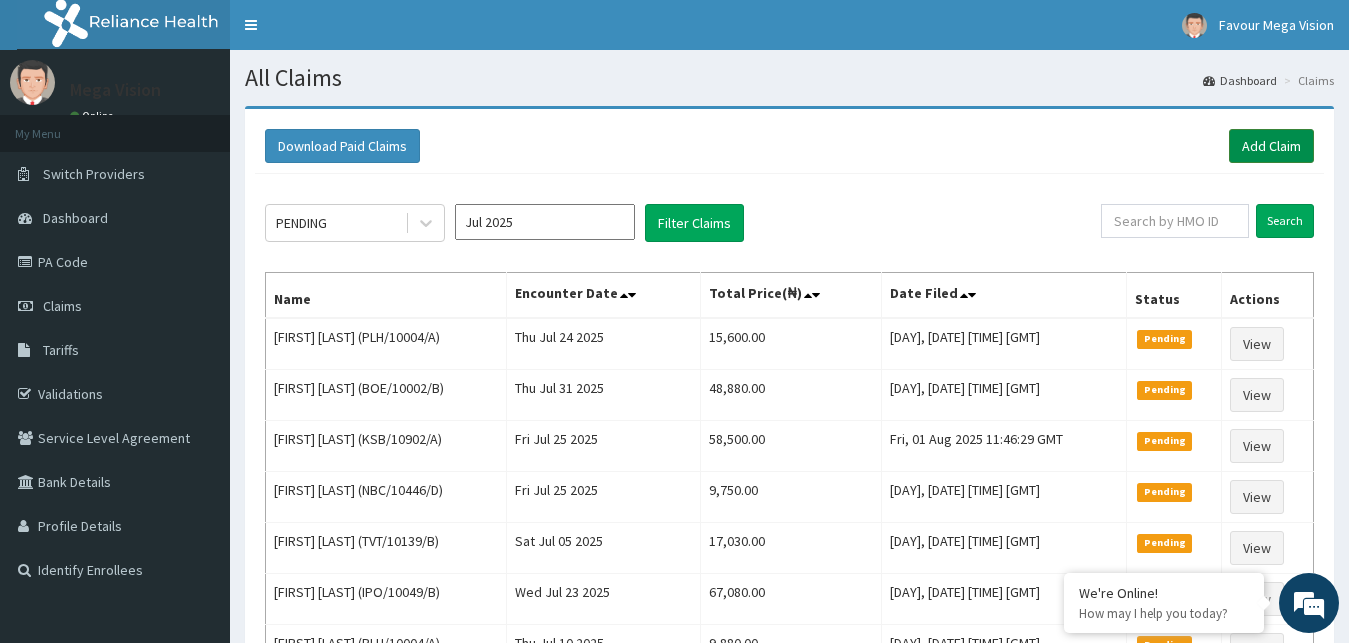 click on "Add Claim" at bounding box center [1271, 146] 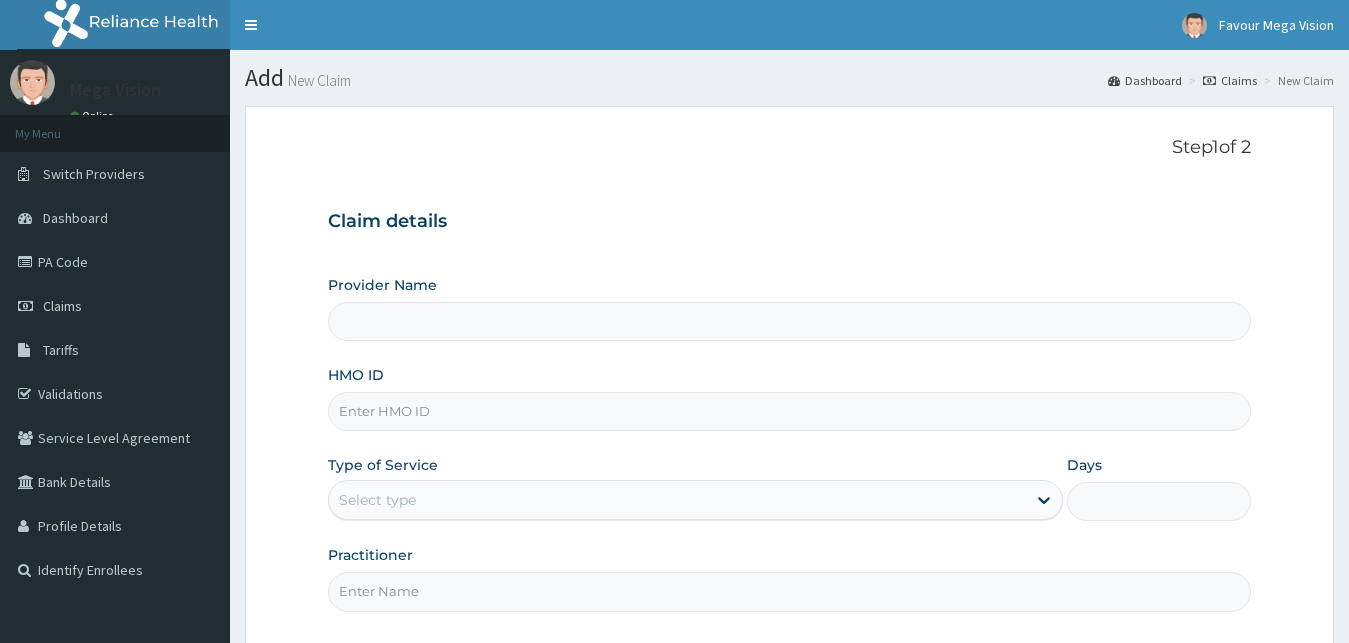 type on "Mega Vision Eye Clinic - Ikeja" 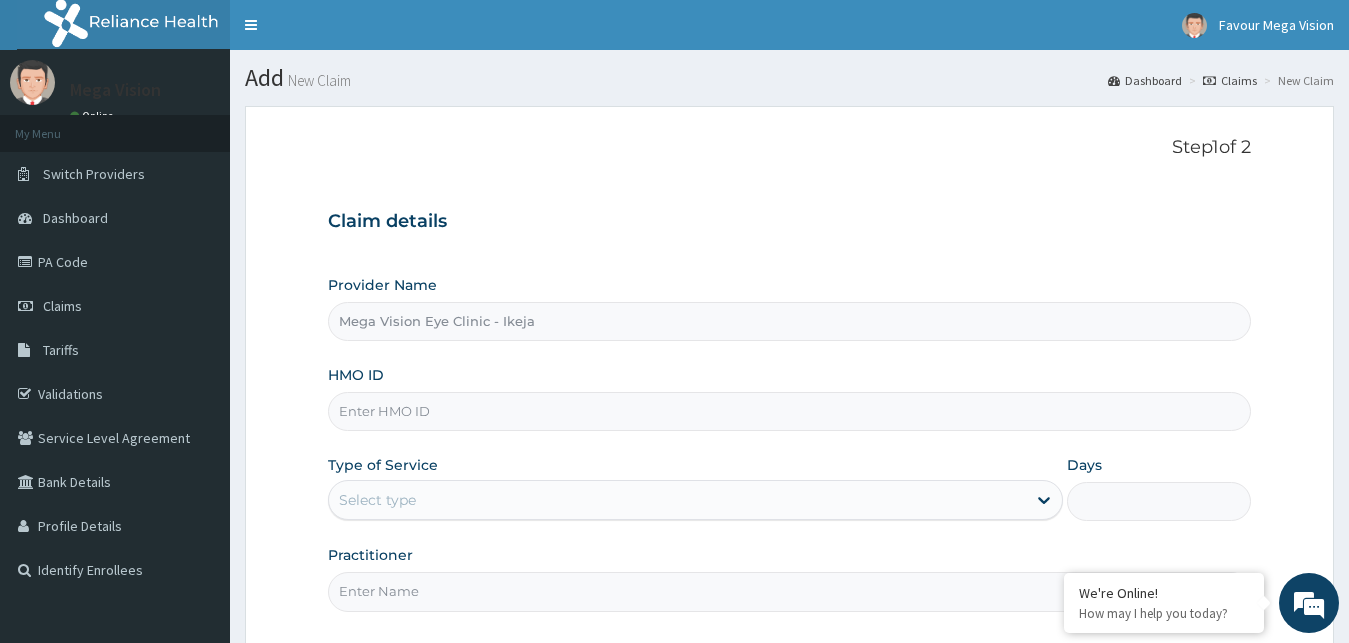 scroll, scrollTop: 0, scrollLeft: 0, axis: both 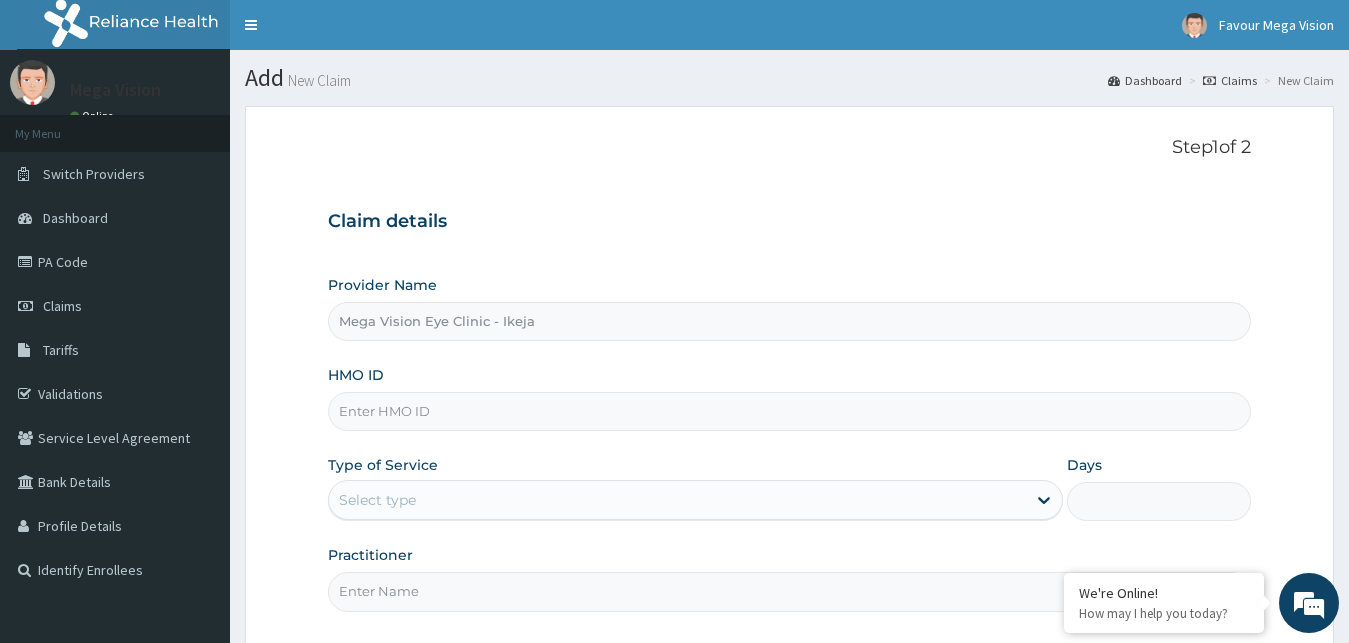 click on "HMO ID" at bounding box center (790, 411) 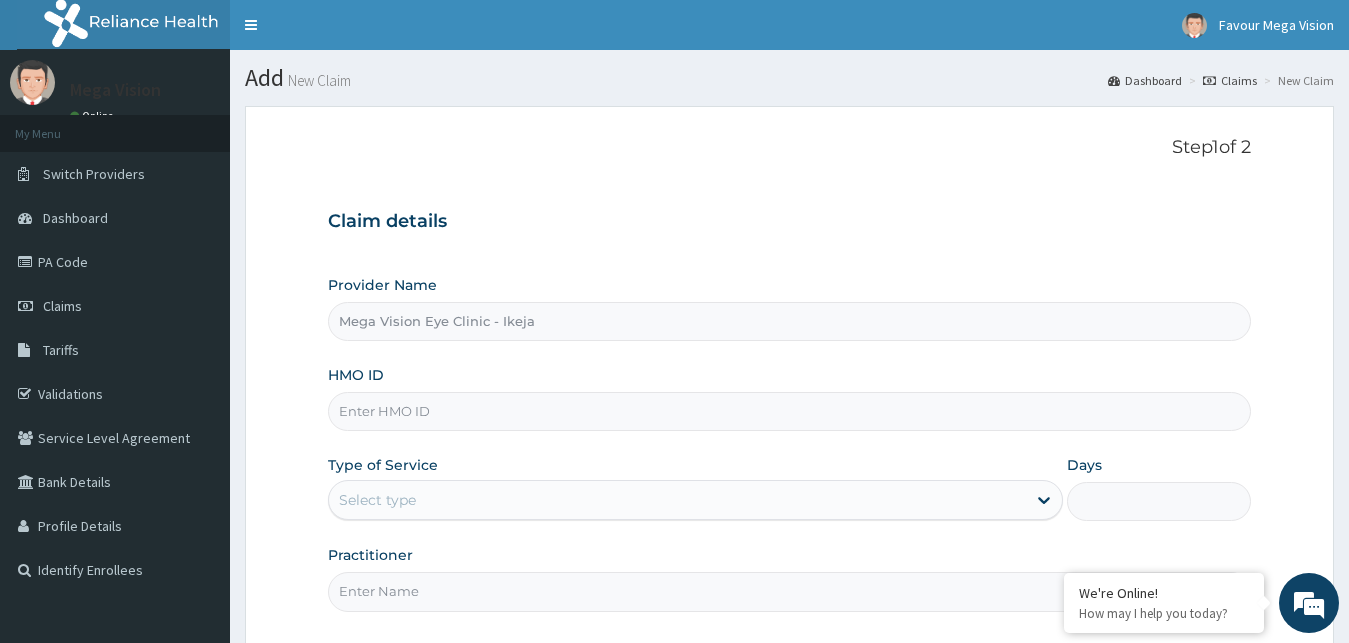 paste on "EDG/10023/A" 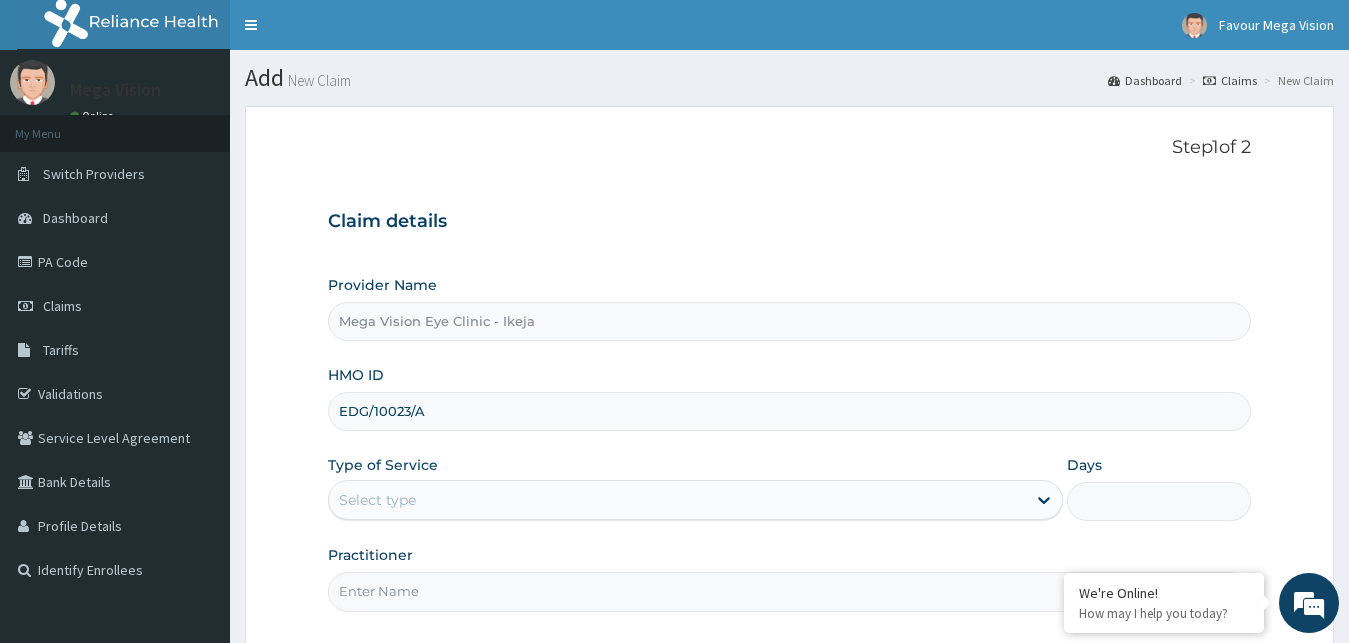 type on "EDG/10023/A" 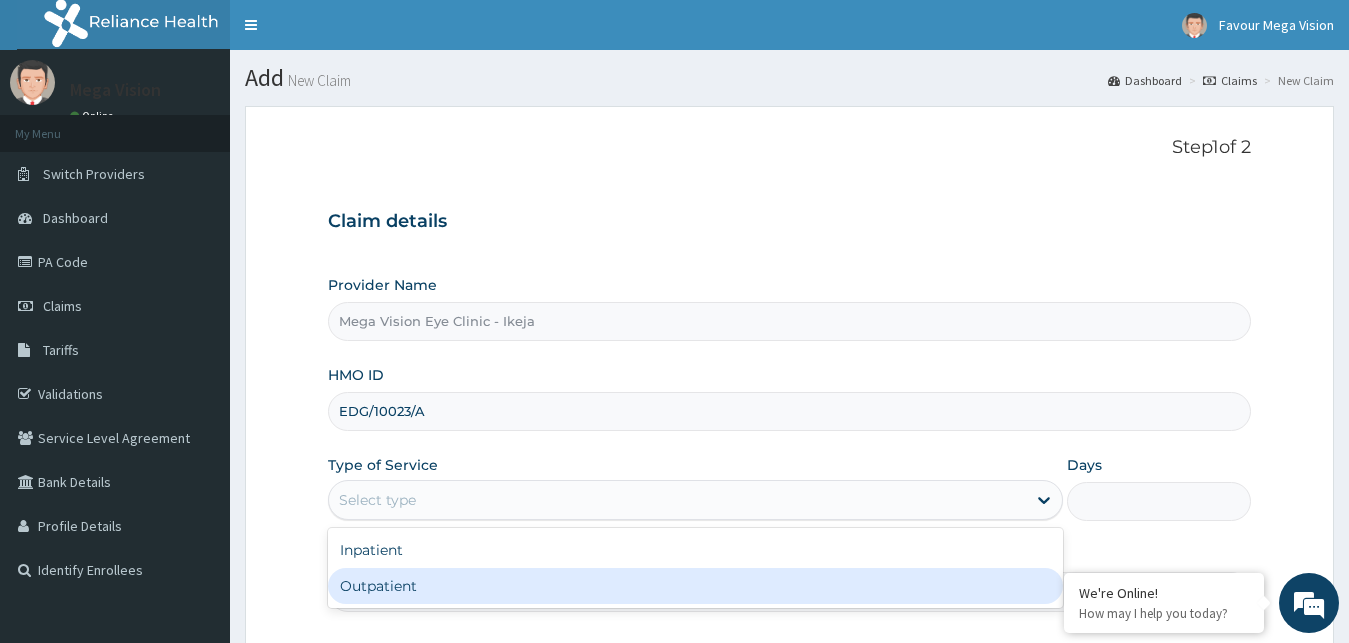 click on "Outpatient" at bounding box center (696, 586) 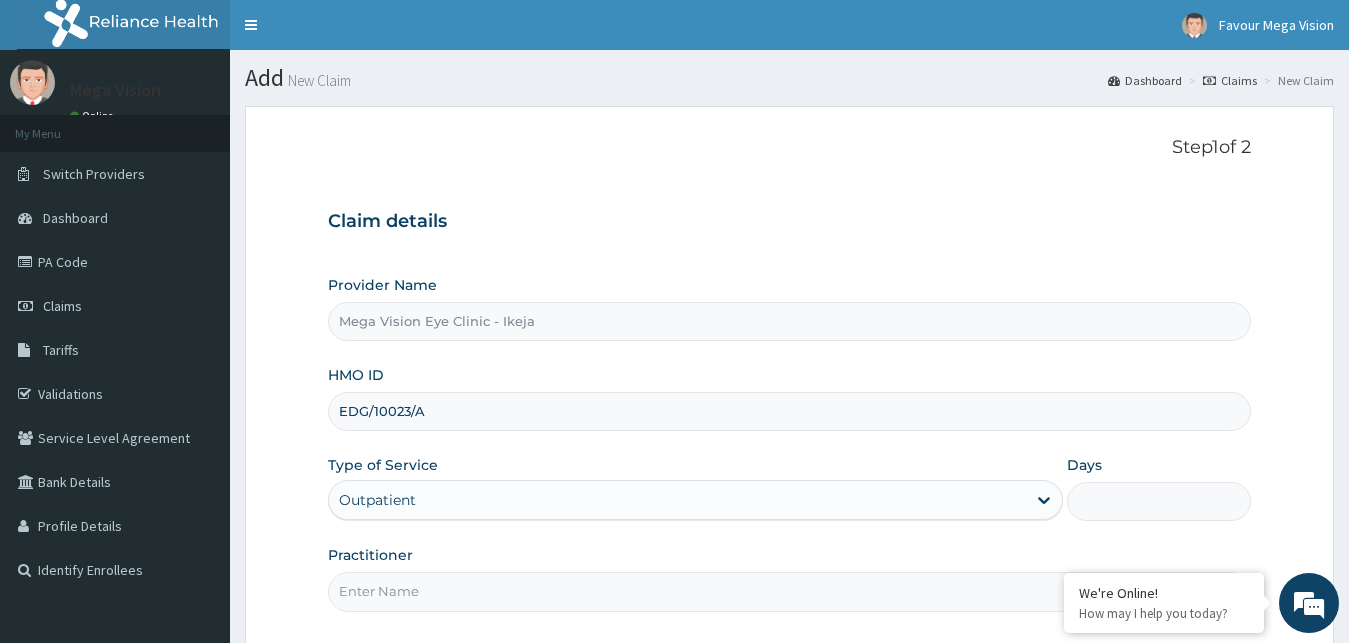 type on "1" 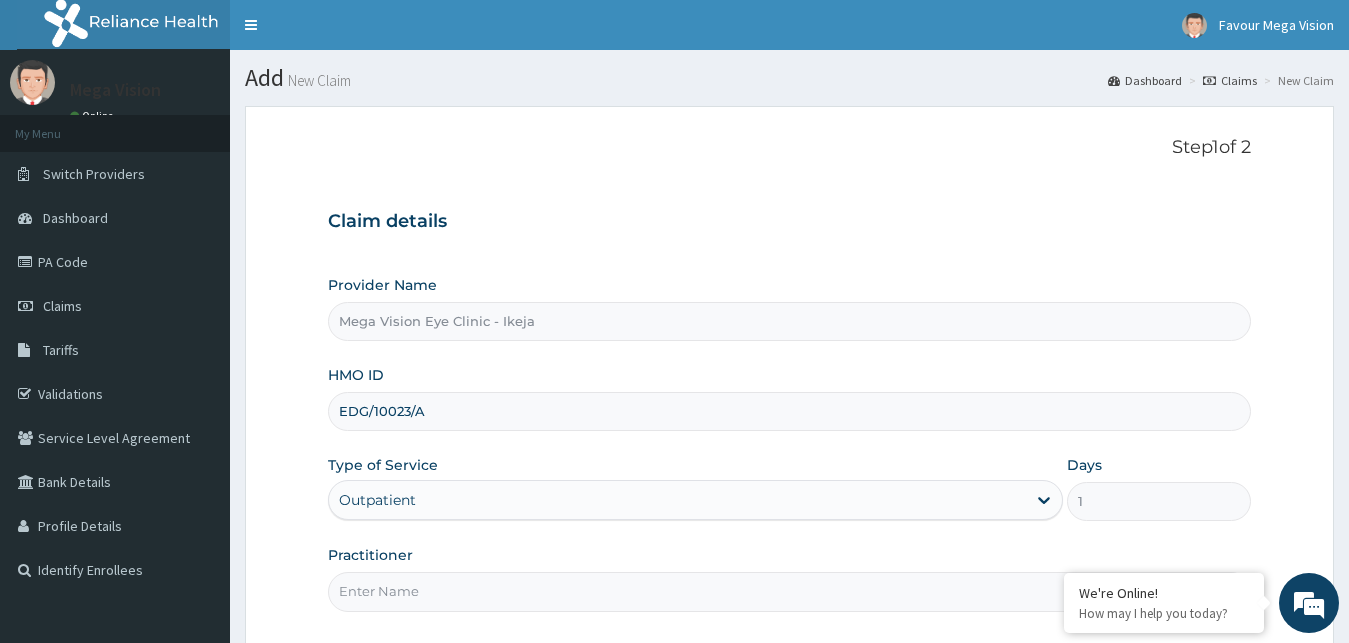 click on "Practitioner" at bounding box center [790, 591] 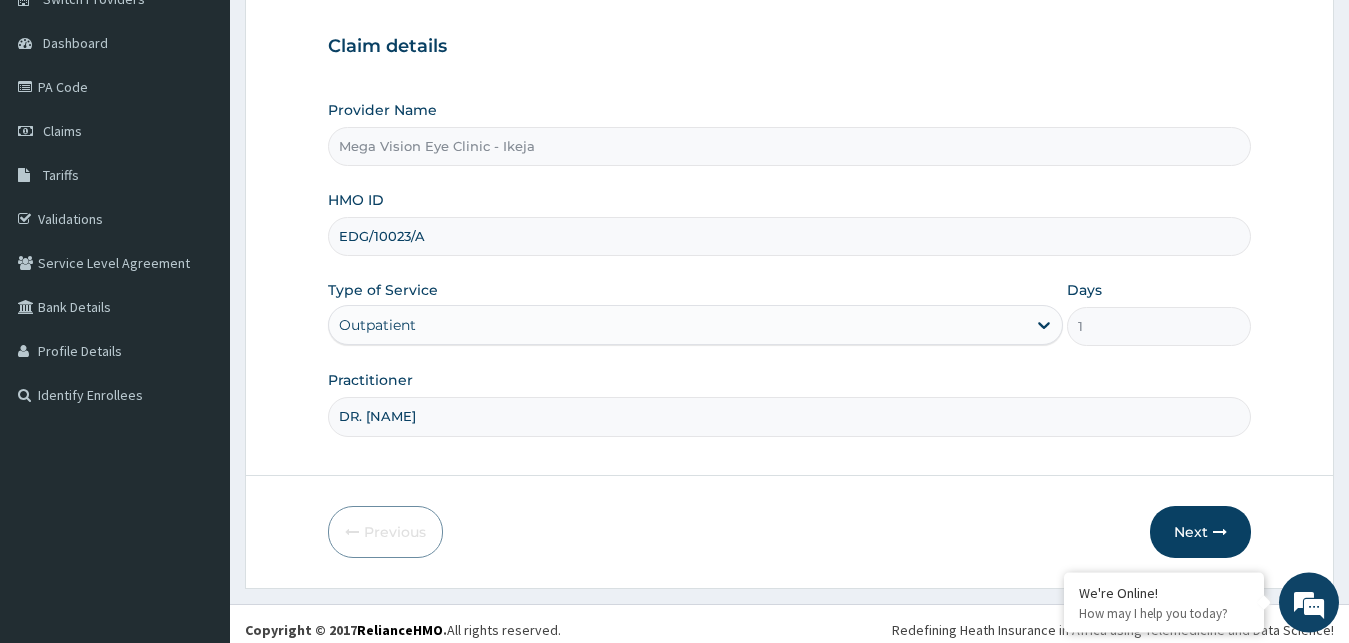scroll, scrollTop: 187, scrollLeft: 0, axis: vertical 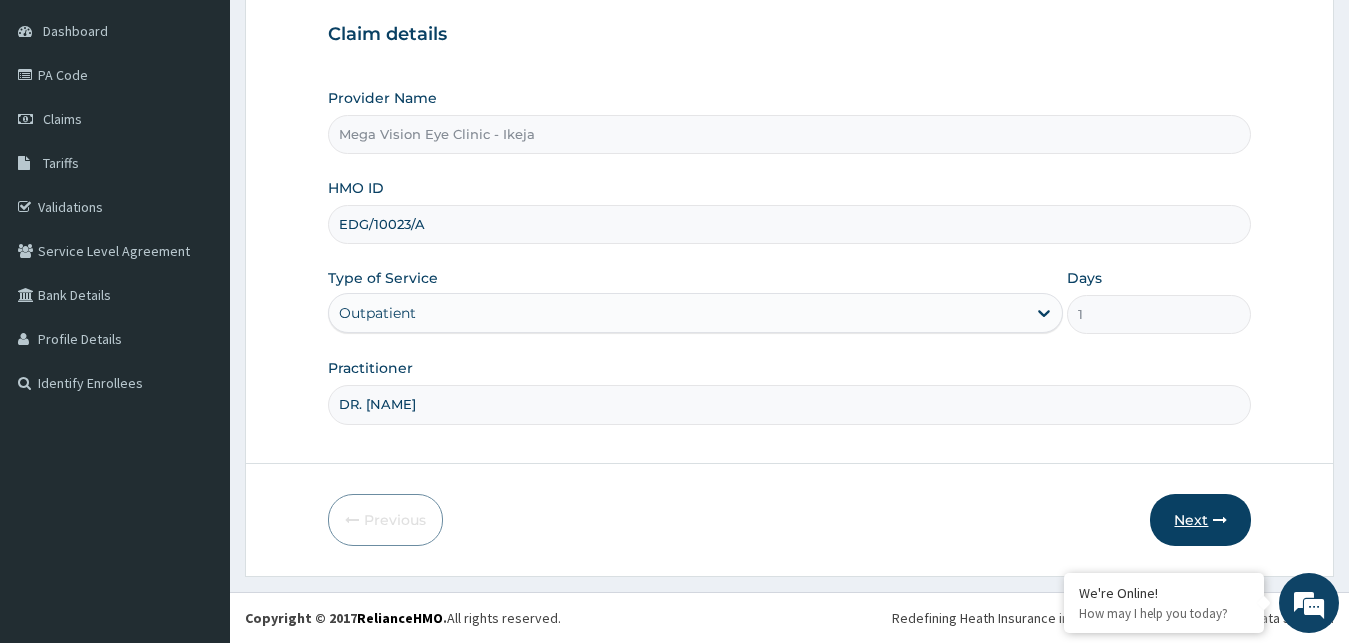 type on "DR. UCHE" 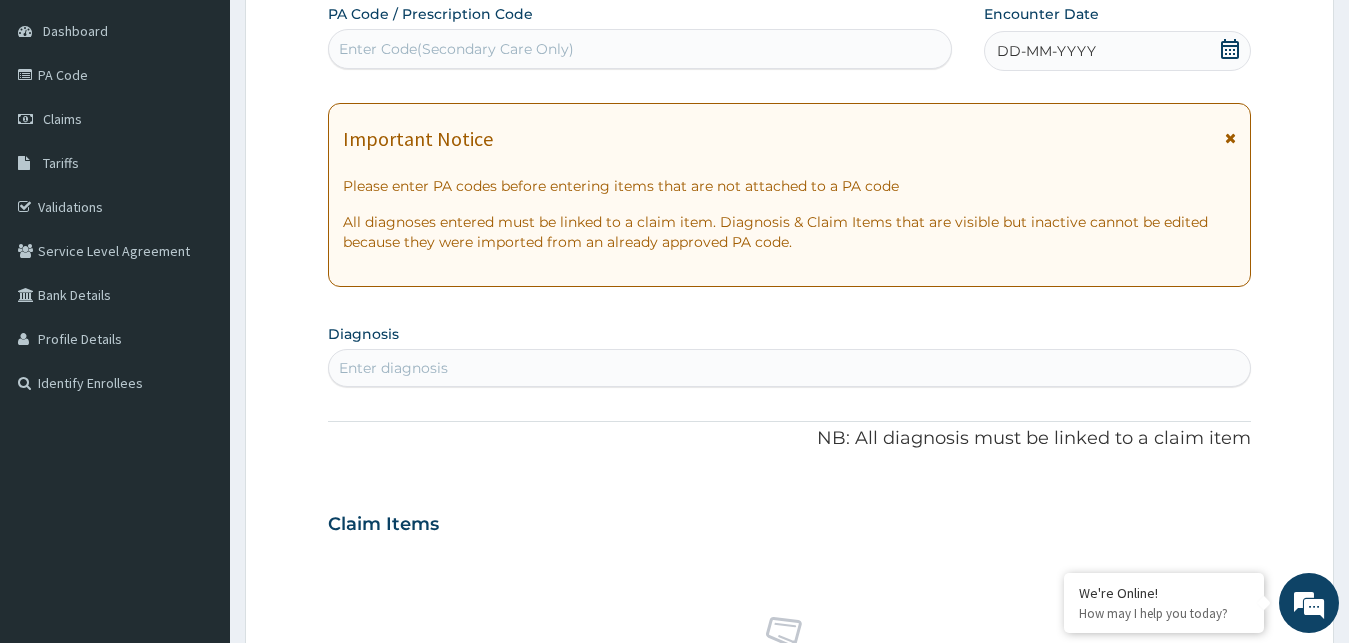 click on "Enter Code(Secondary Care Only)" at bounding box center [640, 49] 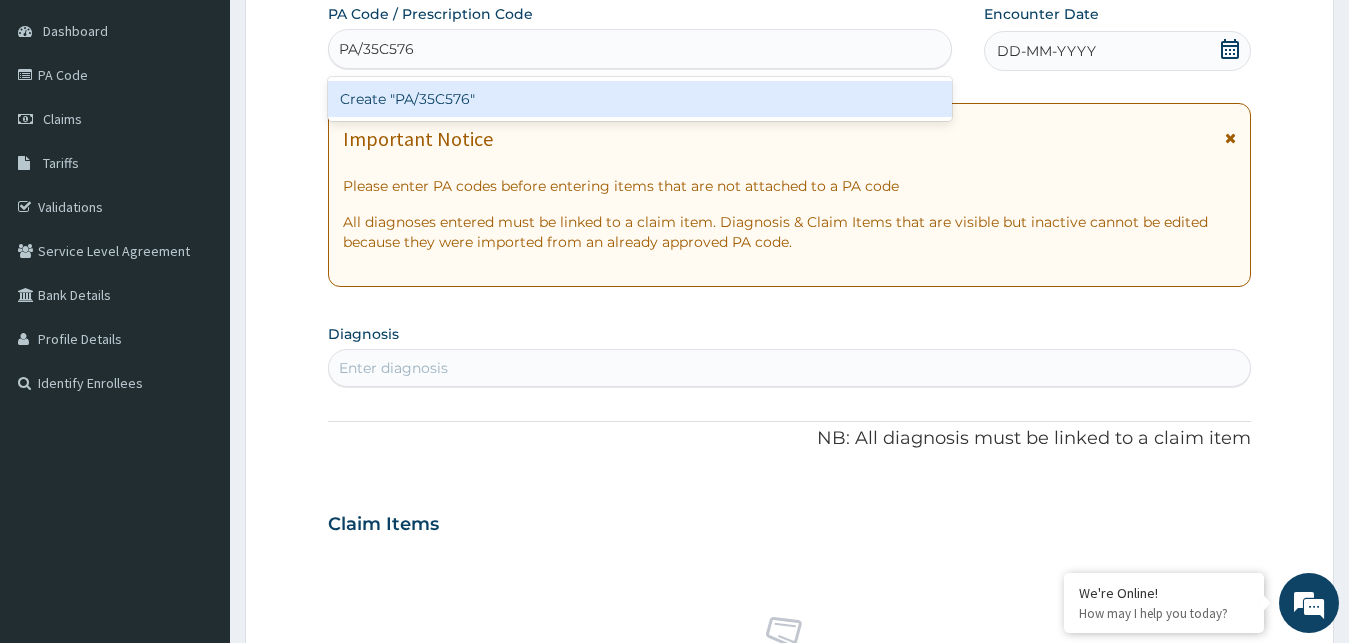 type on "PA/35C576" 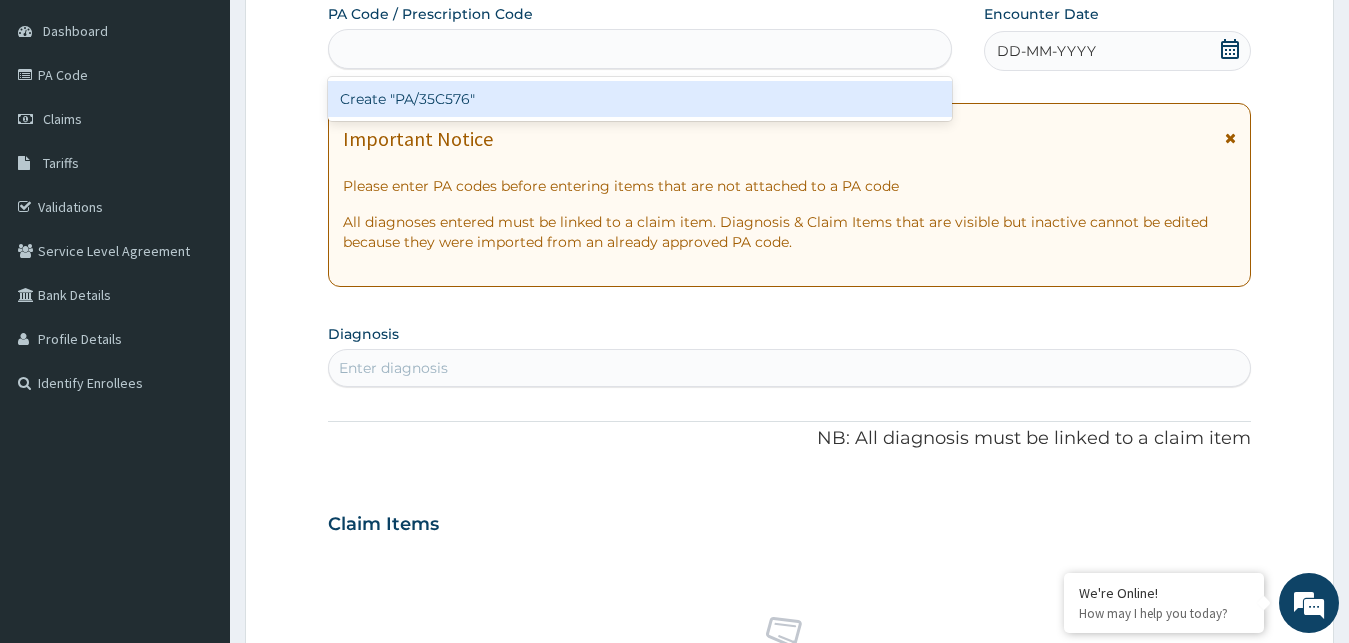 click on "PA Code / Prescription Code option Create "PA/35C576" focused, 1 of 1. 1 result available for search term PA/35C576. Use Up and Down to choose options, press Enter to select the currently focused option, press Escape to exit the menu, press Tab to select the option and exit the menu. PA/35C576 Create "PA/35C576" Encounter Date DD-MM-YYYY Important Notice Please enter PA codes before entering items that are not attached to a PA code   All diagnoses entered must be linked to a claim item. Diagnosis & Claim Items that are visible but inactive cannot be edited because they were imported from an already approved PA code. Diagnosis Enter diagnosis NB: All diagnosis must be linked to a claim item Claim Items No claim item Types Select Type Item Select Item Pair Diagnosis Select Diagnosis Unit Price 0 Add Comment" at bounding box center (790, 521) 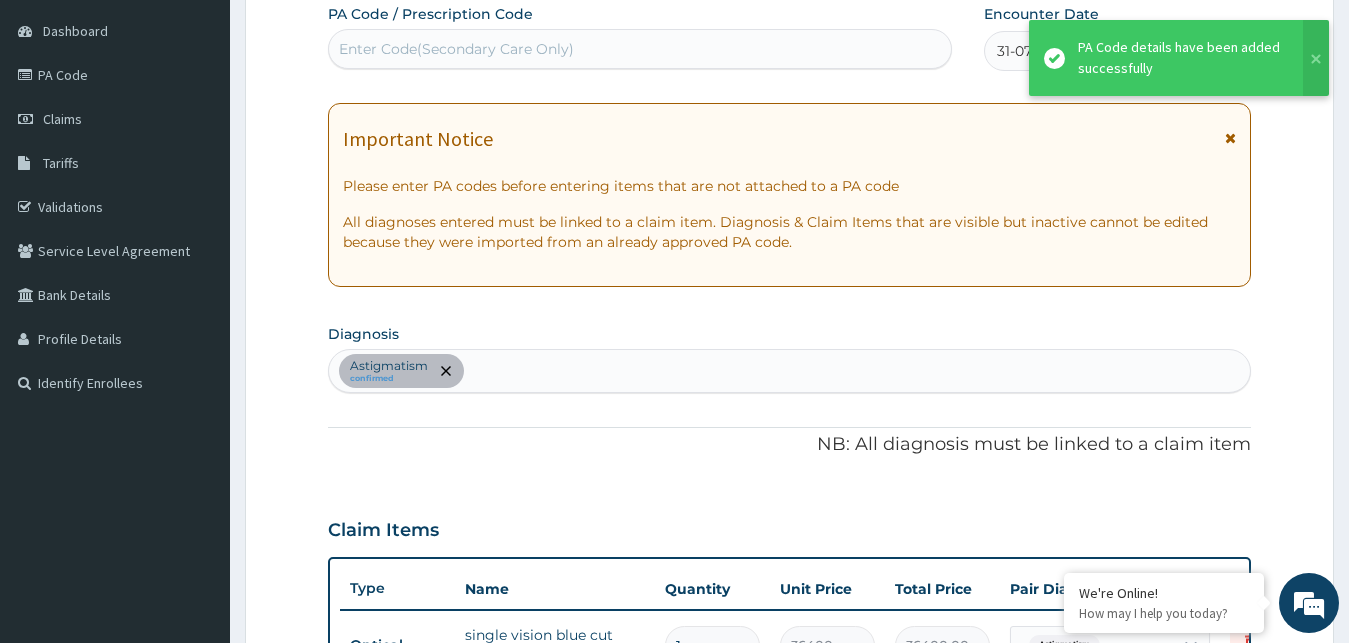 scroll, scrollTop: 197, scrollLeft: 0, axis: vertical 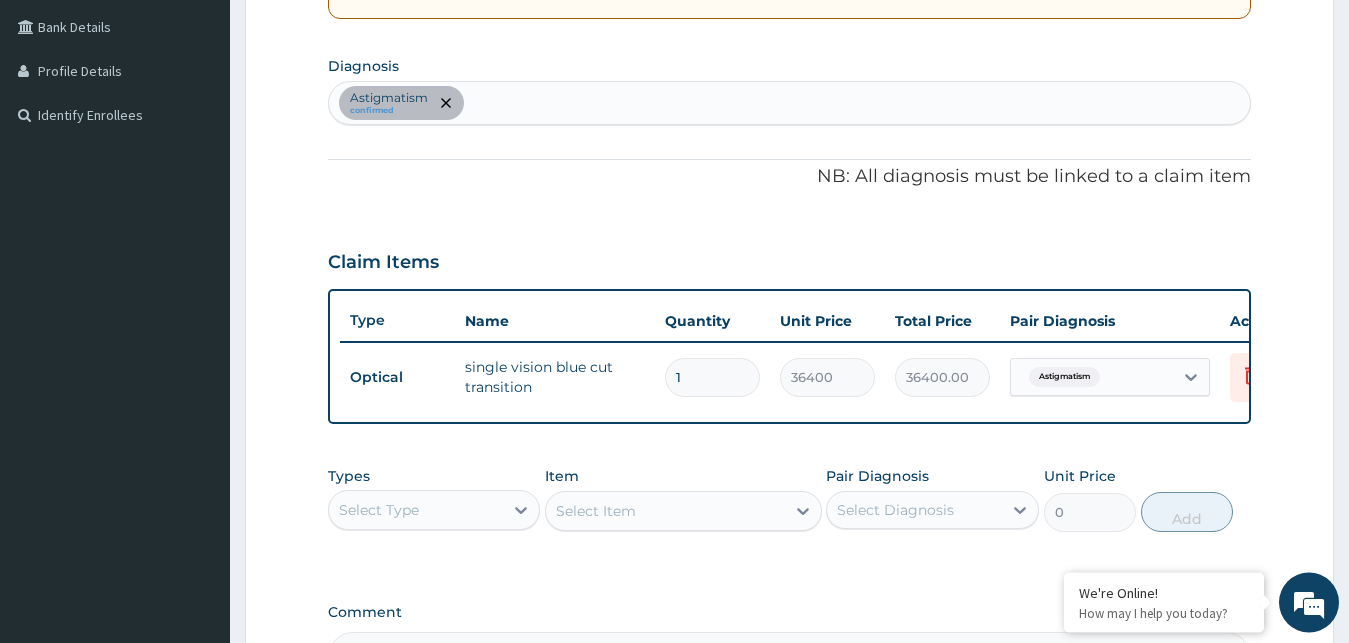 click on "Select Item" at bounding box center (683, 511) 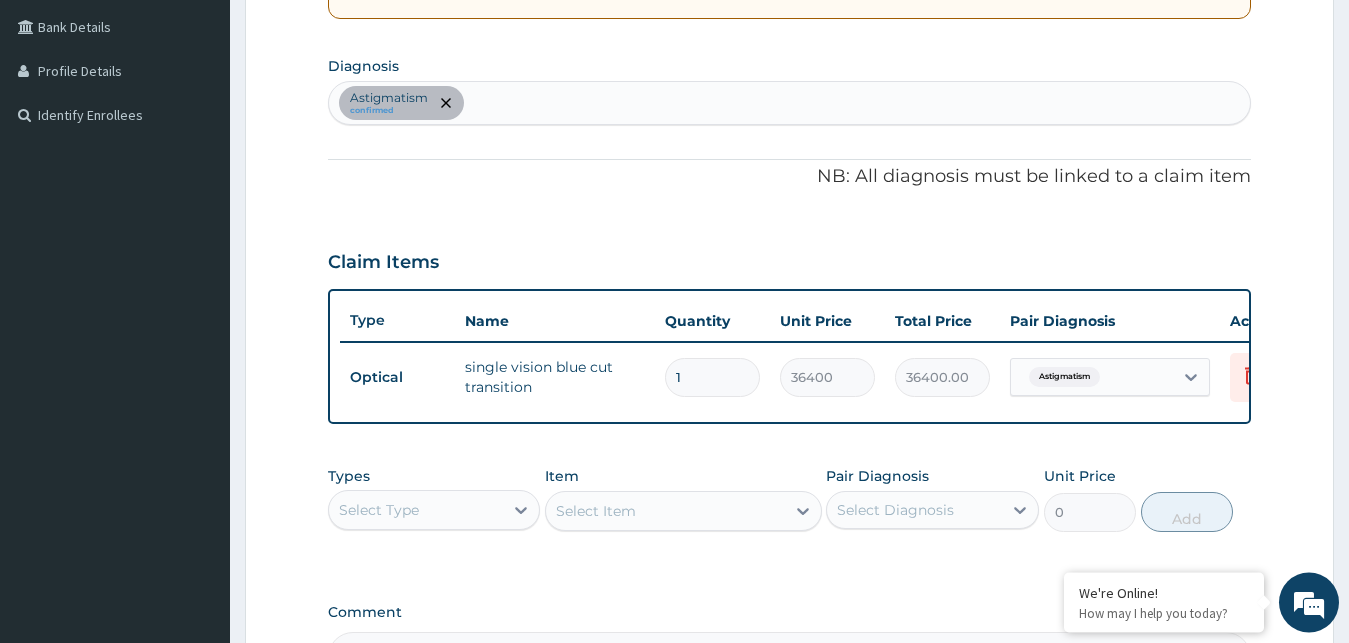 click on "Select Item" at bounding box center (683, 511) 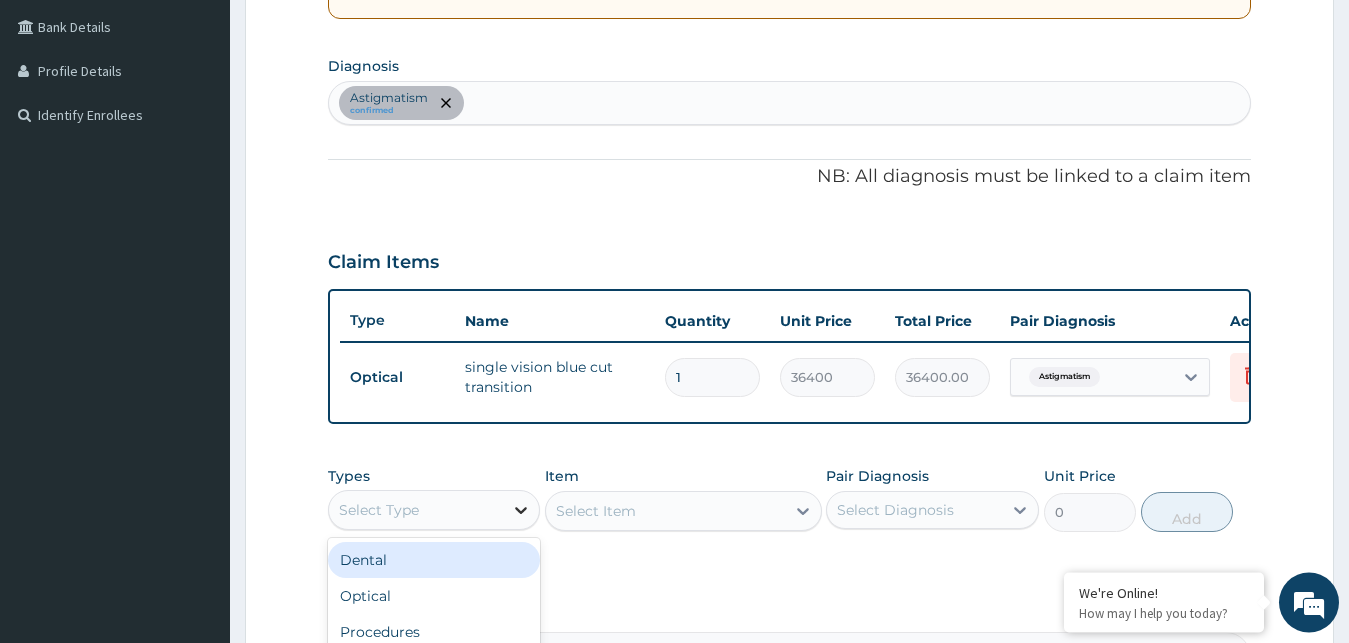 click 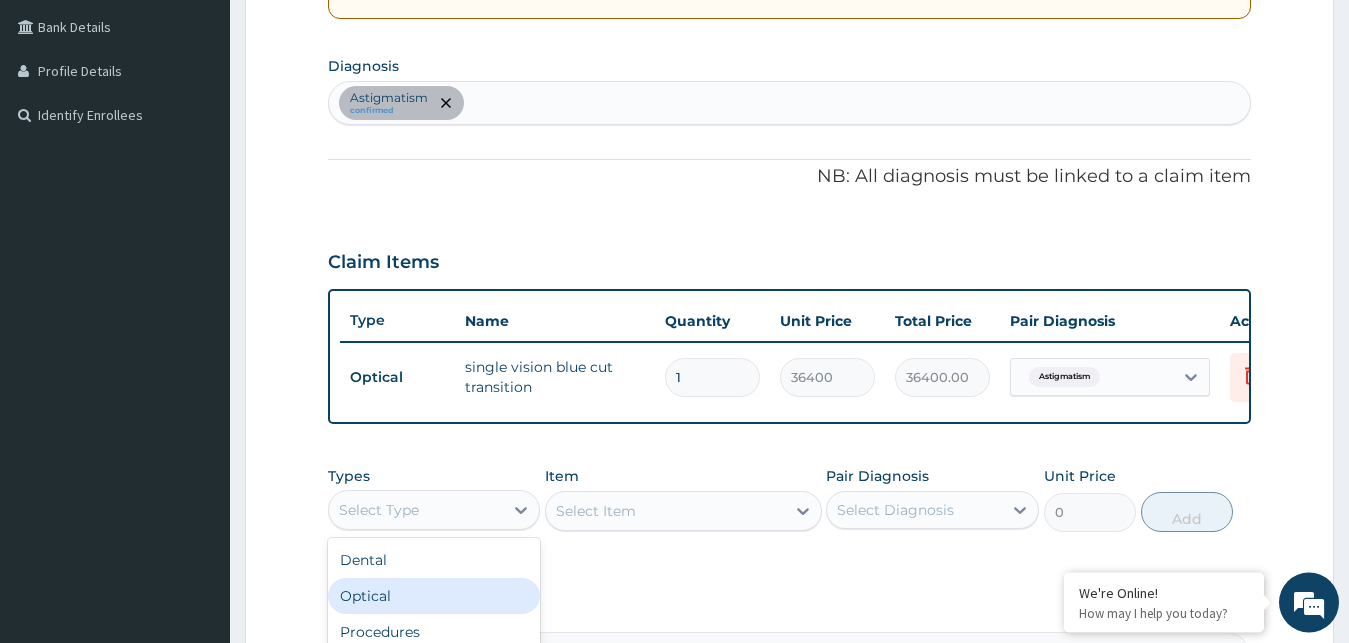 click on "Optical" at bounding box center (434, 596) 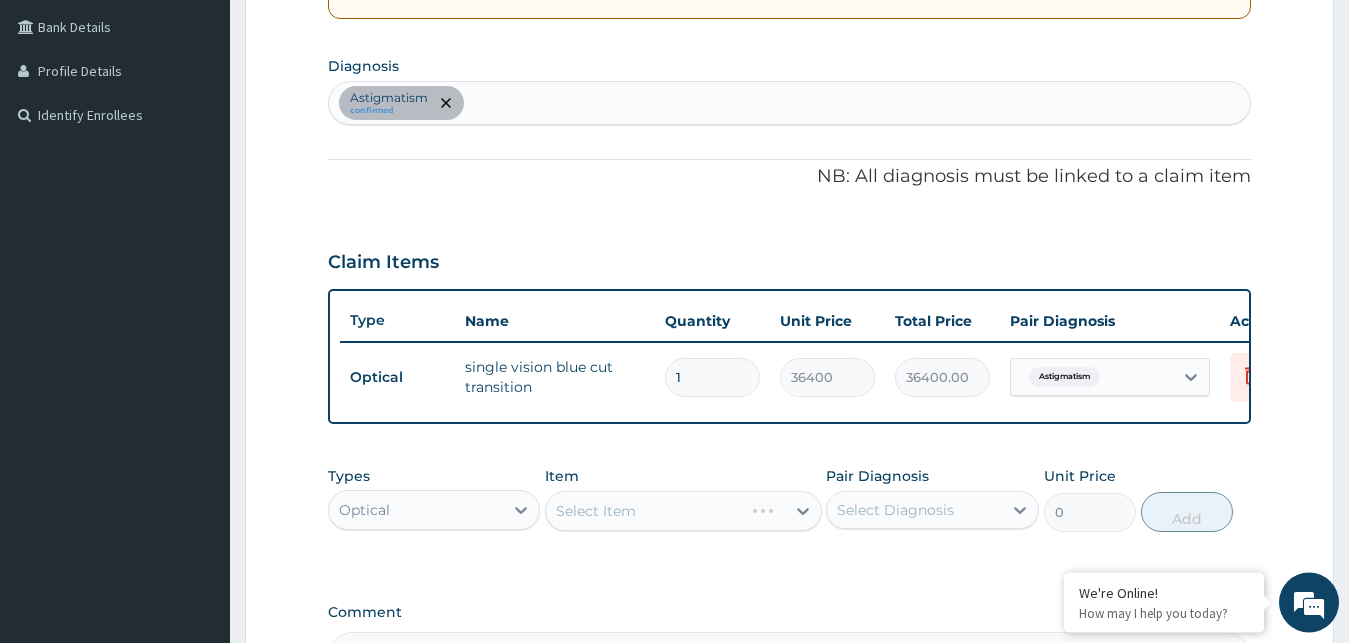 click on "Select Item" at bounding box center (683, 511) 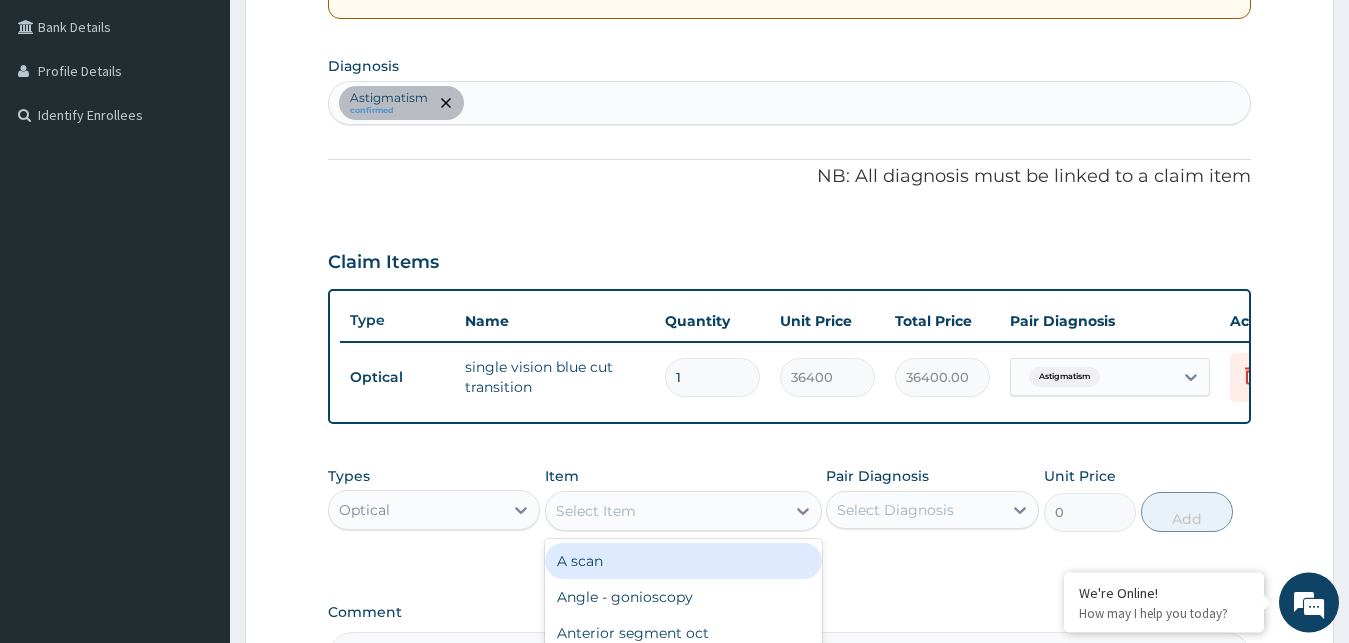 click on "Select Item" at bounding box center [665, 511] 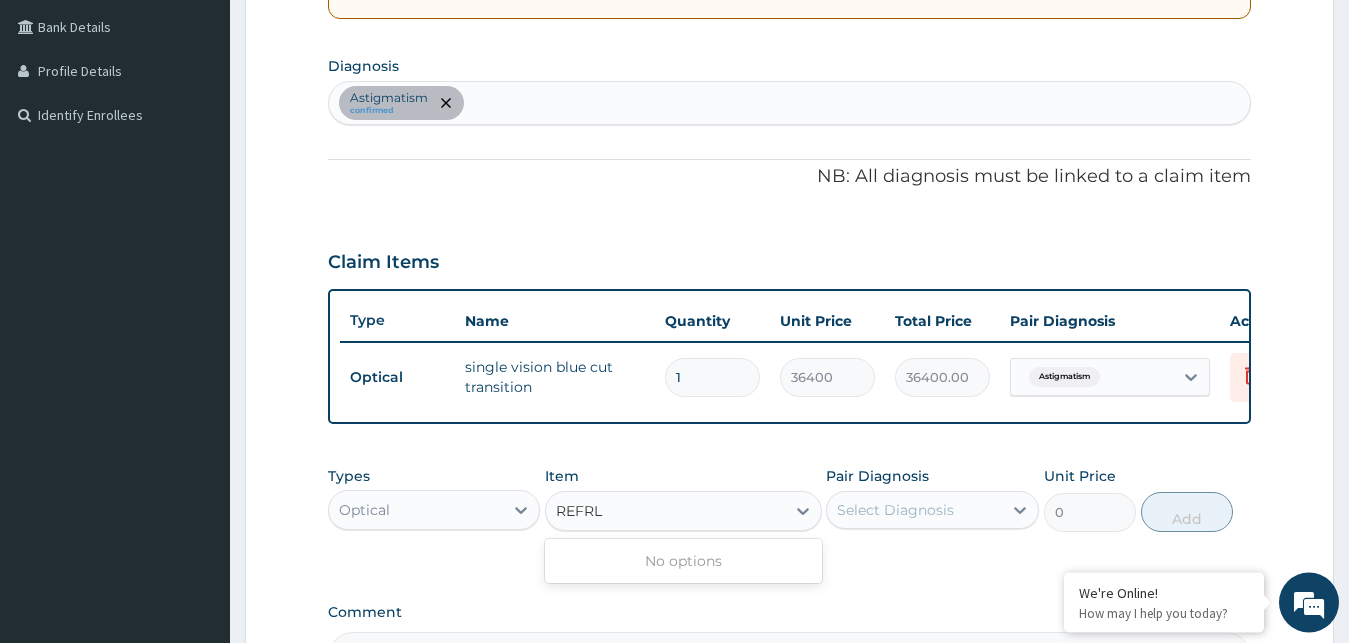 type on "REFR" 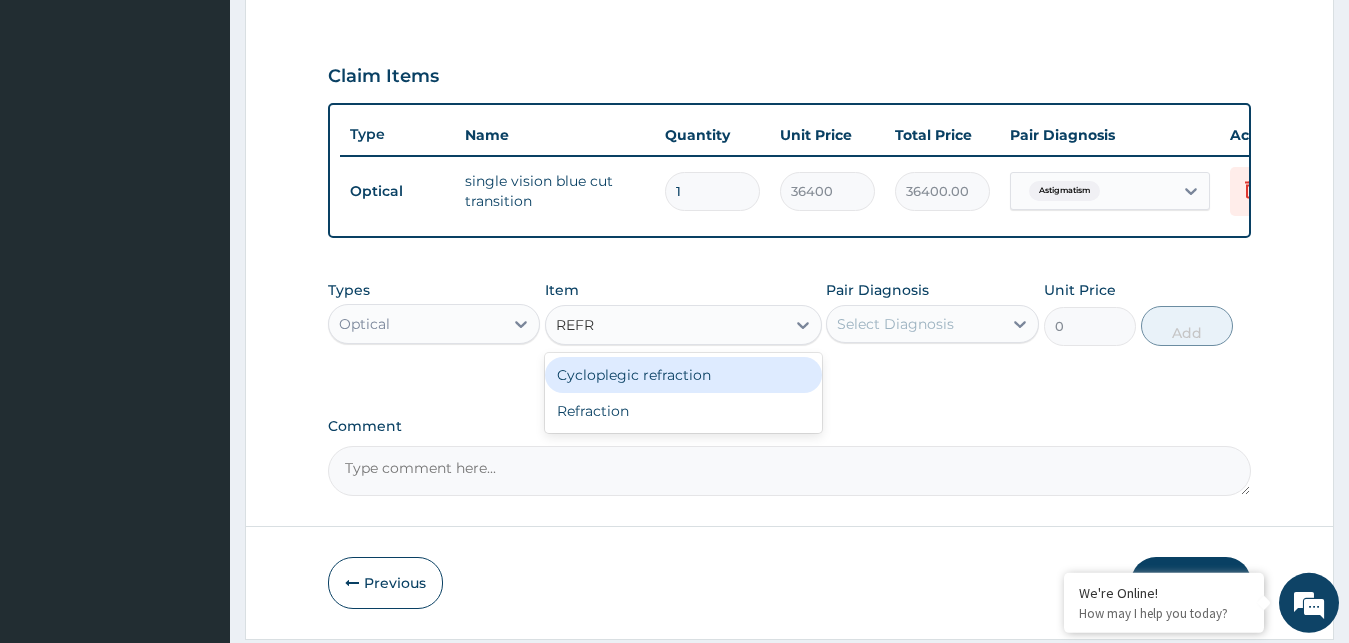 scroll, scrollTop: 648, scrollLeft: 0, axis: vertical 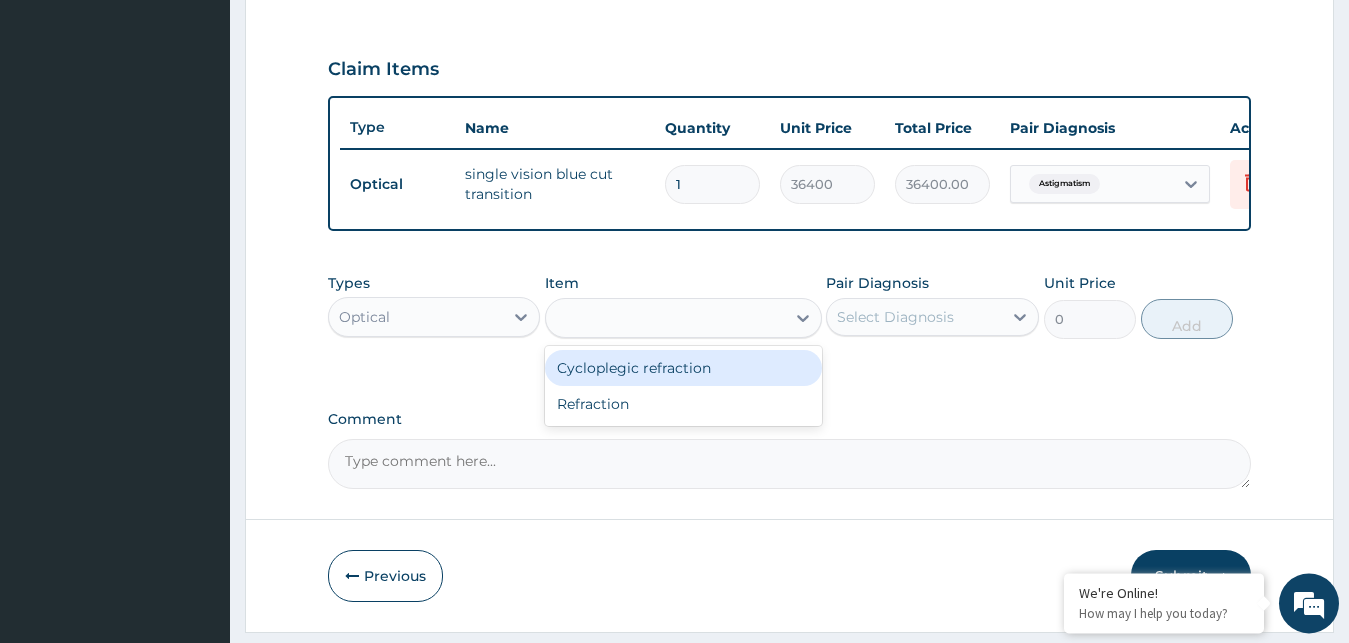 click on "REFR" at bounding box center (665, 318) 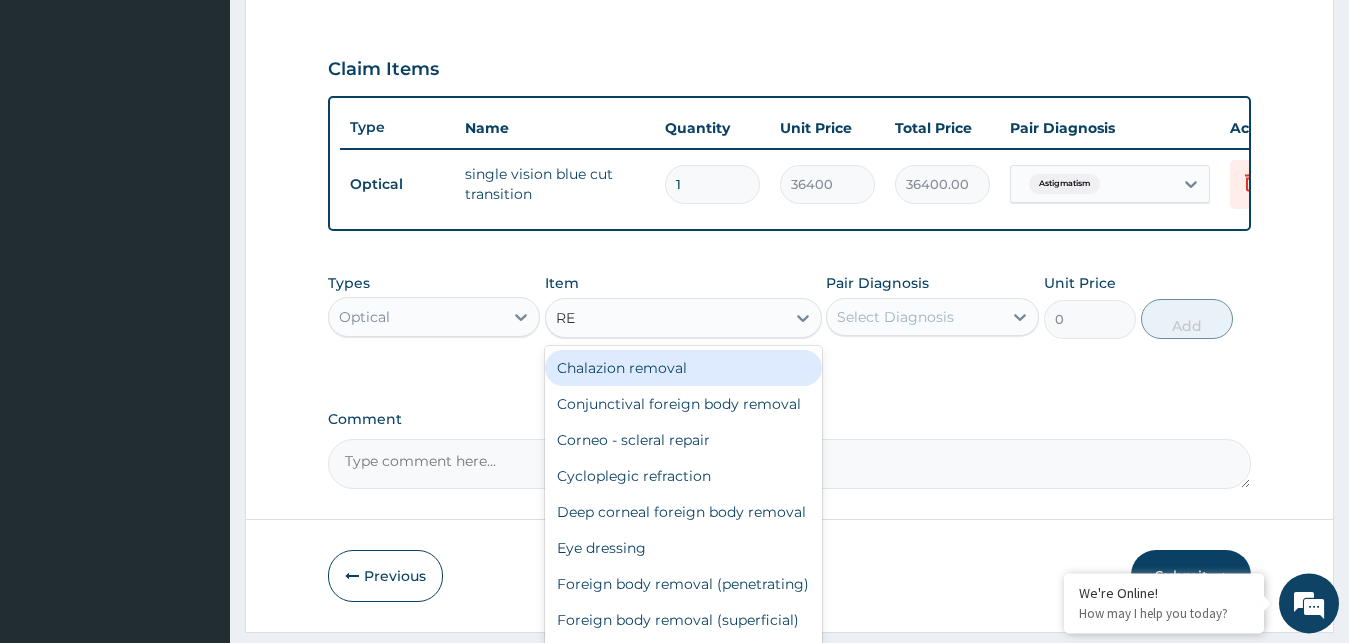 type on "REF" 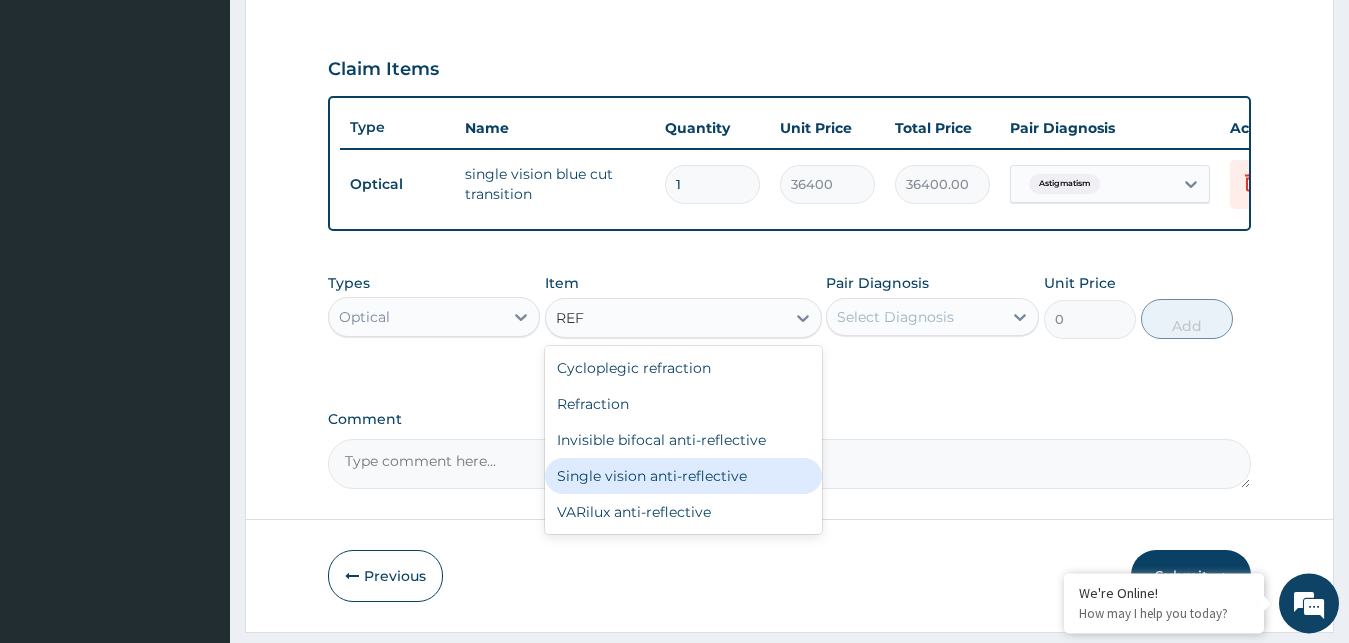 click on "Single vision anti-reflective" at bounding box center (683, 476) 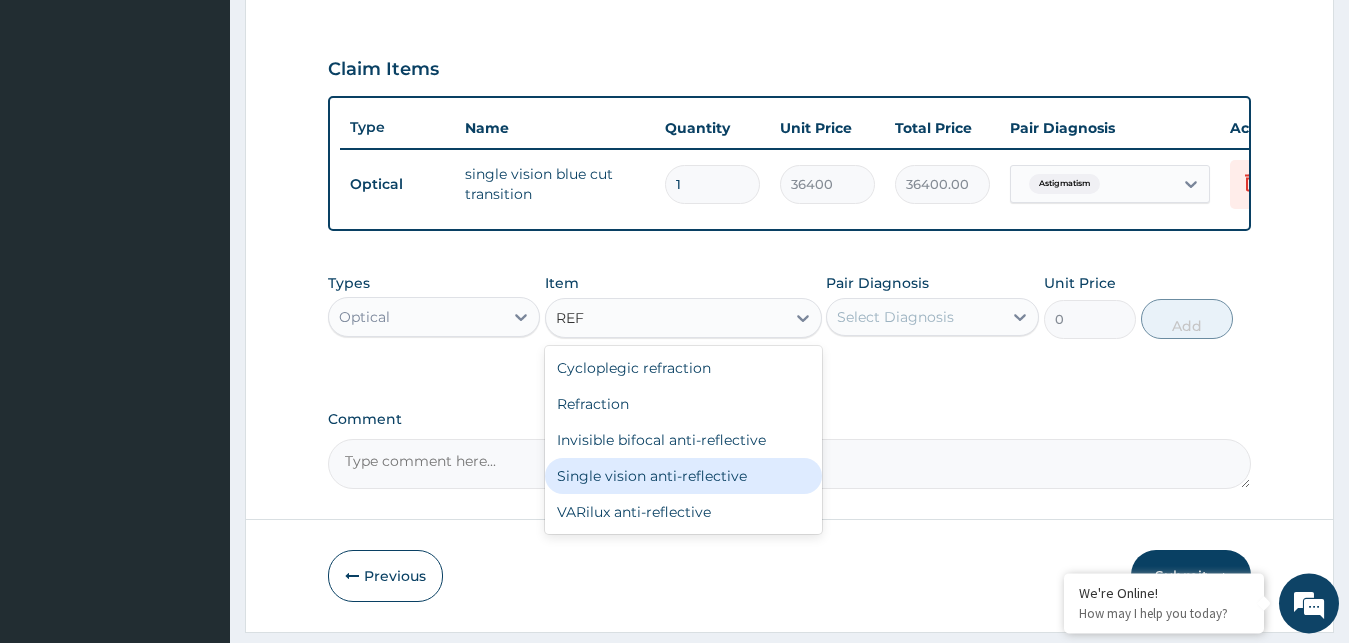 type 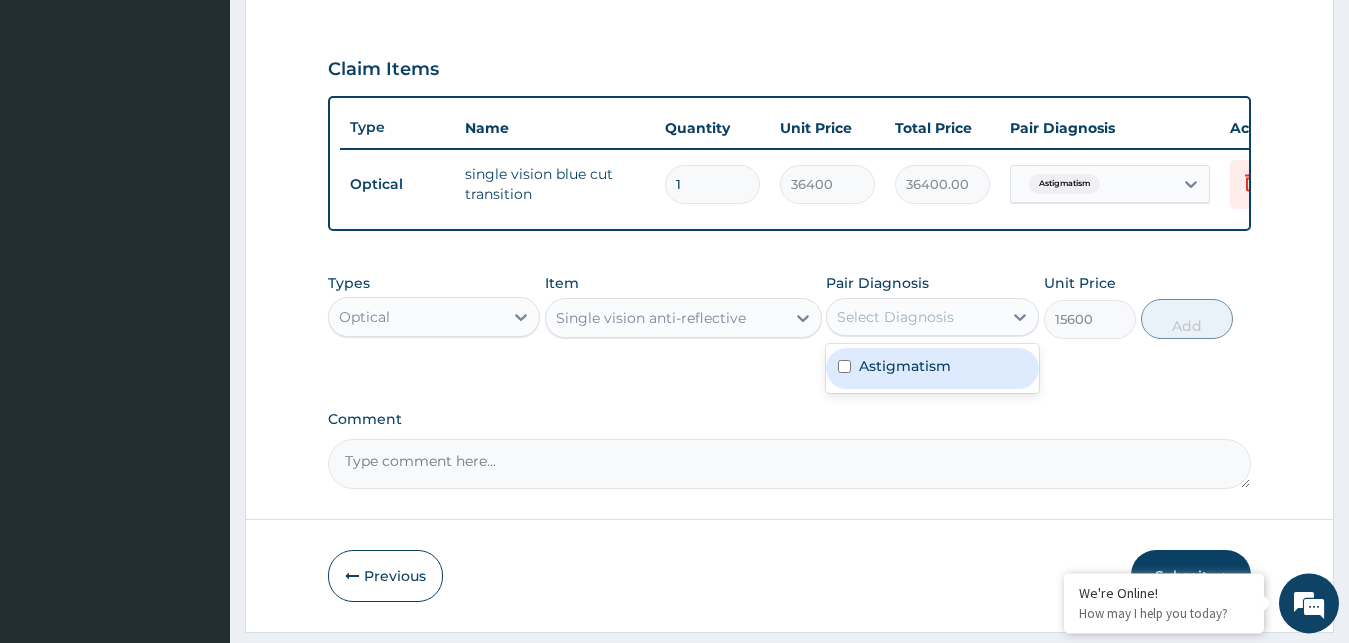 click on "Select Diagnosis" at bounding box center (895, 317) 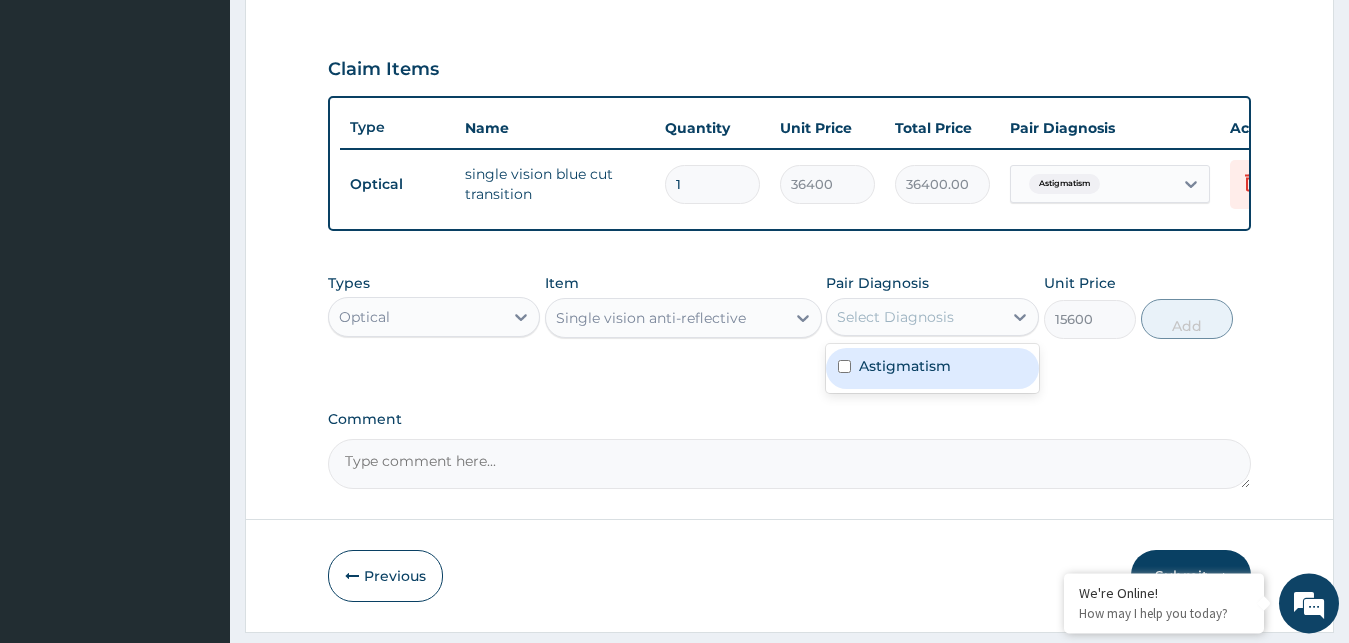 click on "Astigmatism" at bounding box center [932, 368] 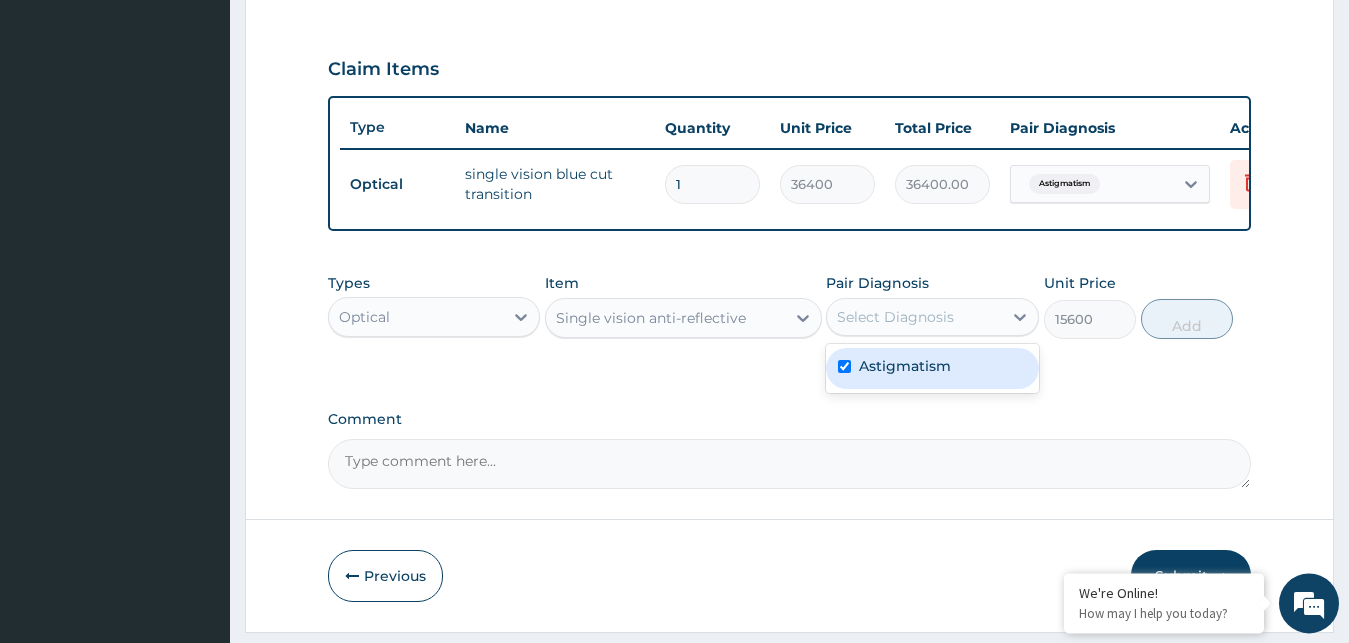 checkbox on "true" 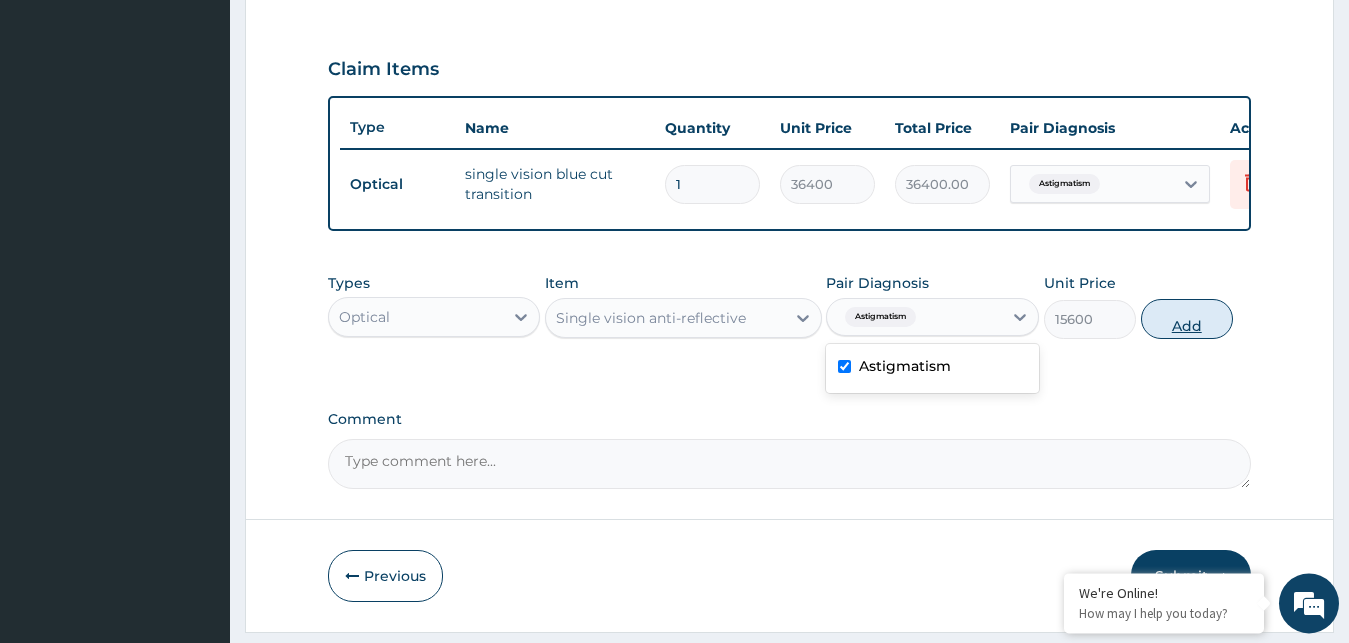 click on "Add" at bounding box center [1187, 319] 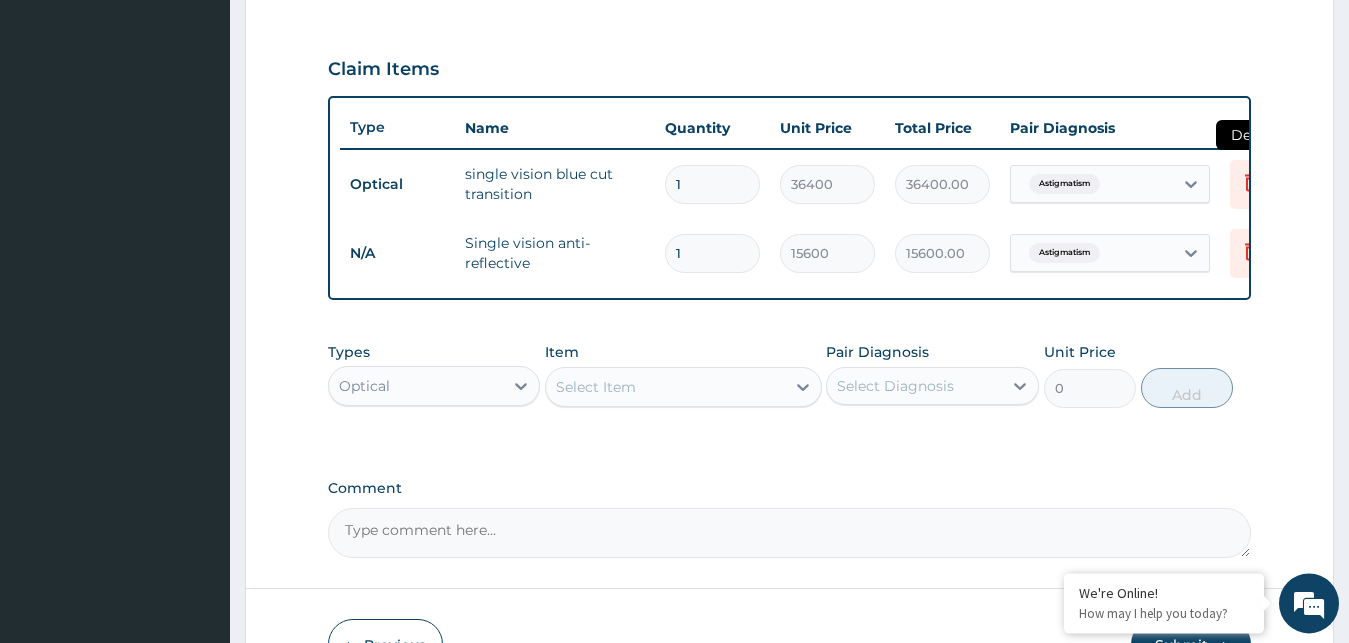 click at bounding box center [1252, 184] 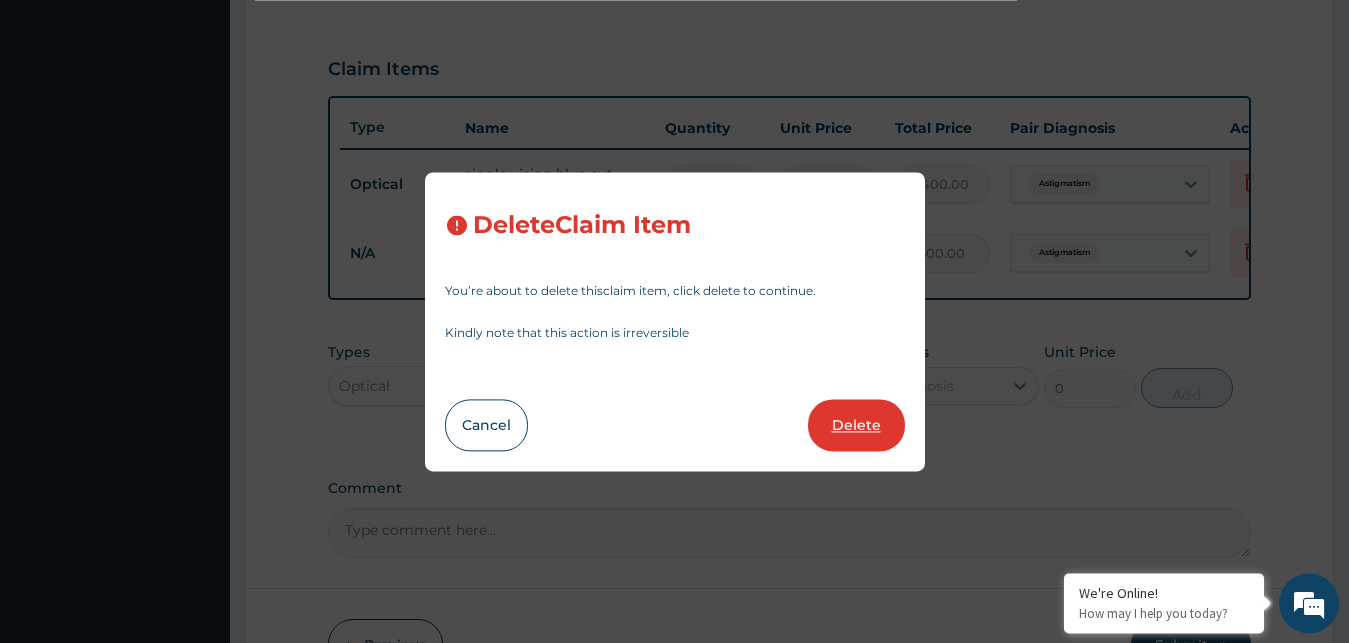 click on "Delete" at bounding box center [856, 425] 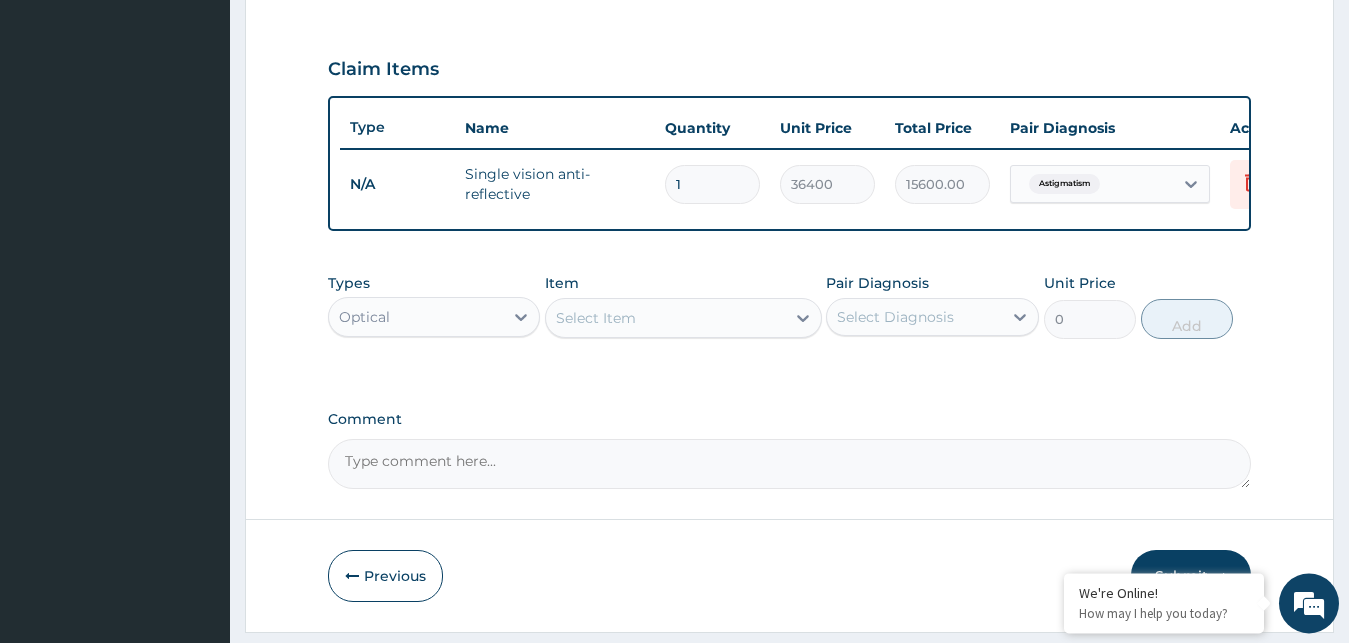 type on "15600" 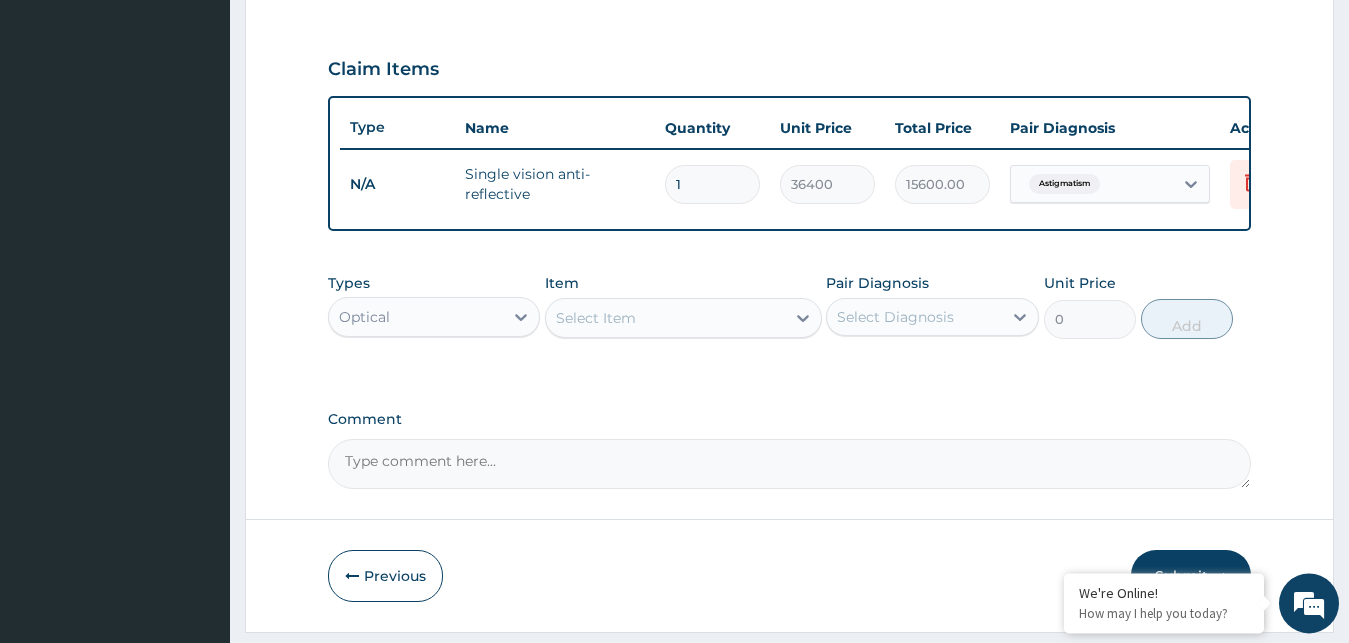 type on "15600.00" 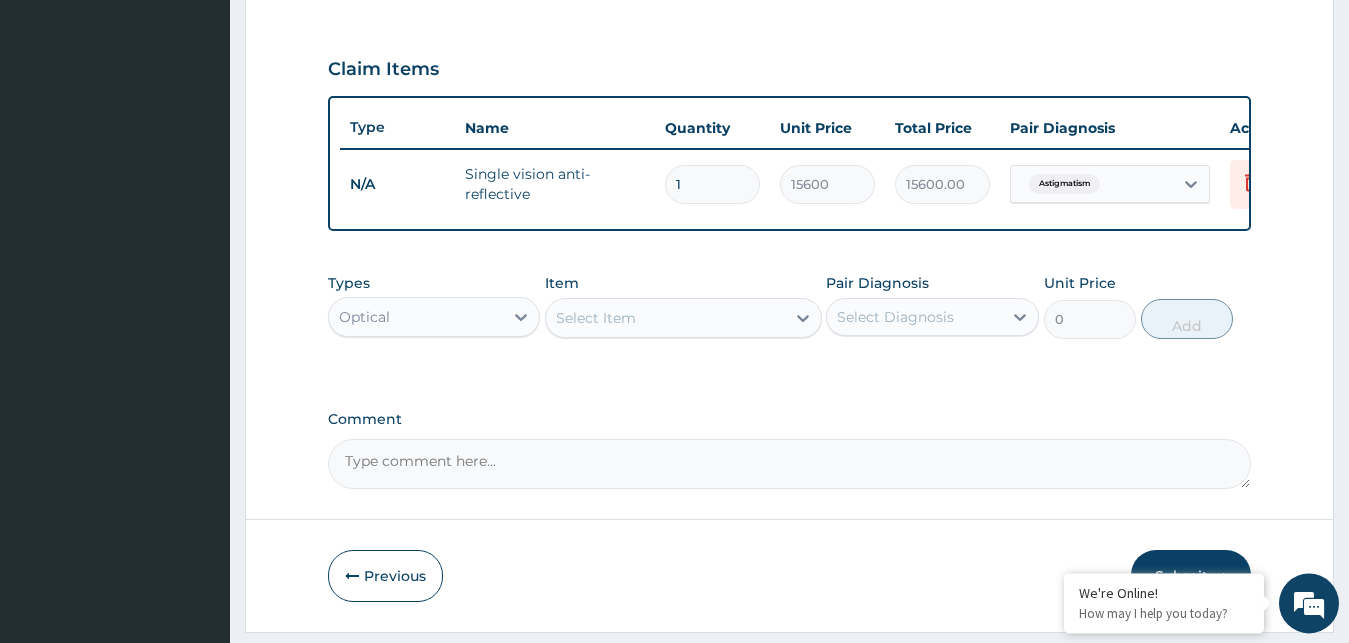 click on "Comment" at bounding box center [790, 464] 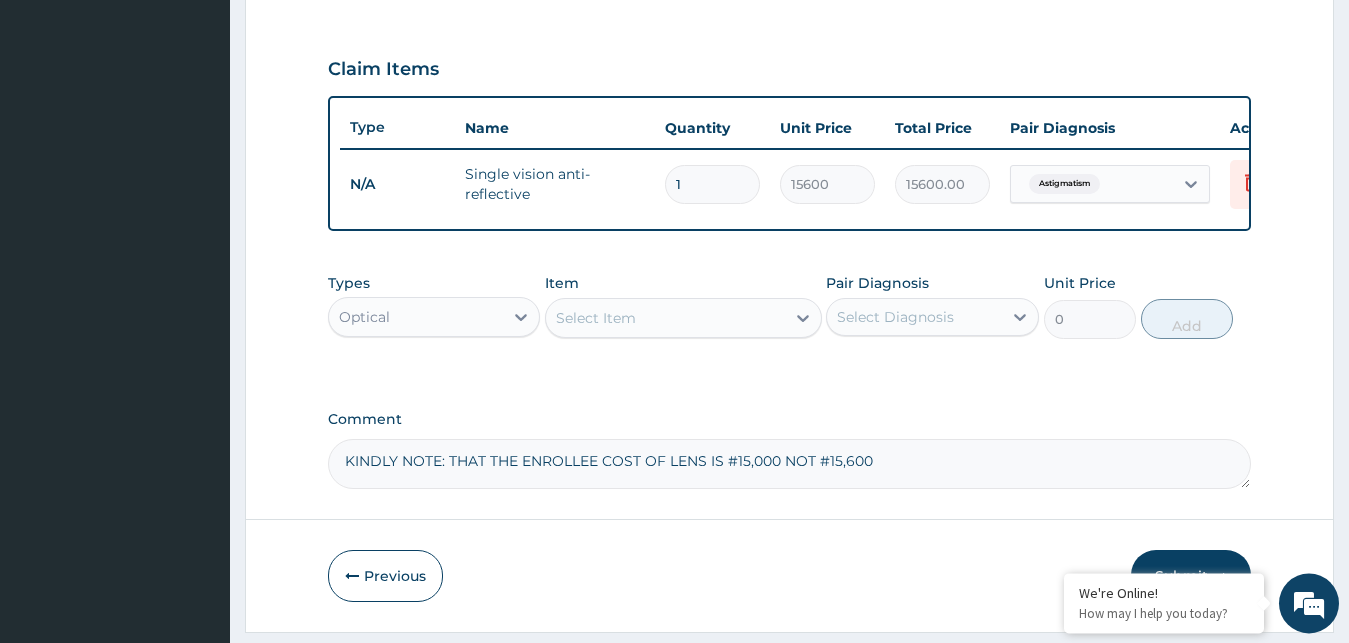 scroll, scrollTop: 721, scrollLeft: 0, axis: vertical 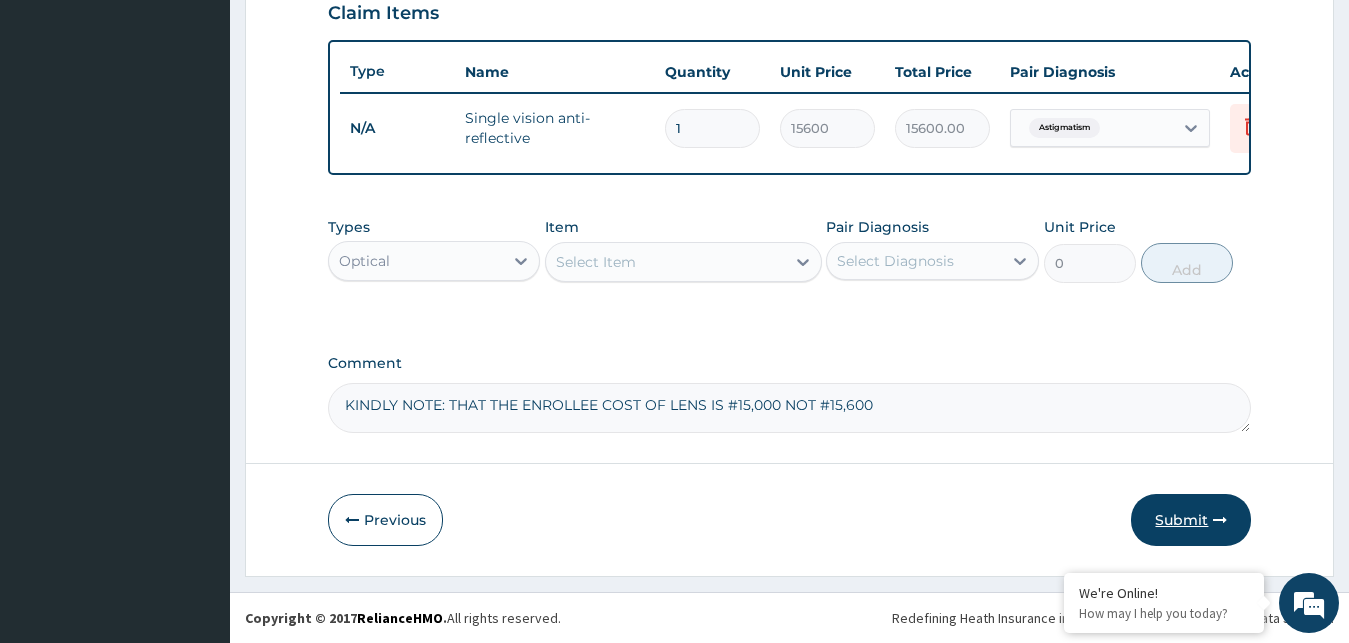 type on "KINDLY NOTE: THAT THE ENROLLEE COST OF LENS IS #15,000 NOT #15,600" 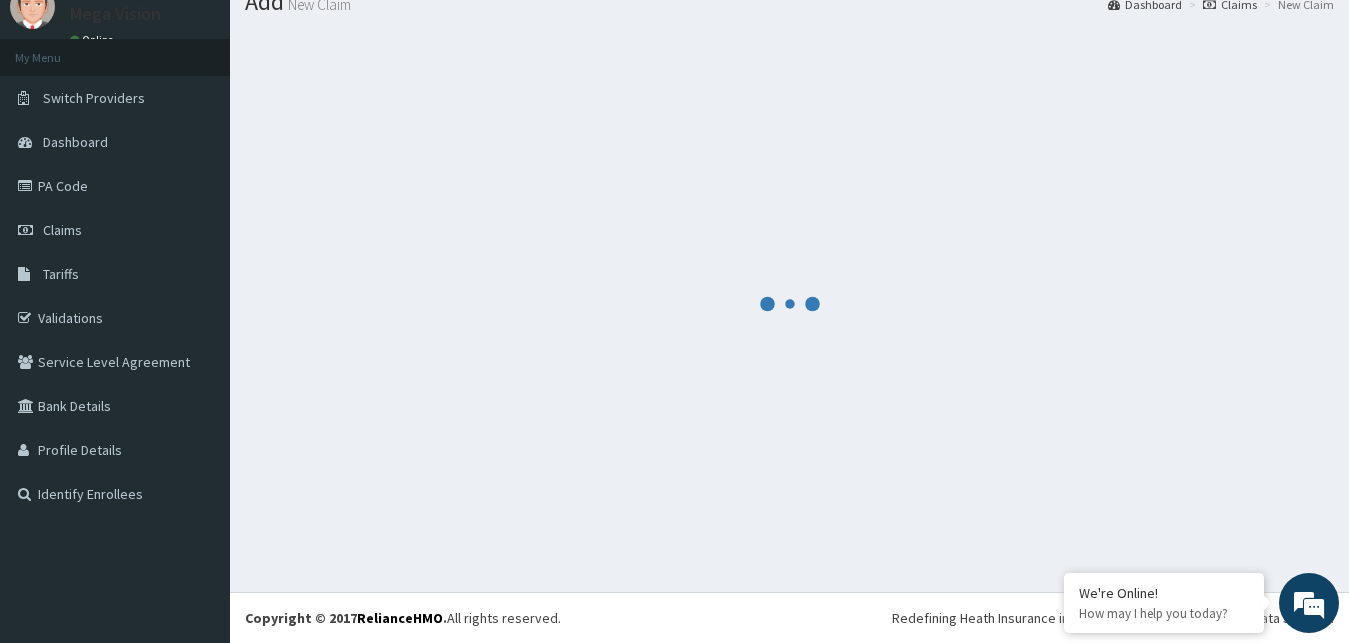 scroll, scrollTop: 76, scrollLeft: 0, axis: vertical 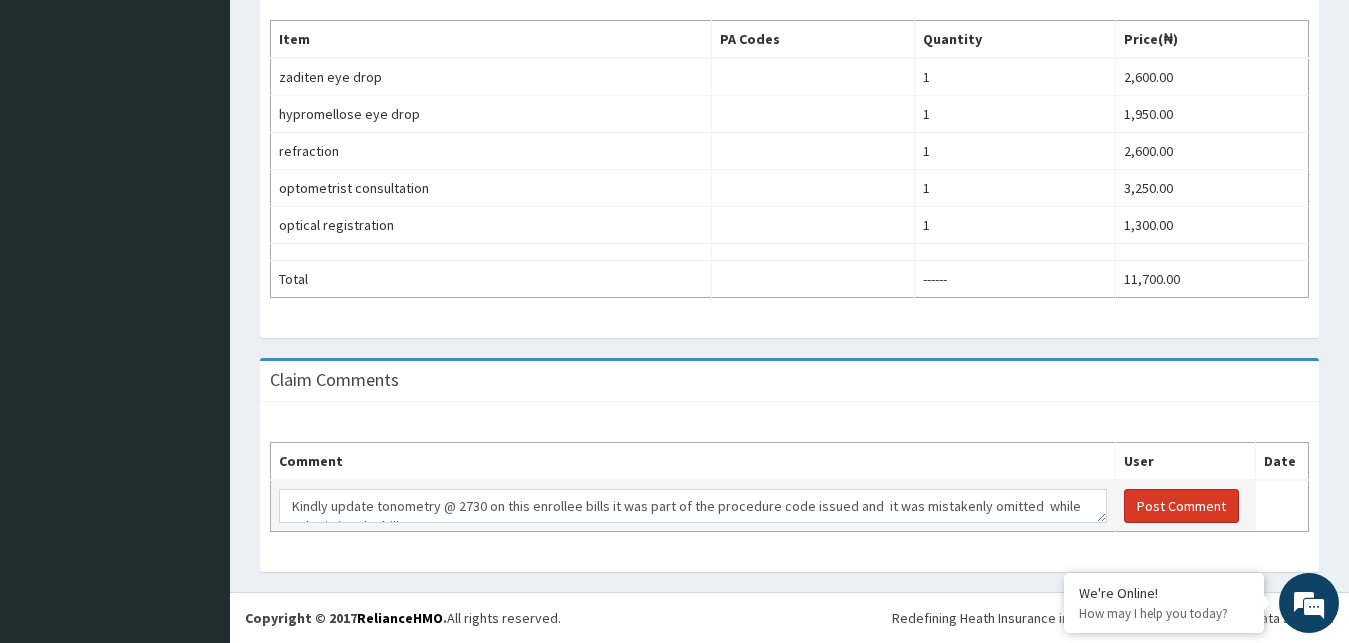 click on "Post Comment" at bounding box center [1181, 506] 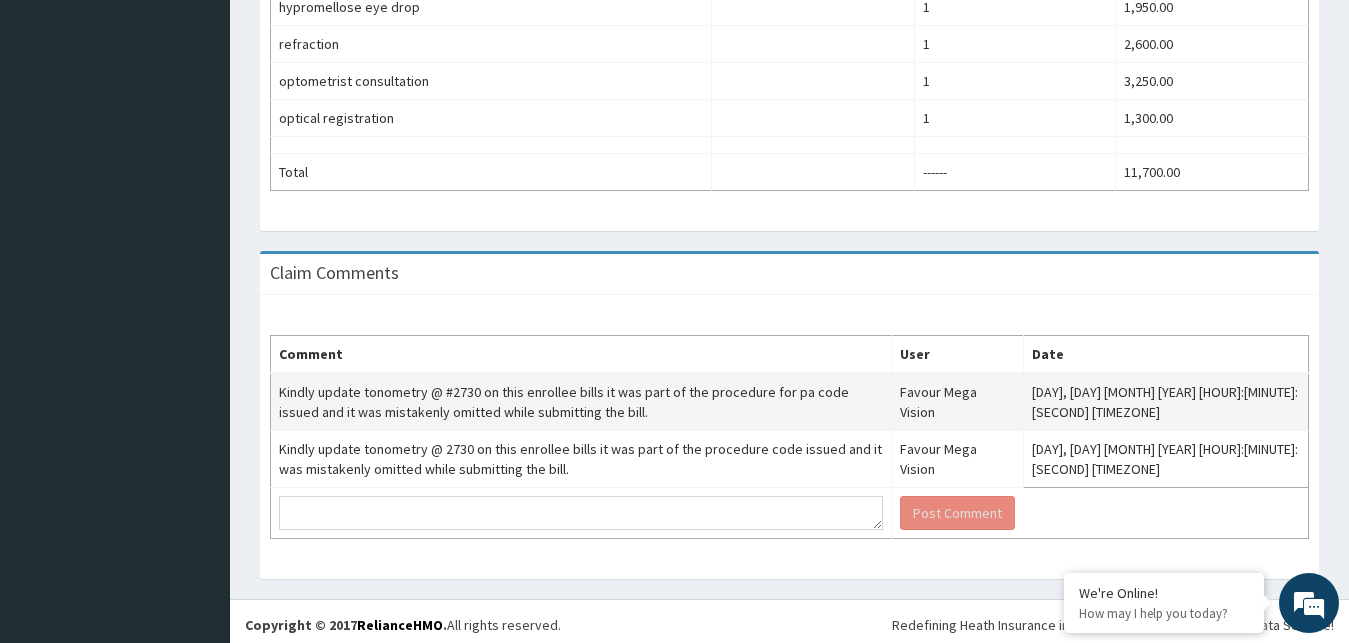 scroll, scrollTop: 767, scrollLeft: 0, axis: vertical 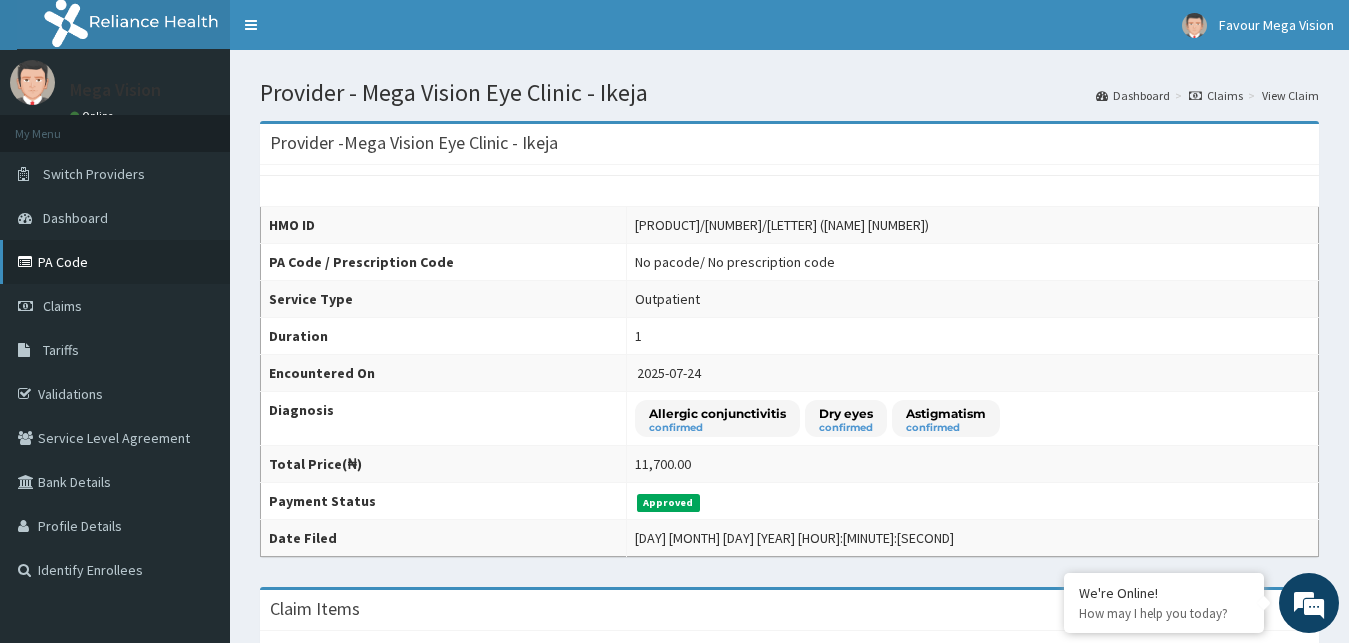click on "PA Code" at bounding box center (115, 262) 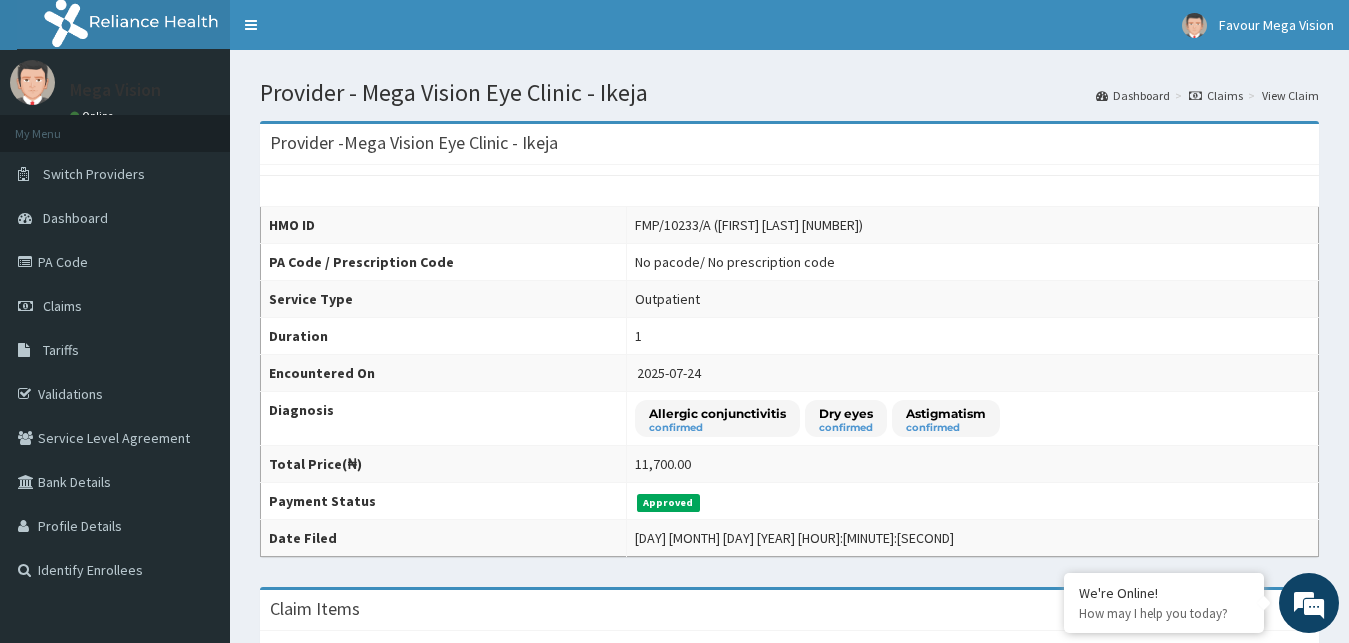 scroll, scrollTop: 0, scrollLeft: 0, axis: both 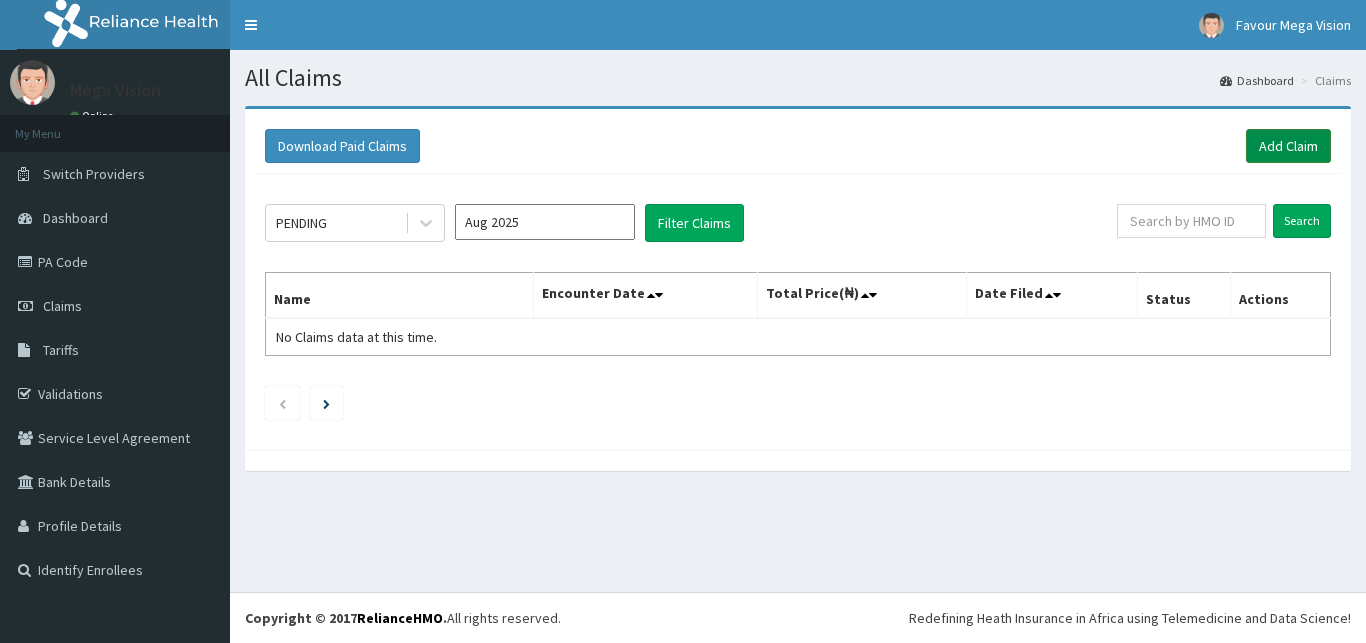 click on "Add Claim" at bounding box center (1288, 146) 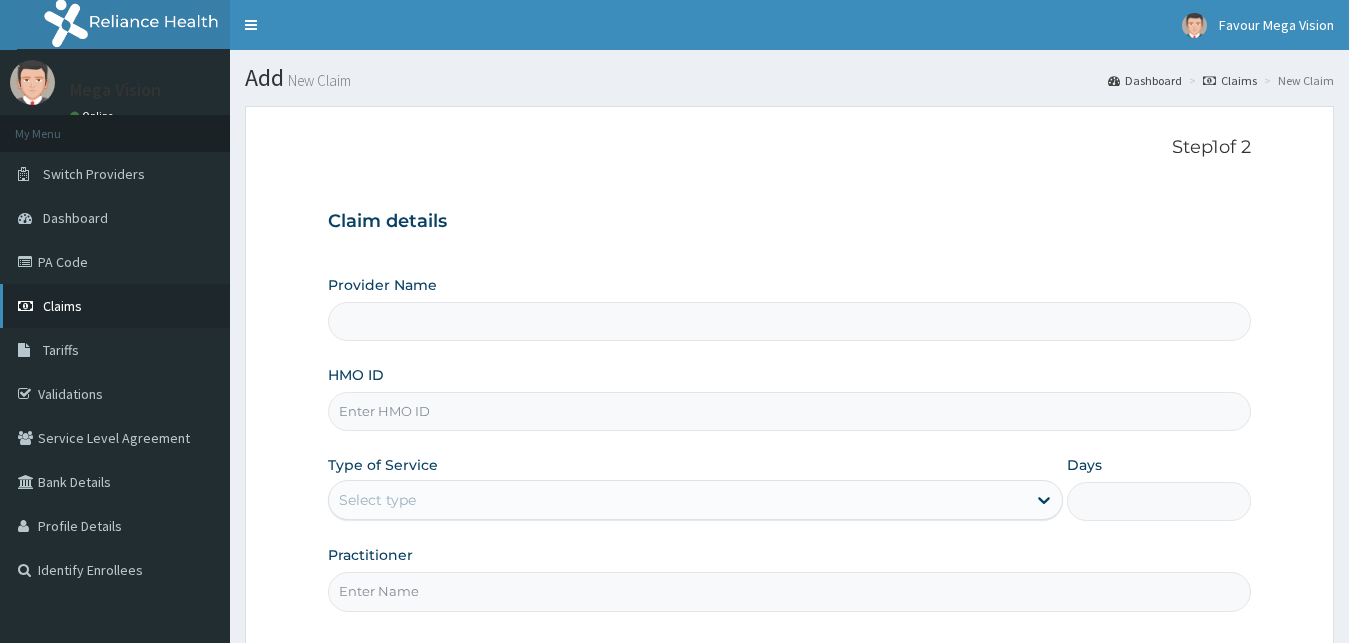 scroll, scrollTop: 0, scrollLeft: 0, axis: both 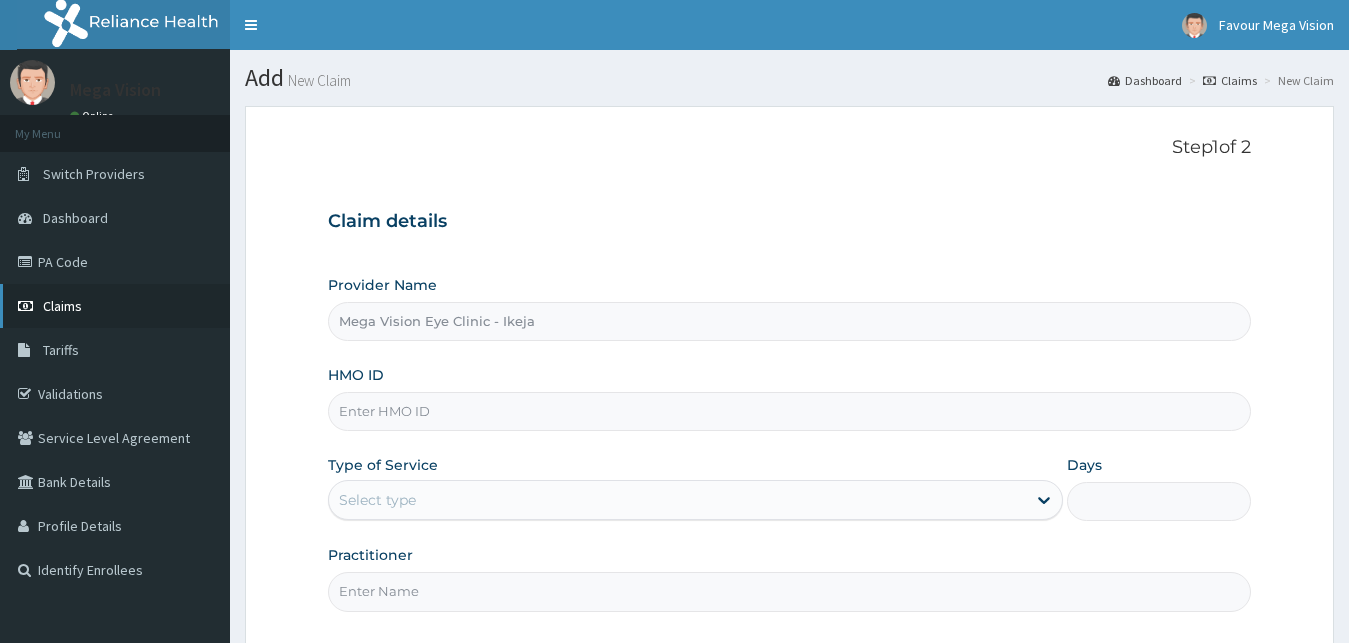 click on "Claims" at bounding box center [62, 306] 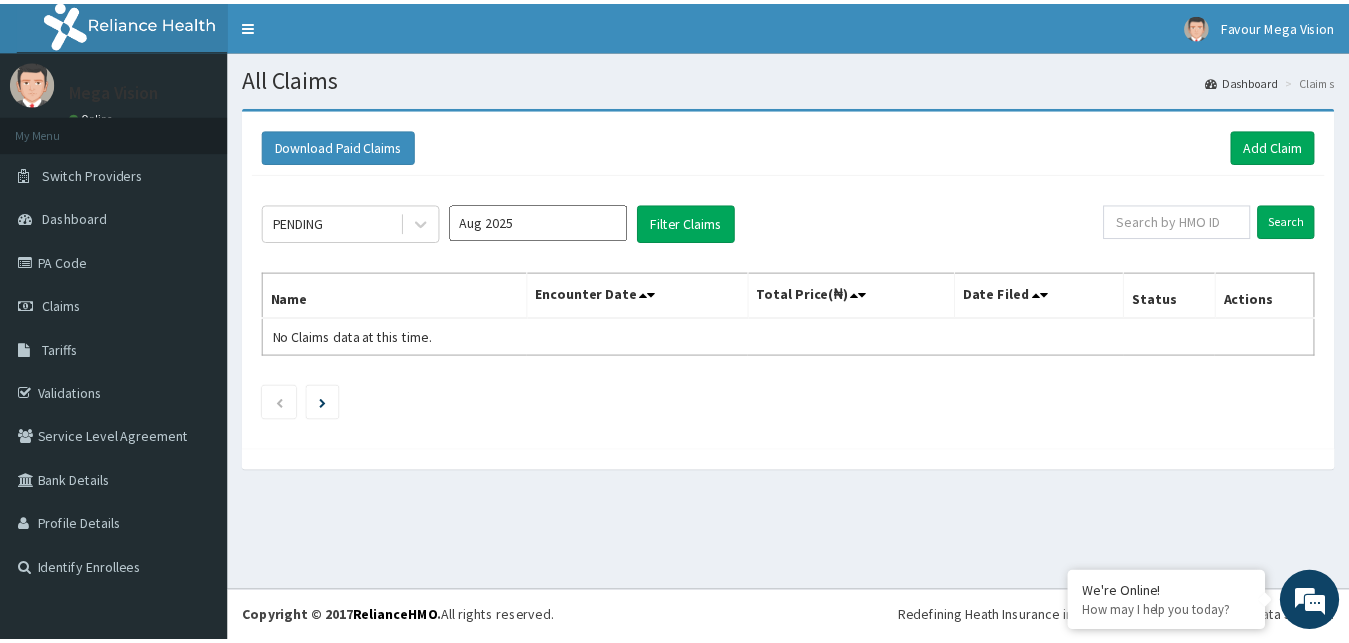 scroll, scrollTop: 0, scrollLeft: 0, axis: both 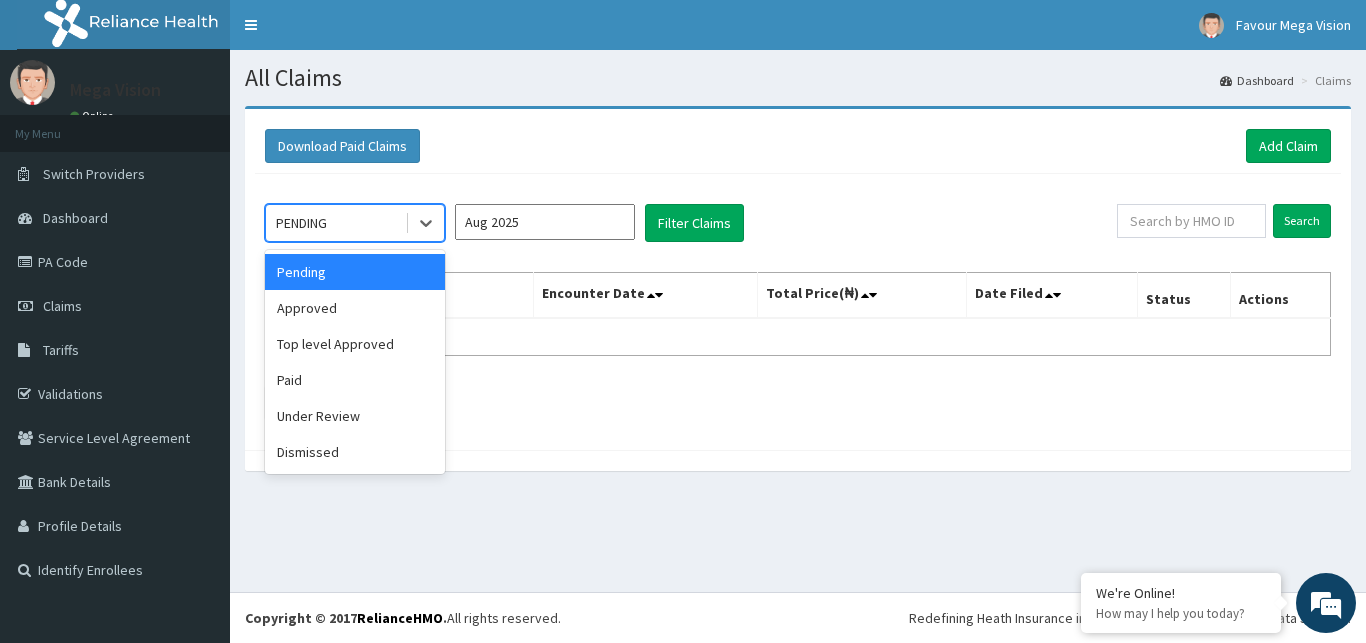 click 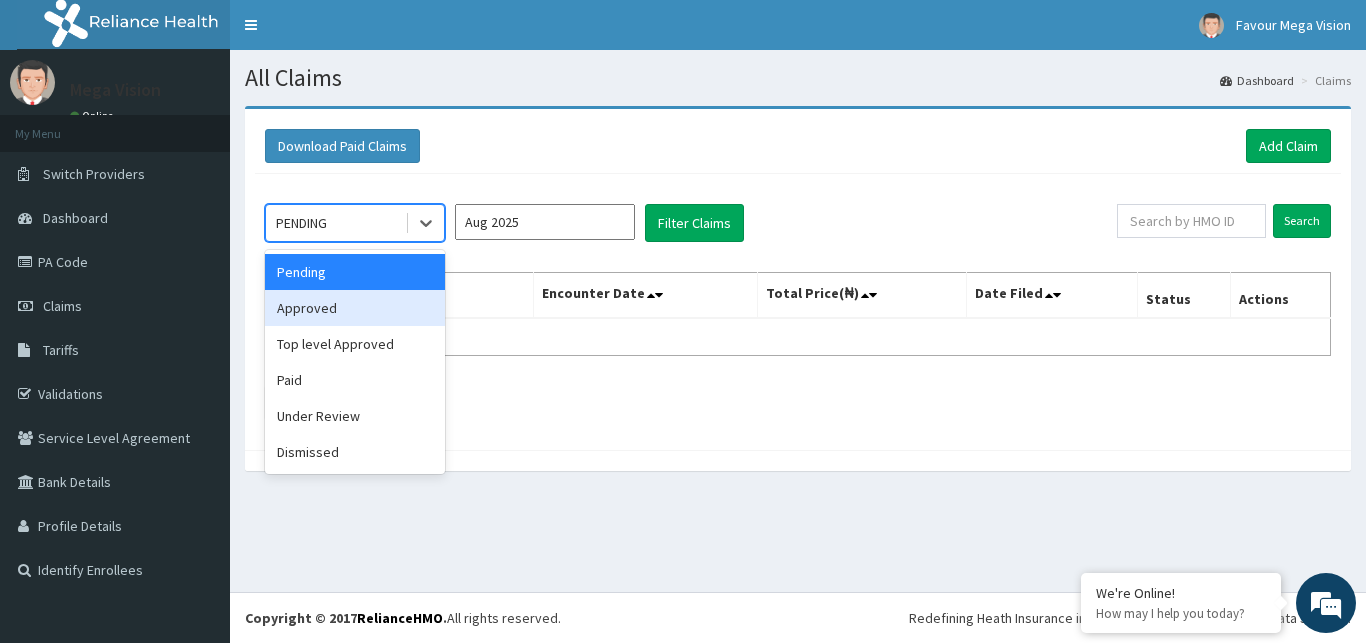 click on "Aug 2025" at bounding box center (545, 222) 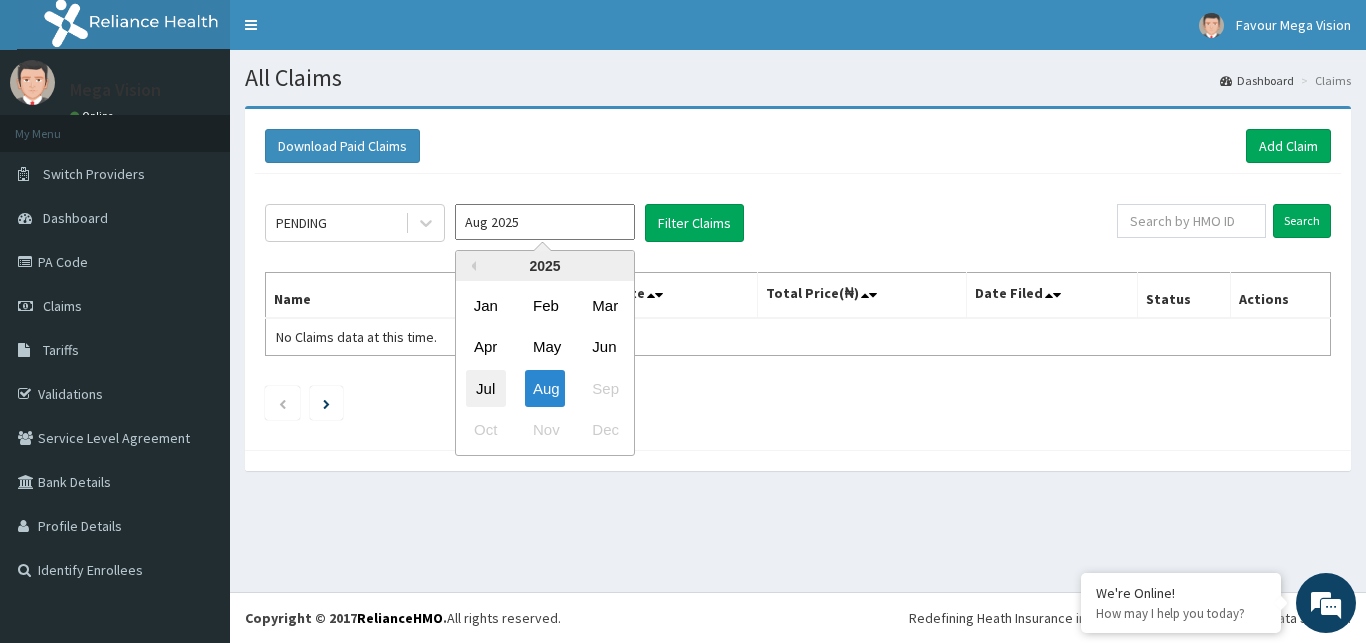 click on "Jul" at bounding box center (486, 388) 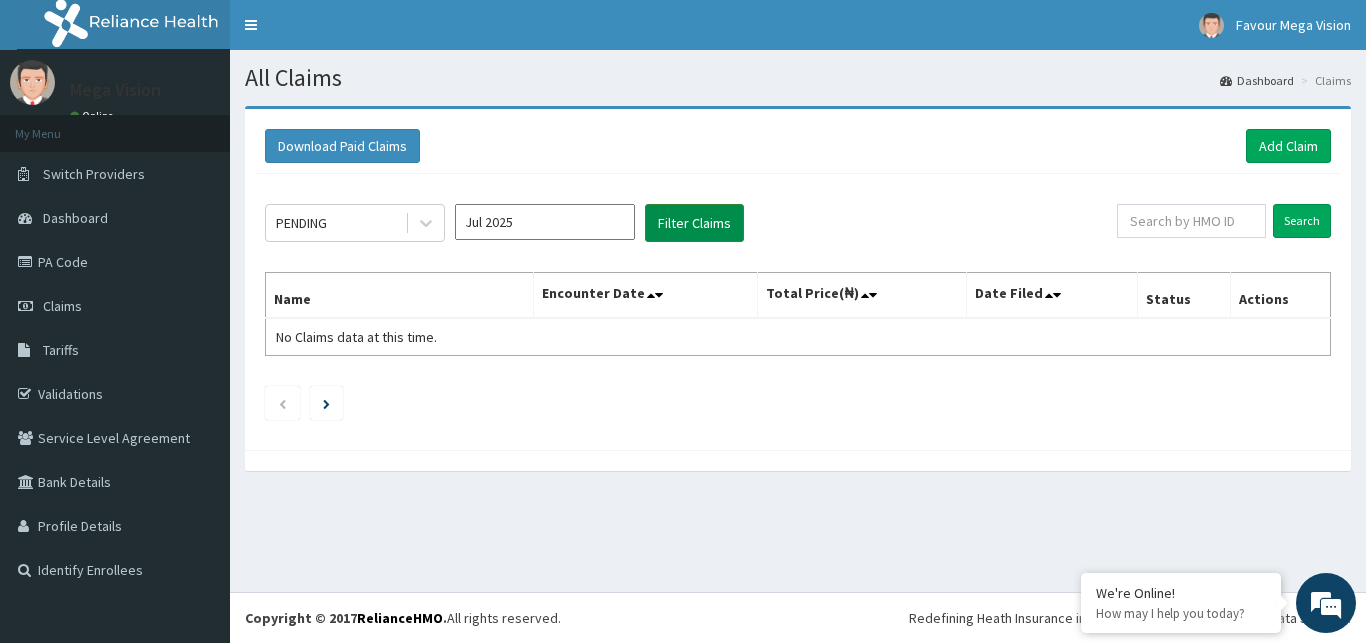 click on "Filter Claims" at bounding box center (694, 223) 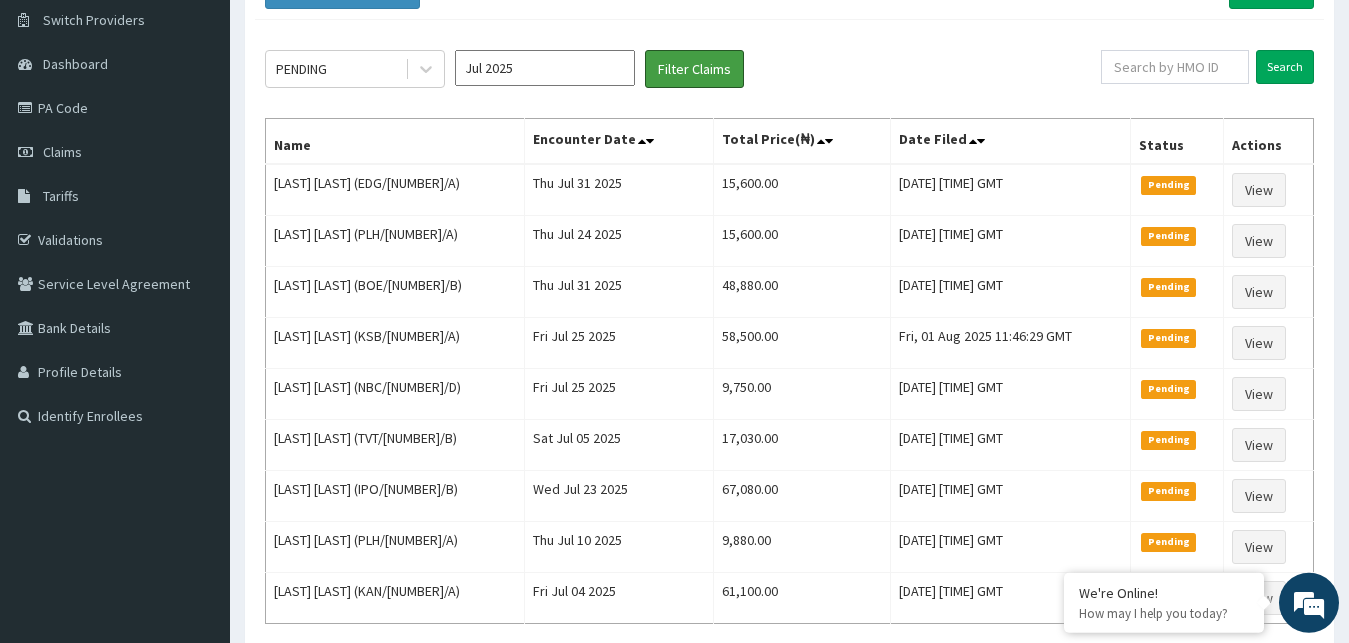 scroll, scrollTop: 157, scrollLeft: 0, axis: vertical 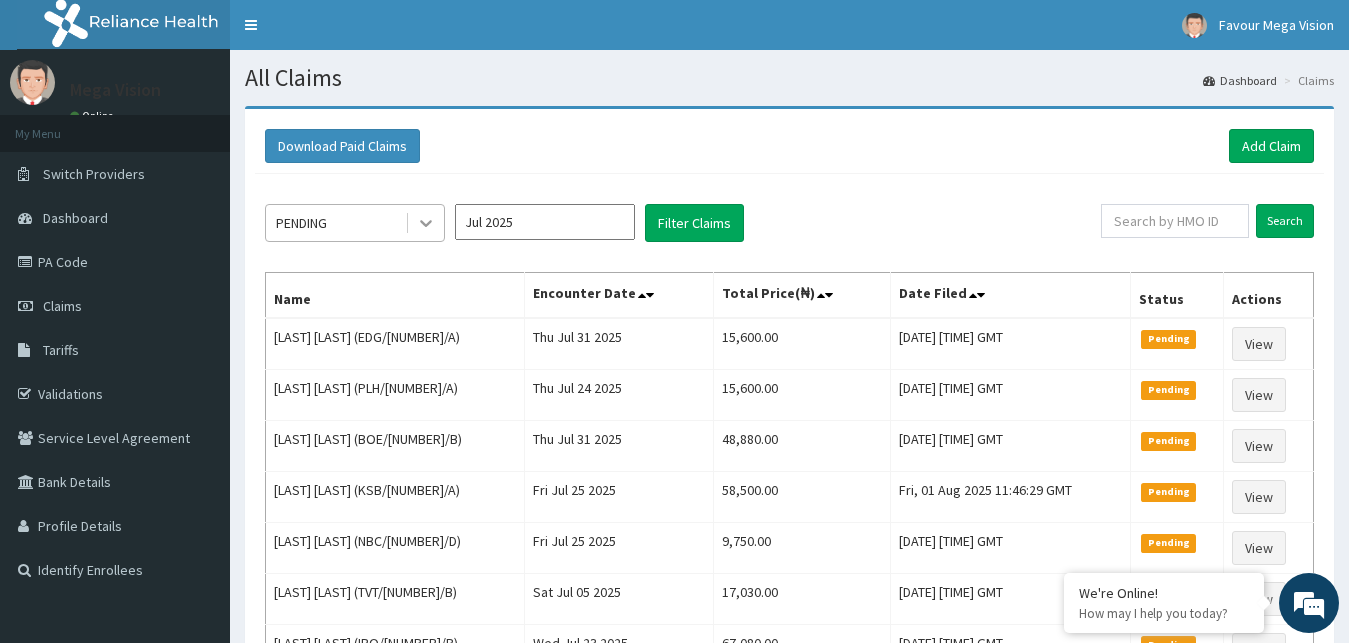click 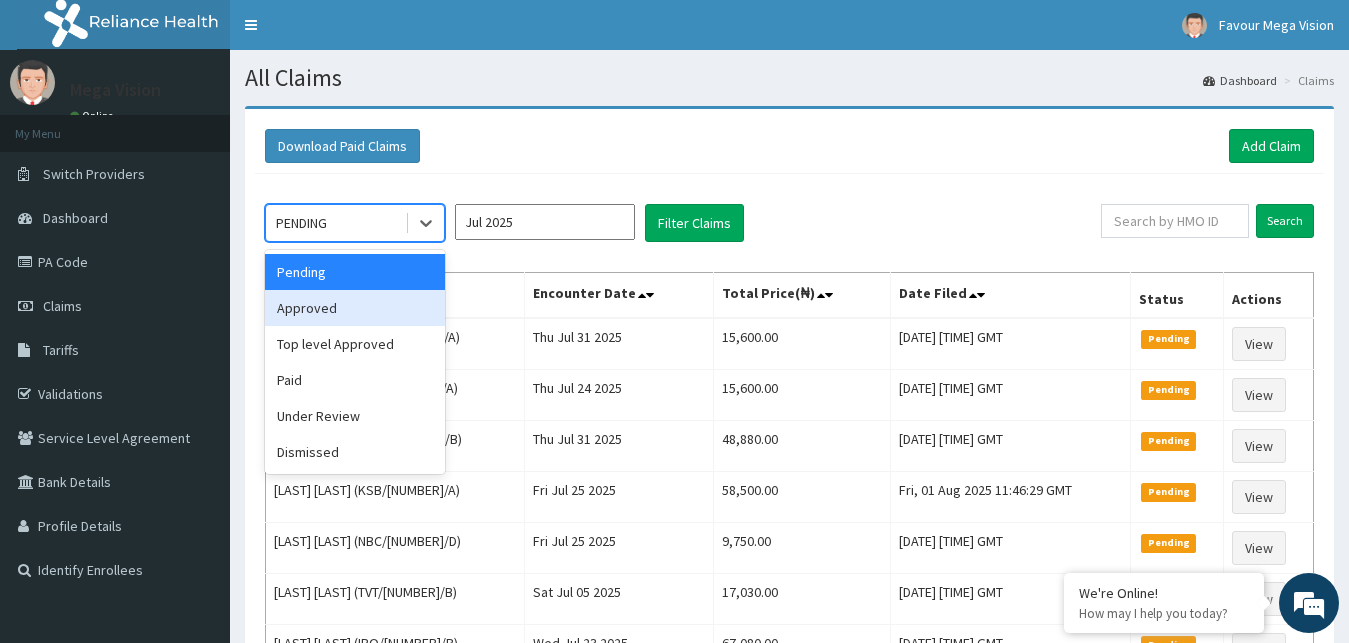 click on "Approved" at bounding box center (355, 308) 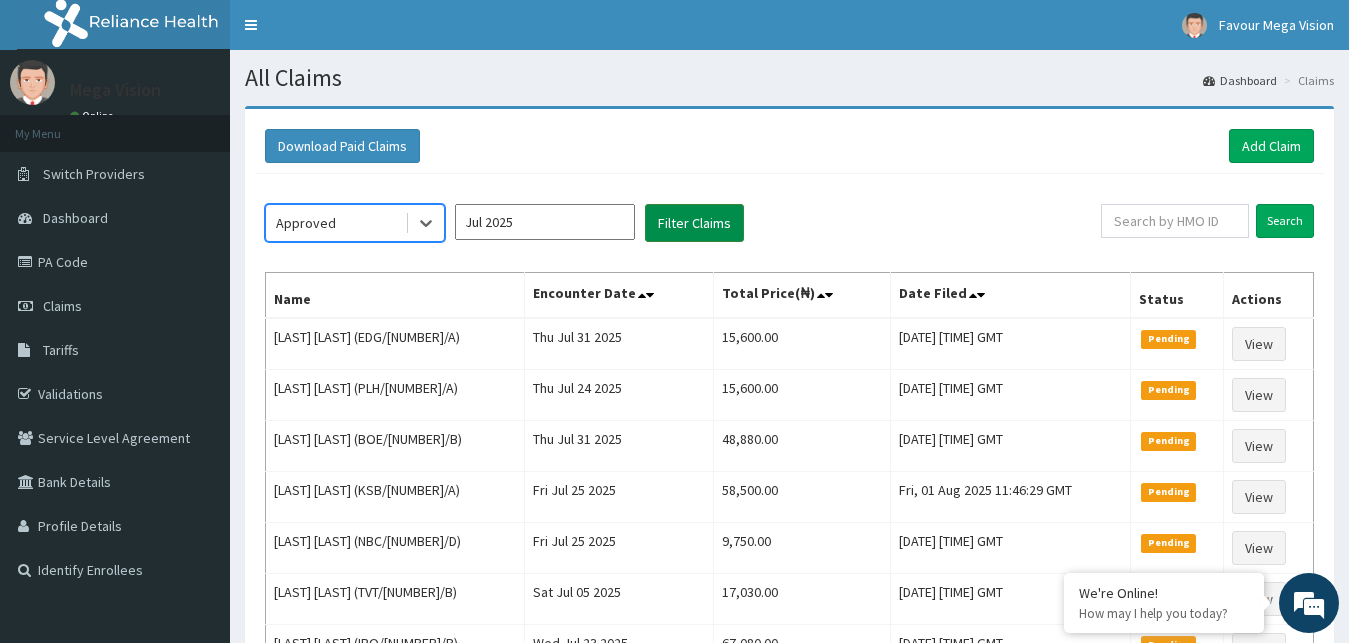 click on "Filter Claims" at bounding box center [694, 223] 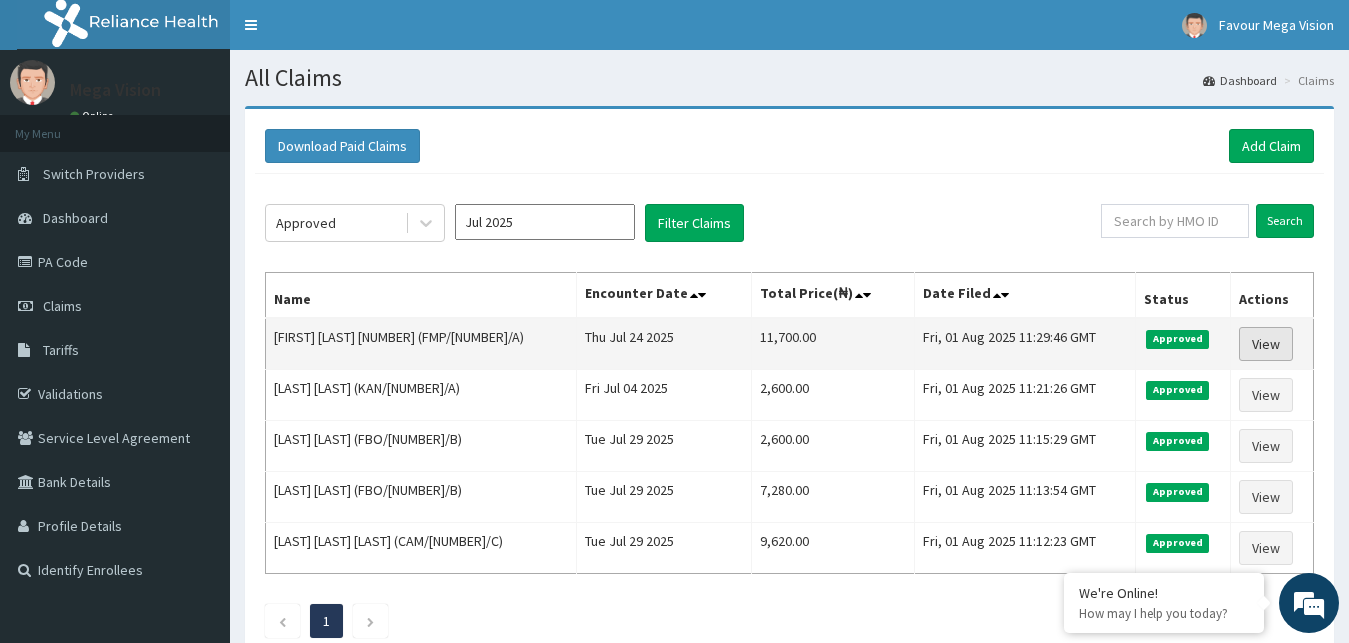 click on "View" at bounding box center [1266, 344] 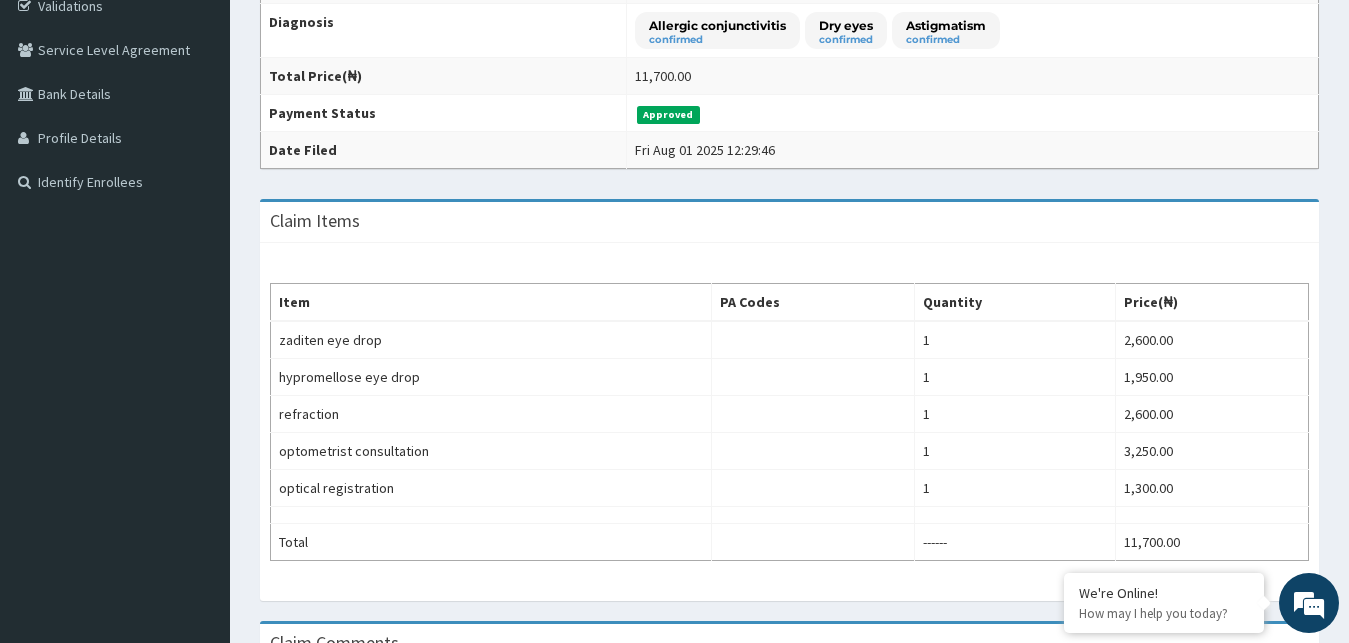 scroll, scrollTop: 0, scrollLeft: 0, axis: both 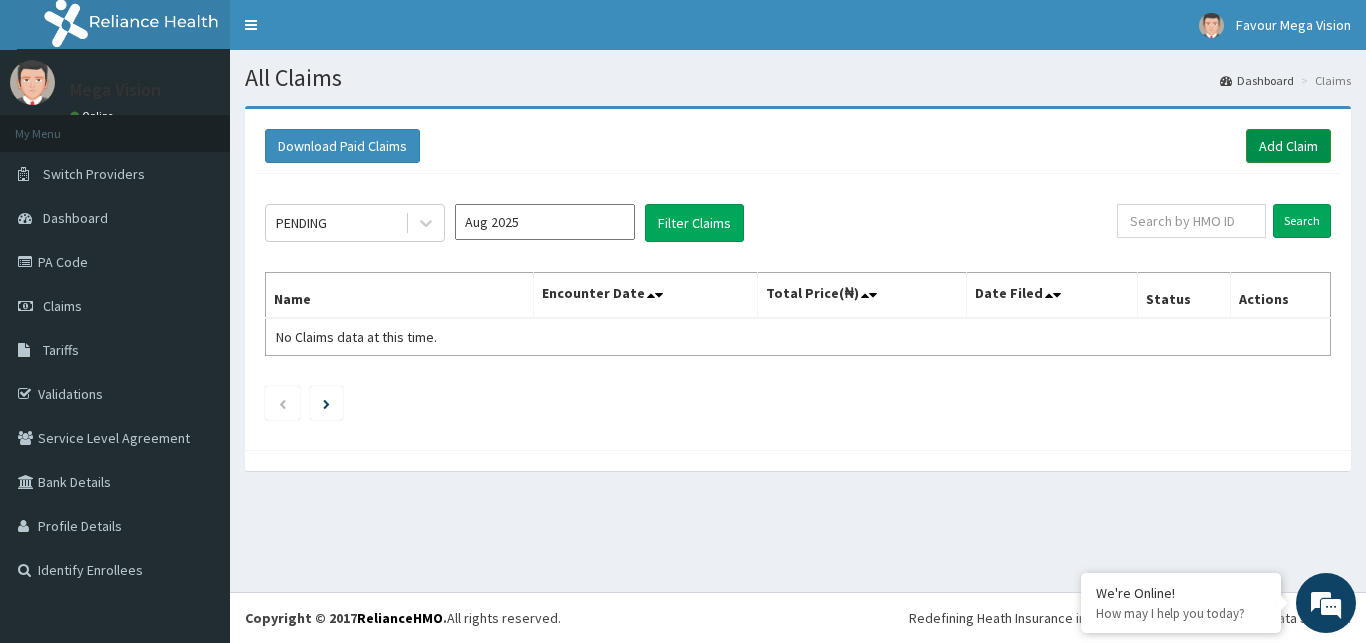 click on "Add Claim" at bounding box center [1288, 146] 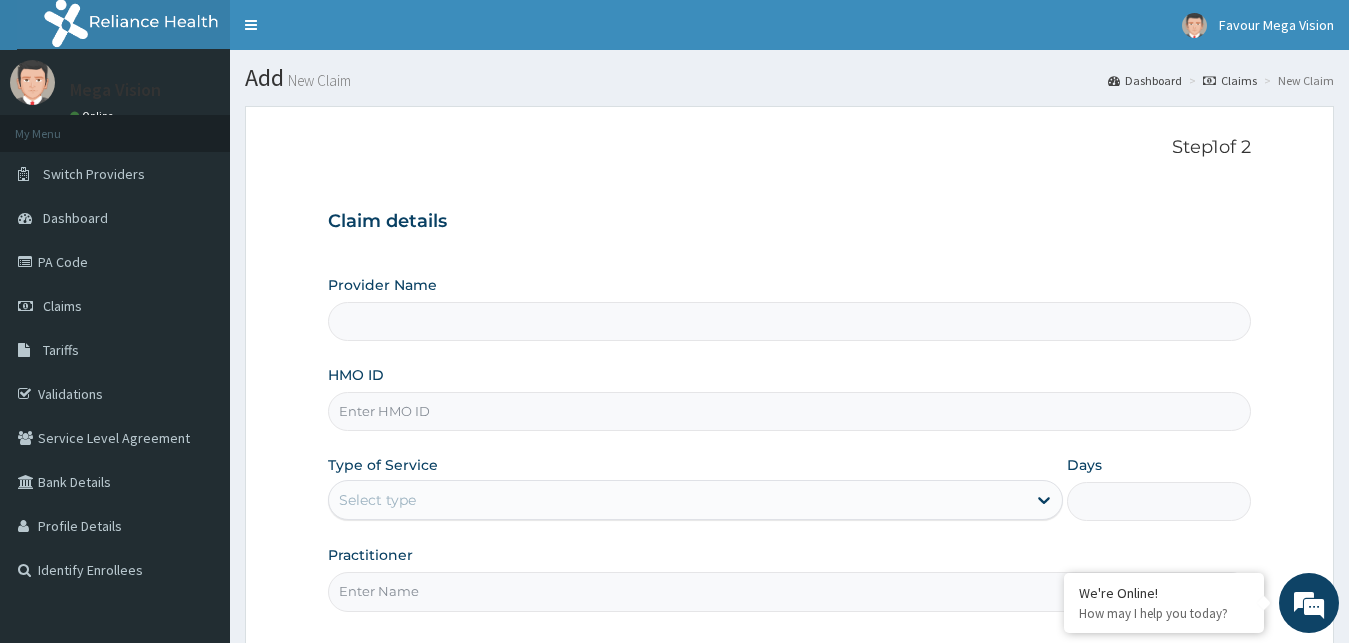 scroll, scrollTop: 0, scrollLeft: 0, axis: both 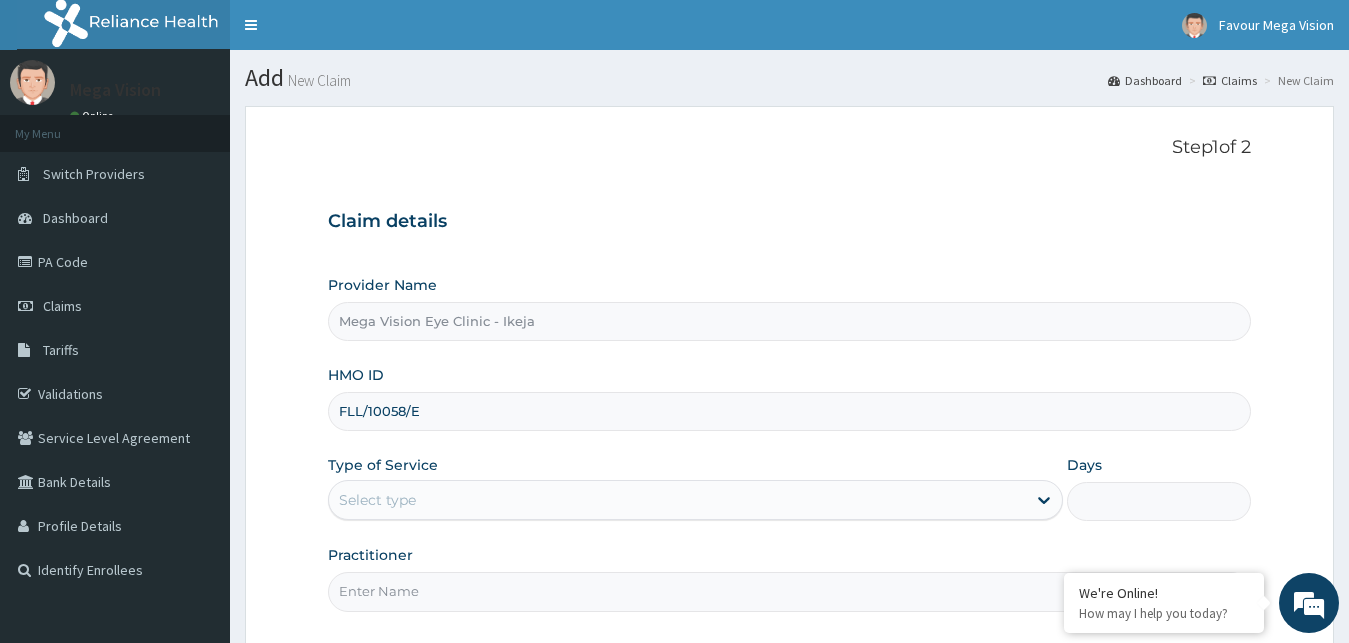 type on "FLL/10058/E" 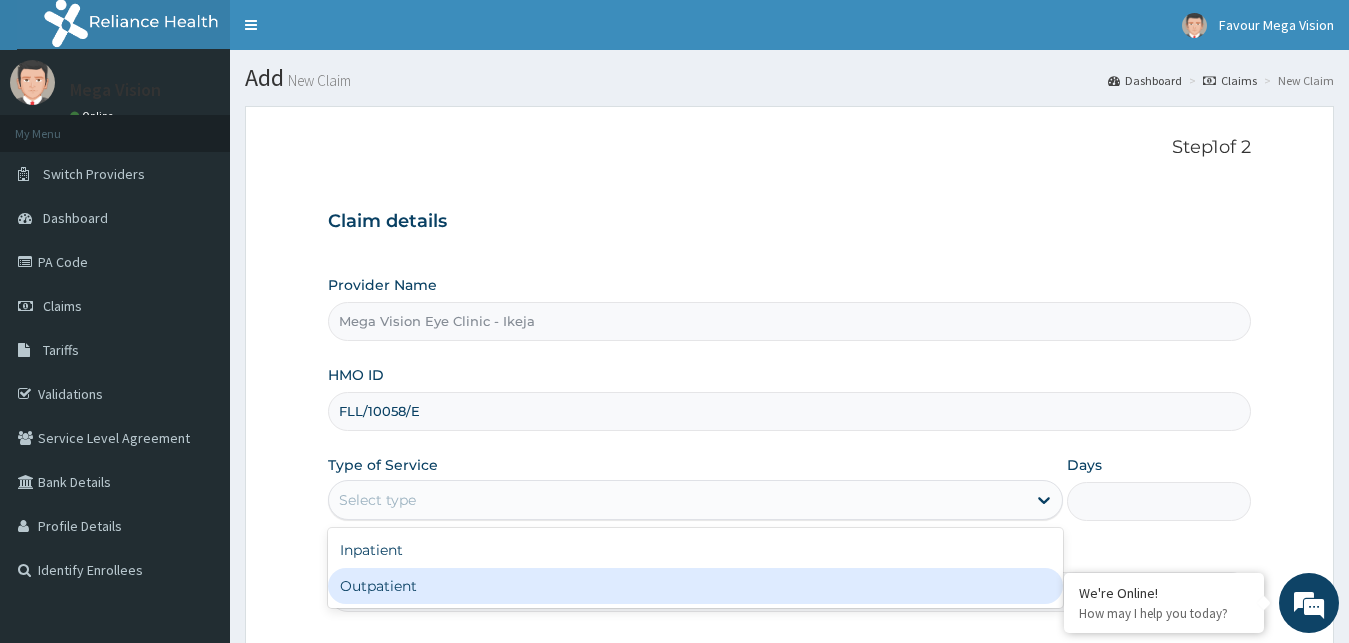 click on "Outpatient" at bounding box center (696, 586) 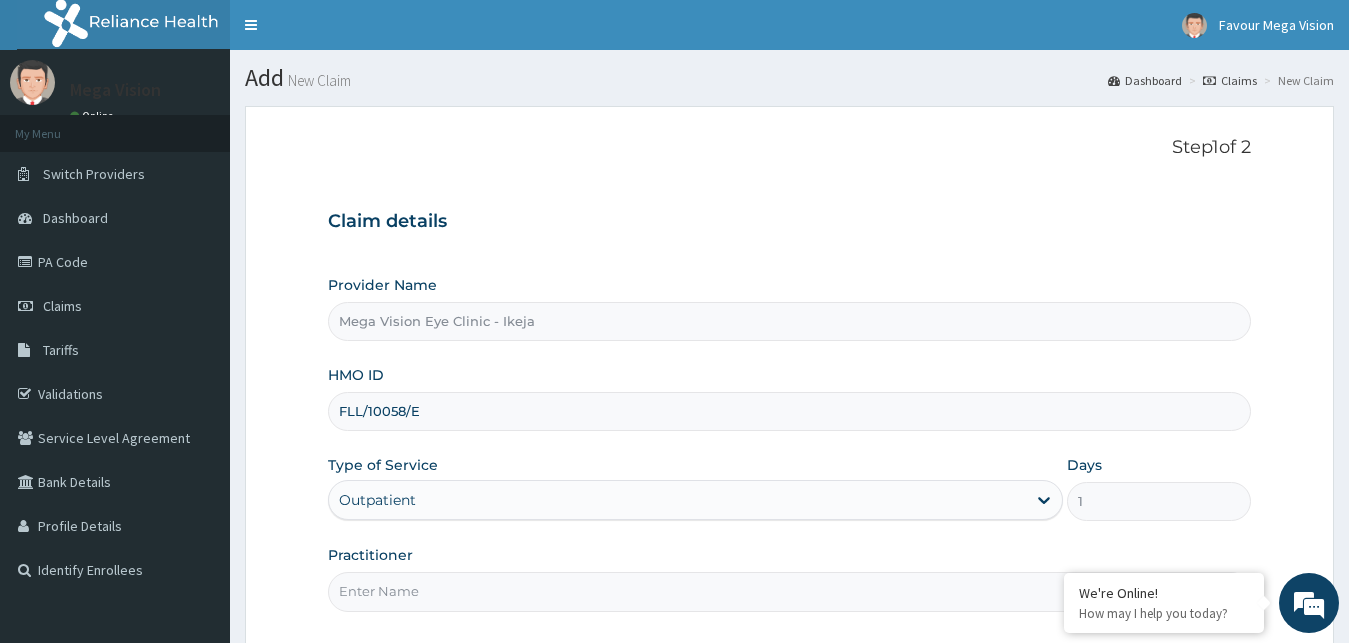 click on "Practitioner" at bounding box center (790, 591) 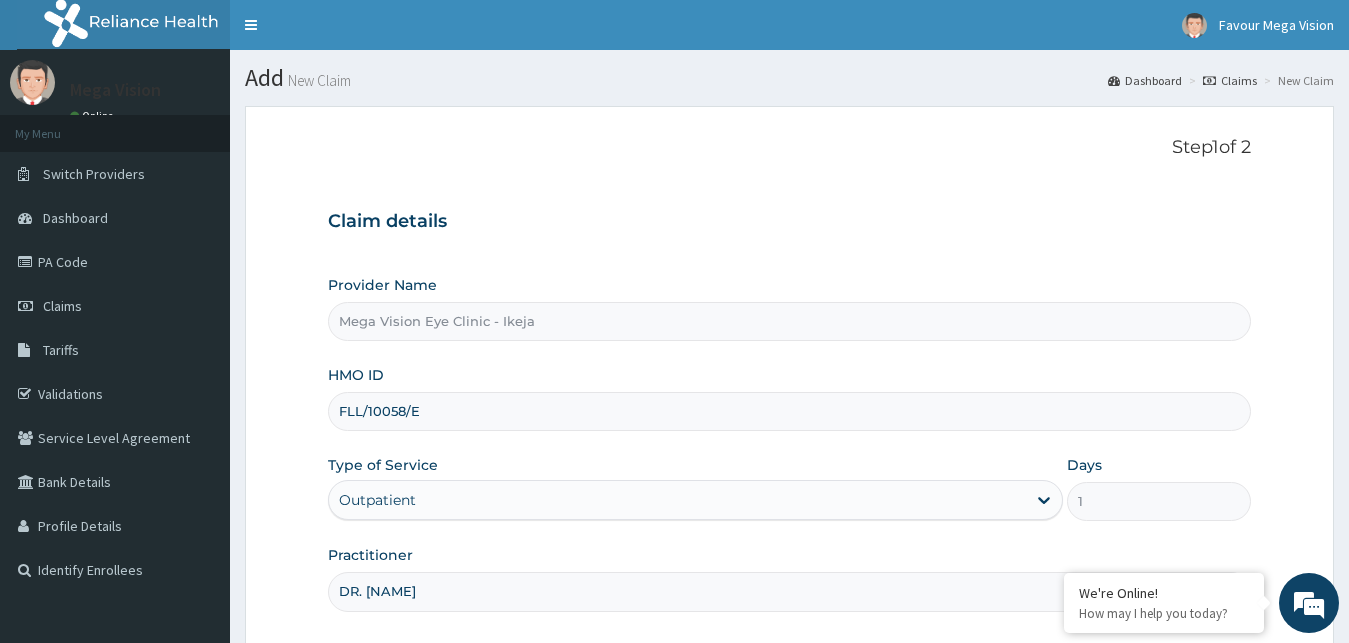 scroll, scrollTop: 187, scrollLeft: 0, axis: vertical 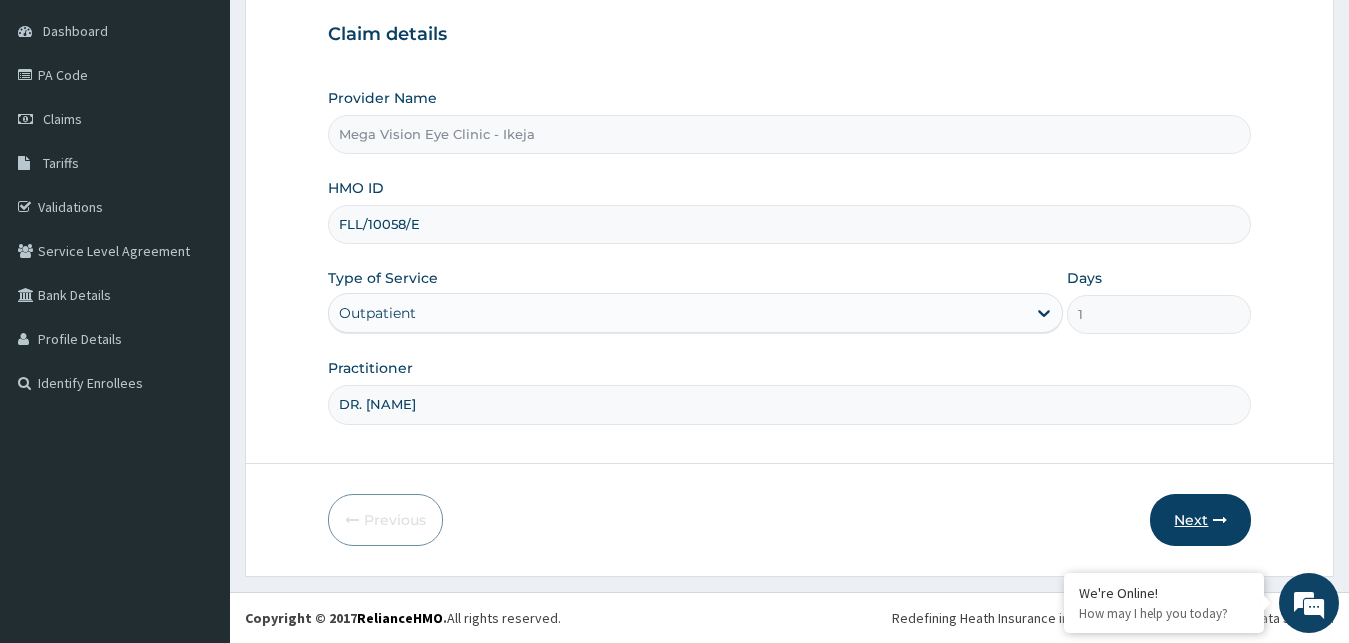 type on "DR. [NAME]" 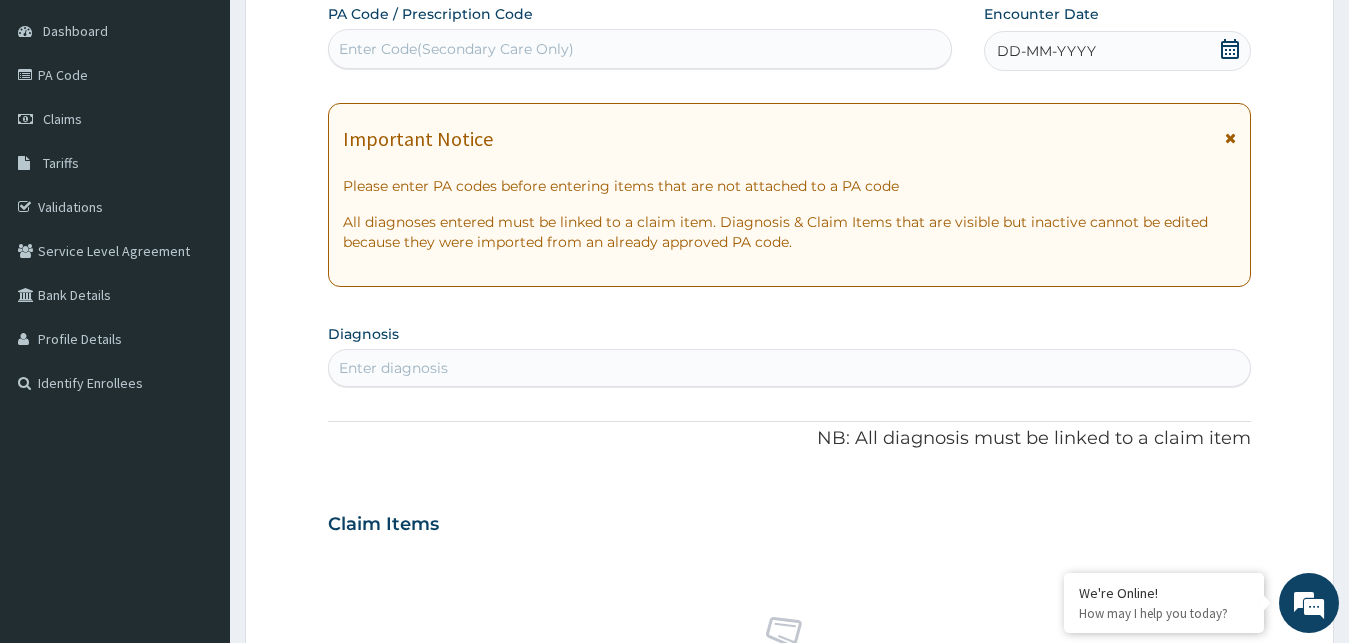 scroll, scrollTop: 0, scrollLeft: 0, axis: both 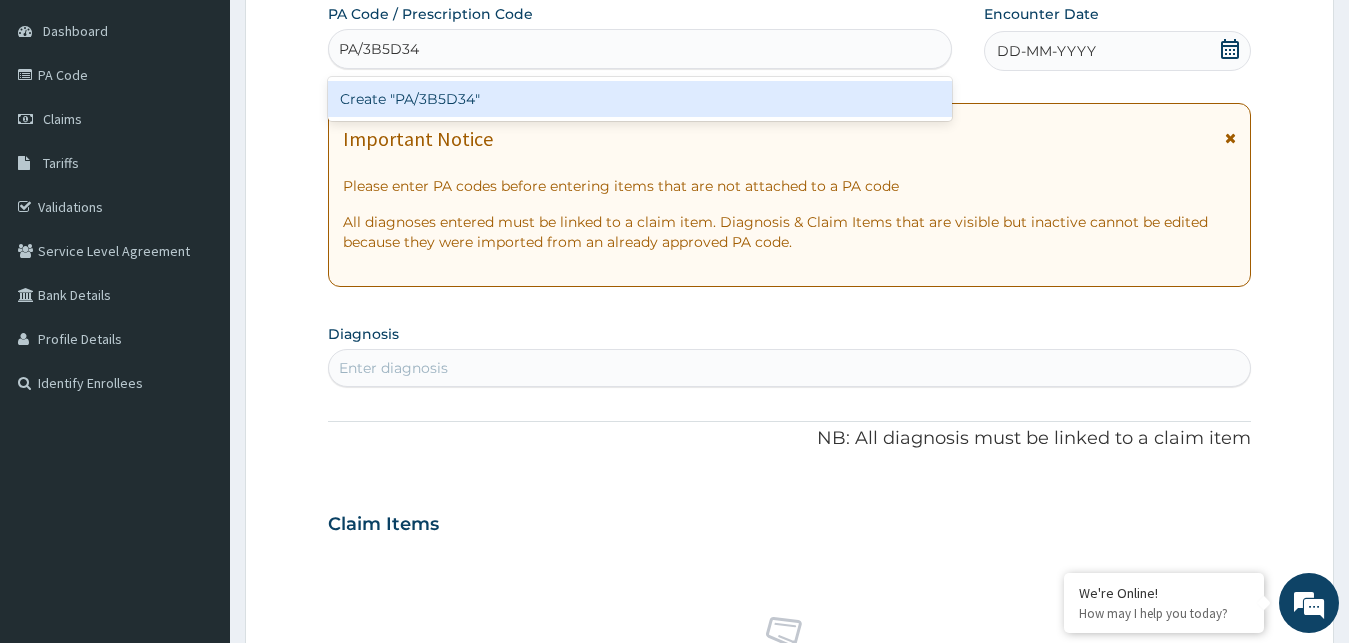 type on "PA/3B5D34" 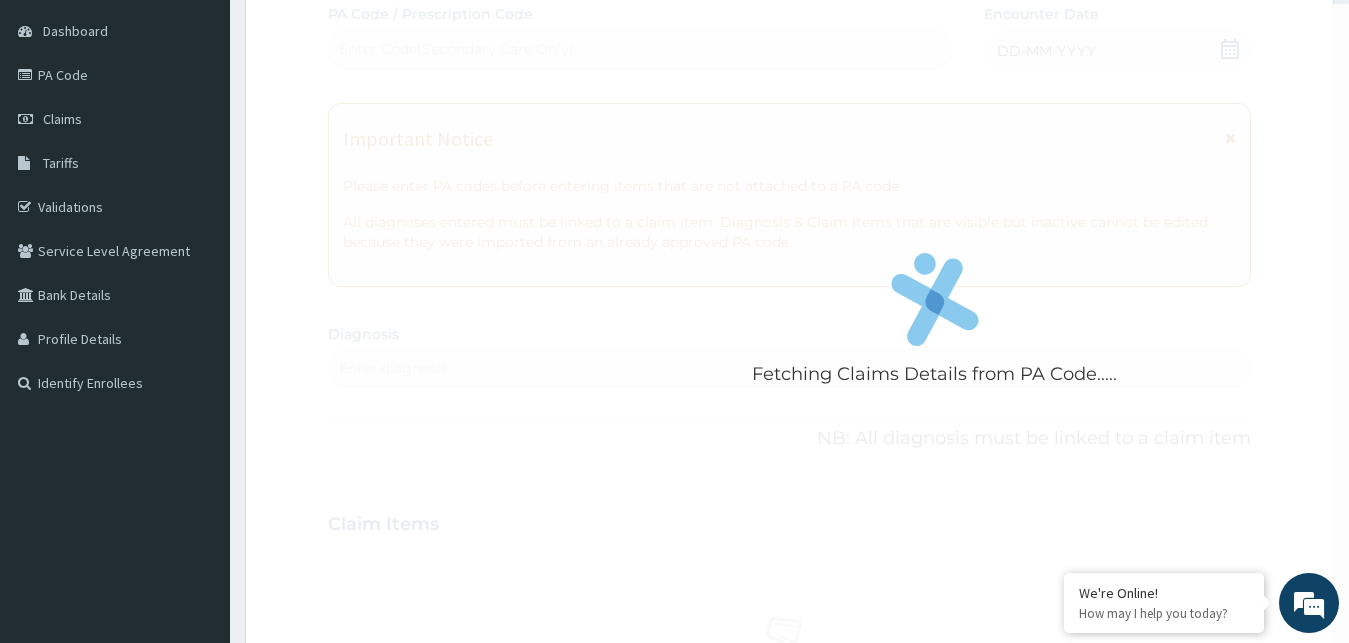 click on "Fetching Claims Details from PA Code..... PA Code / Prescription Code Enter Code(Secondary Care Only) Encounter Date DD-MM-YYYY Important Notice Please enter PA codes before entering items that are not attached to a PA code   All diagnoses entered must be linked to a claim item. Diagnosis & Claim Items that are visible but inactive cannot be edited because they were imported from an already approved PA code. Diagnosis Enter diagnosis NB: All diagnosis must be linked to a claim item Claim Items No claim item Types Select Type Item Select Item Pair Diagnosis Select Diagnosis Unit Price 0 Add Comment" at bounding box center [790, 521] 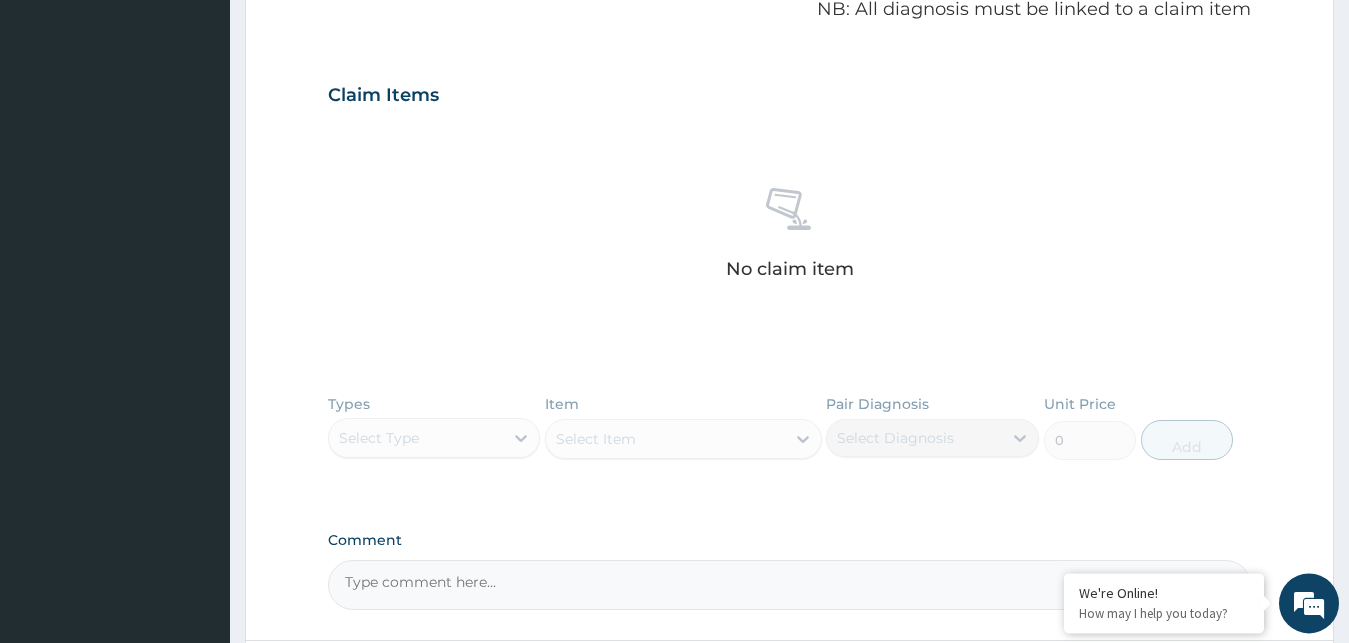 scroll, scrollTop: 710, scrollLeft: 0, axis: vertical 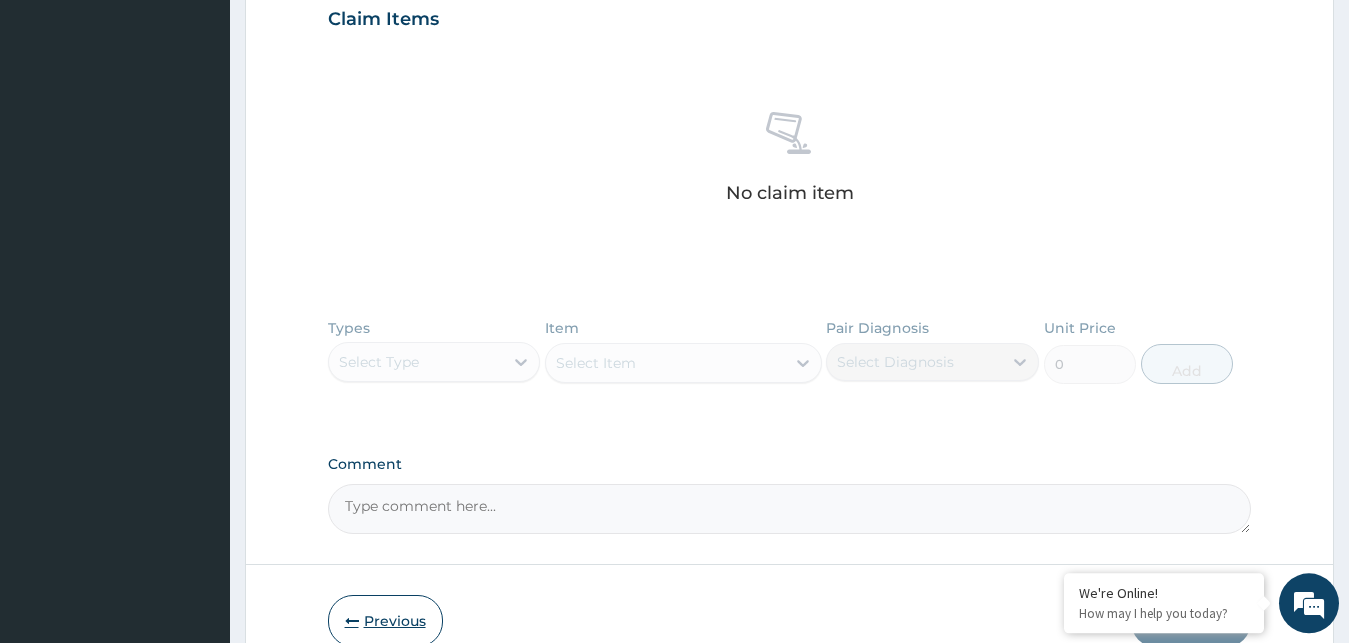 click on "Previous" at bounding box center (385, 621) 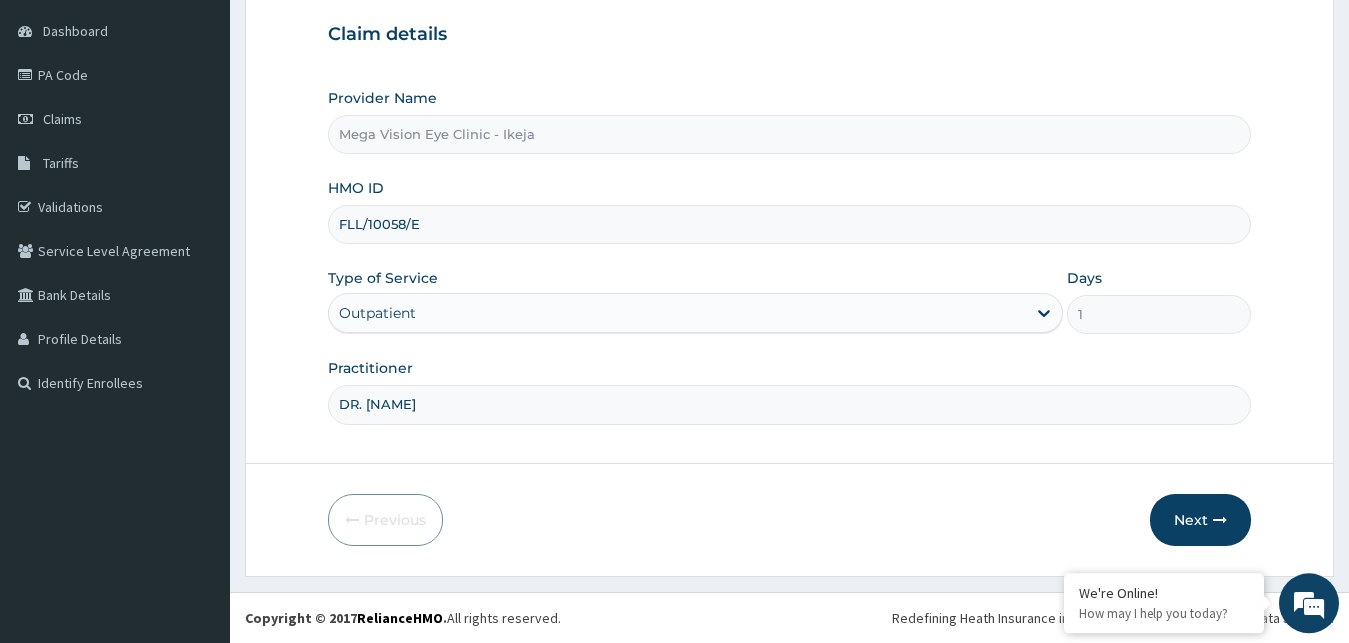 scroll, scrollTop: 187, scrollLeft: 0, axis: vertical 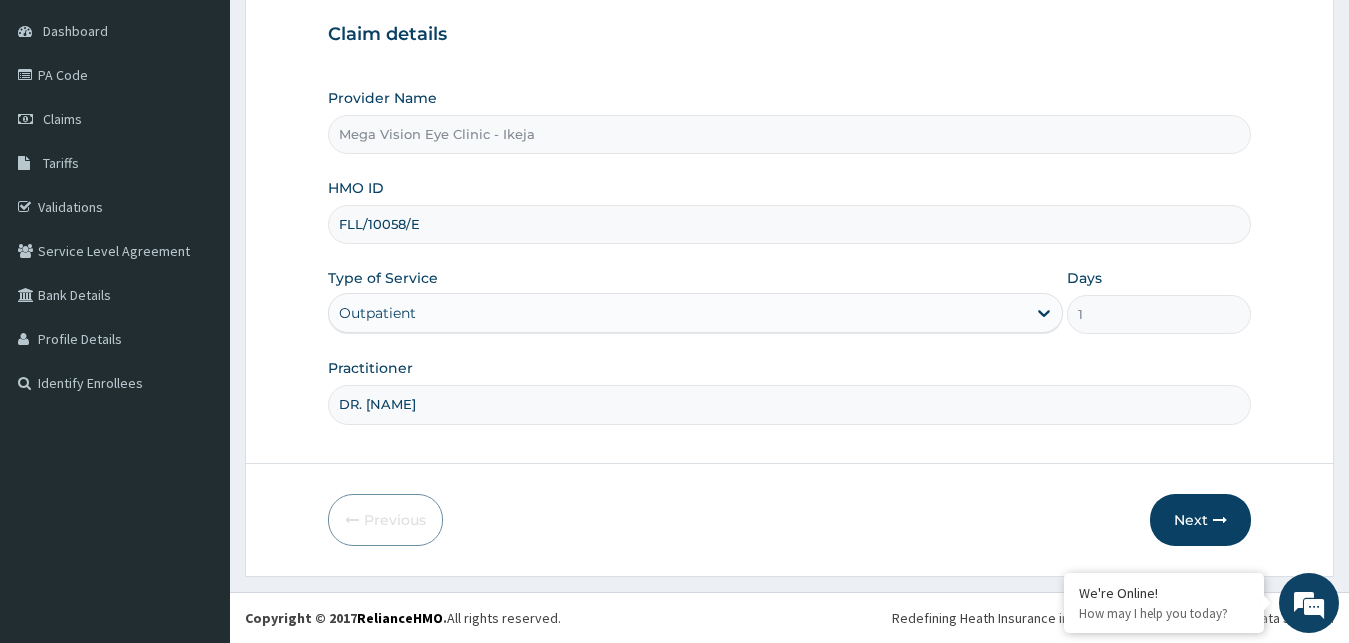 drag, startPoint x: 467, startPoint y: 238, endPoint x: 329, endPoint y: 239, distance: 138.00362 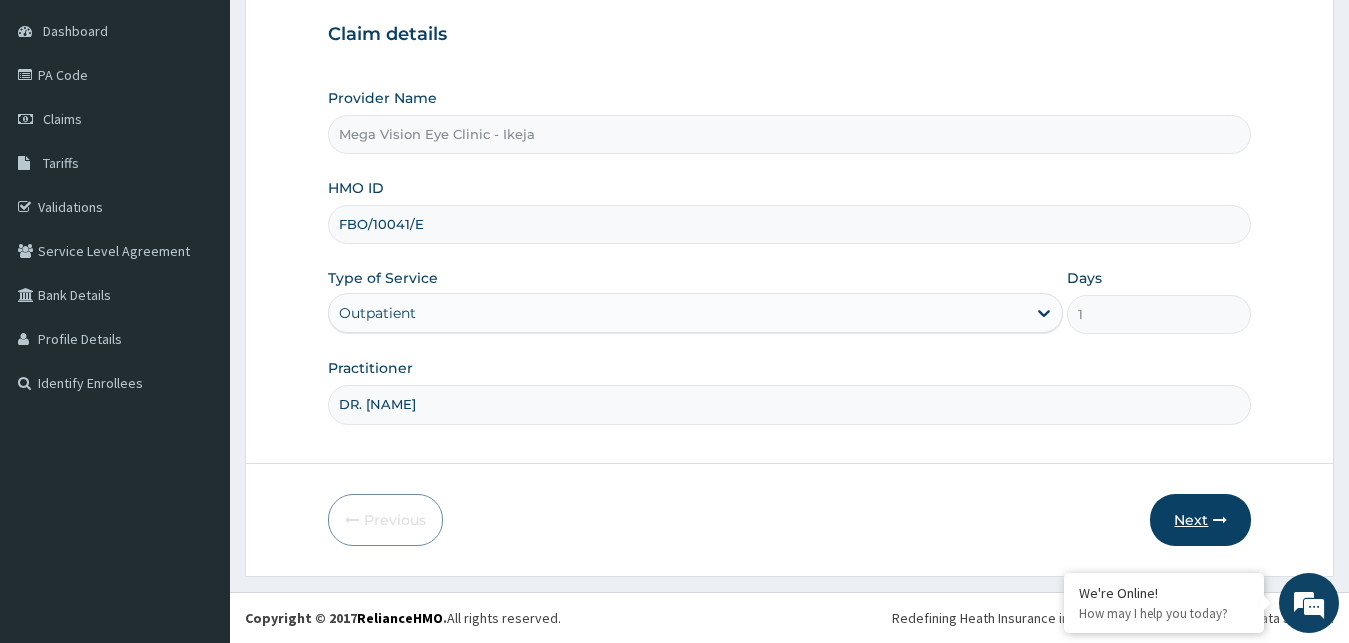 type on "FBO/10041/E" 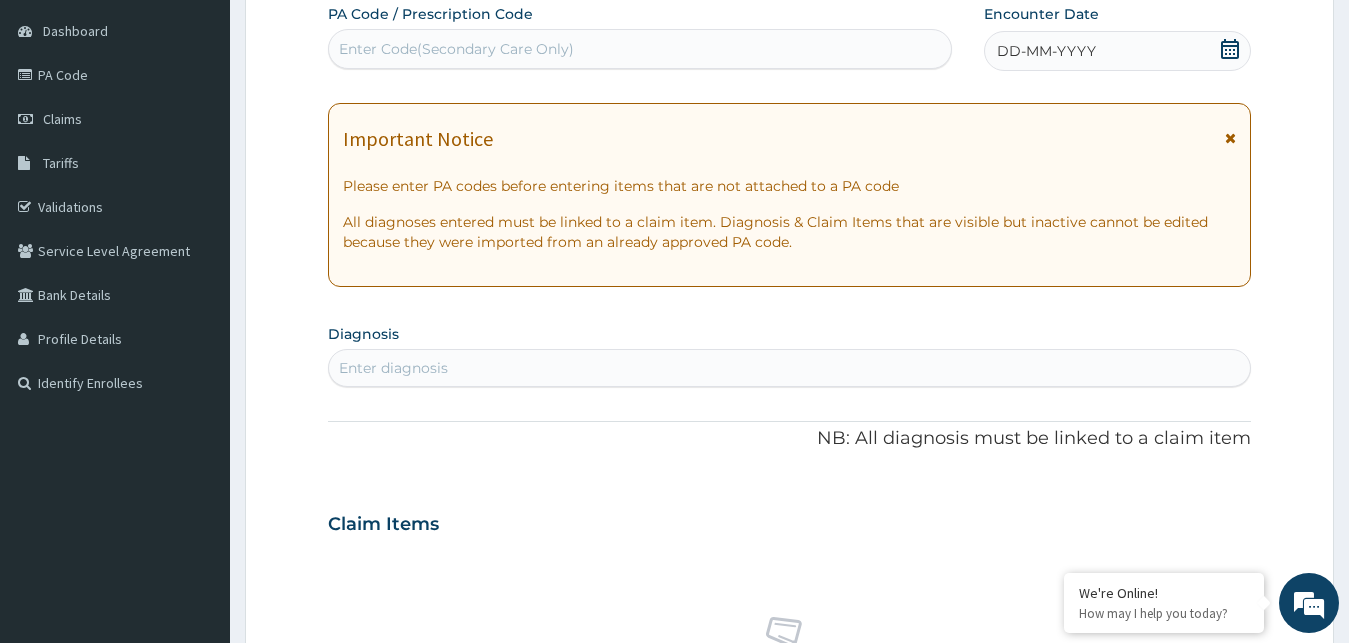 click on "Enter Code(Secondary Care Only)" at bounding box center (456, 49) 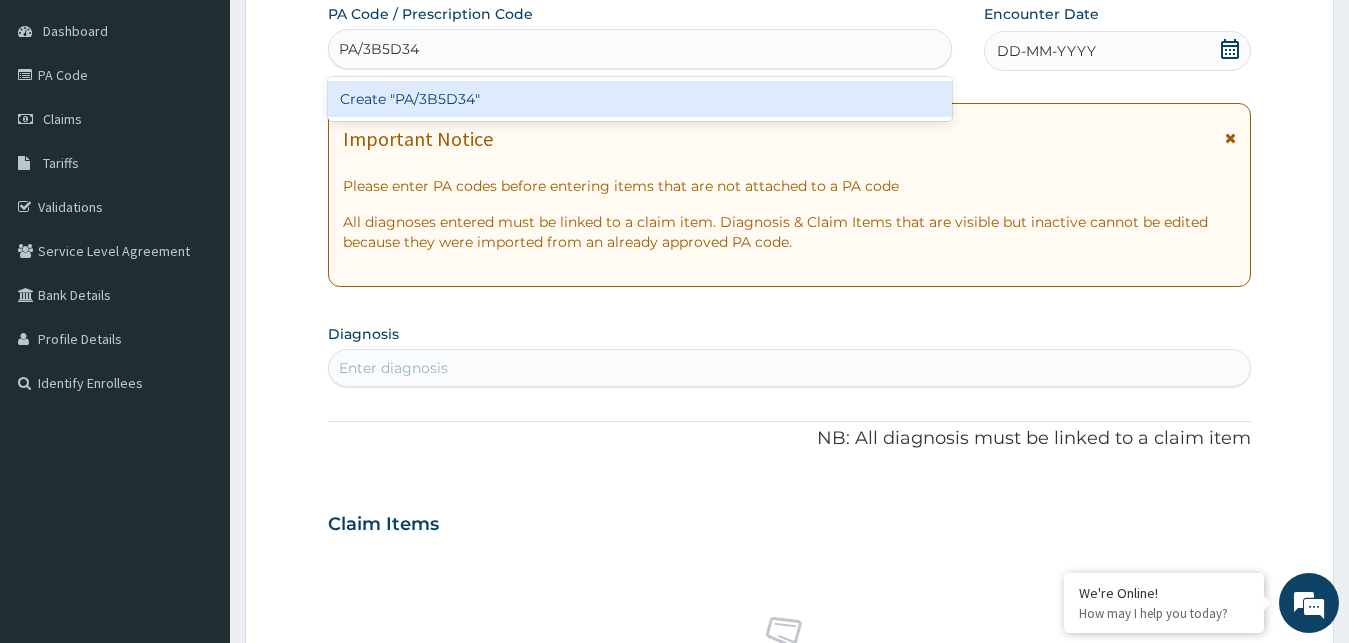 type on "PA/3B5D34" 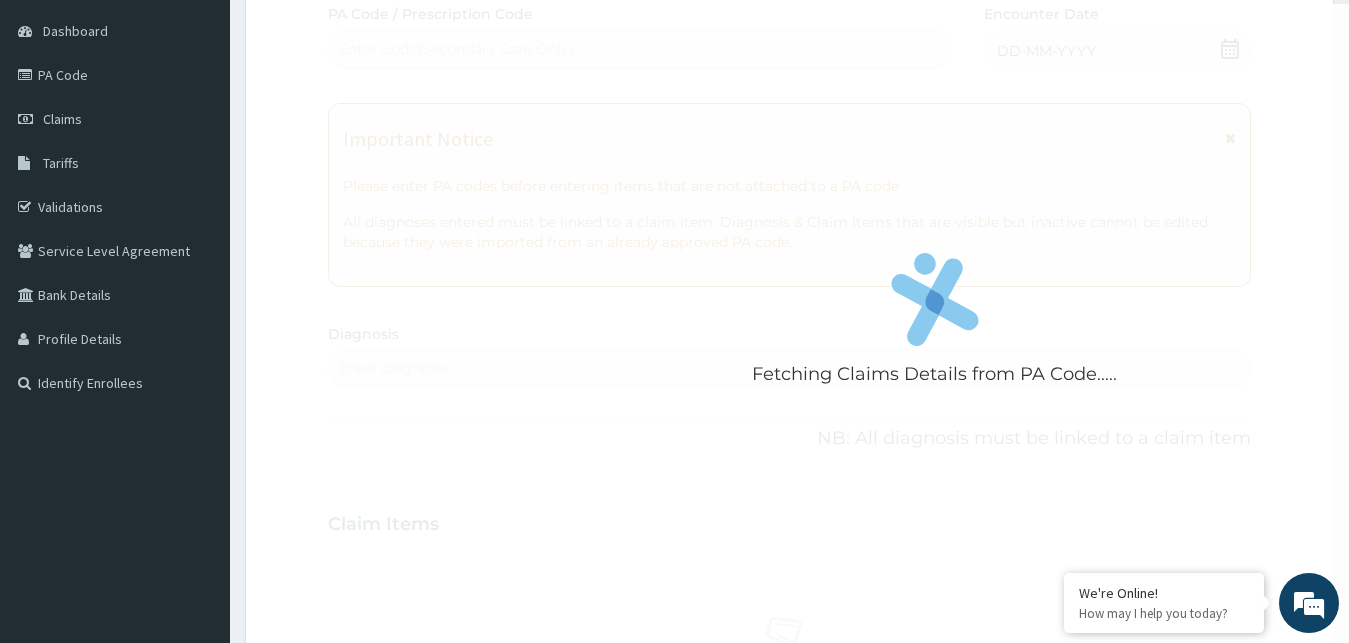 click on "Fetching Claims Details from PA Code..... PA Code / Prescription Code Enter Code(Secondary Care Only) Encounter Date DD-MM-YYYY Important Notice Please enter PA codes before entering items that are not attached to a PA code   All diagnoses entered must be linked to a claim item. Diagnosis & Claim Items that are visible but inactive cannot be edited because they were imported from an already approved PA code. Diagnosis Enter diagnosis NB: All diagnosis must be linked to a claim item Claim Items No claim item Types Select Type Item Select Item Pair Diagnosis Select Diagnosis Unit Price 0 Add Comment" at bounding box center [790, 521] 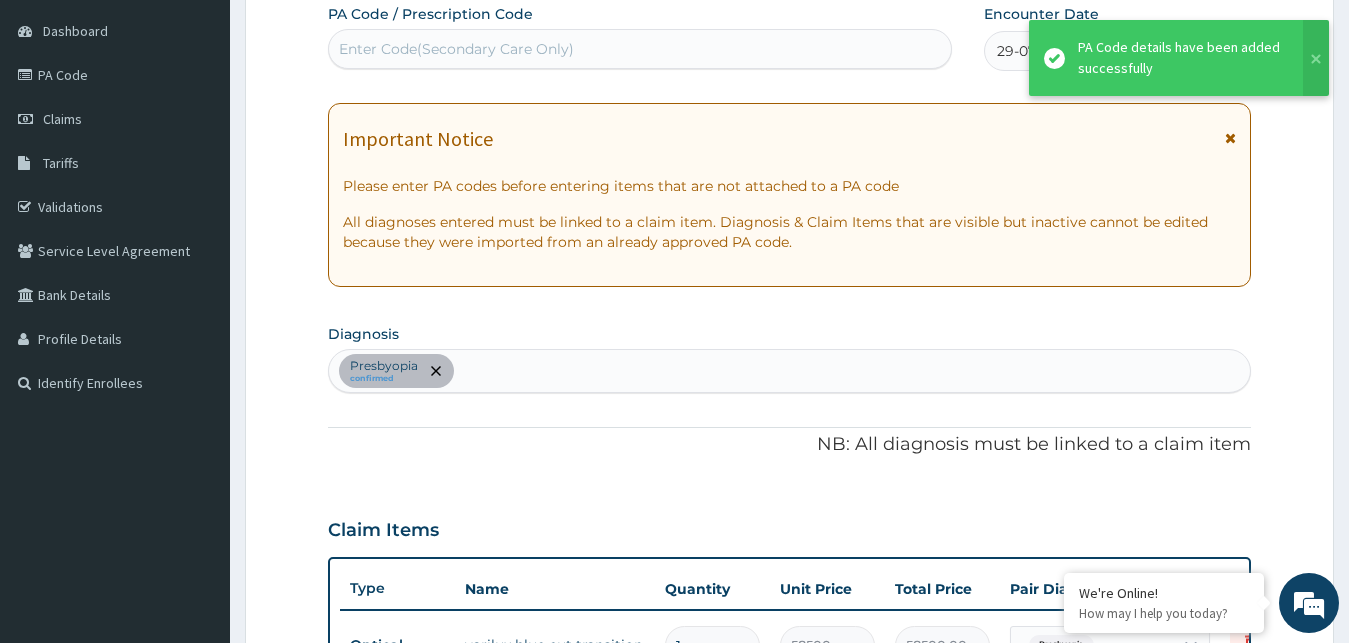 scroll, scrollTop: 718, scrollLeft: 0, axis: vertical 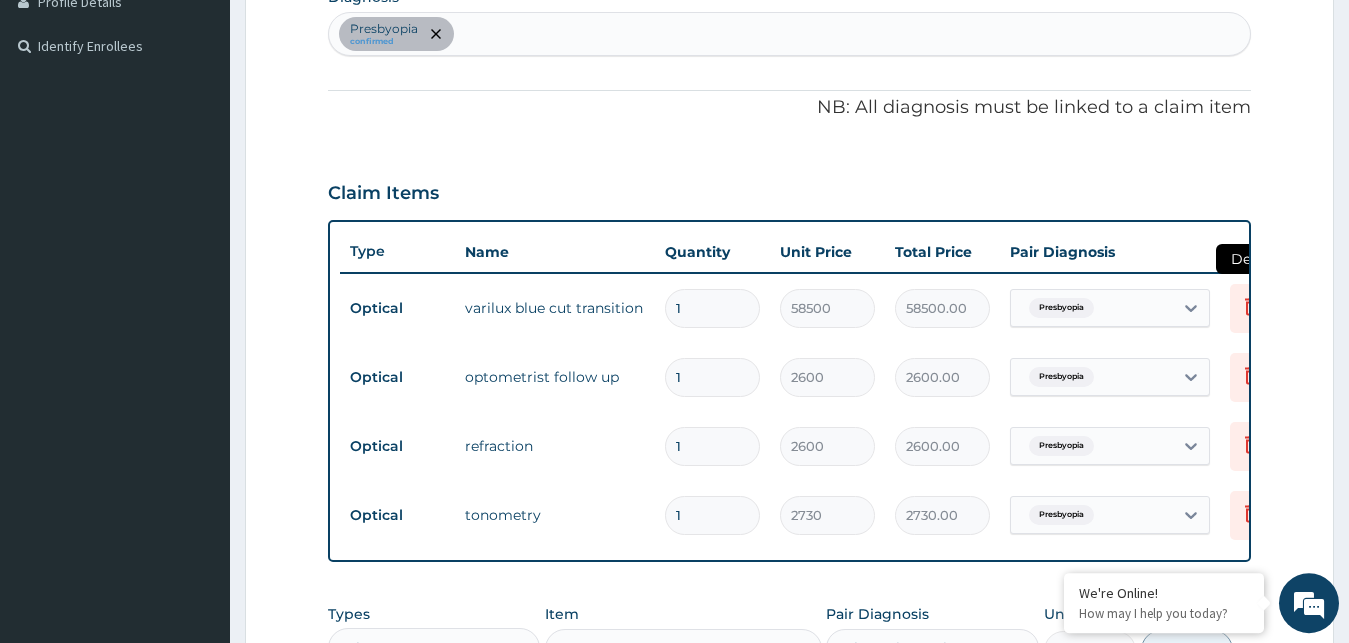 click at bounding box center (1252, 308) 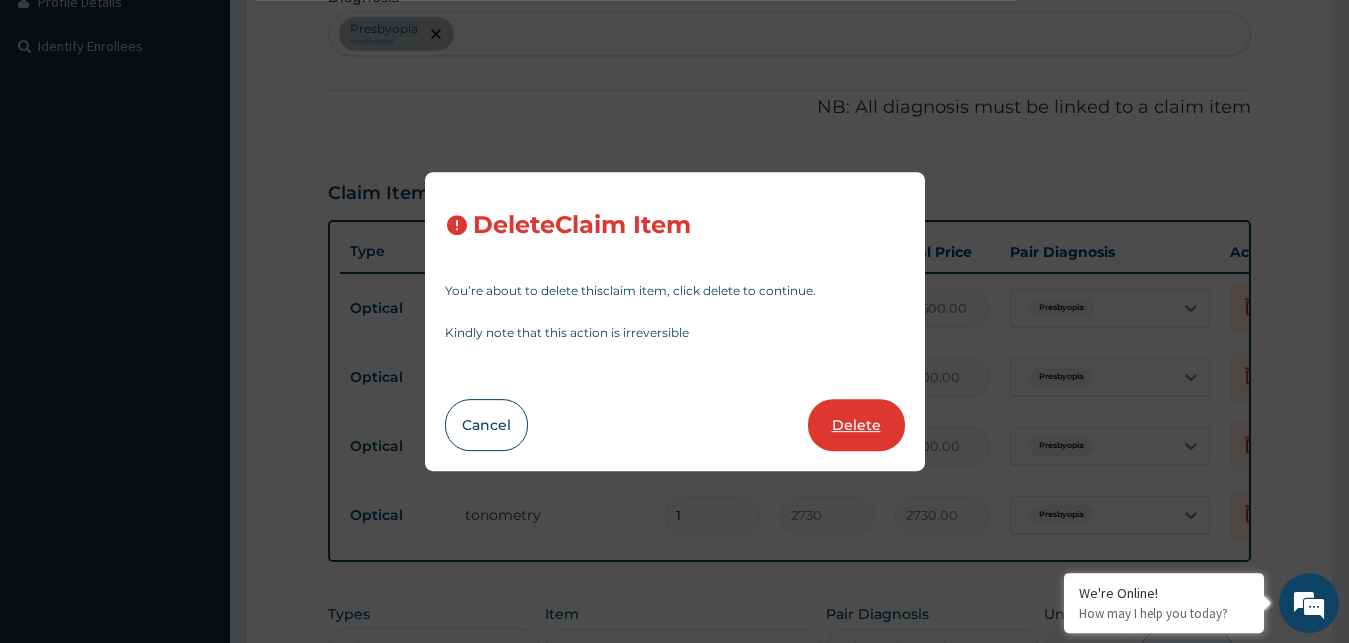 click on "Delete" at bounding box center [856, 425] 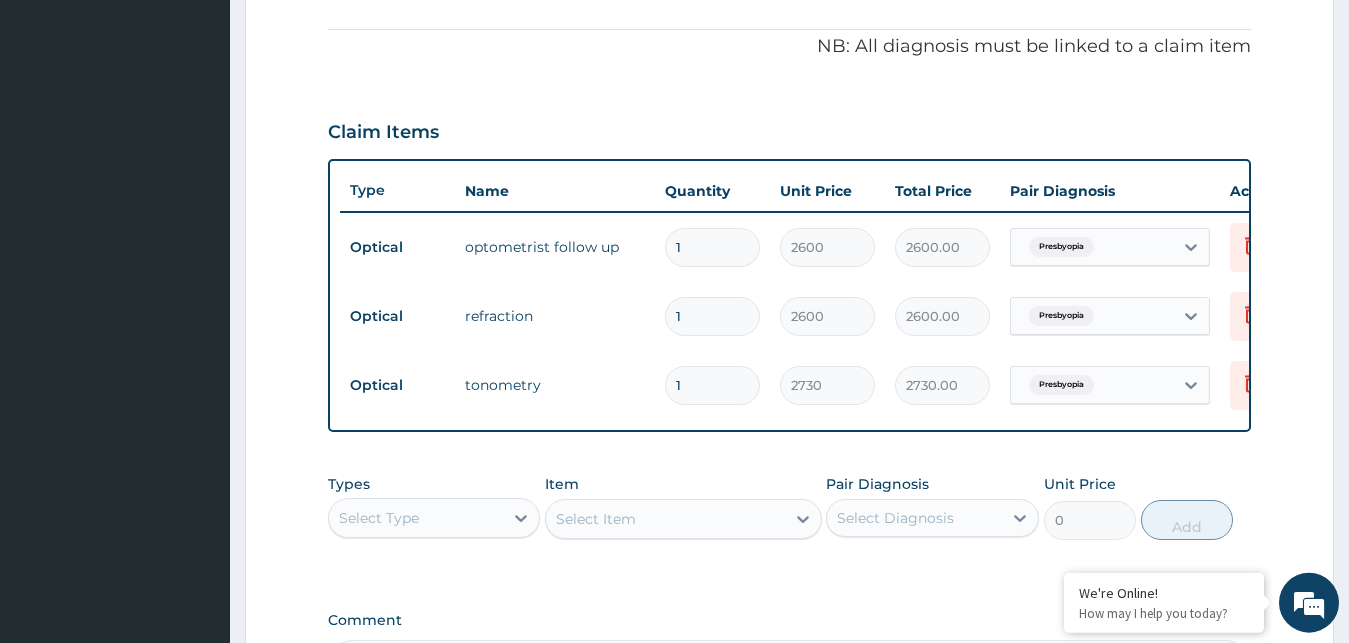 scroll, scrollTop: 859, scrollLeft: 0, axis: vertical 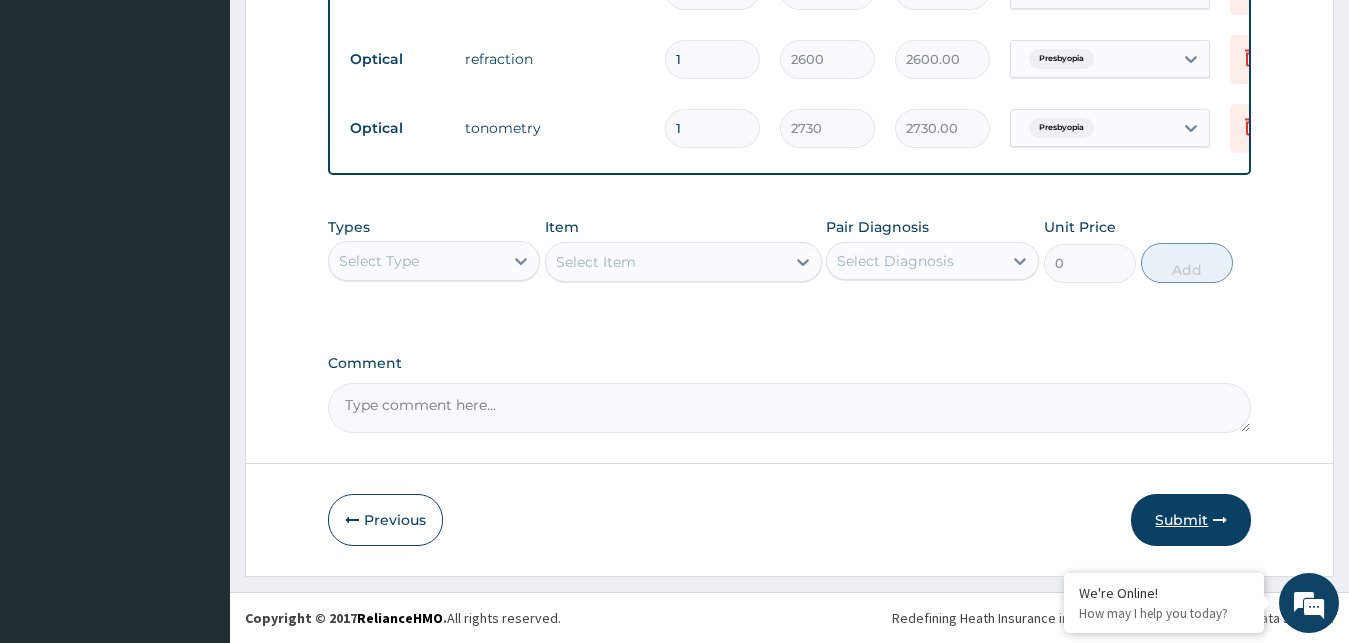 click on "Submit" at bounding box center (1191, 520) 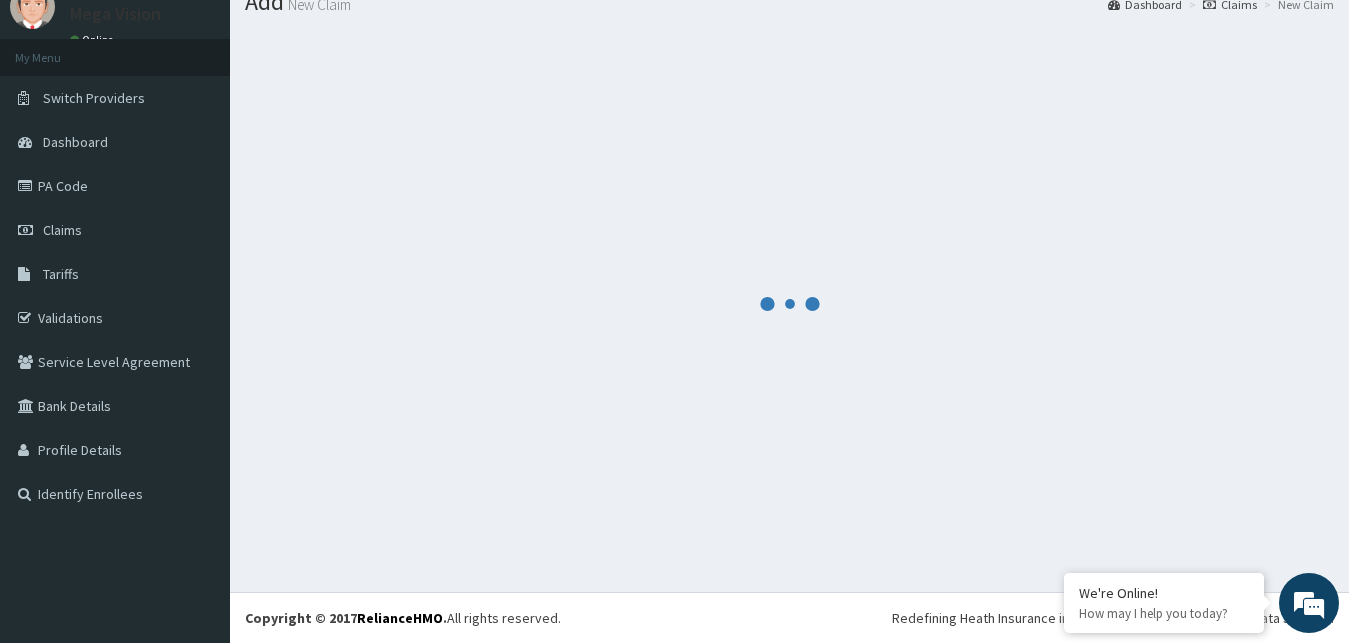 scroll, scrollTop: 76, scrollLeft: 0, axis: vertical 